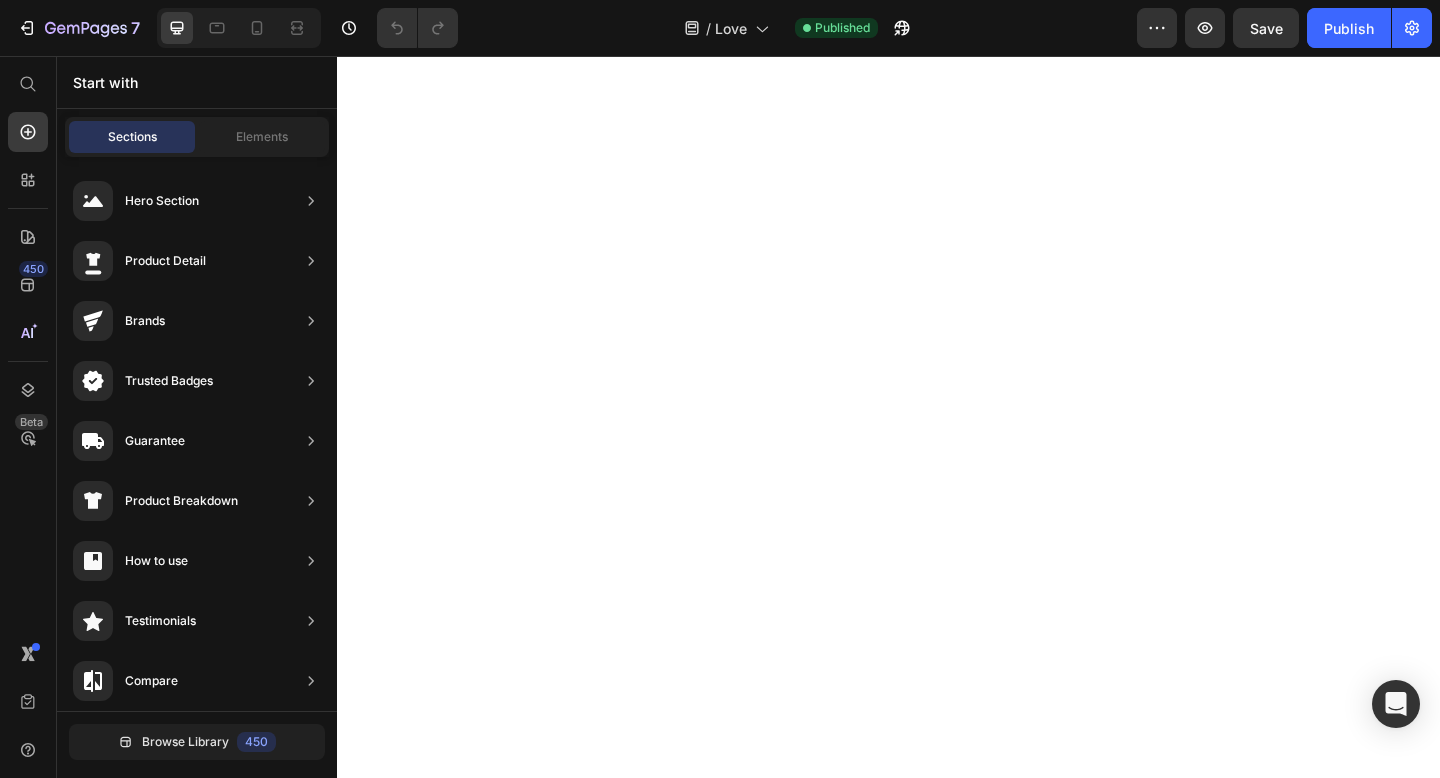scroll, scrollTop: 0, scrollLeft: 0, axis: both 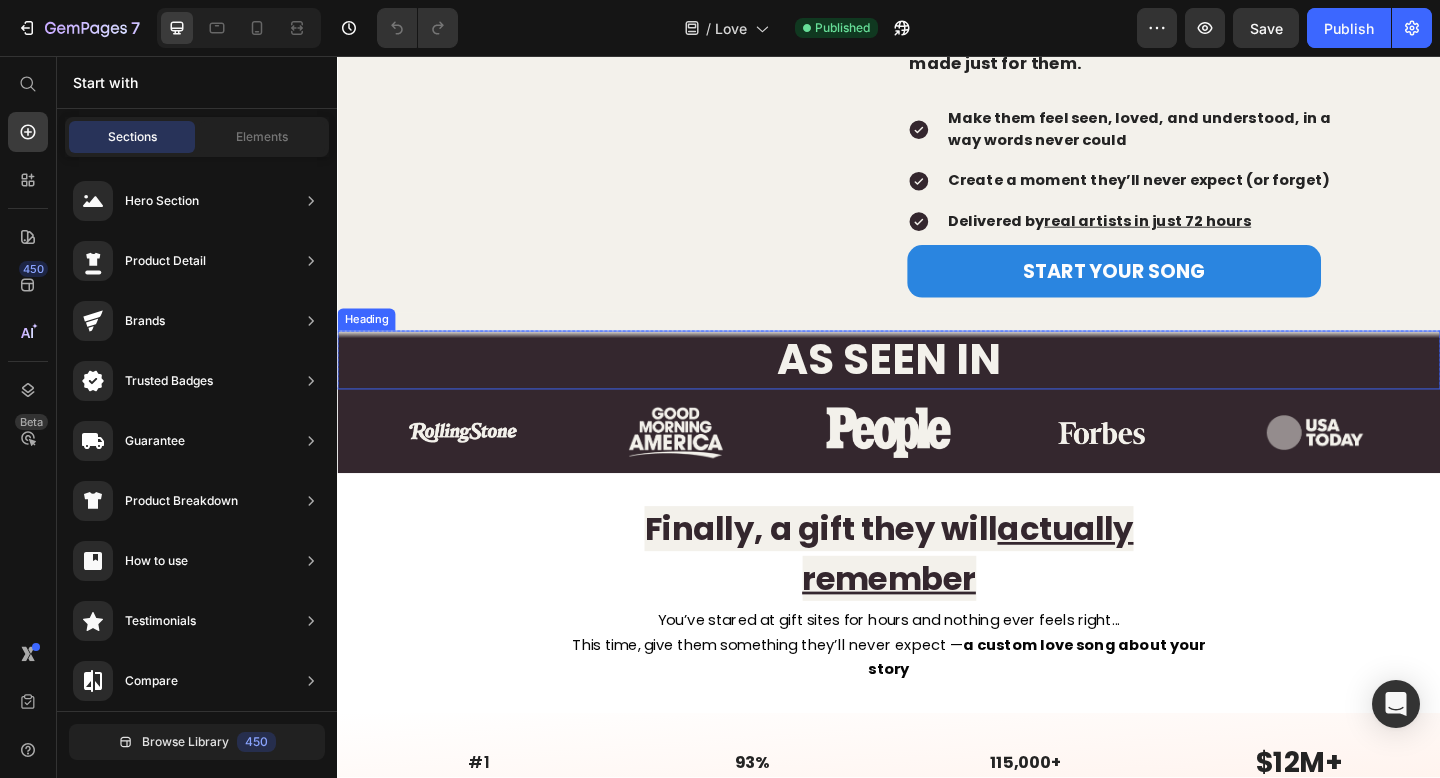 click on "AS SEEN IN" at bounding box center [937, 387] 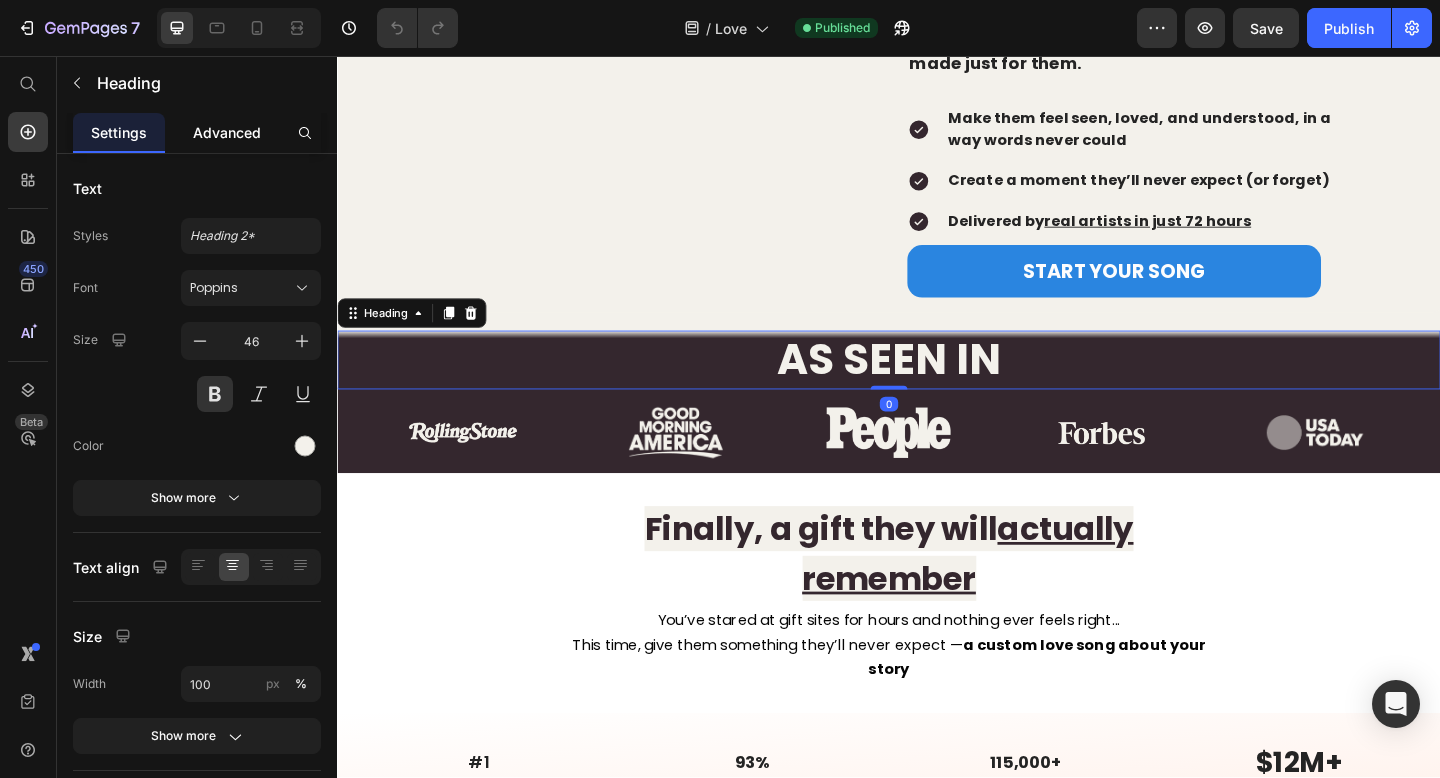 click on "Advanced" at bounding box center (227, 132) 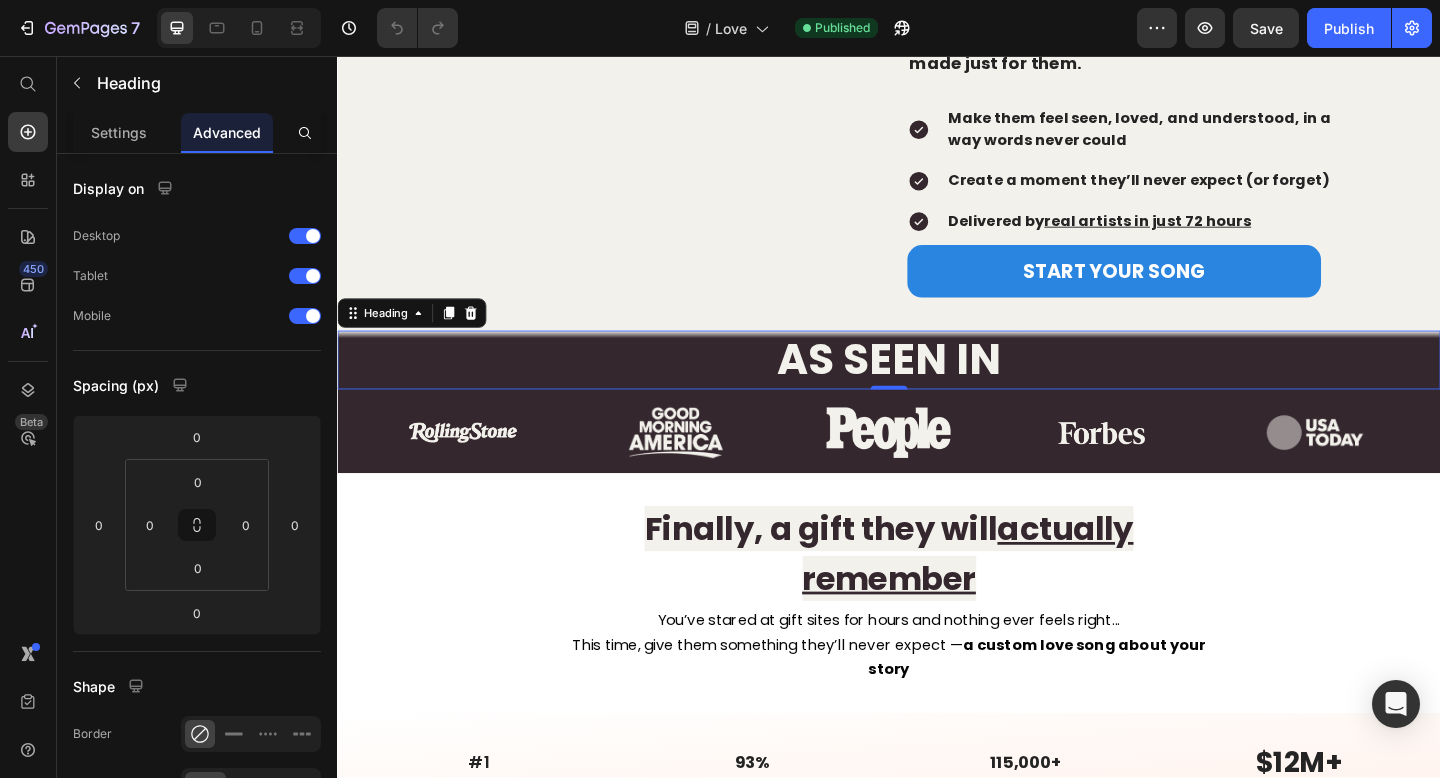 click on "AS SEEN IN" at bounding box center (937, 387) 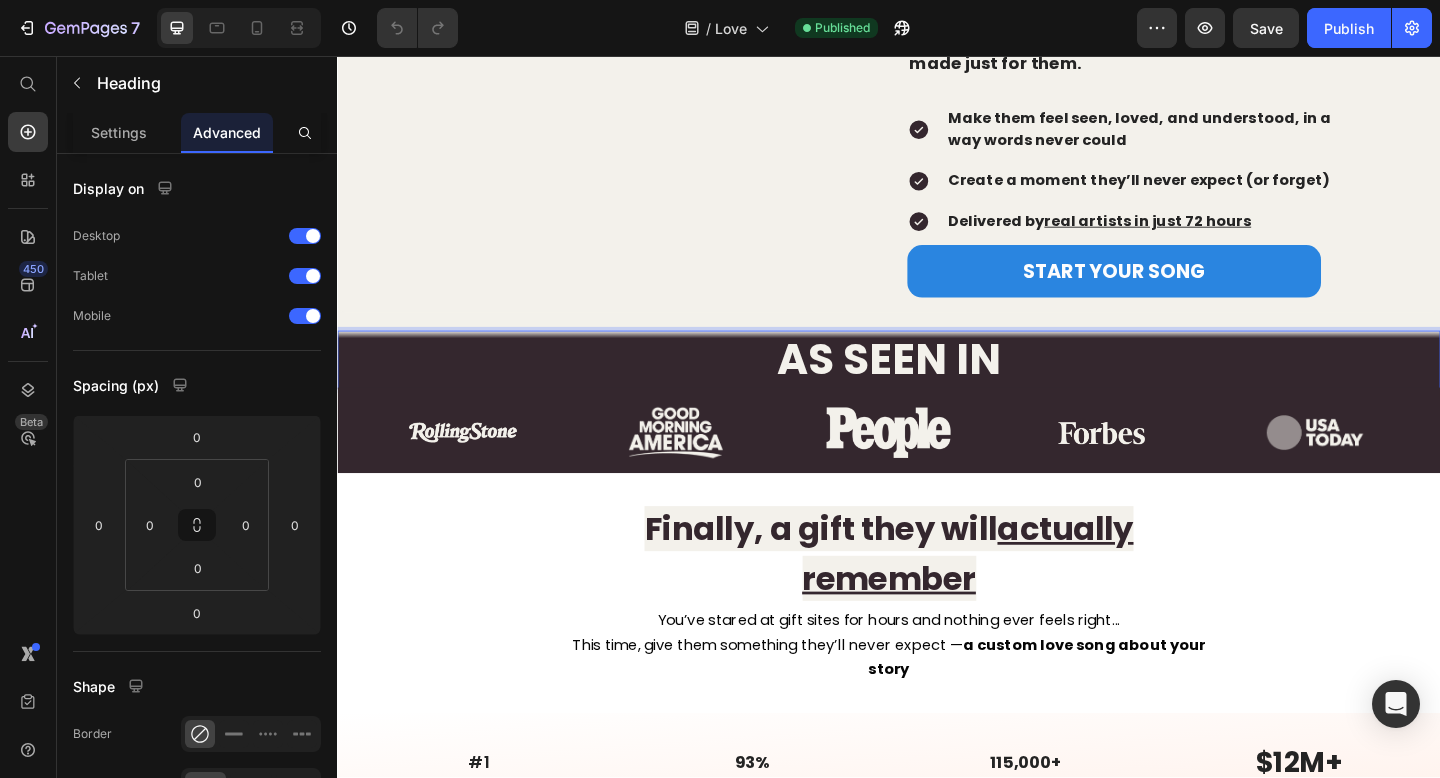 click on "AS SEEN IN" at bounding box center (937, 387) 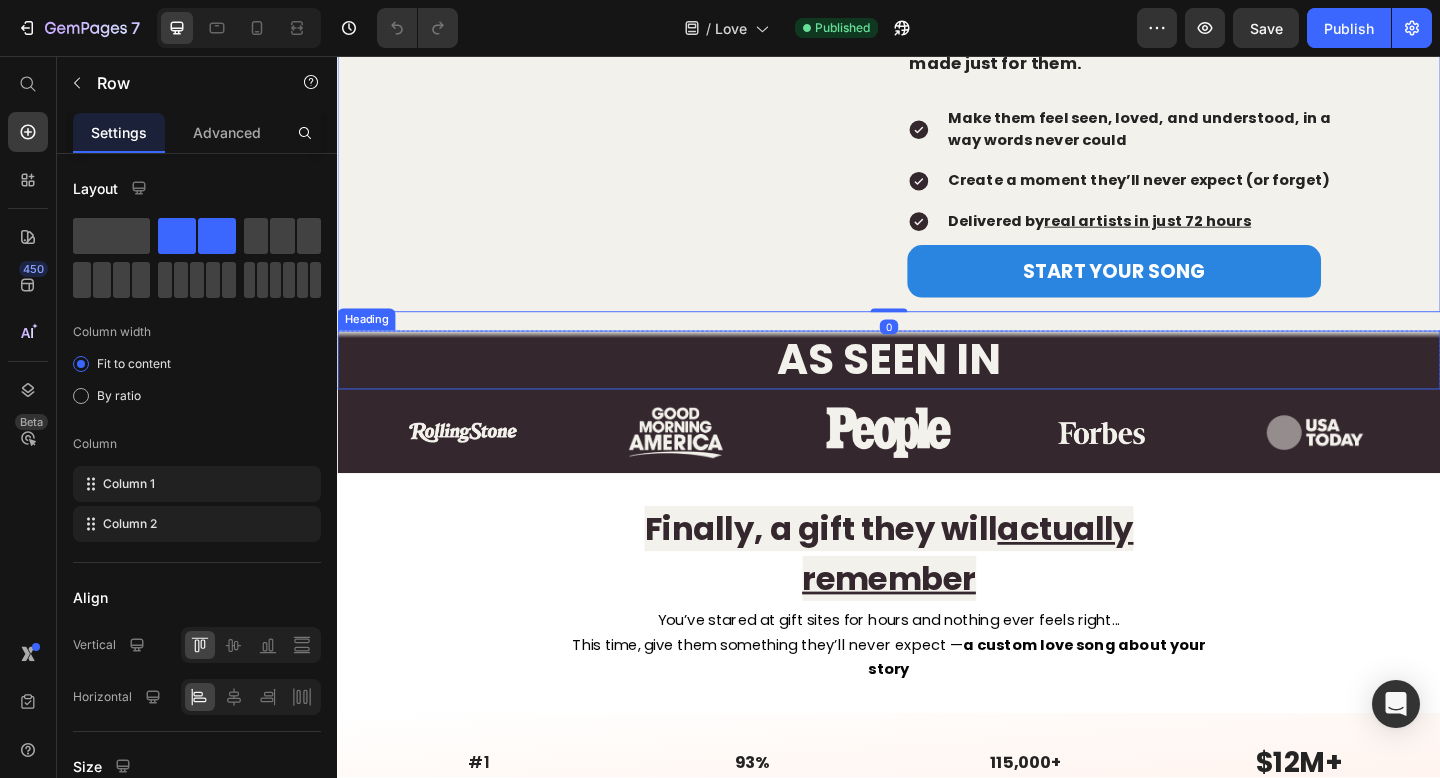 click on "AS SEEN IN" at bounding box center [937, 387] 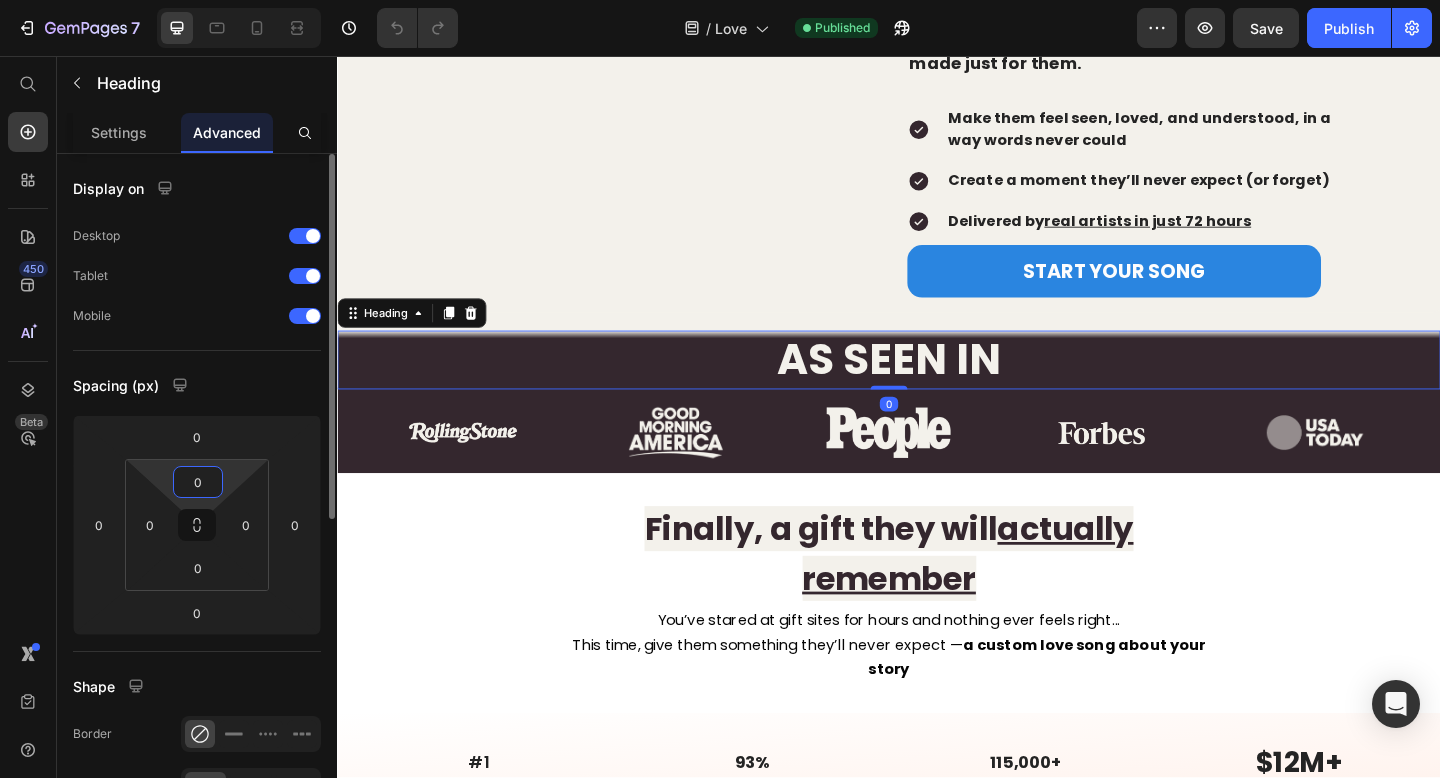 click on "0" at bounding box center (198, 482) 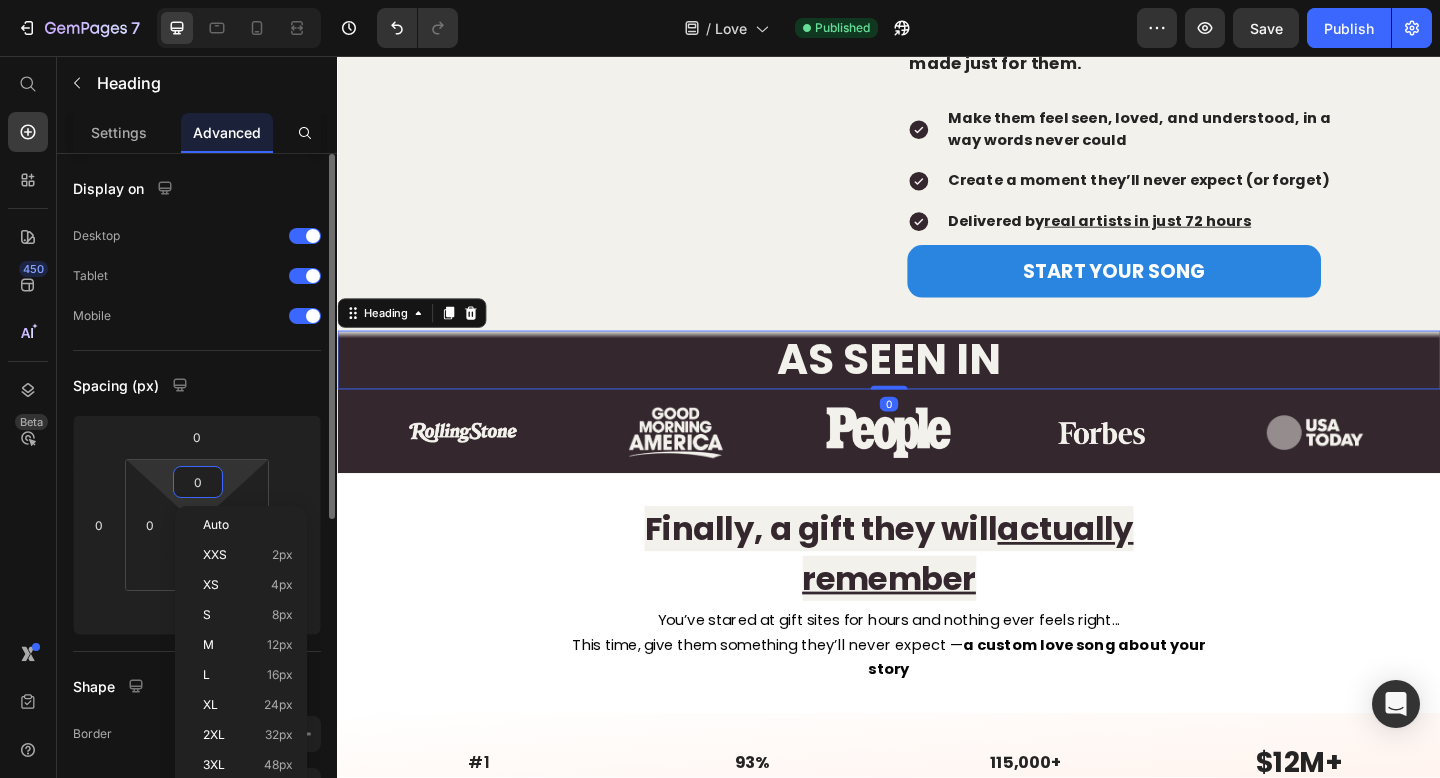 type on "5" 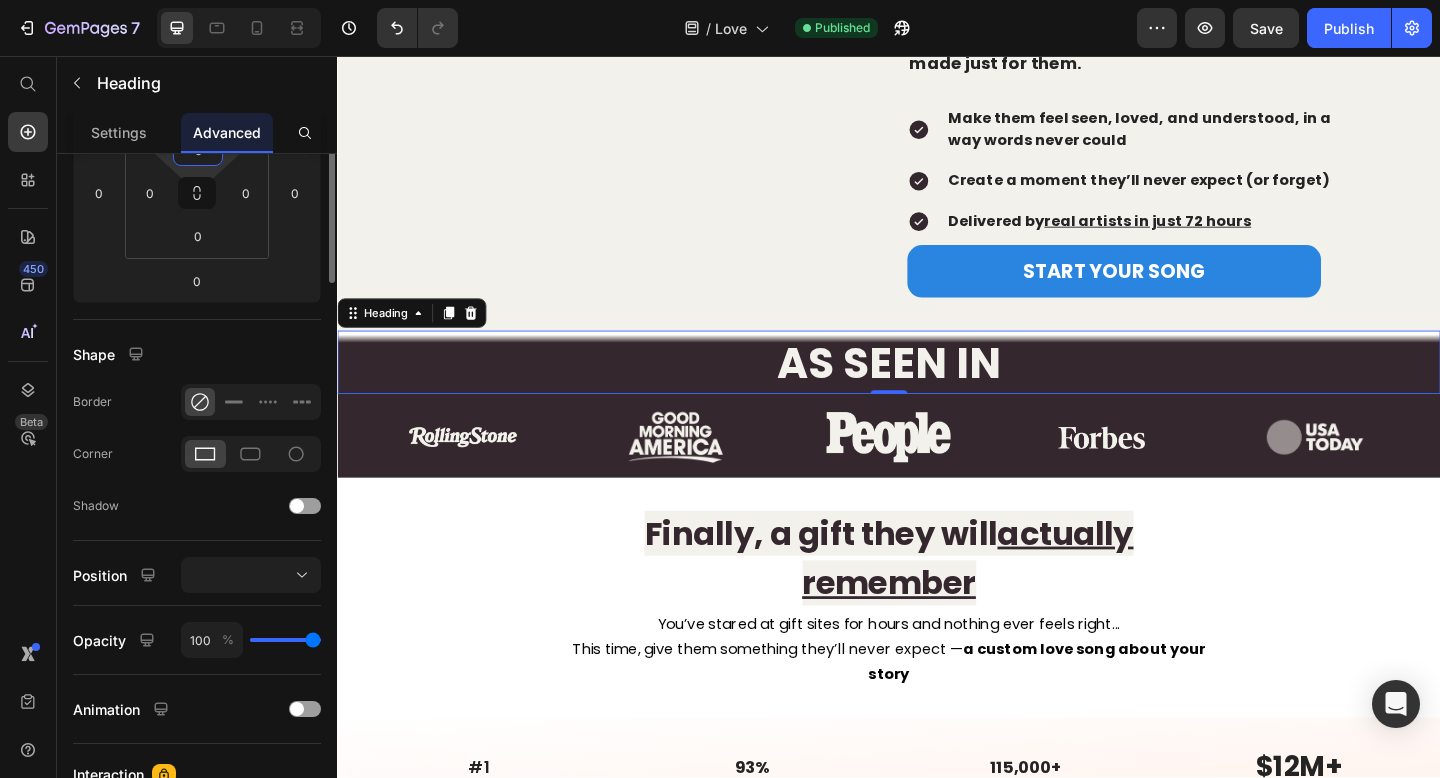 scroll, scrollTop: 393, scrollLeft: 0, axis: vertical 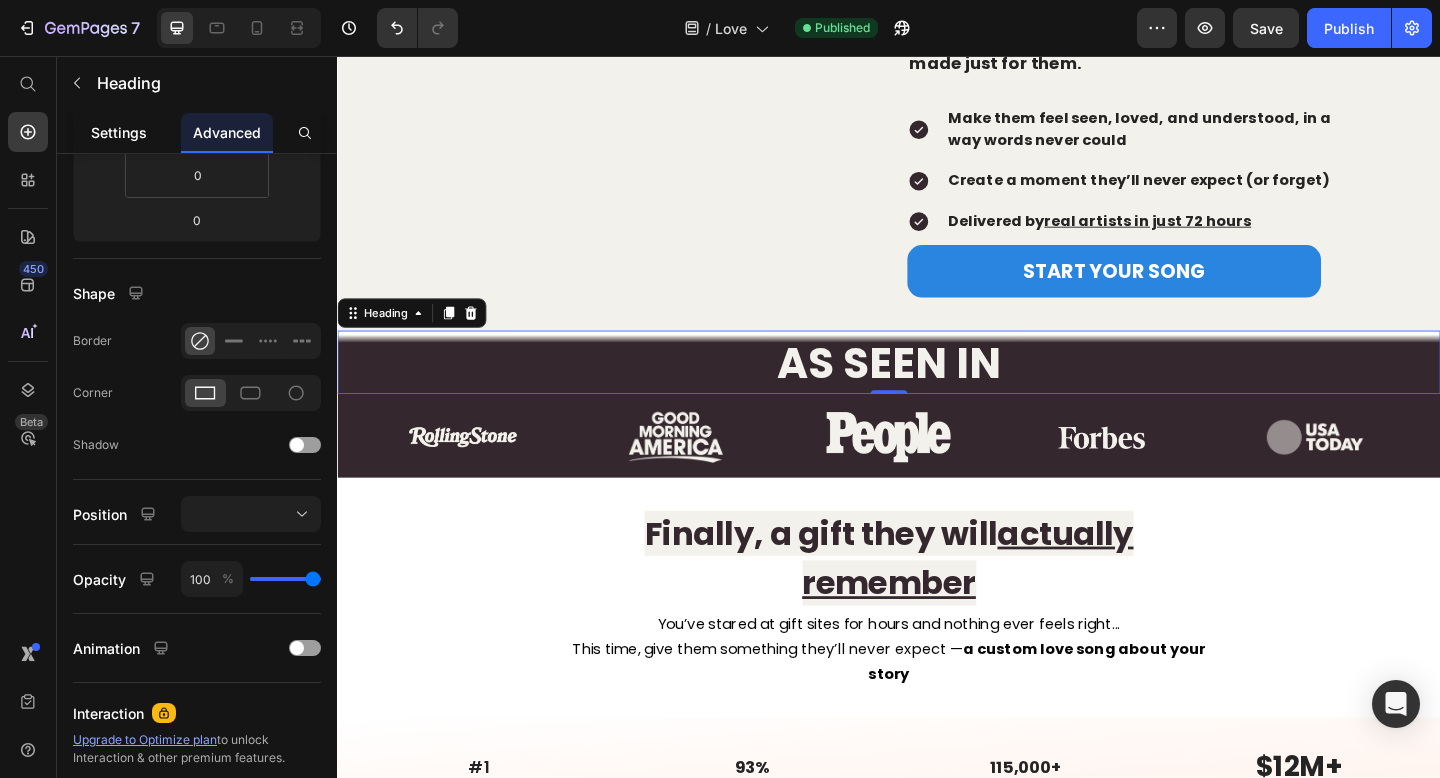 click on "Settings" at bounding box center (119, 132) 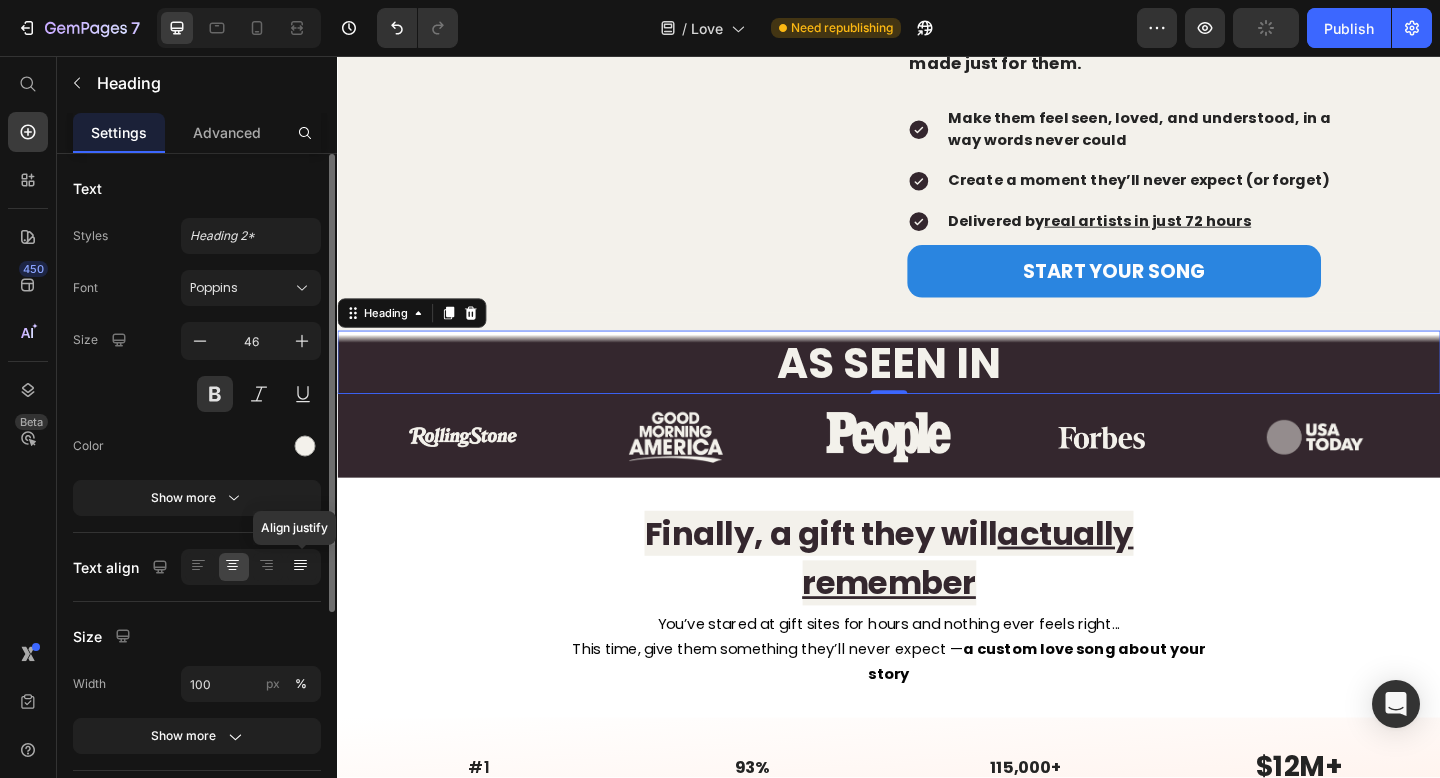 scroll, scrollTop: 292, scrollLeft: 0, axis: vertical 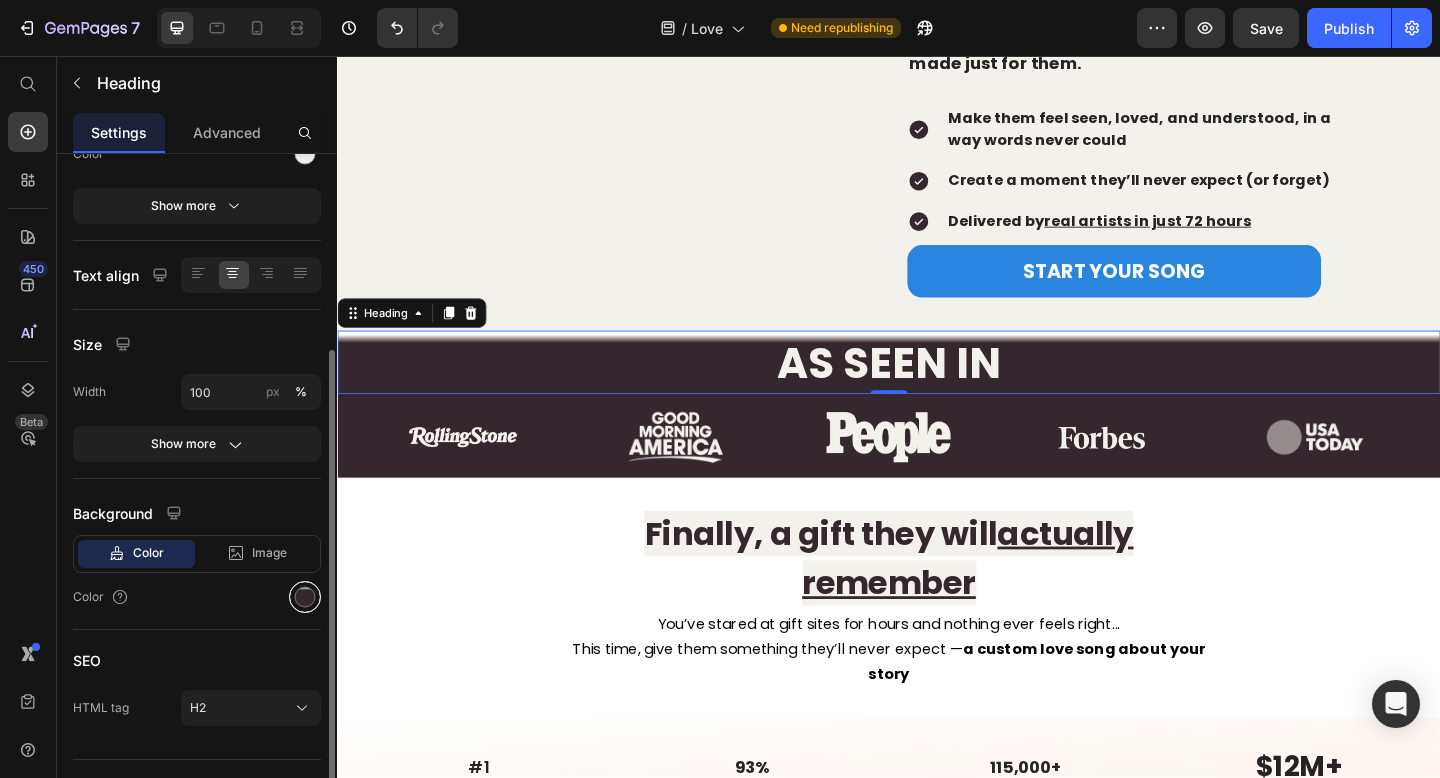 click at bounding box center [305, 597] 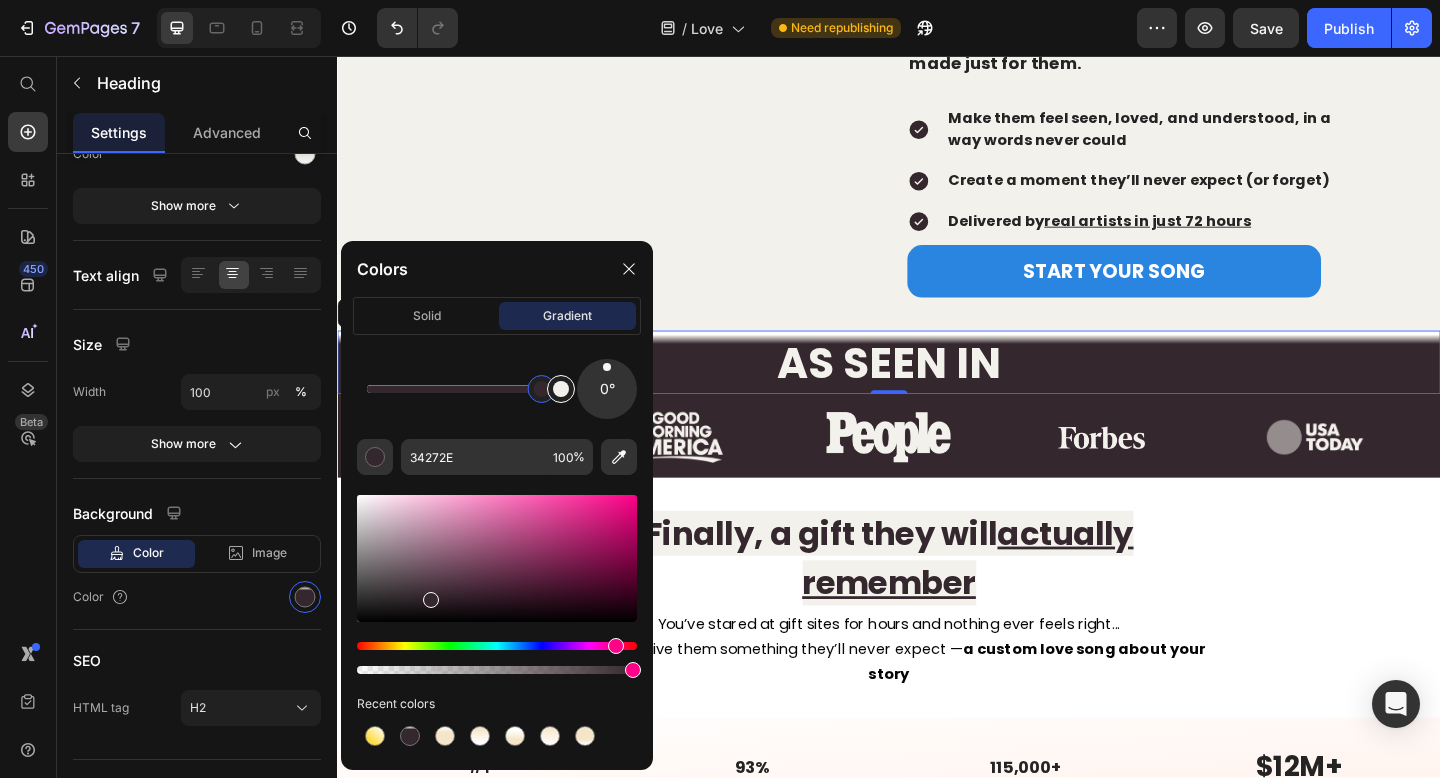 drag, startPoint x: 532, startPoint y: 389, endPoint x: 546, endPoint y: 387, distance: 14.142136 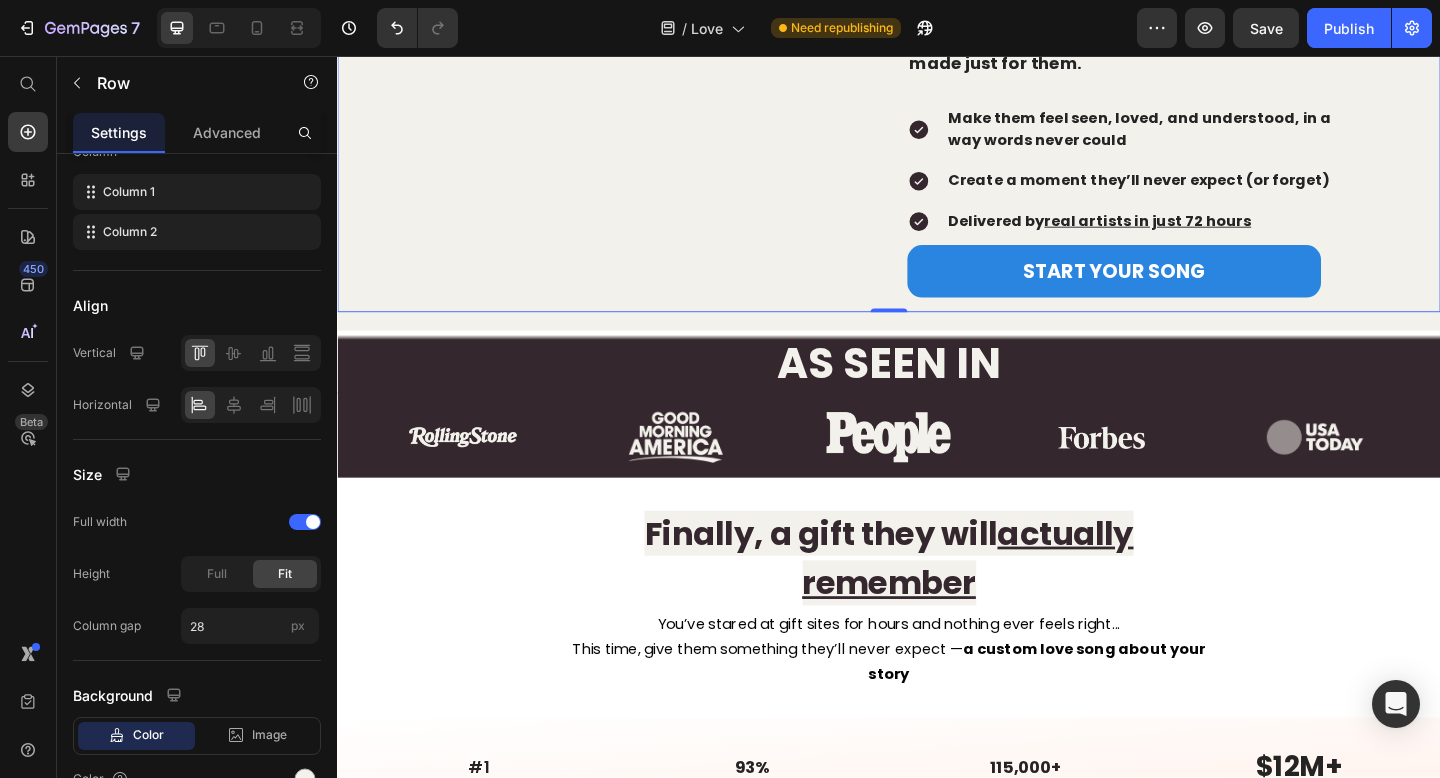 click on "Video" at bounding box center [689, 47] 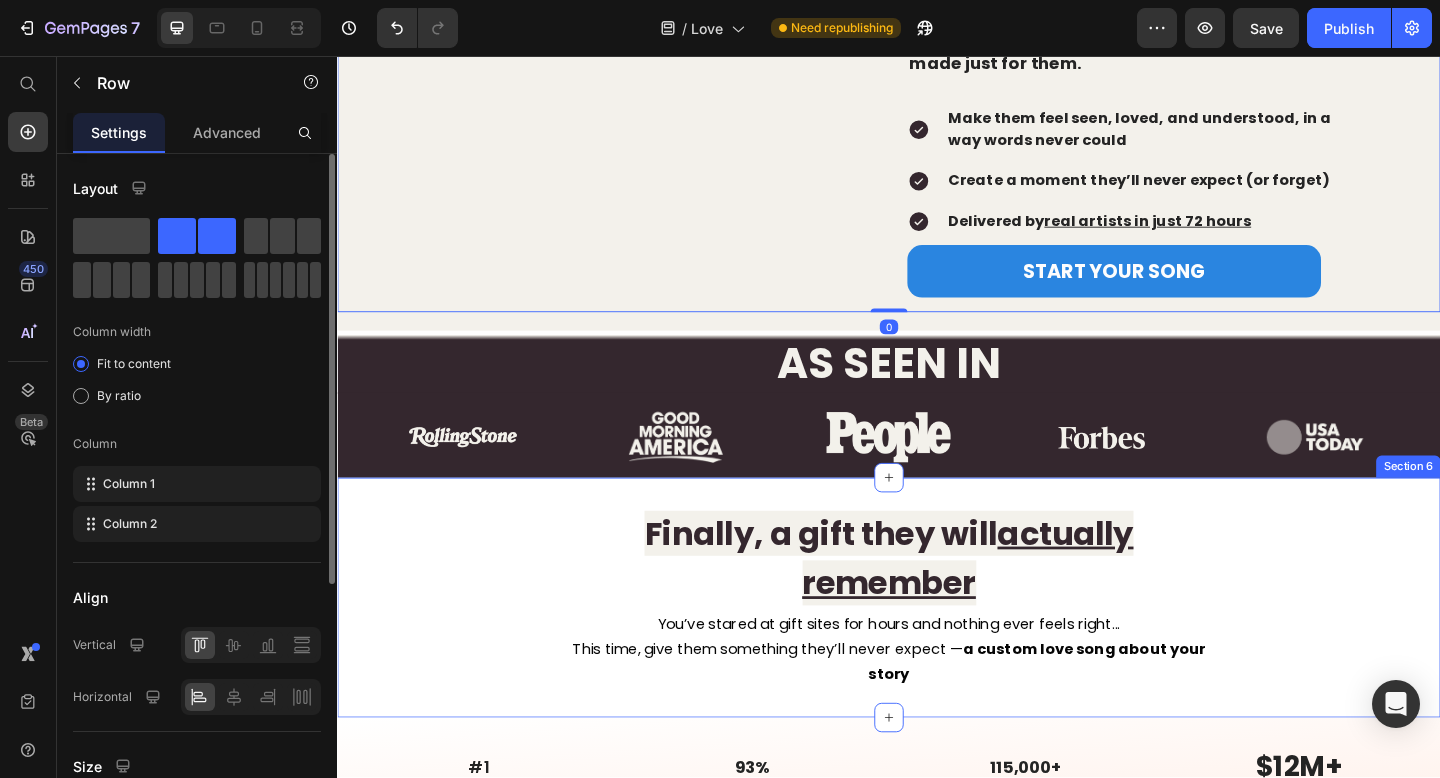 click on "Finally, a gift they will  actually remember Heading You’ve stared at gift sites for hours and nothing ever feels right... This time, give them something they’ll never expect —  a custom love song about your story Text Block Row" at bounding box center (937, 645) 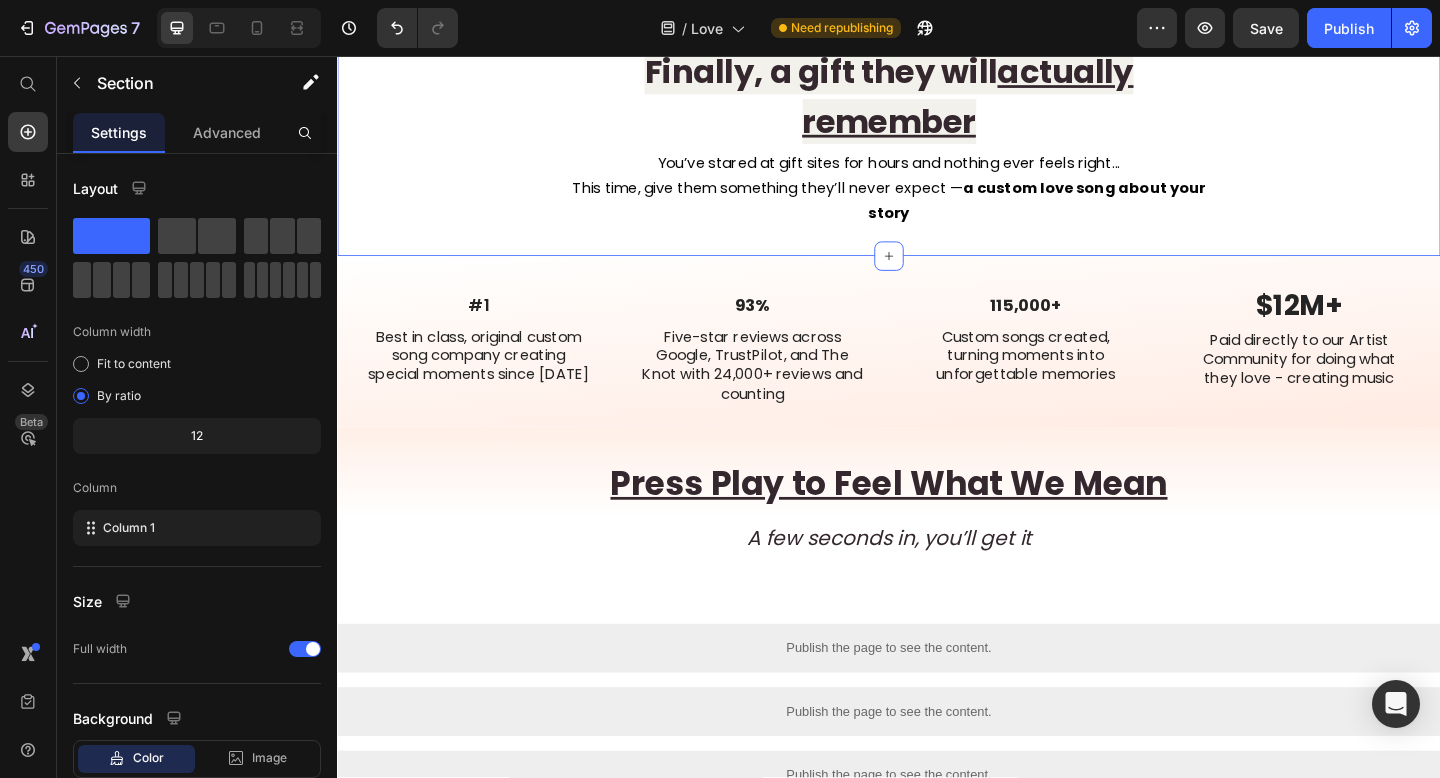 scroll, scrollTop: 902, scrollLeft: 0, axis: vertical 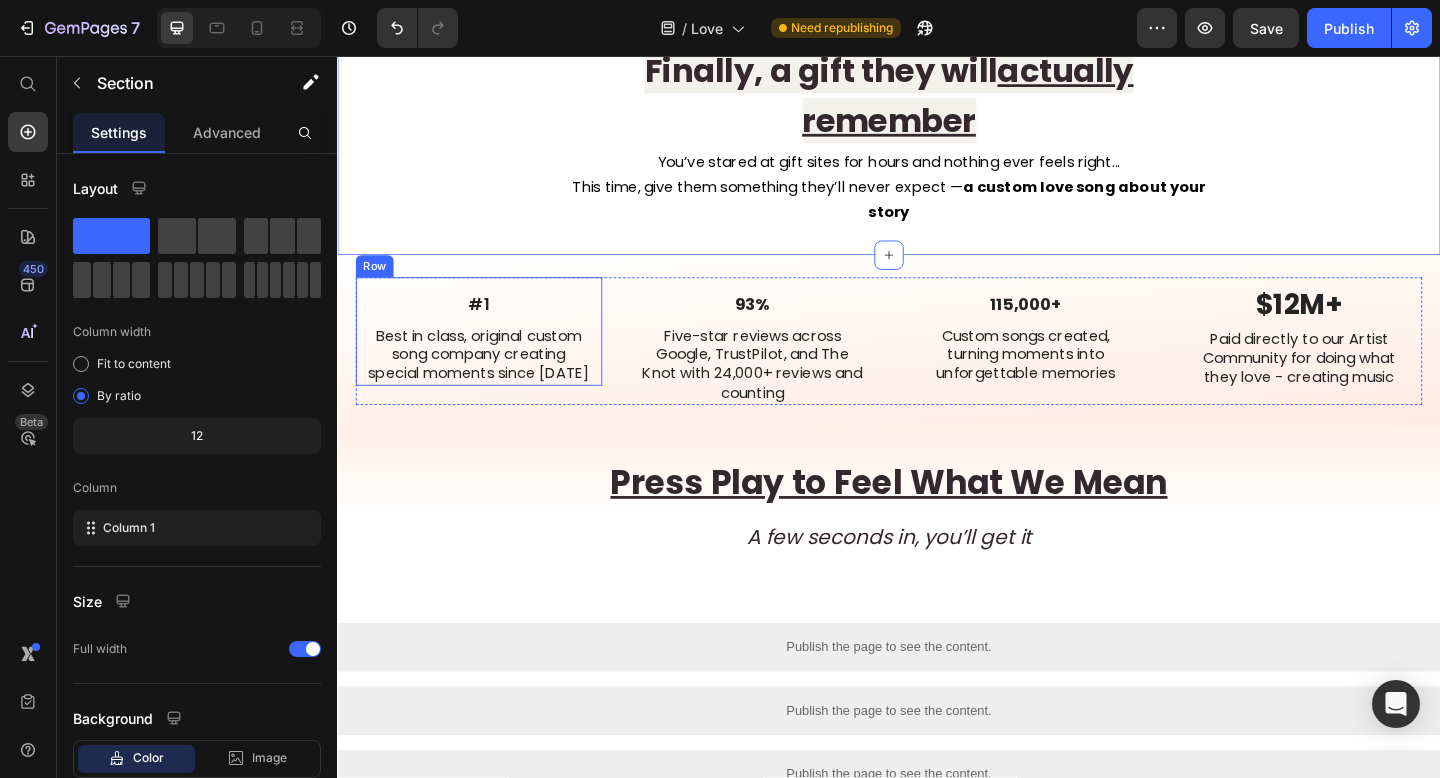 click on "#1" at bounding box center [490, 326] 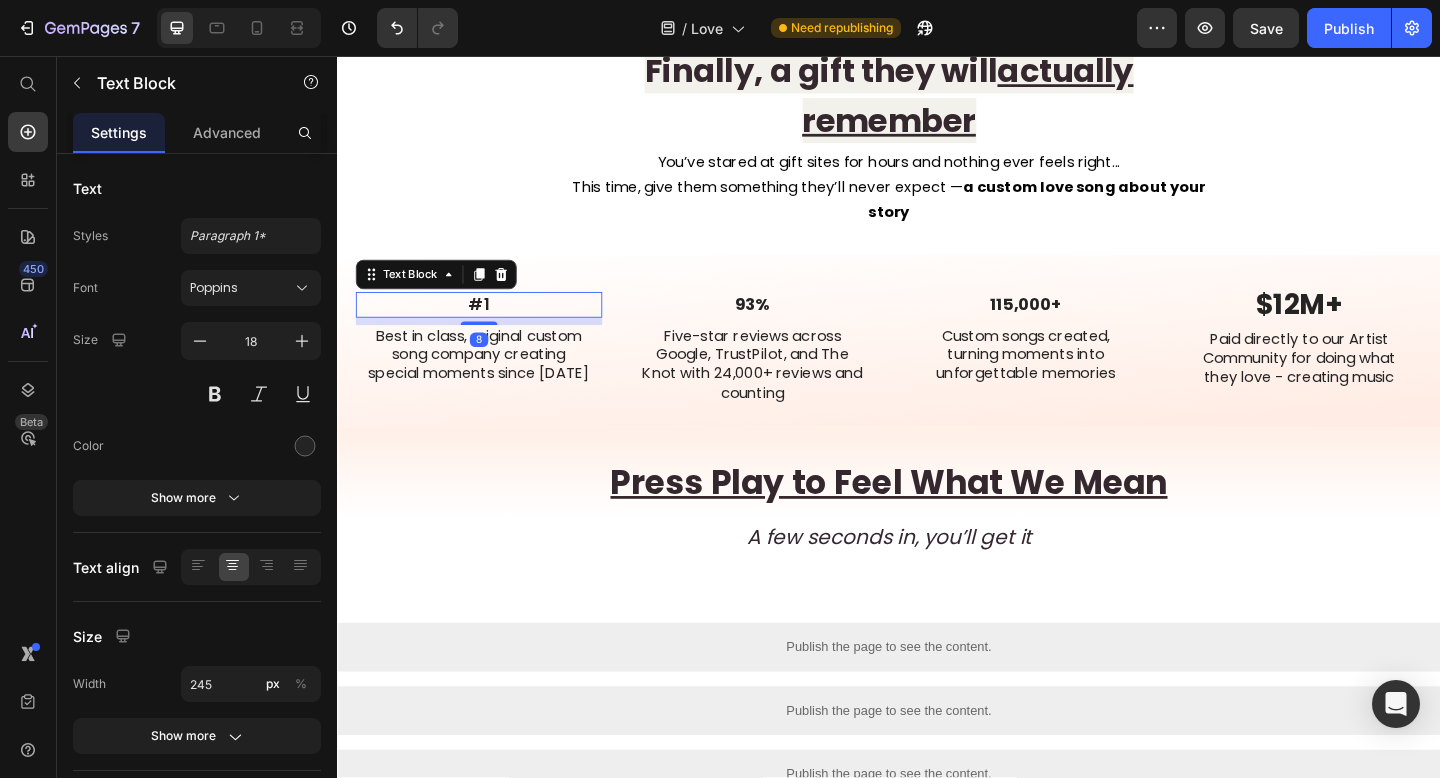 click on "#1" at bounding box center (490, 326) 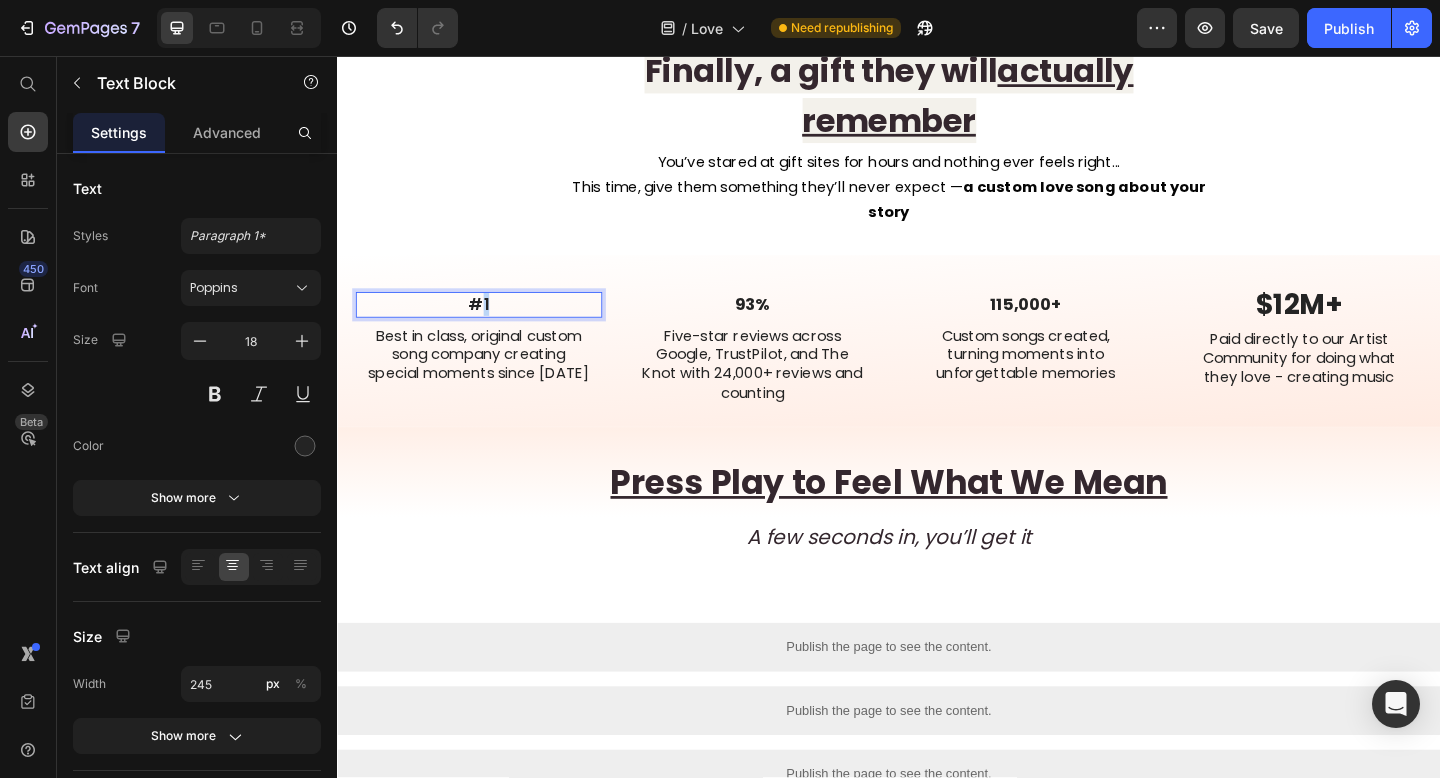 click on "#1" at bounding box center (490, 326) 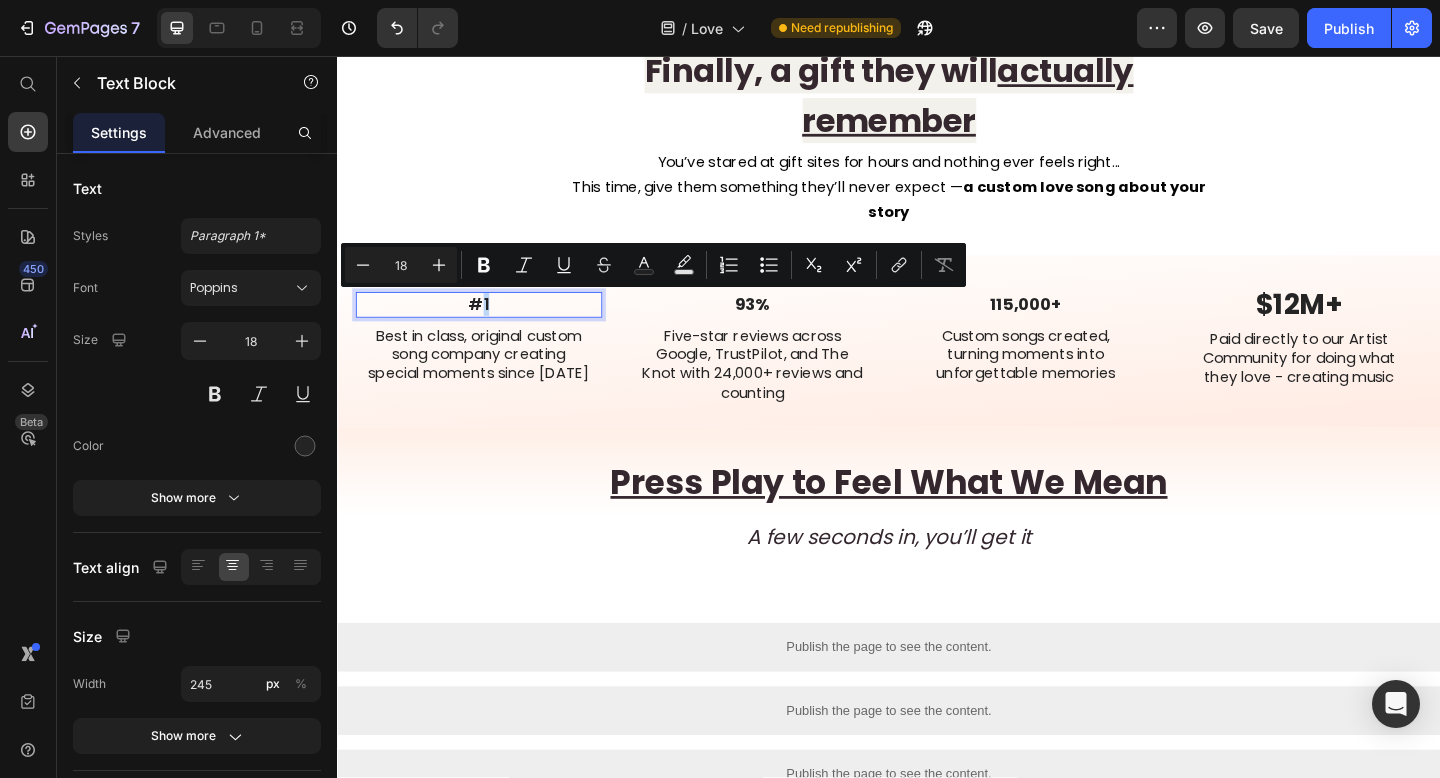 click on "#1" at bounding box center [490, 326] 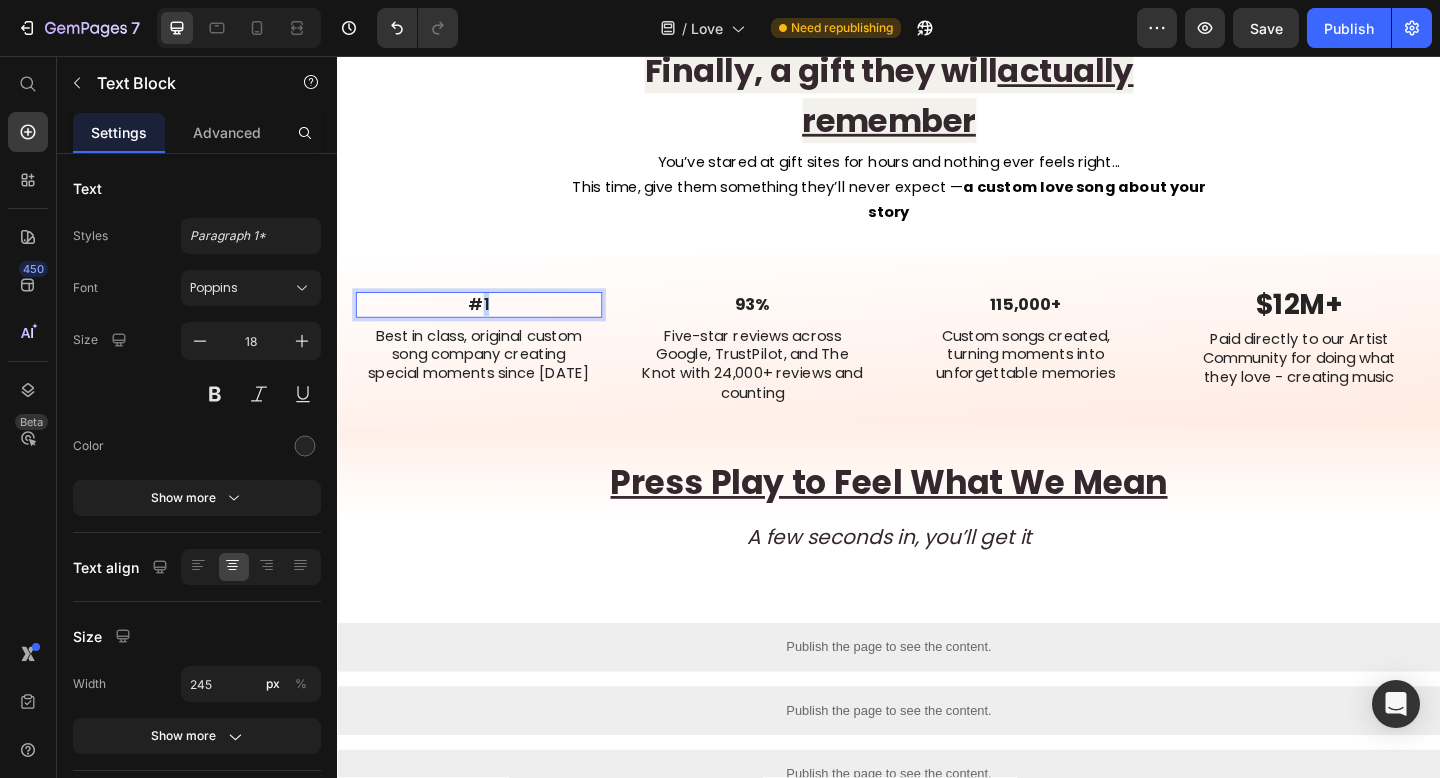 click on "#1" at bounding box center [490, 326] 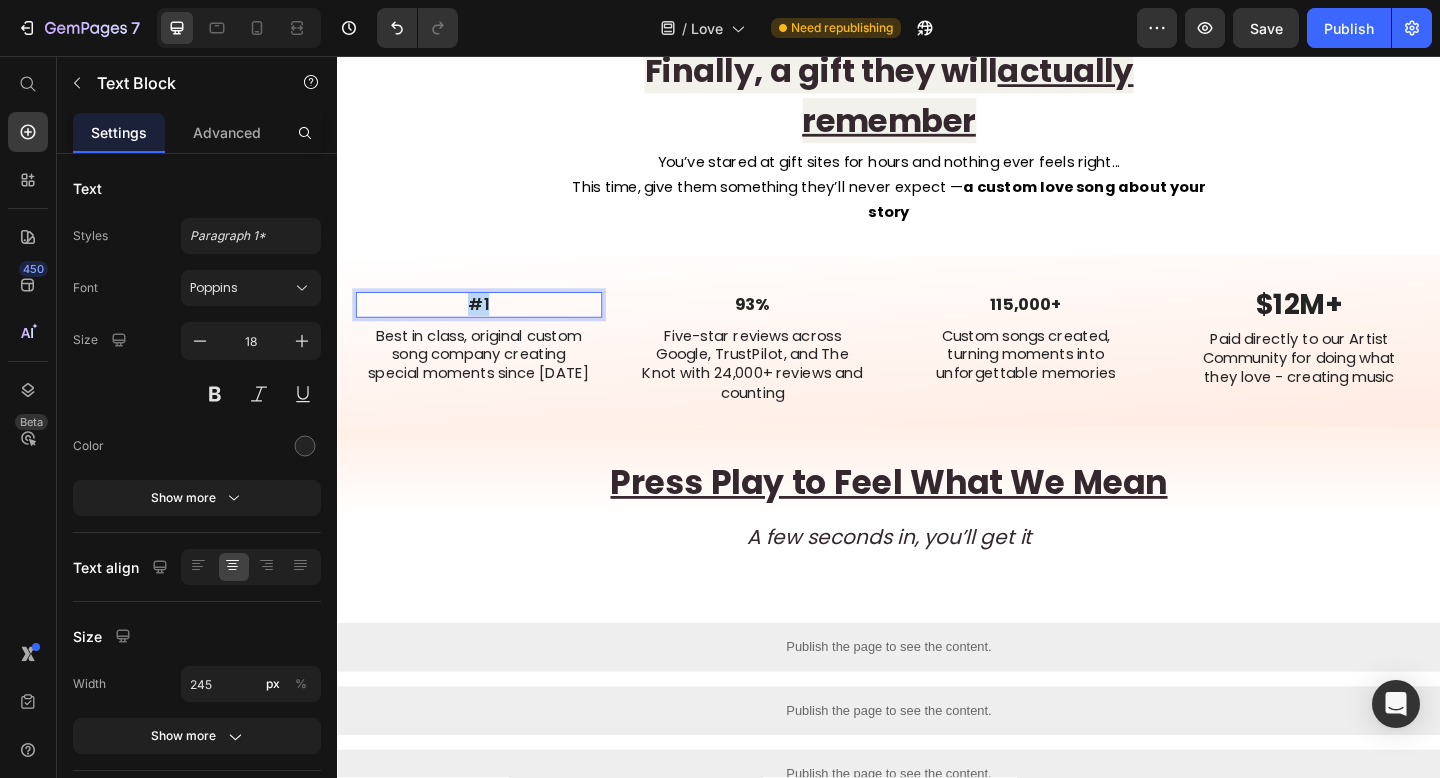 click on "#1" at bounding box center [490, 326] 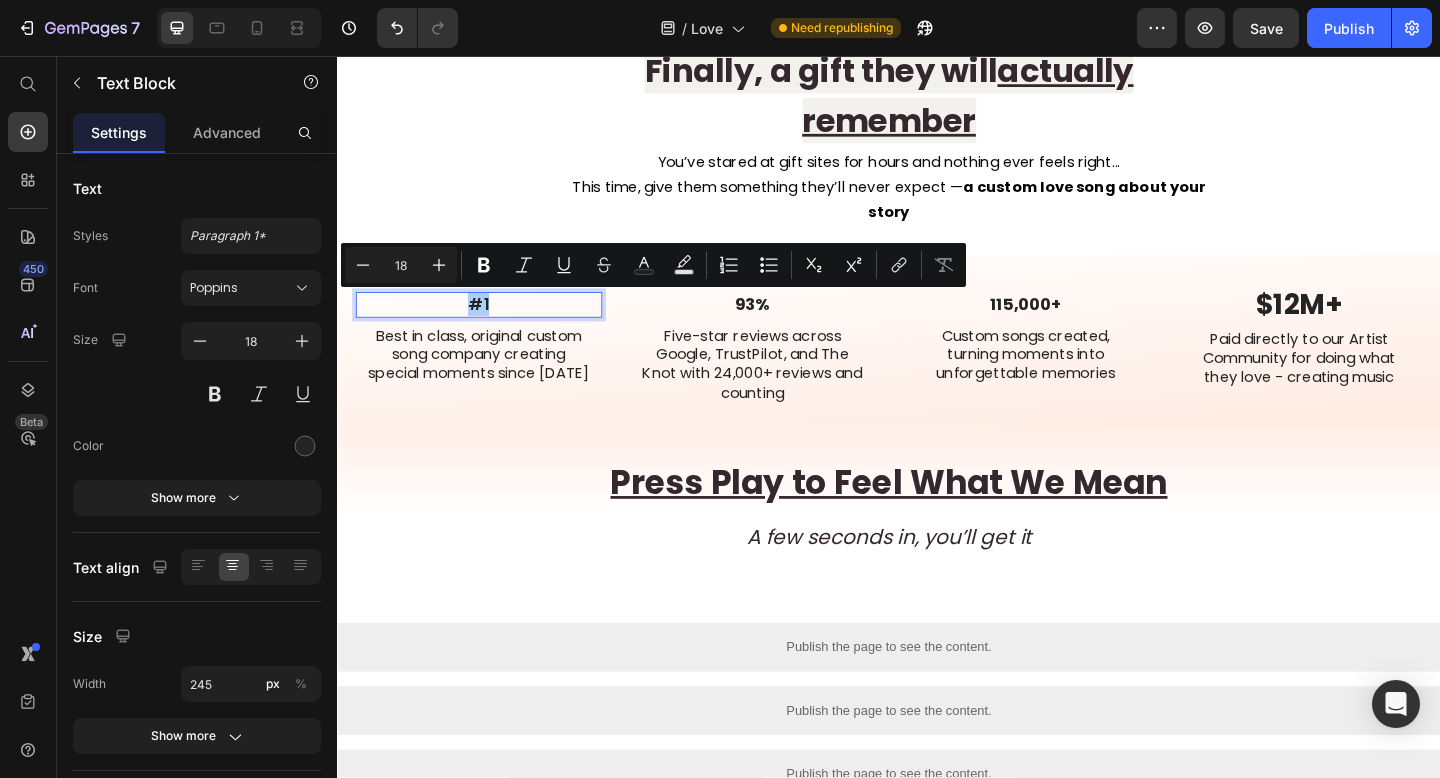 click on "18" at bounding box center (401, 265) 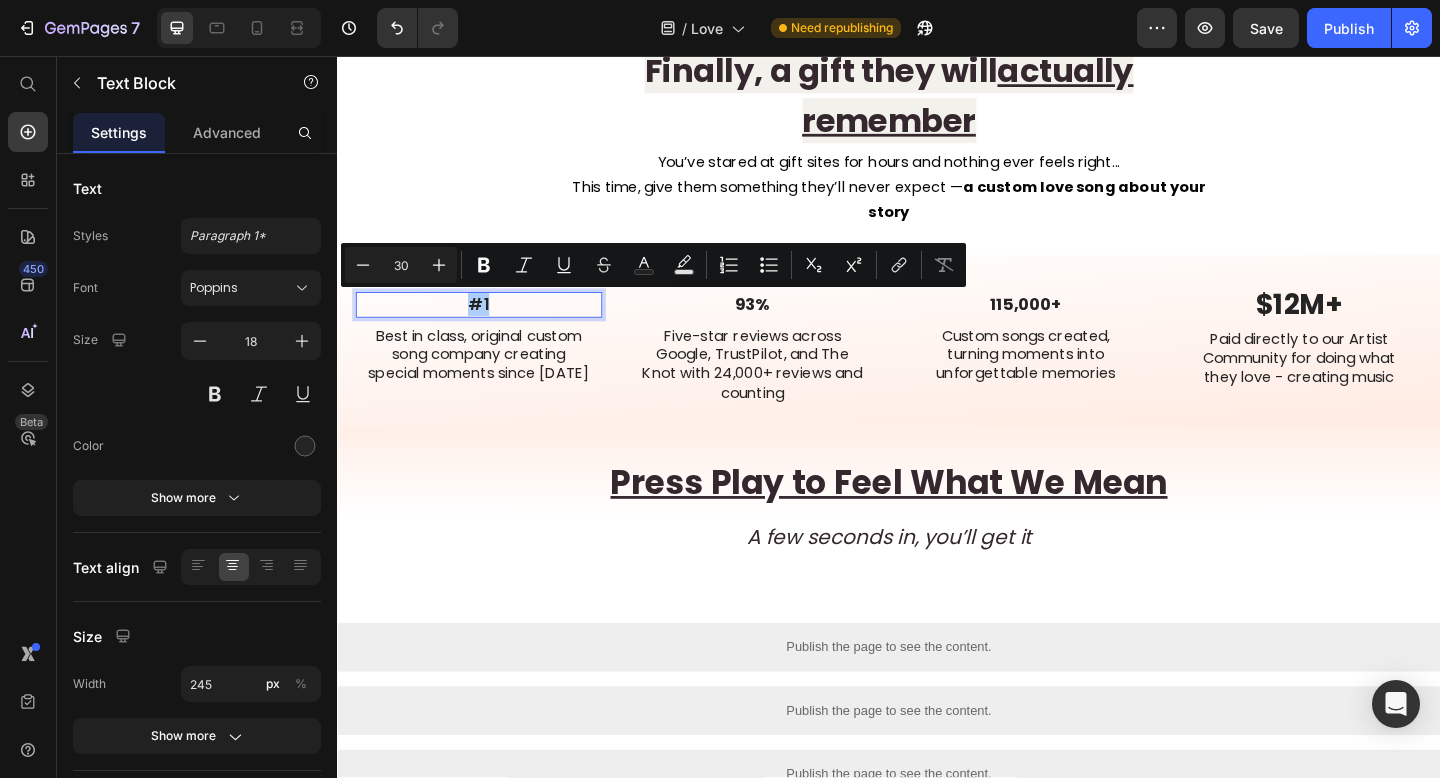 type on "30" 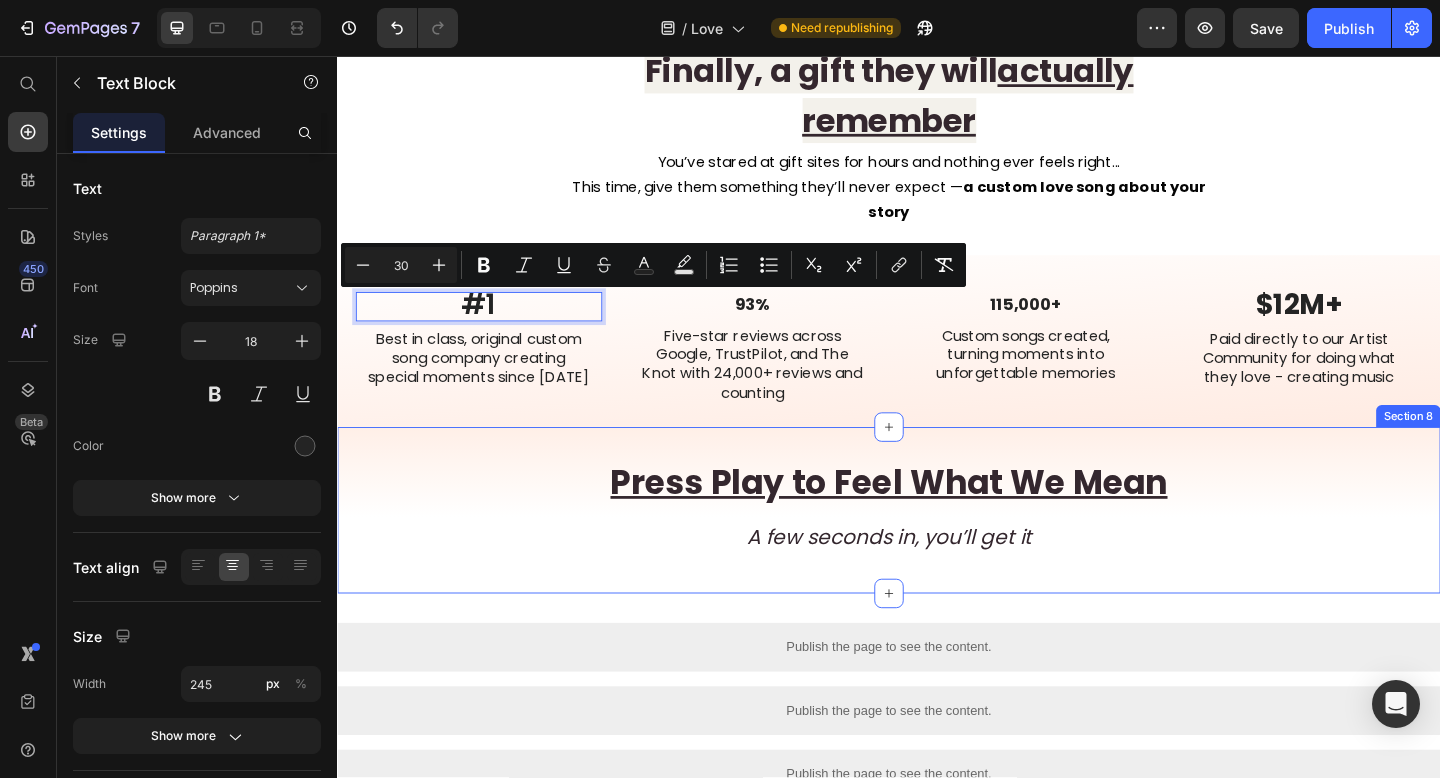 click on "Press Play to Feel What We Mean  A few seconds in, you’ll get it Heading Row" at bounding box center [937, 550] 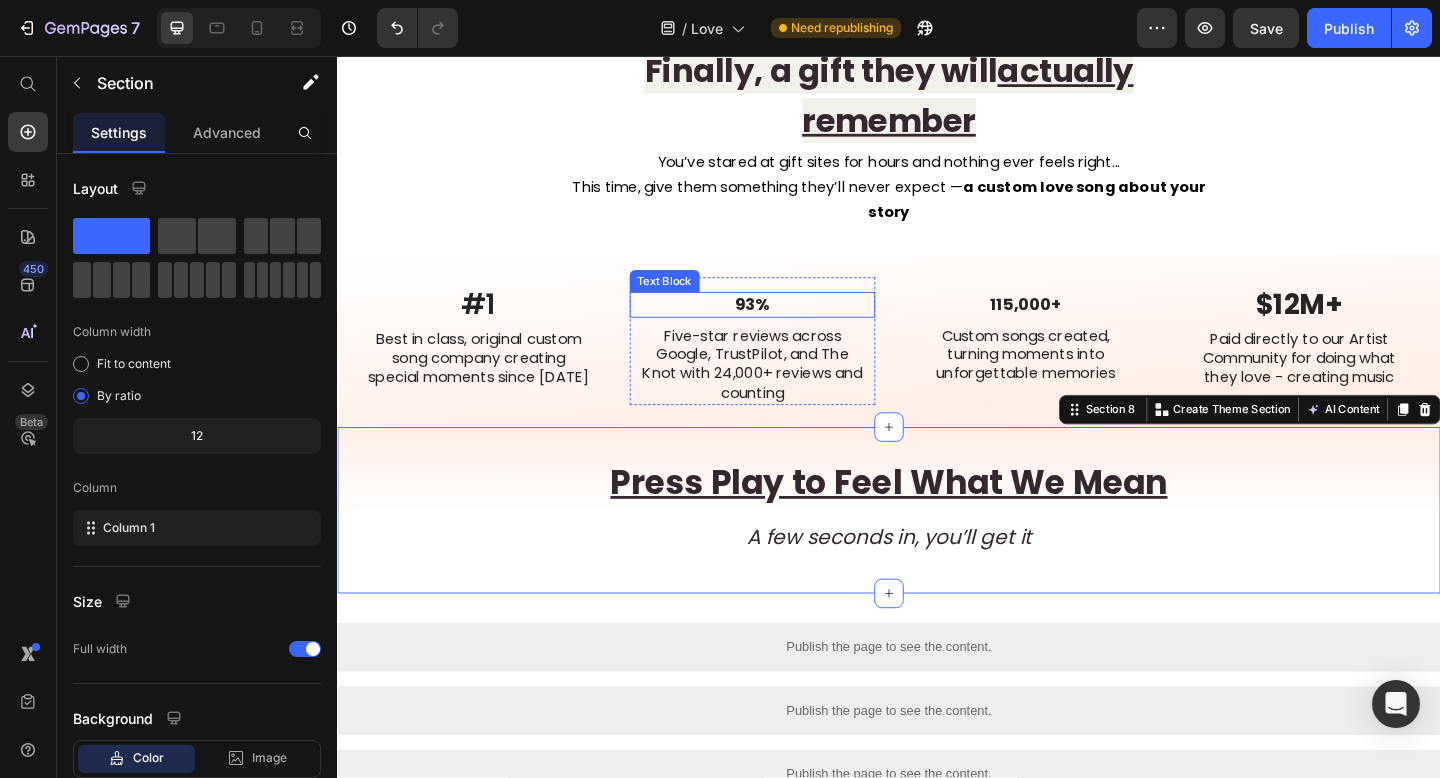 click on "93%" at bounding box center [788, 326] 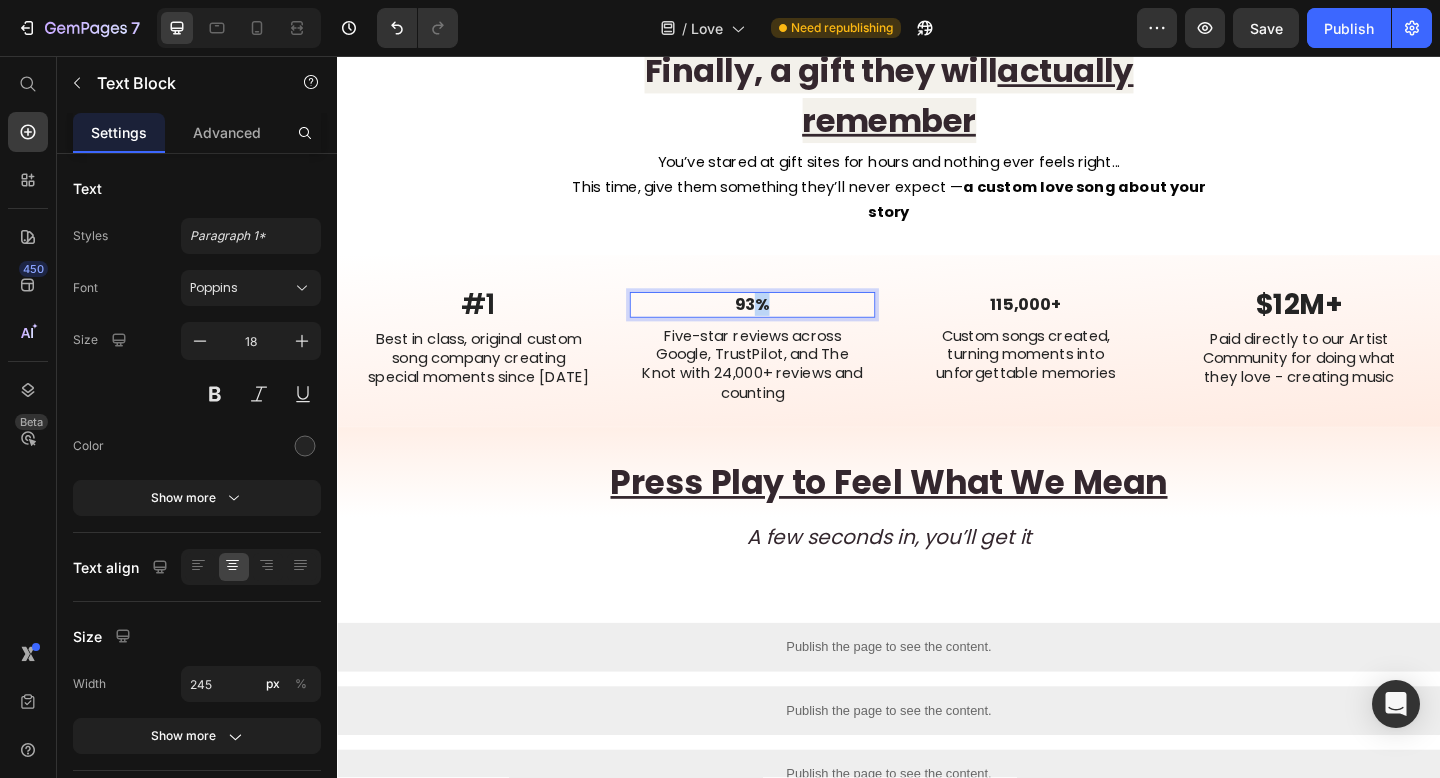 click on "93%" at bounding box center (788, 326) 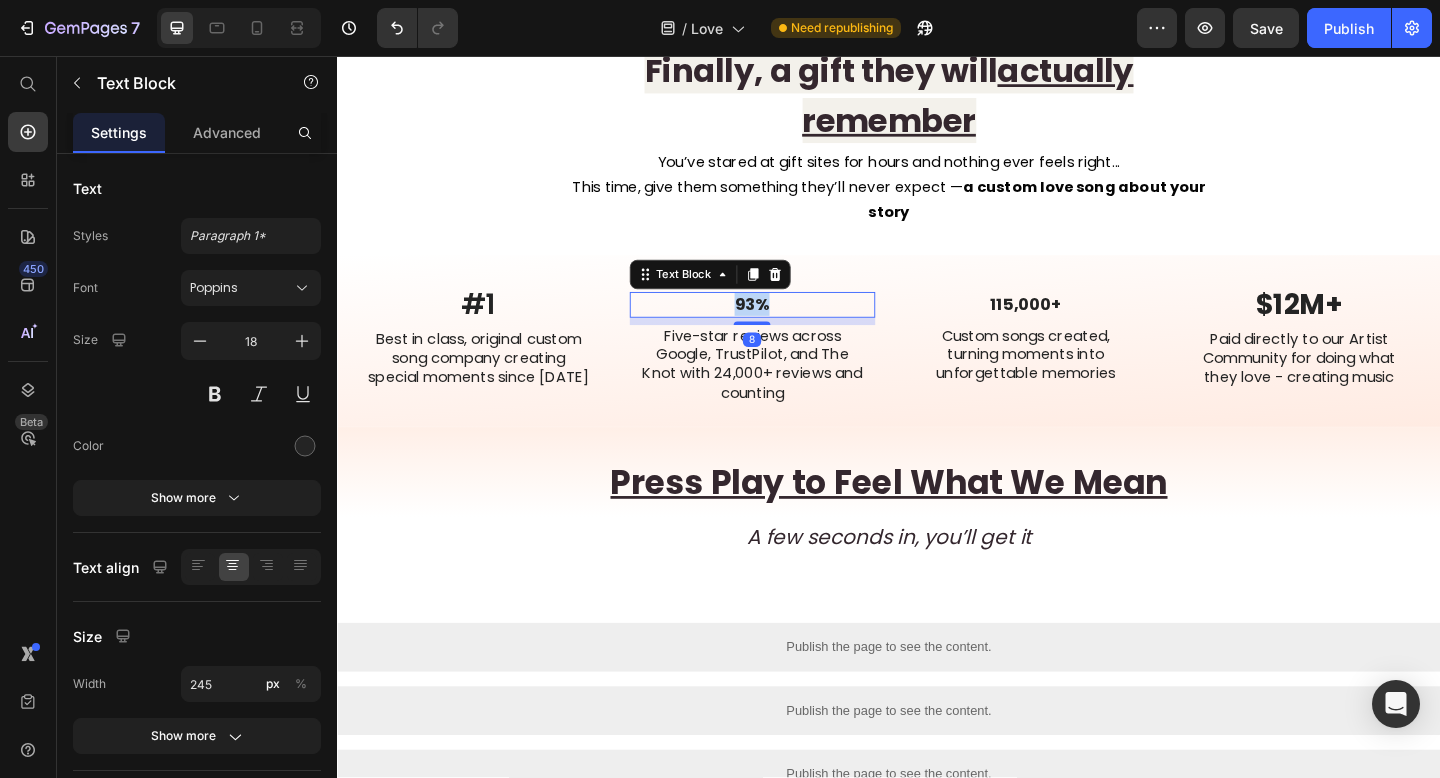click on "93%" at bounding box center [788, 326] 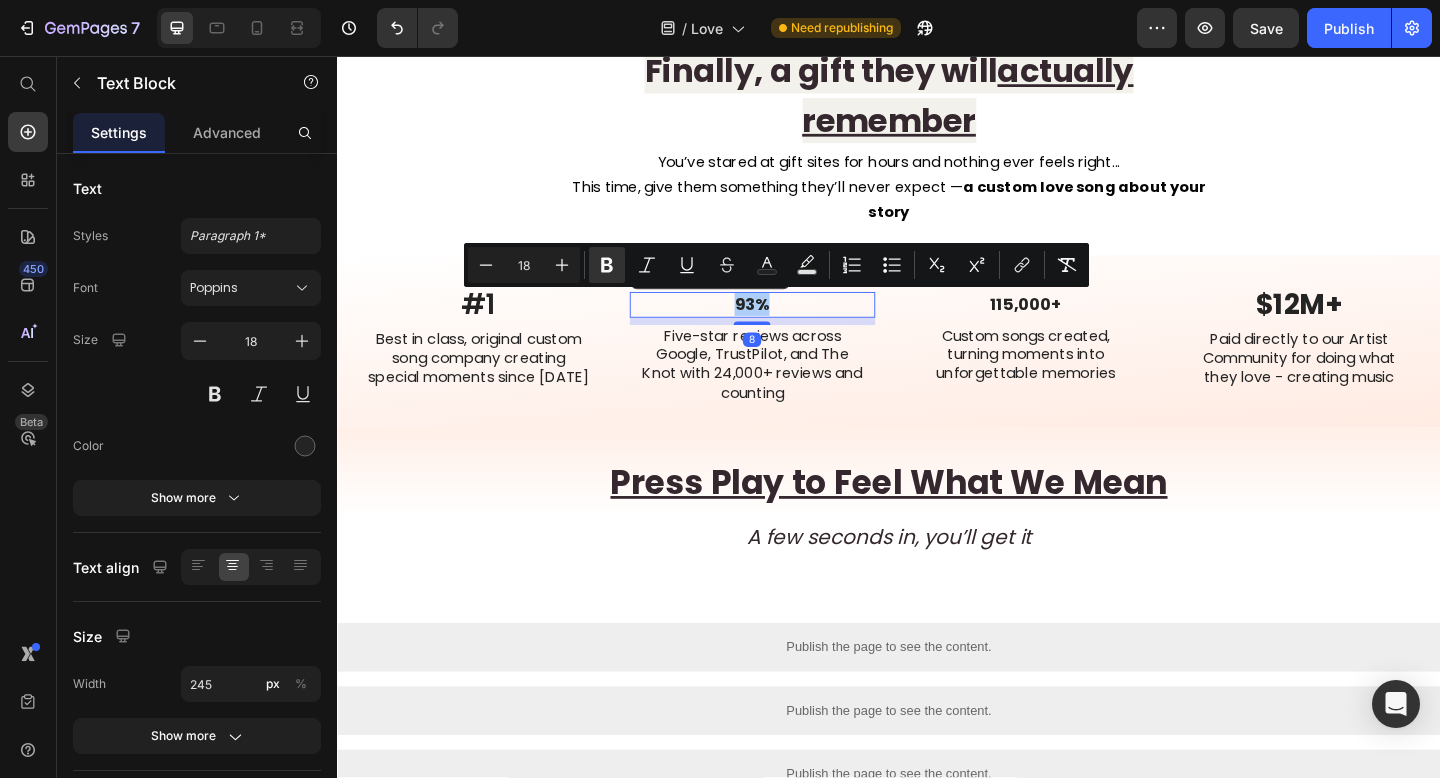 click on "18" at bounding box center [524, 265] 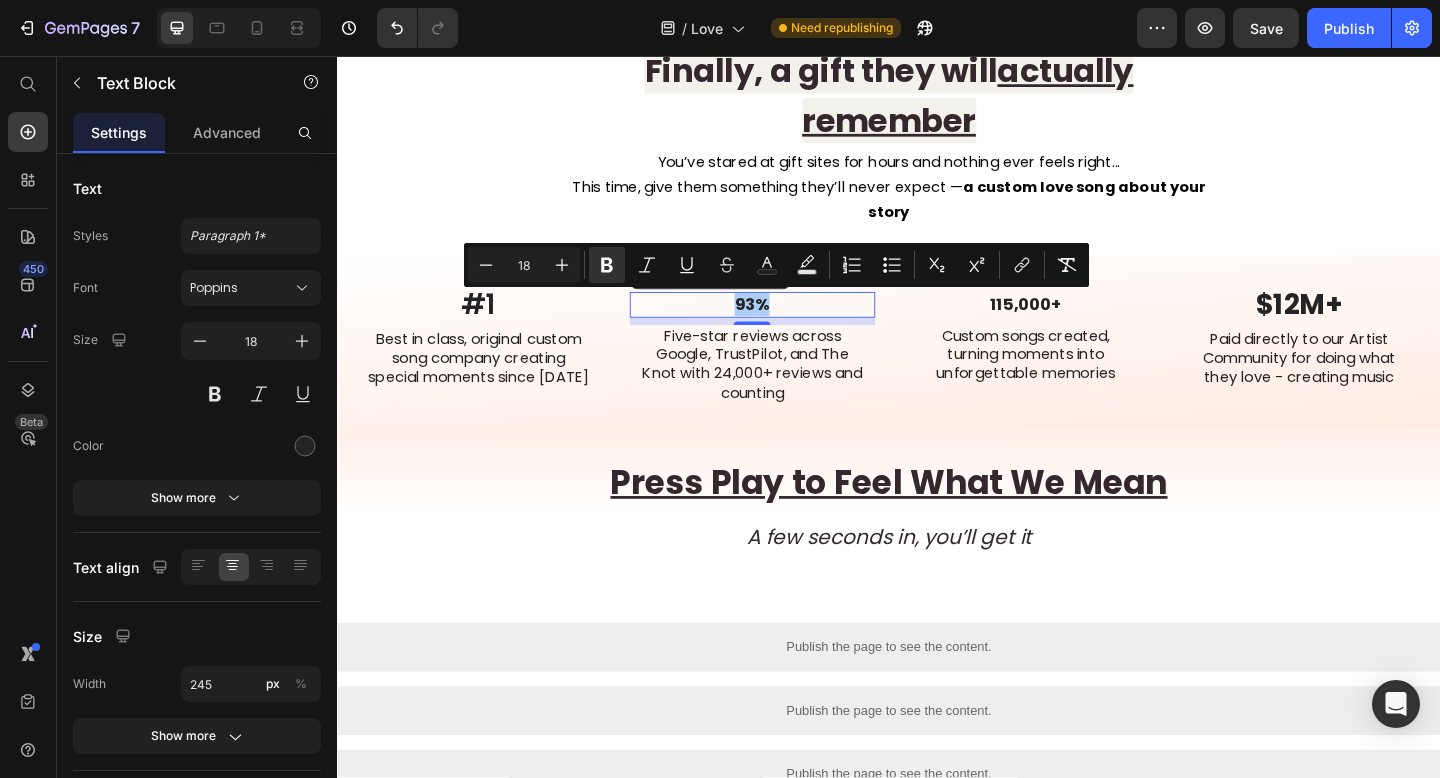 click on "18" at bounding box center [524, 265] 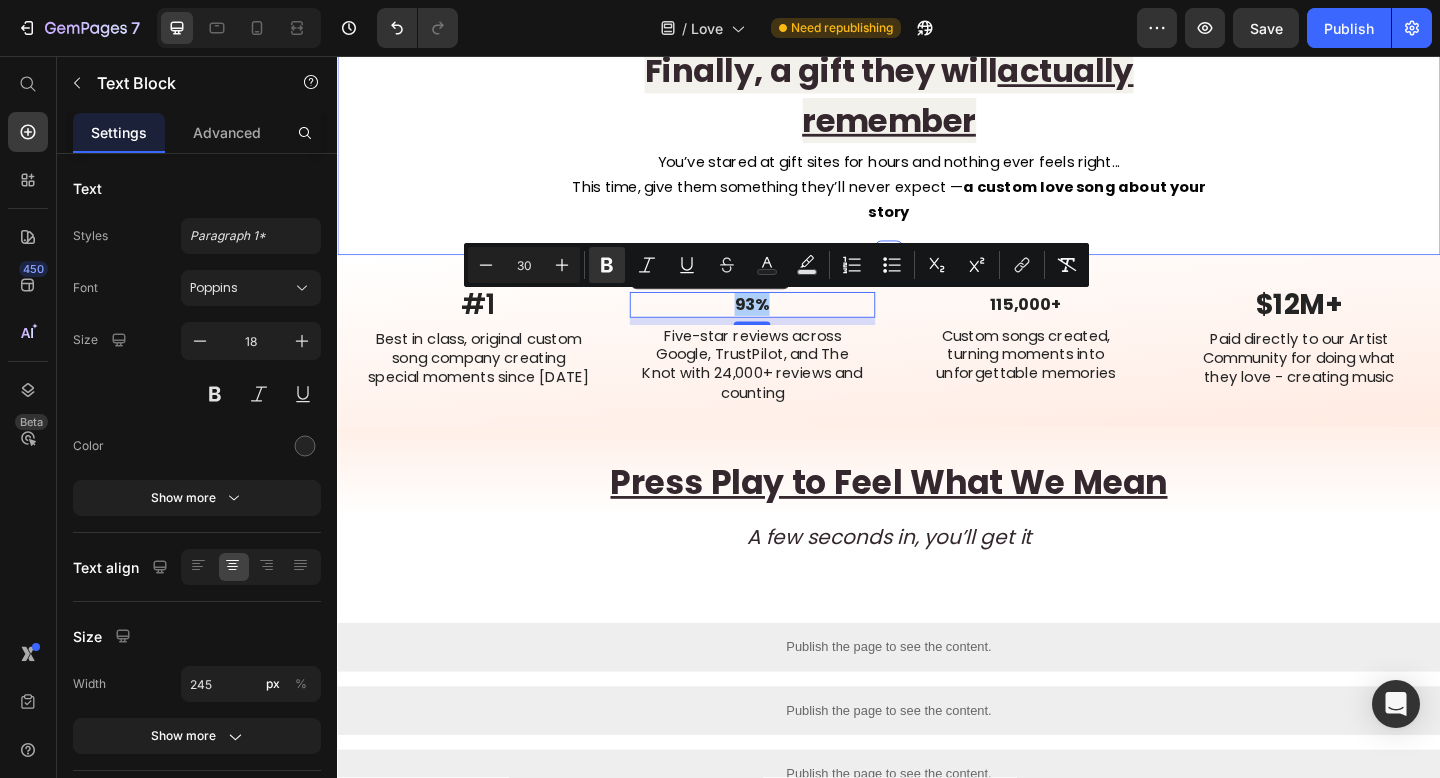 type on "30" 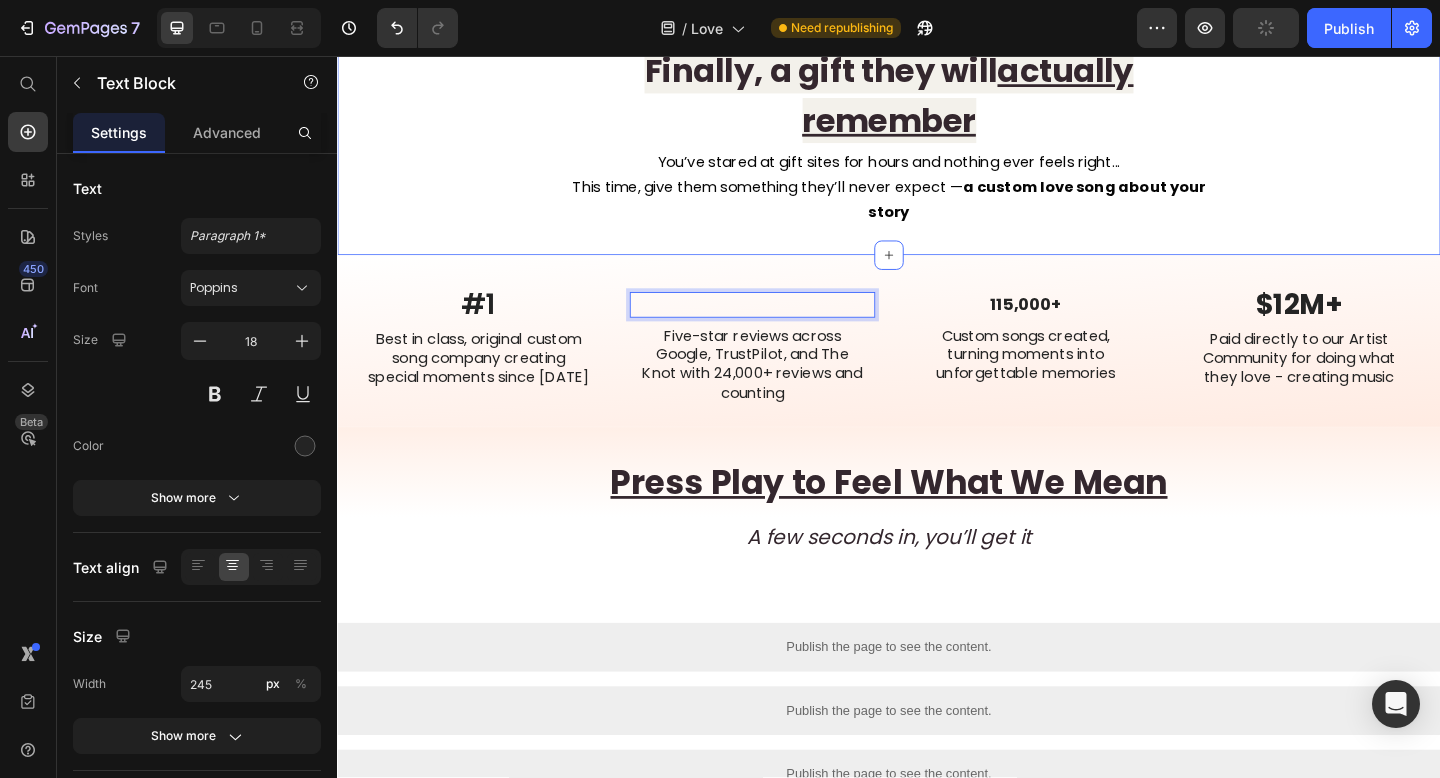 click on "Finally, a gift they will  actually remember Heading You’ve stared at gift sites for hours and nothing ever feels right... This time, give them something they’ll never expect —  a custom love song about your story Text Block Row" at bounding box center (937, 142) 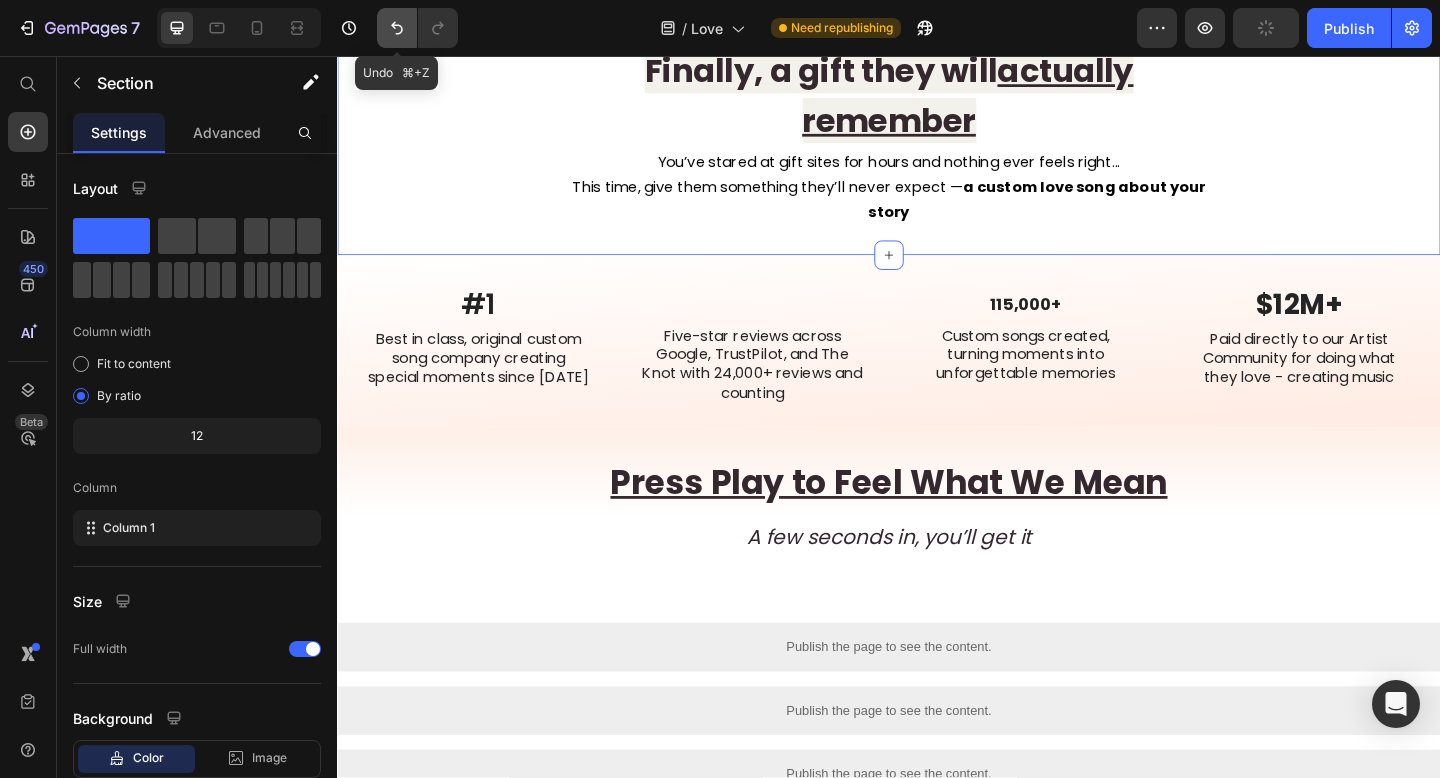 click 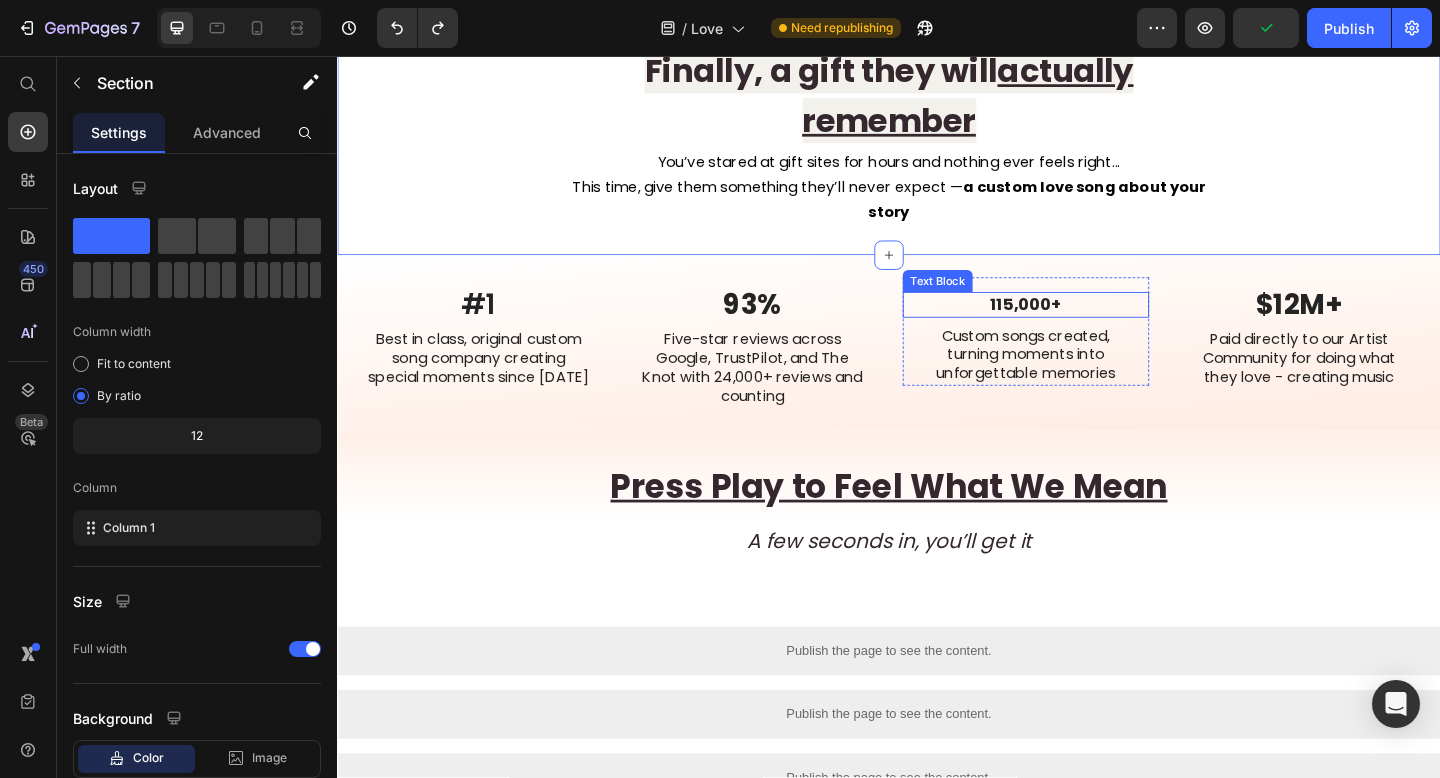 click on "115,000+" at bounding box center (1086, 326) 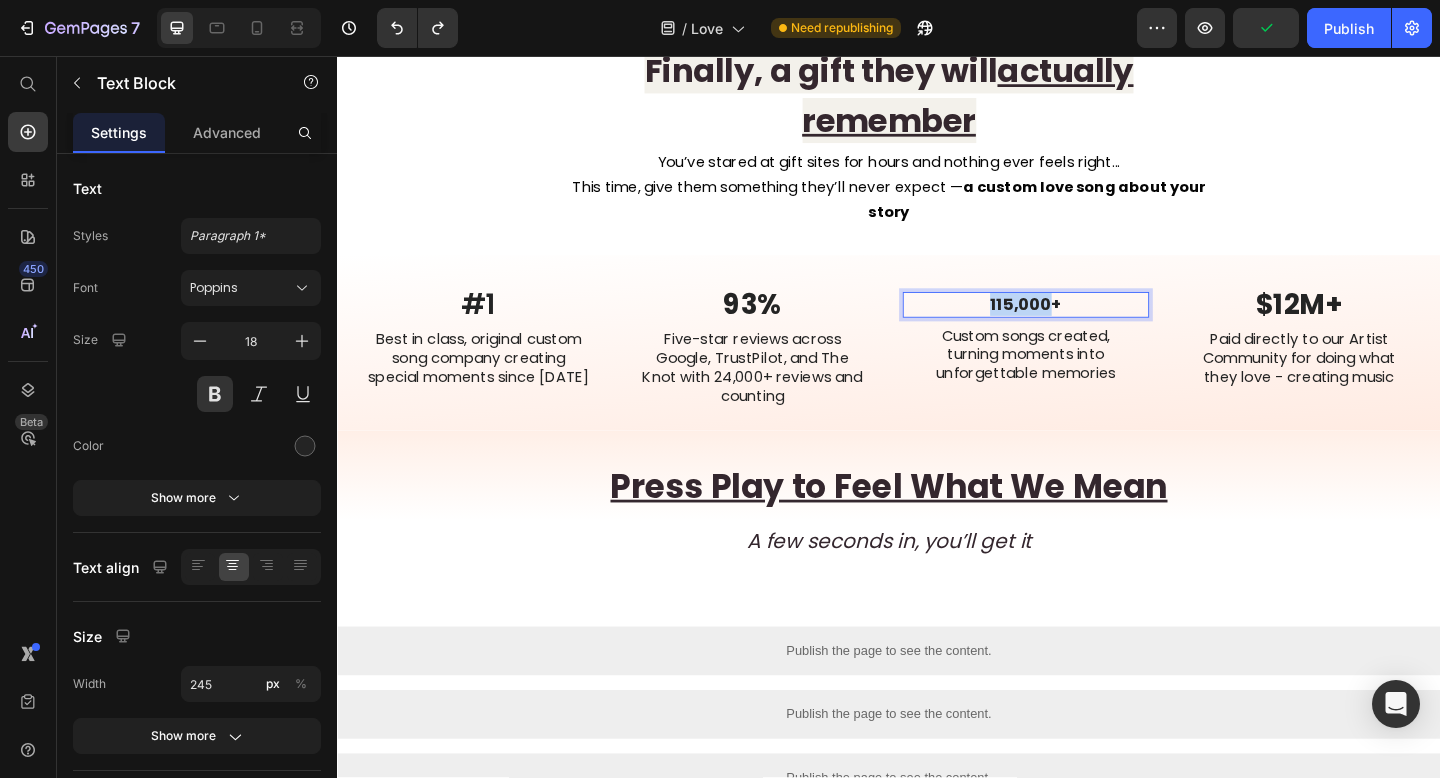 click on "115,000+" at bounding box center (1086, 326) 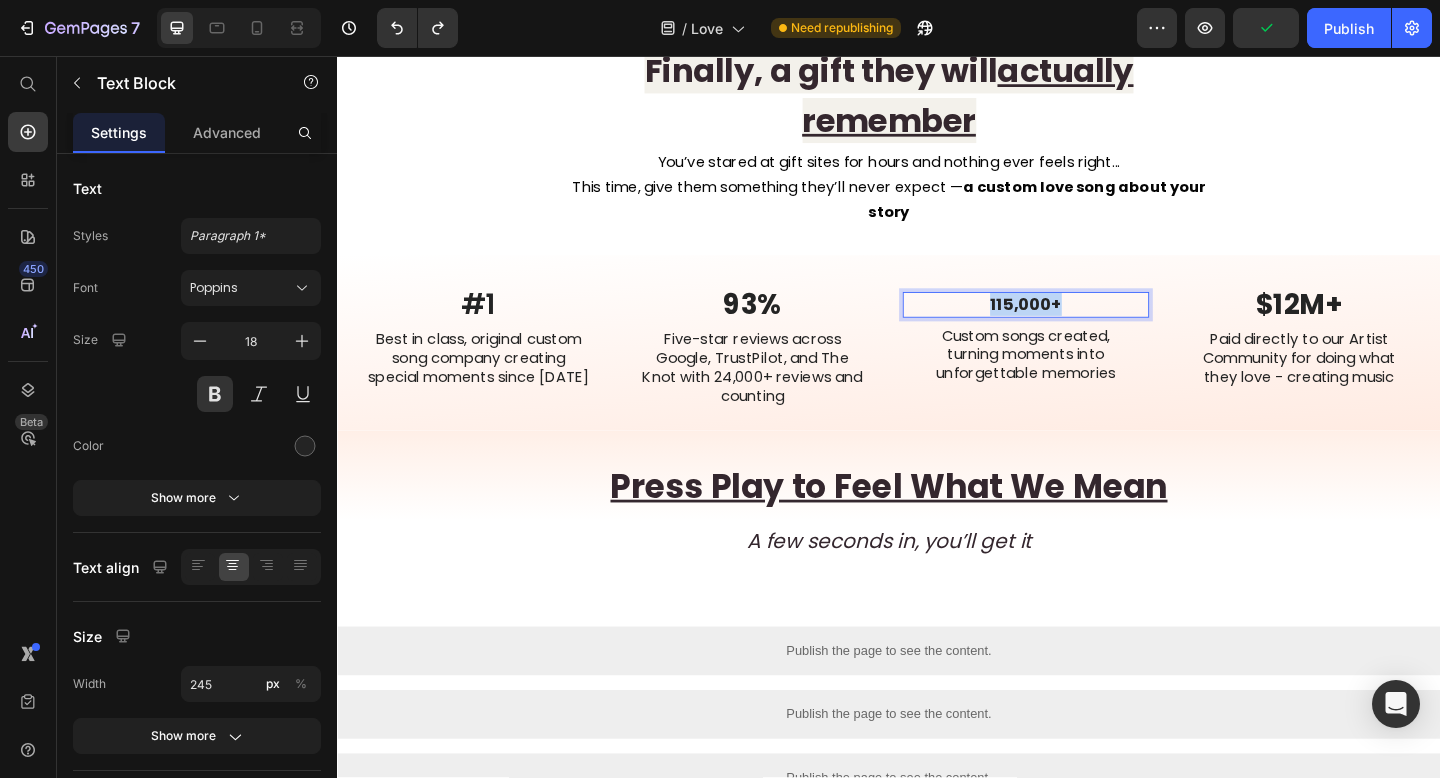 click on "115,000+" at bounding box center (1086, 326) 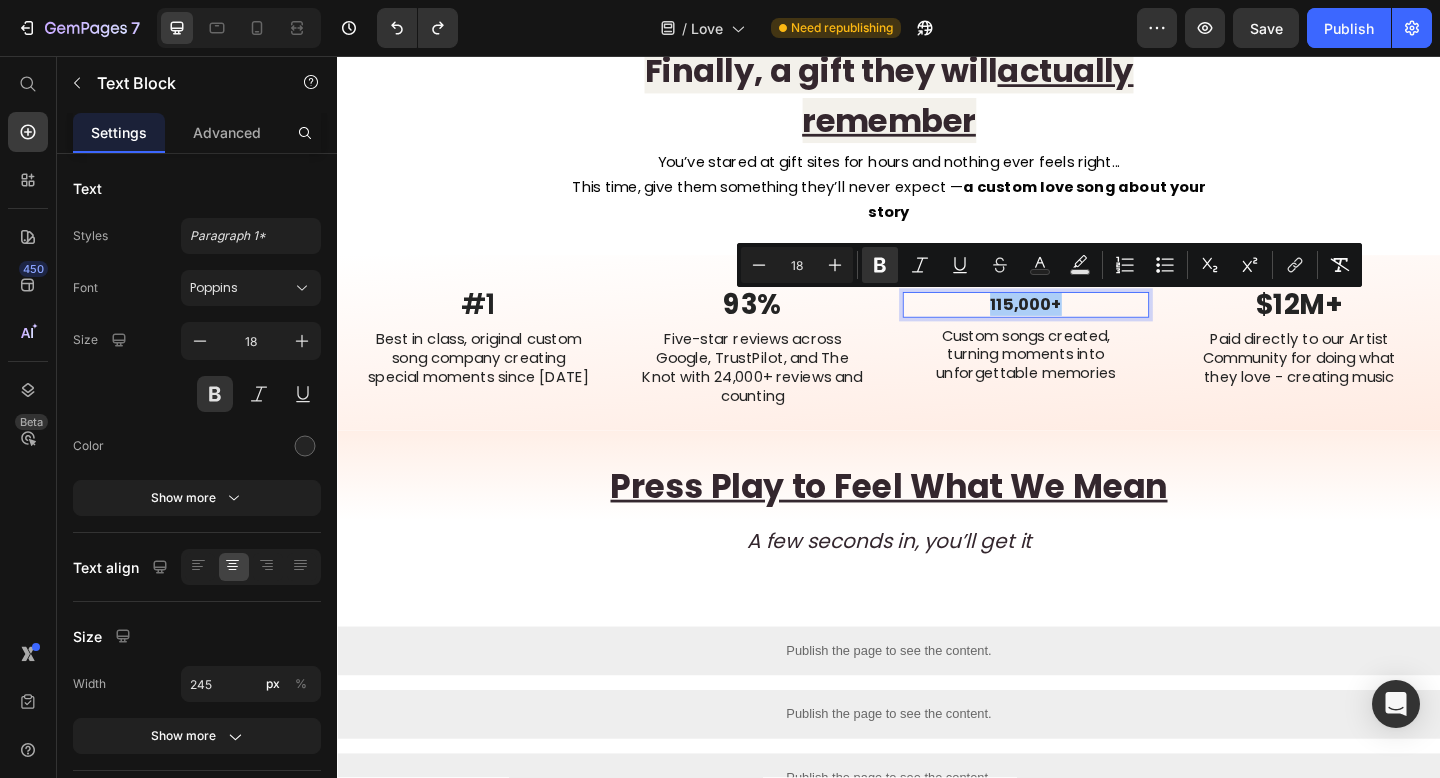 click on "18" at bounding box center (797, 265) 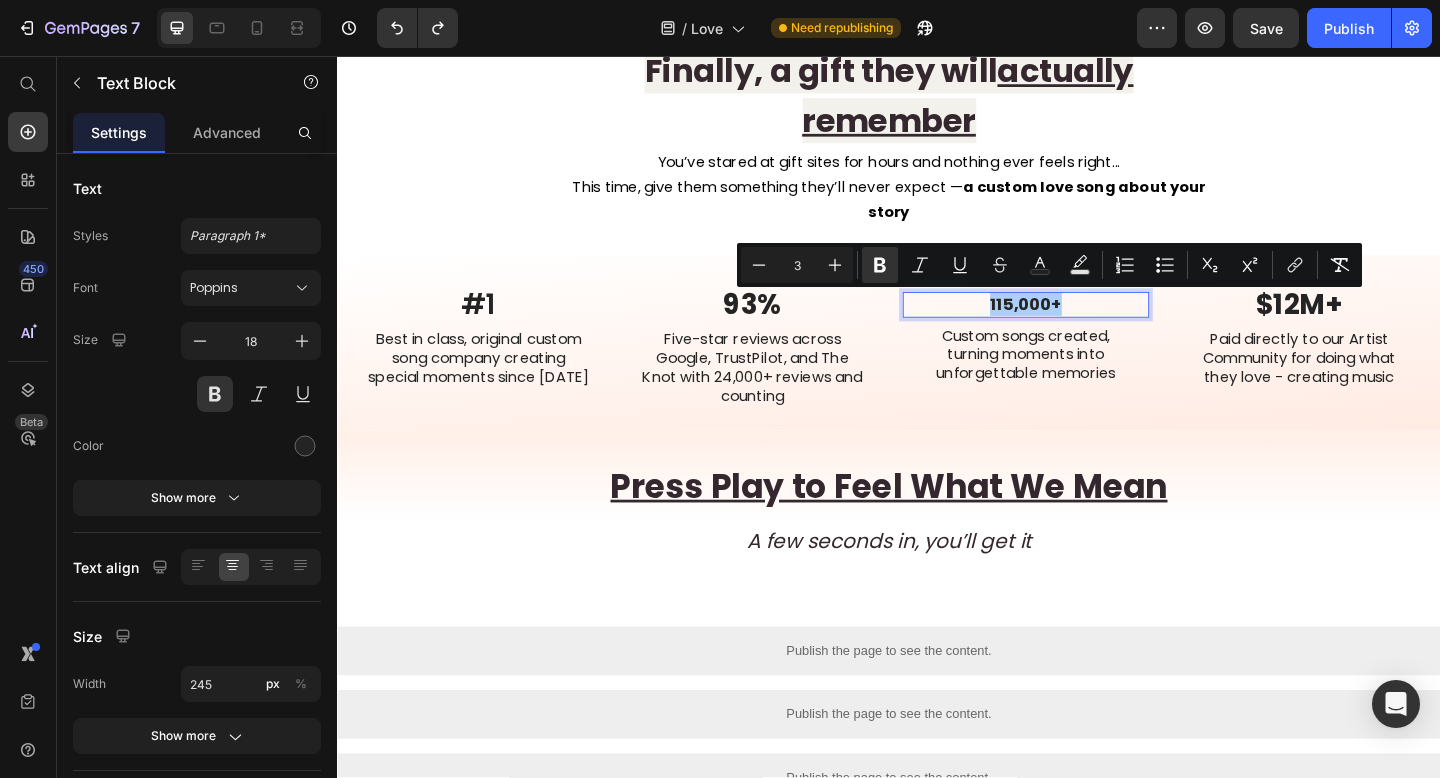 type on "30" 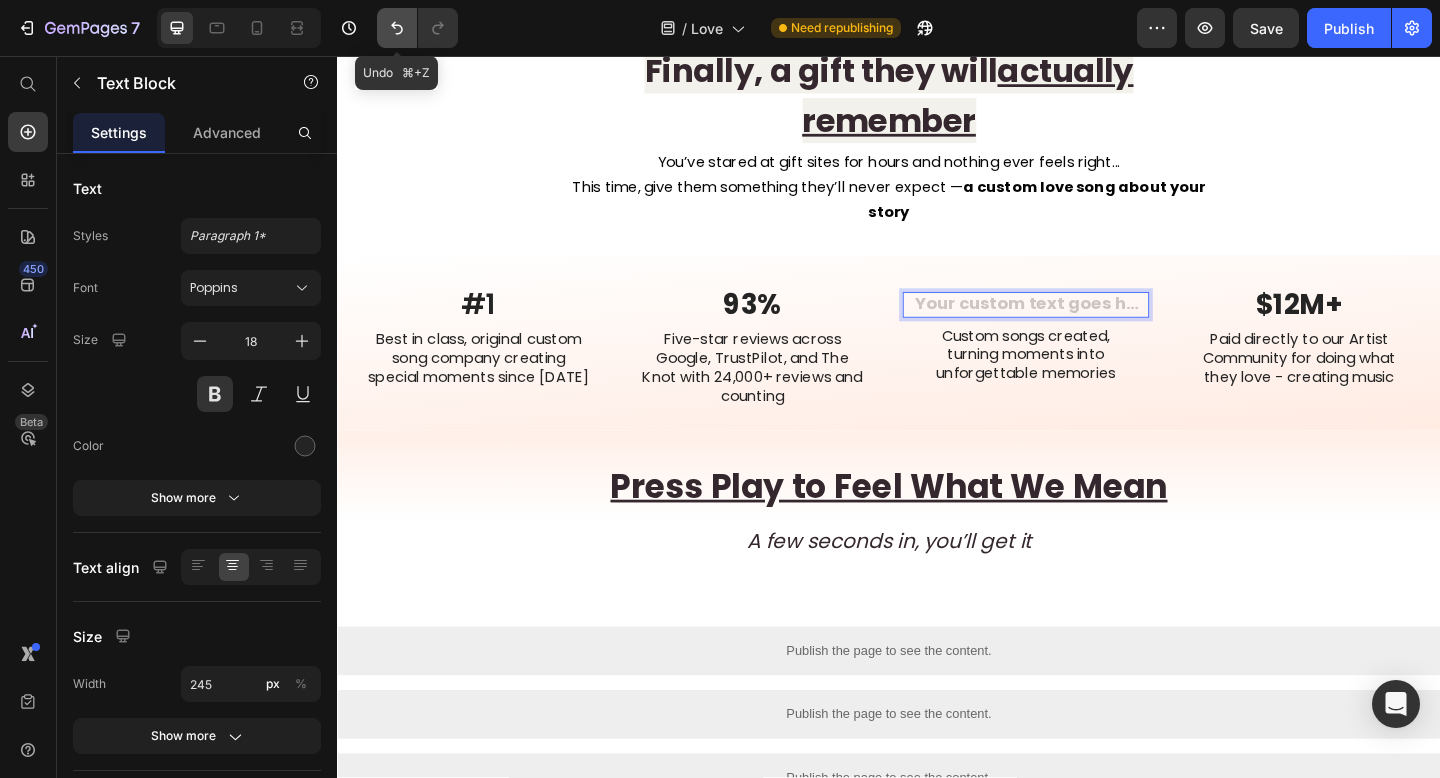 click 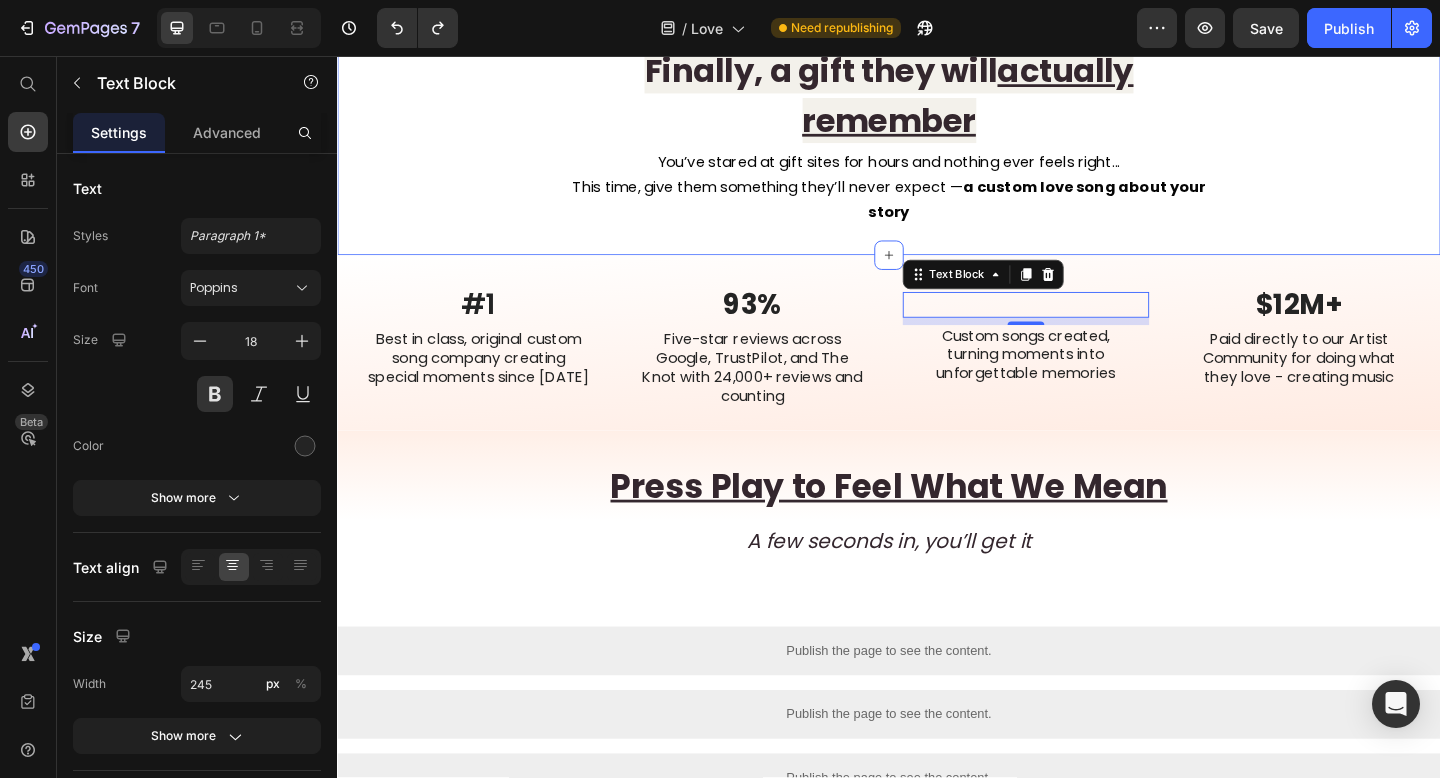 click on "Finally, a gift they will  actually remember Heading You’ve stared at gift sites for hours and nothing ever feels right... This time, give them something they’ll never expect —  a custom love song about your story Text Block Row" at bounding box center [937, 142] 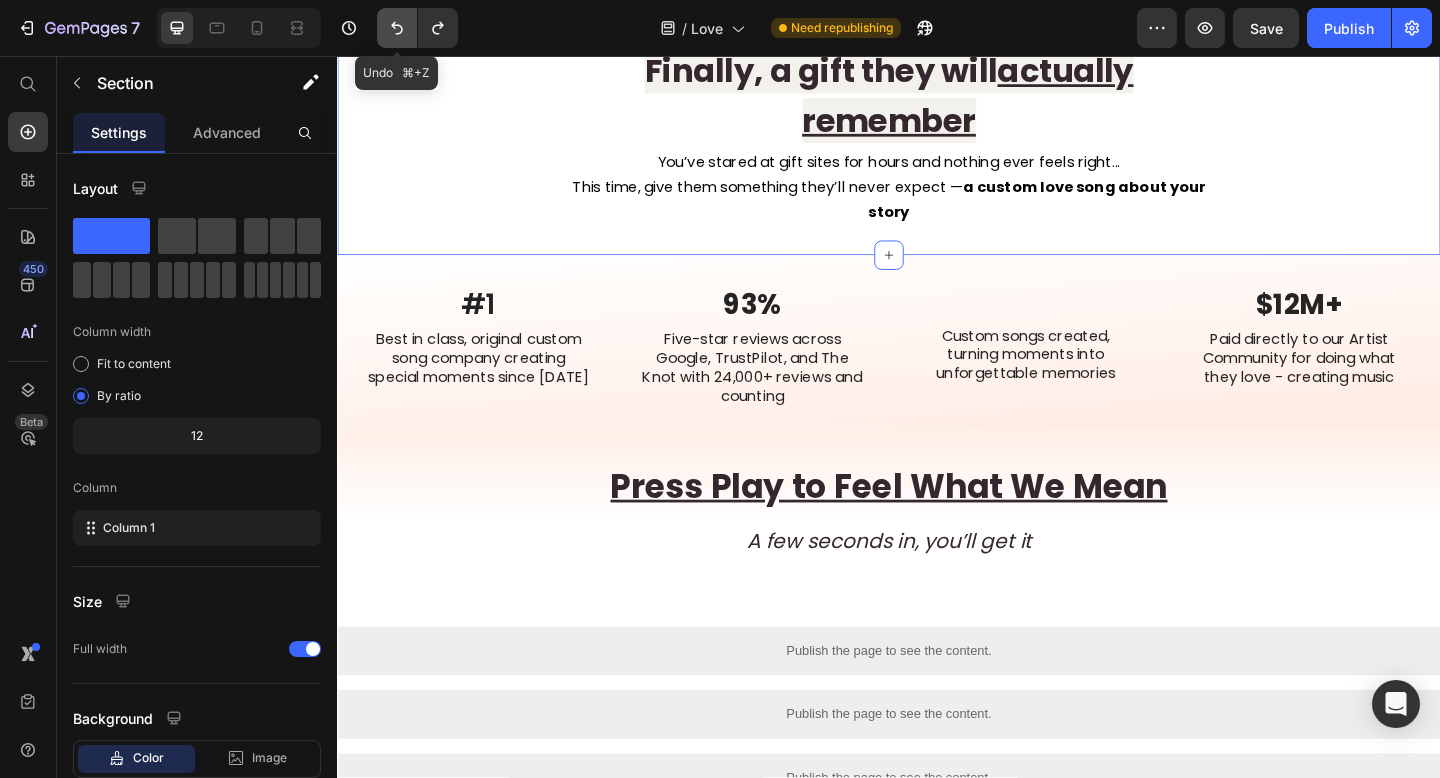 click 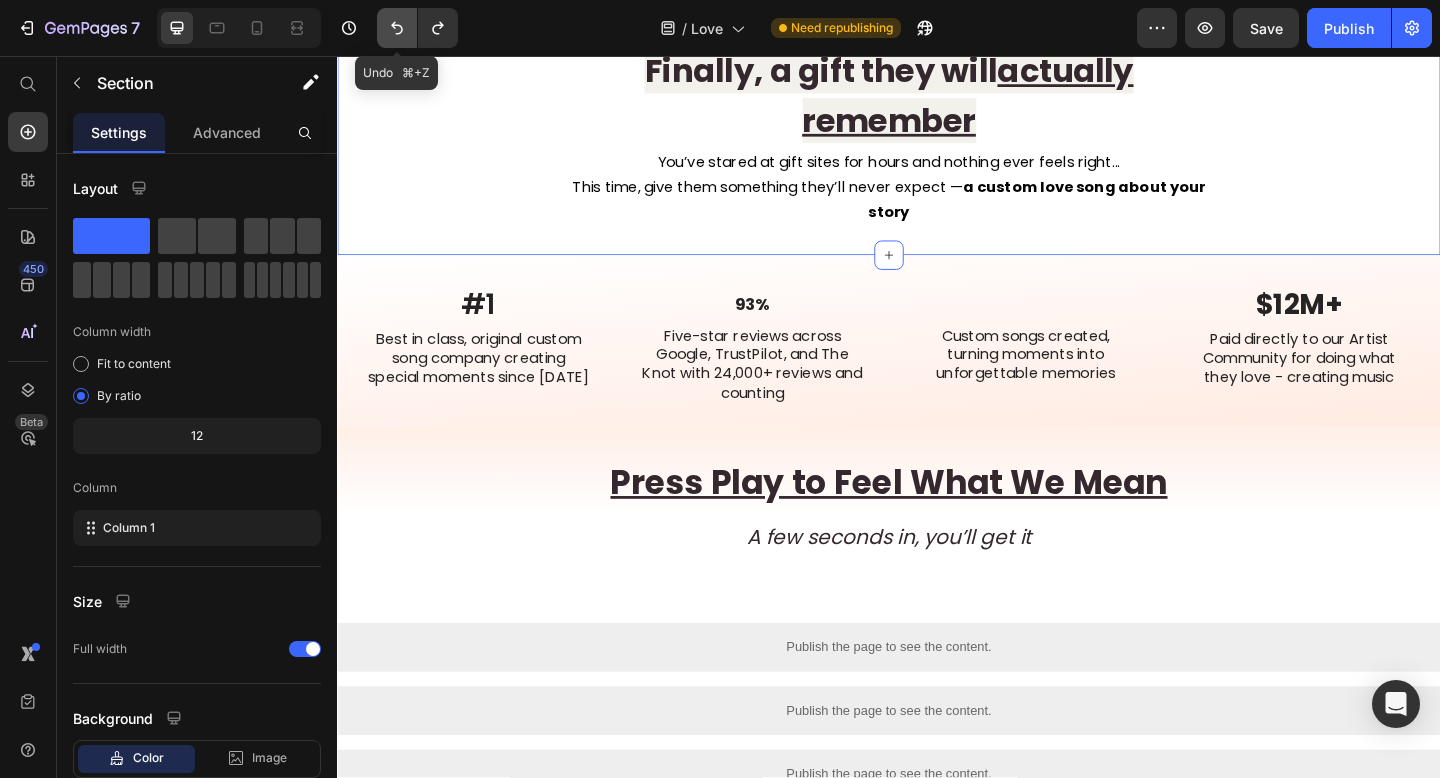 click 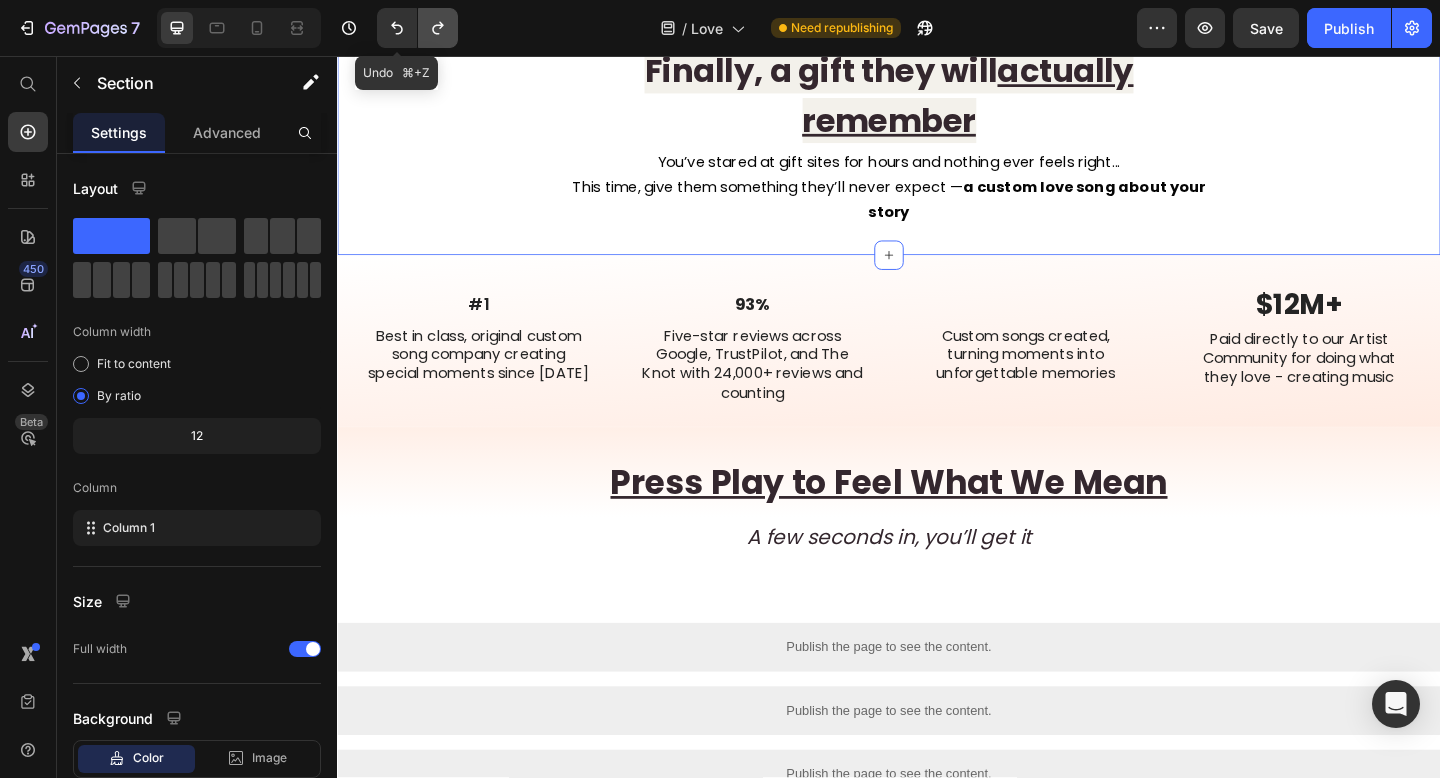click 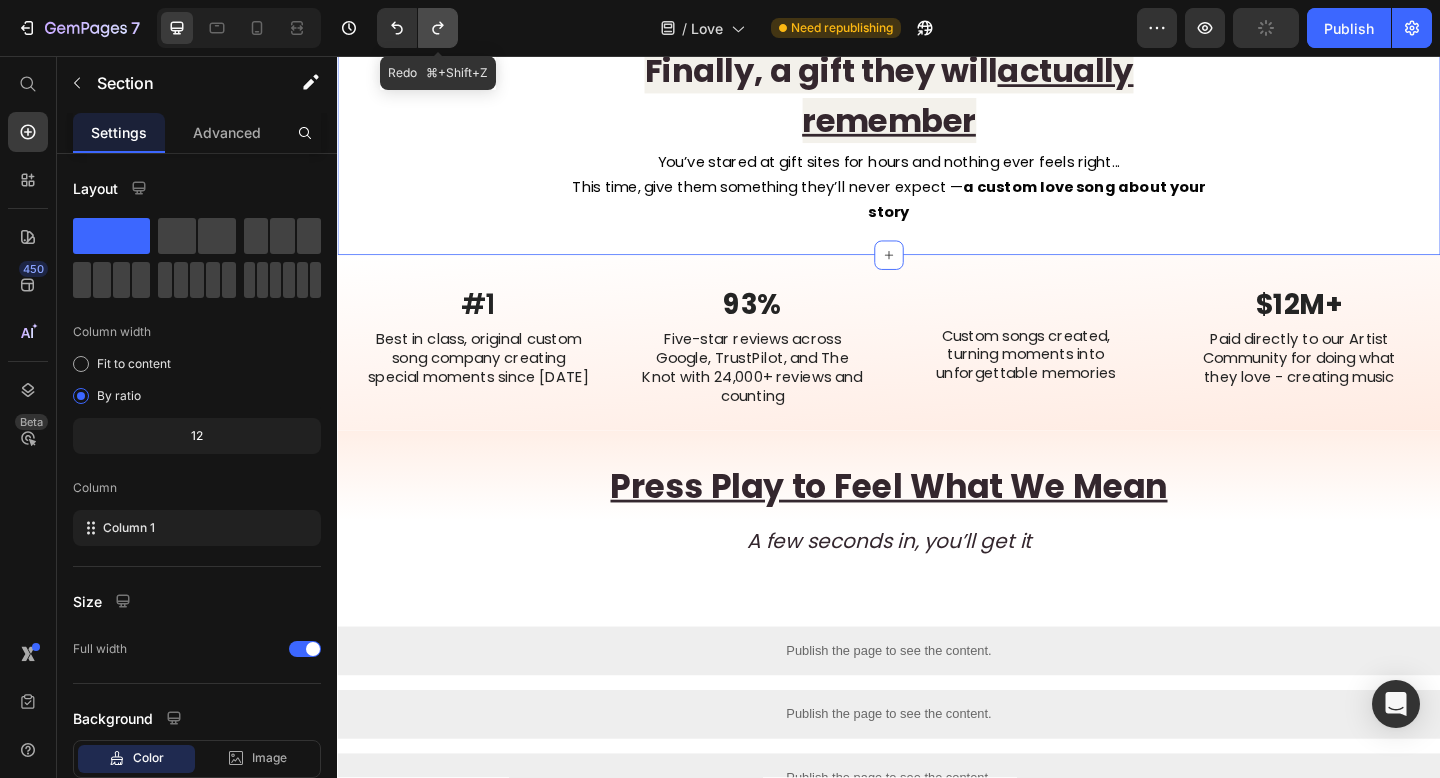 click 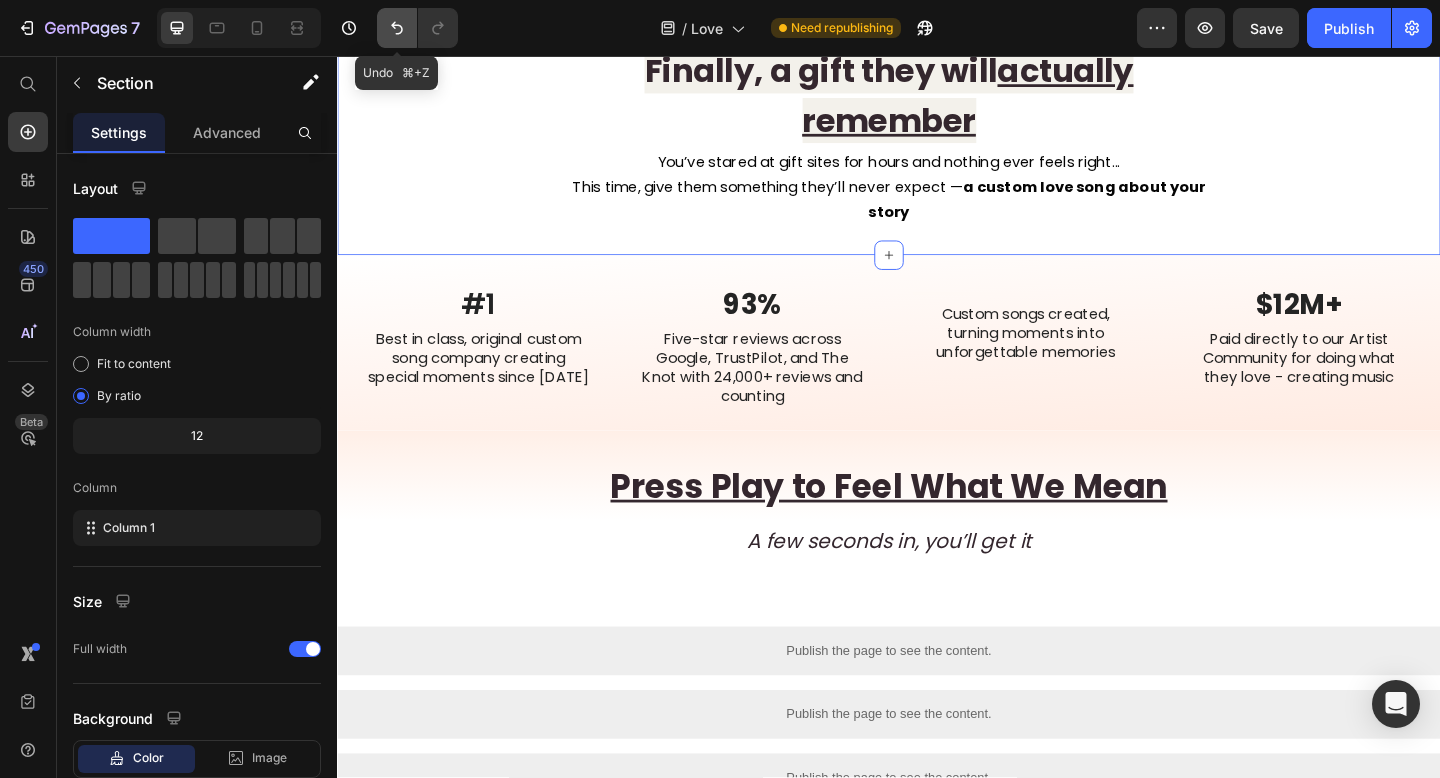 click 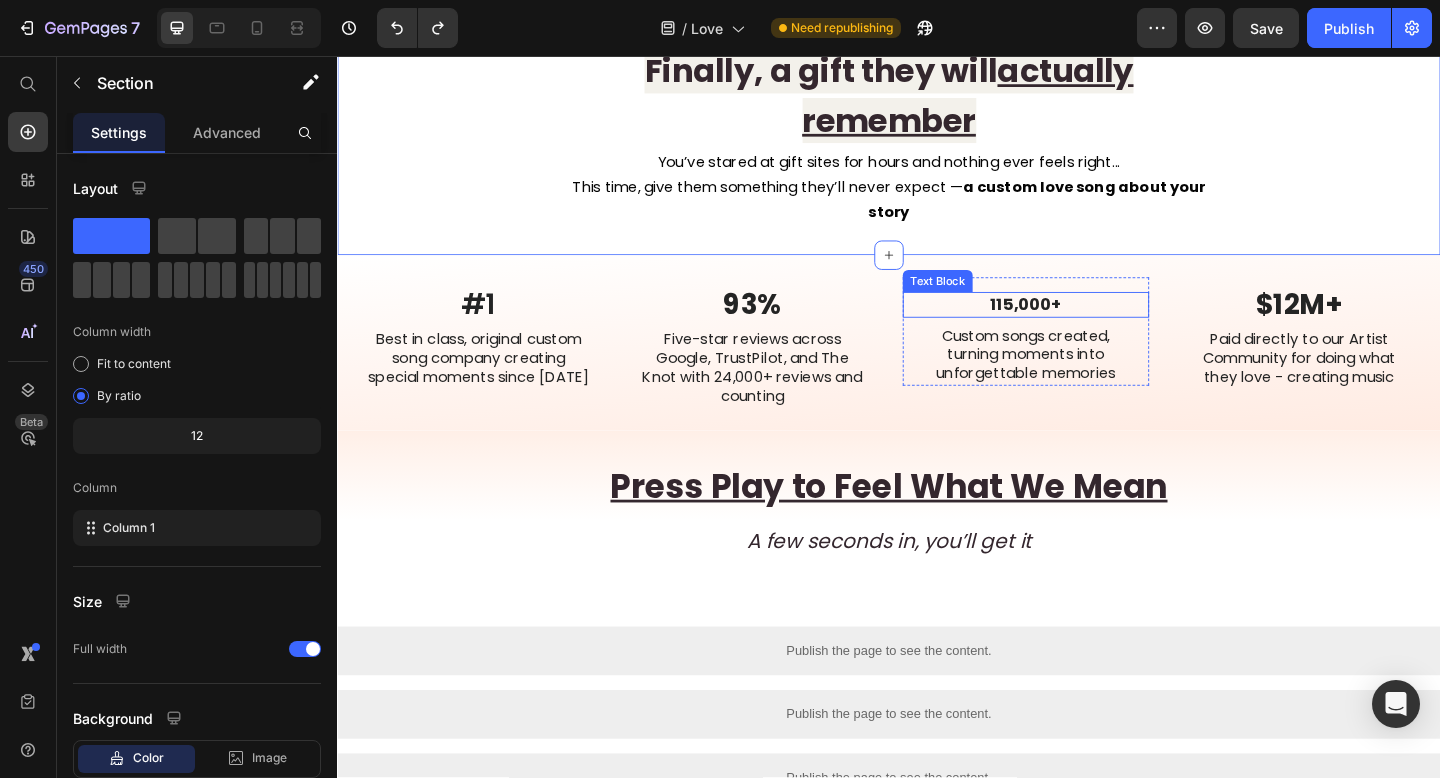 click on "115,000+" at bounding box center (1086, 326) 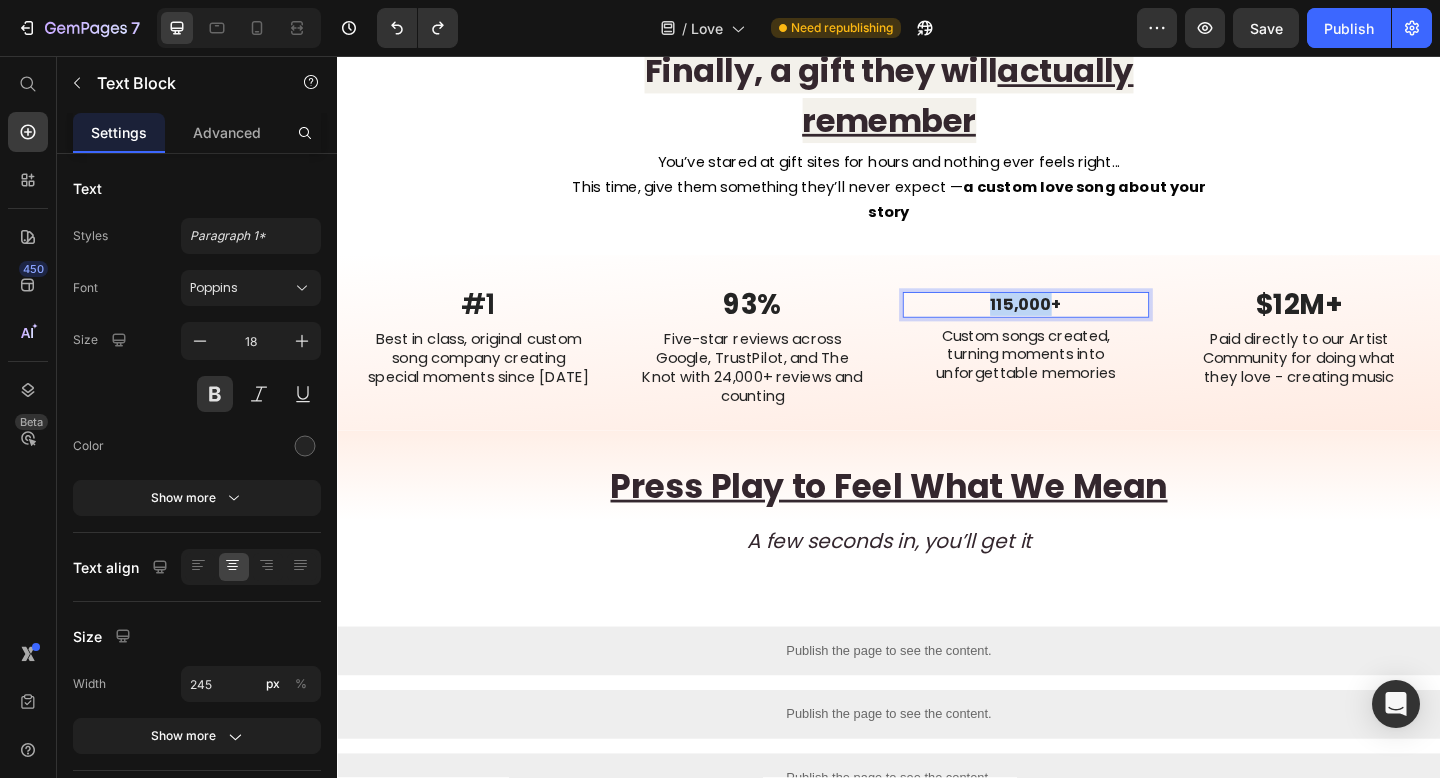 click on "115,000+" at bounding box center (1086, 326) 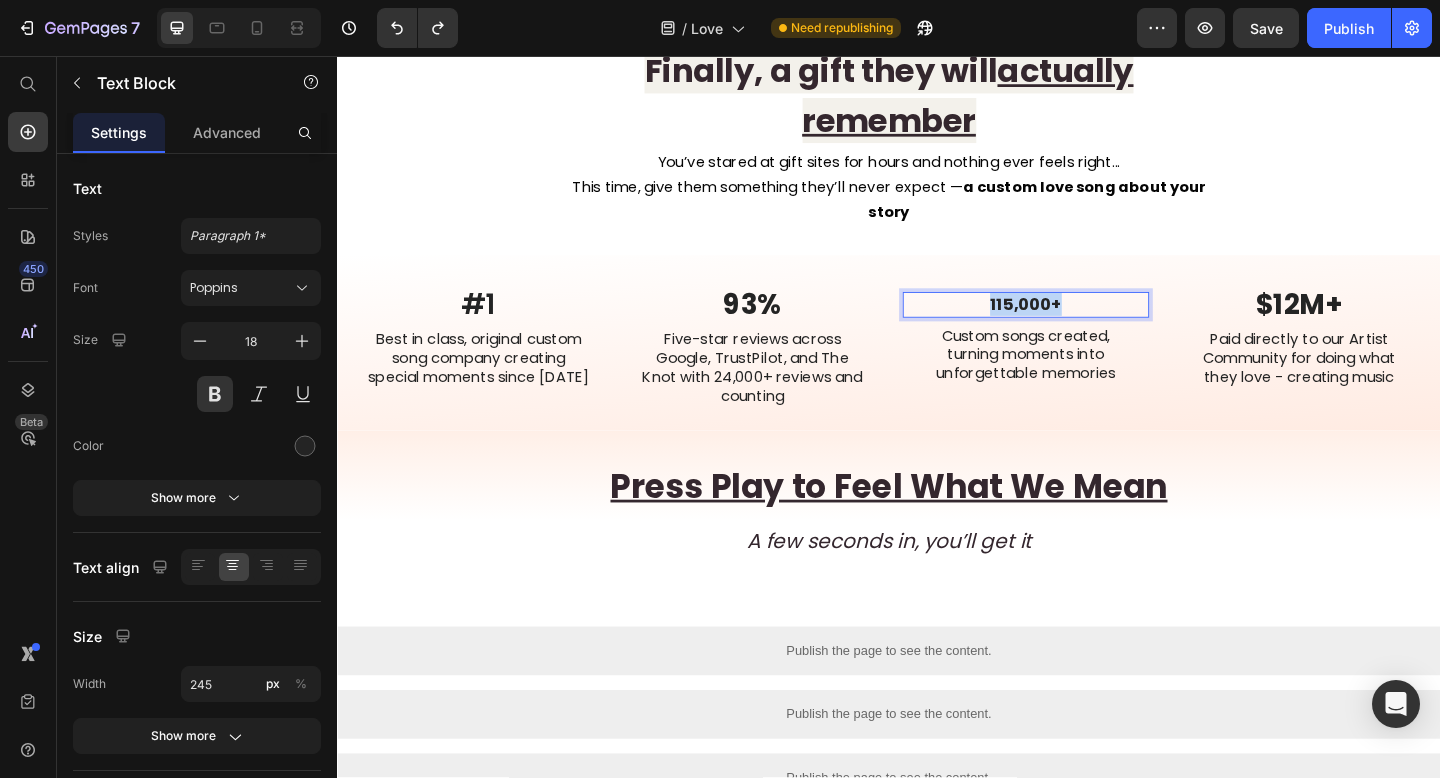 click on "115,000+" at bounding box center [1086, 326] 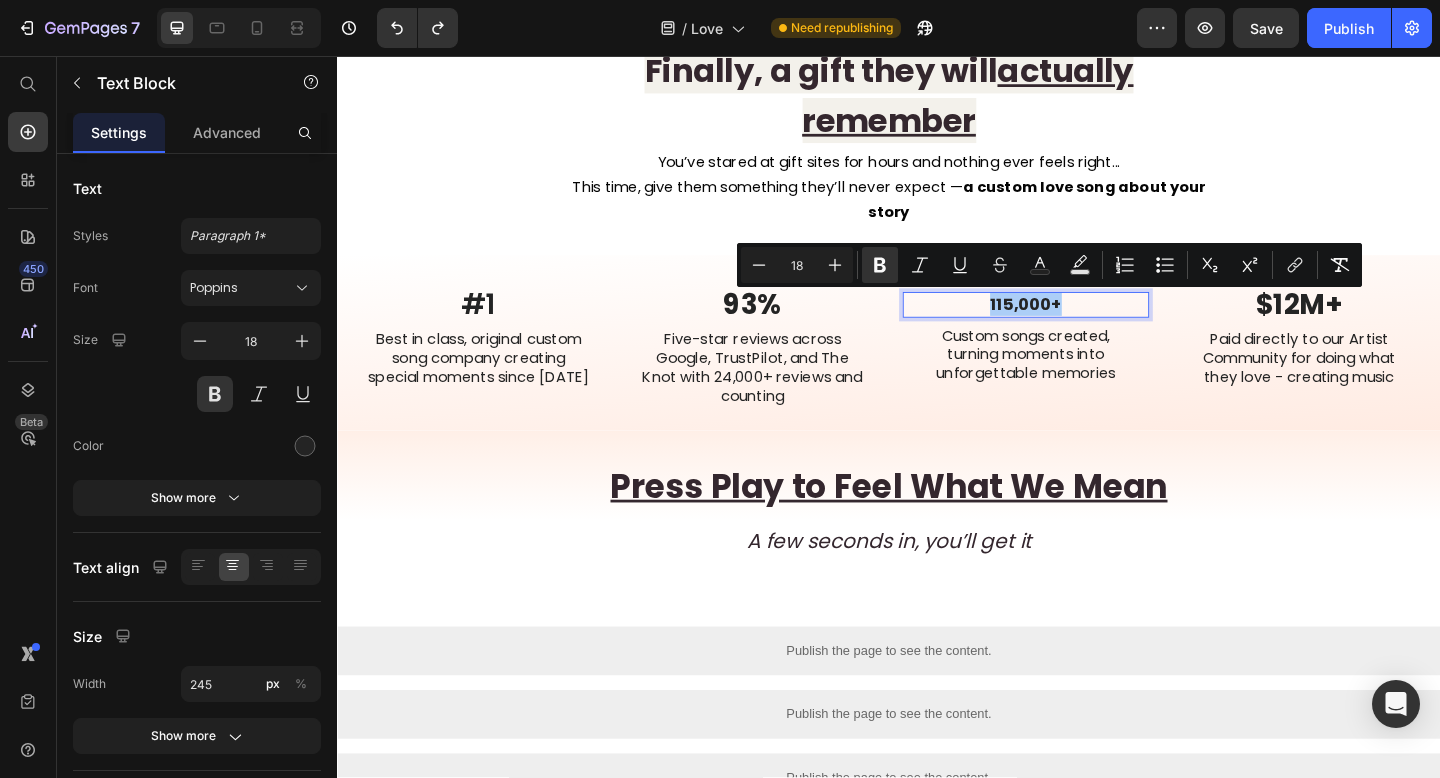 click on "18" at bounding box center [797, 265] 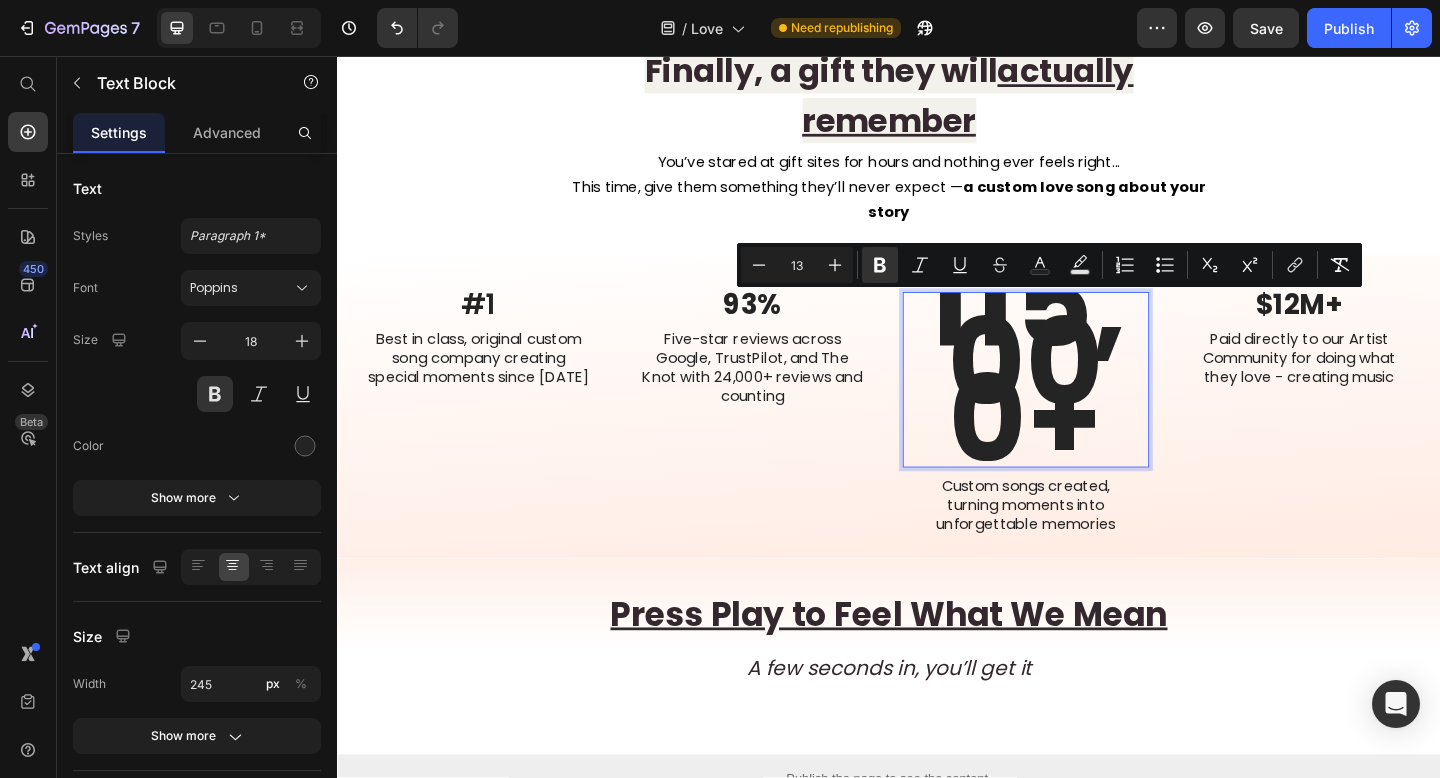 type on "1" 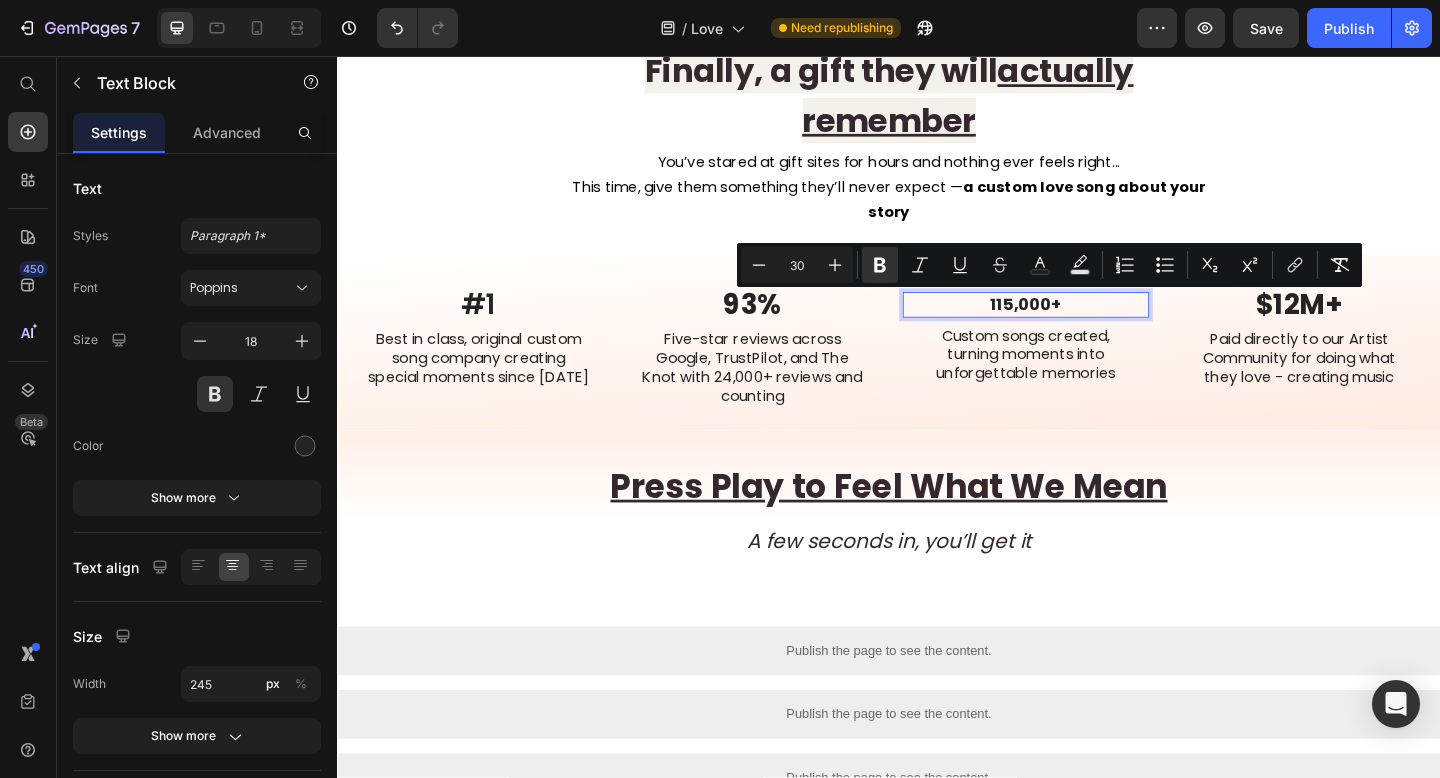 type on "30" 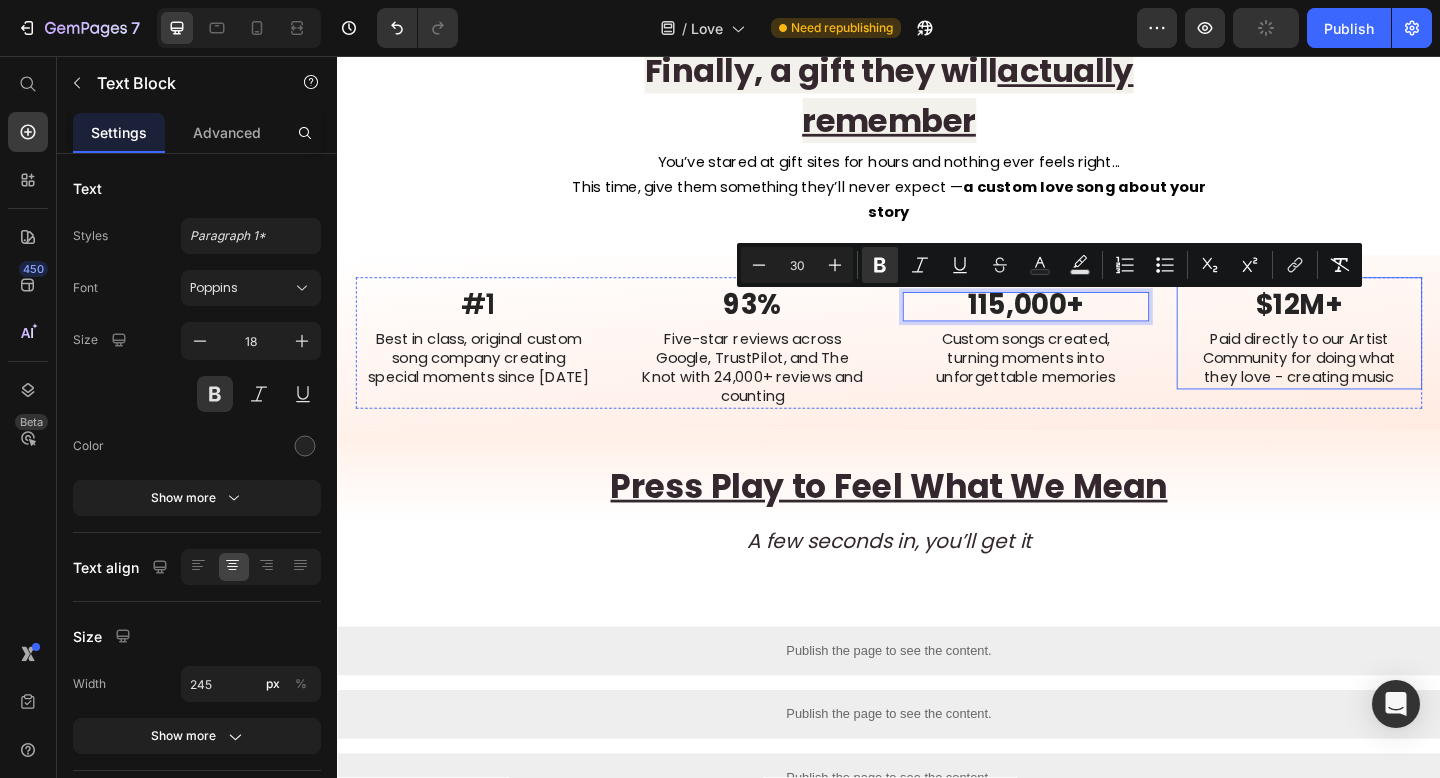 click on "$12M+" at bounding box center (1383, 326) 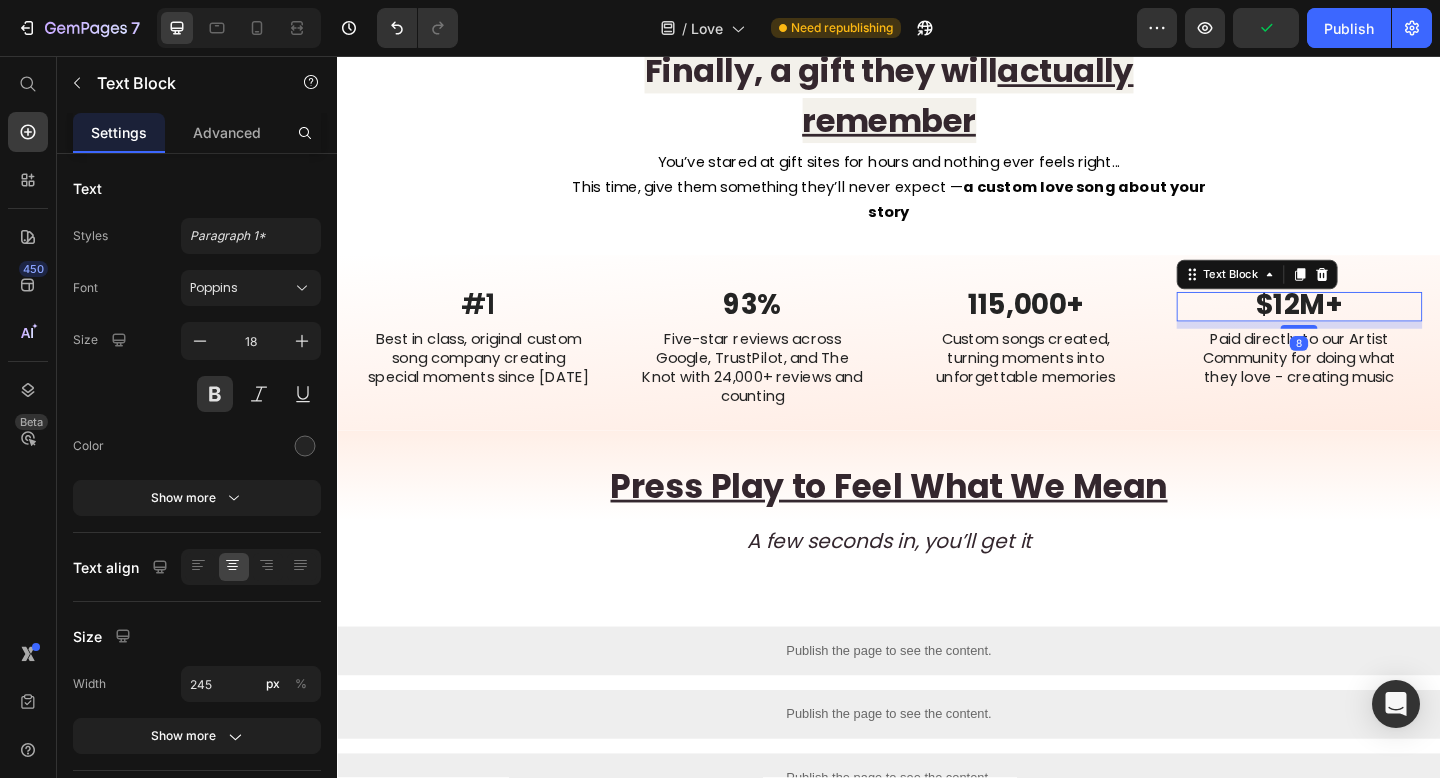 click on "$12M+" at bounding box center [1383, 326] 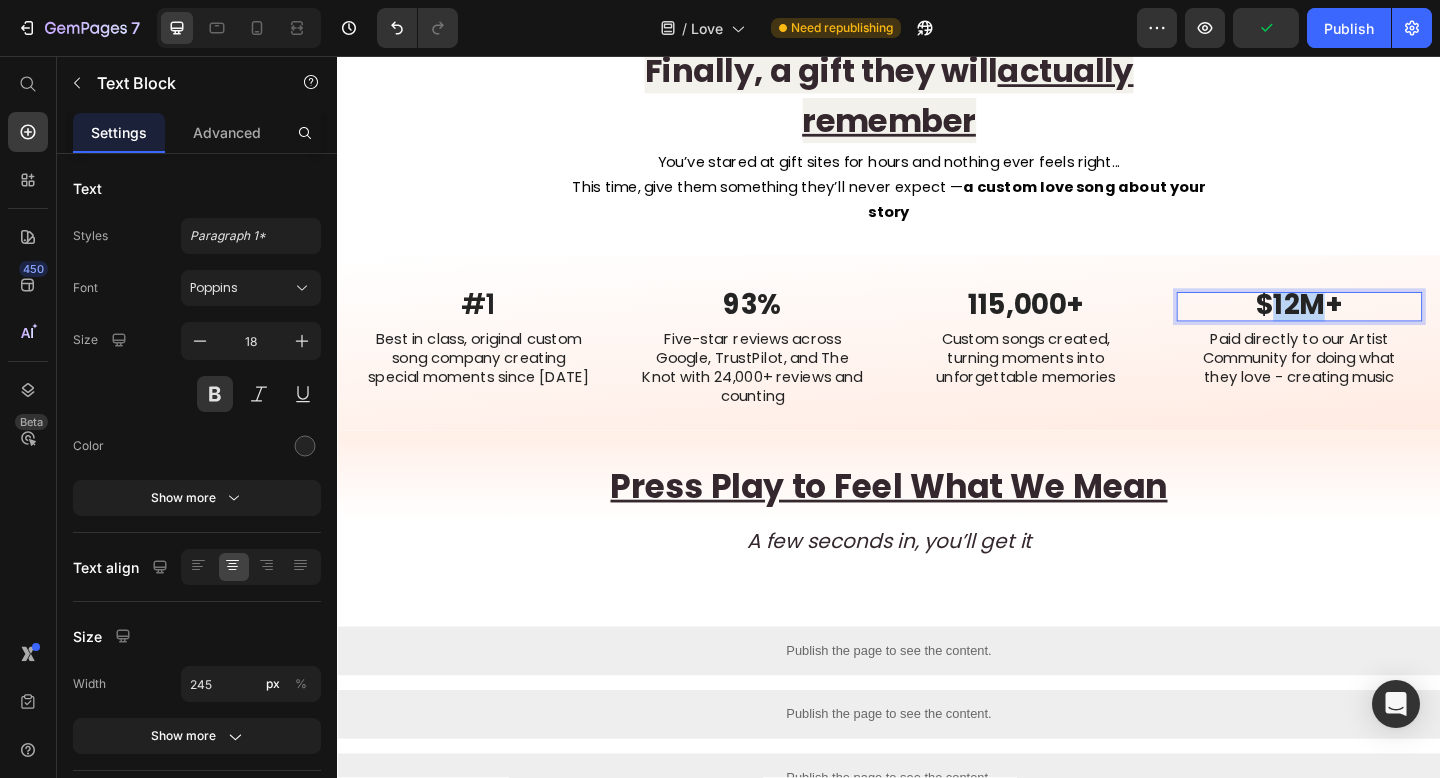 click on "$12M+" at bounding box center [1383, 326] 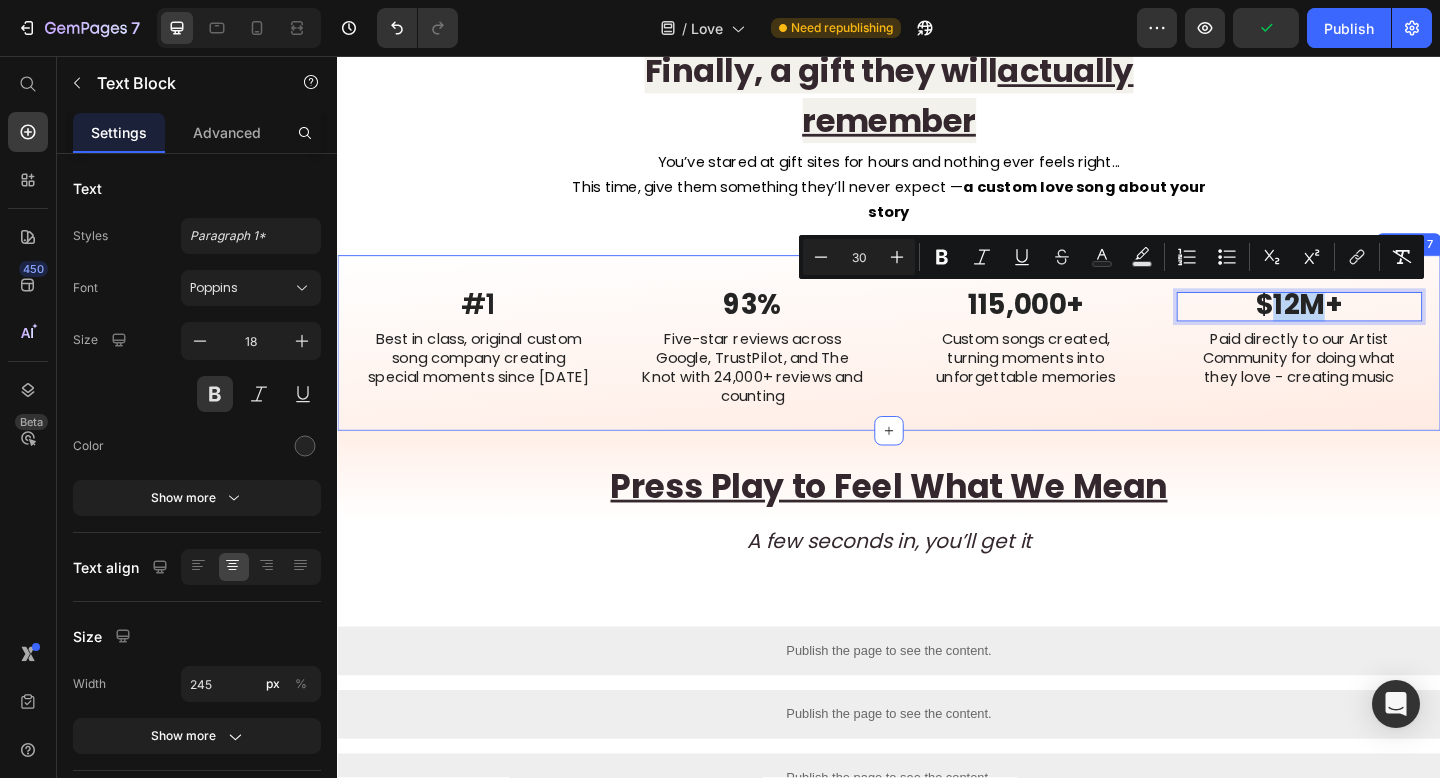 click on "Press Play to Feel What We Mean  A few seconds in, you’ll get it Heading Row Section 8" at bounding box center [937, 554] 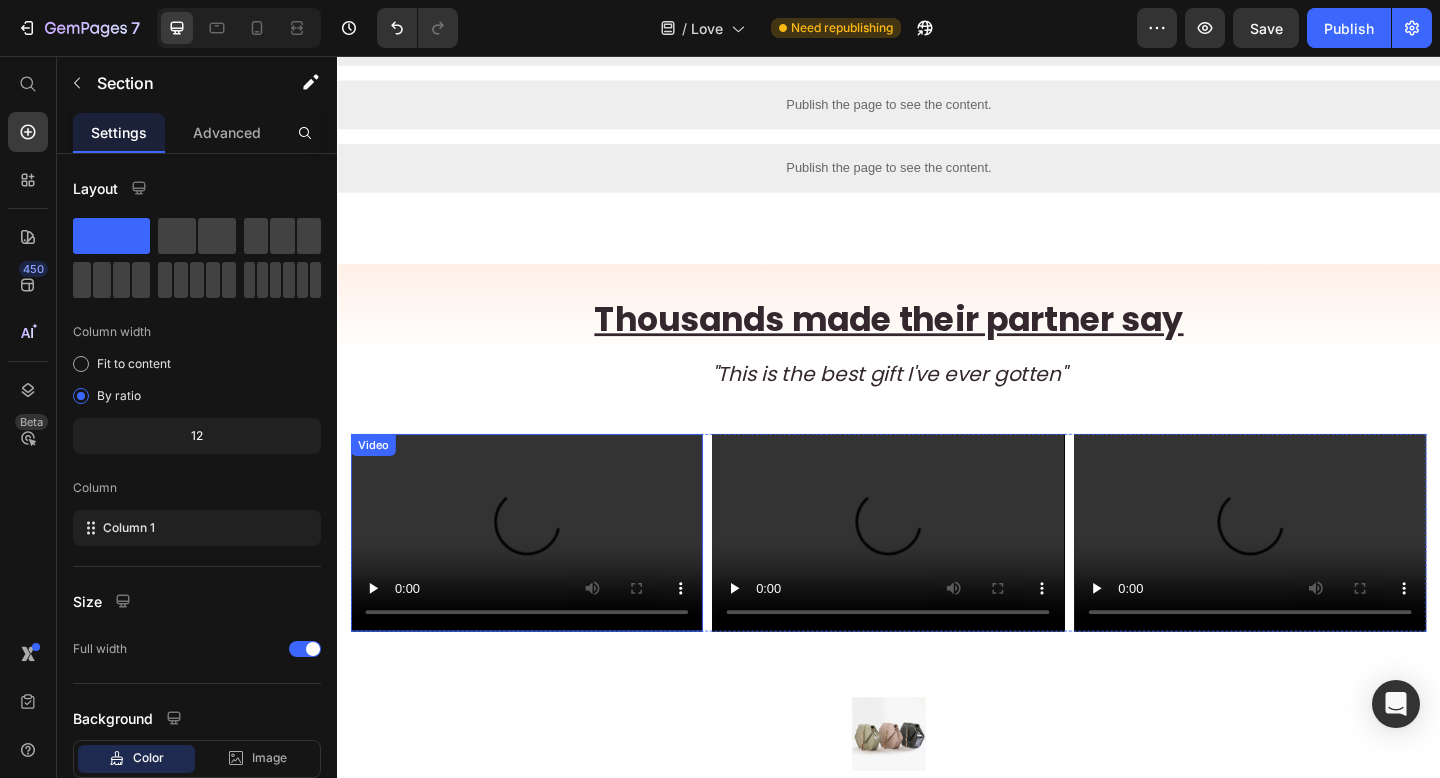 scroll, scrollTop: 1763, scrollLeft: 0, axis: vertical 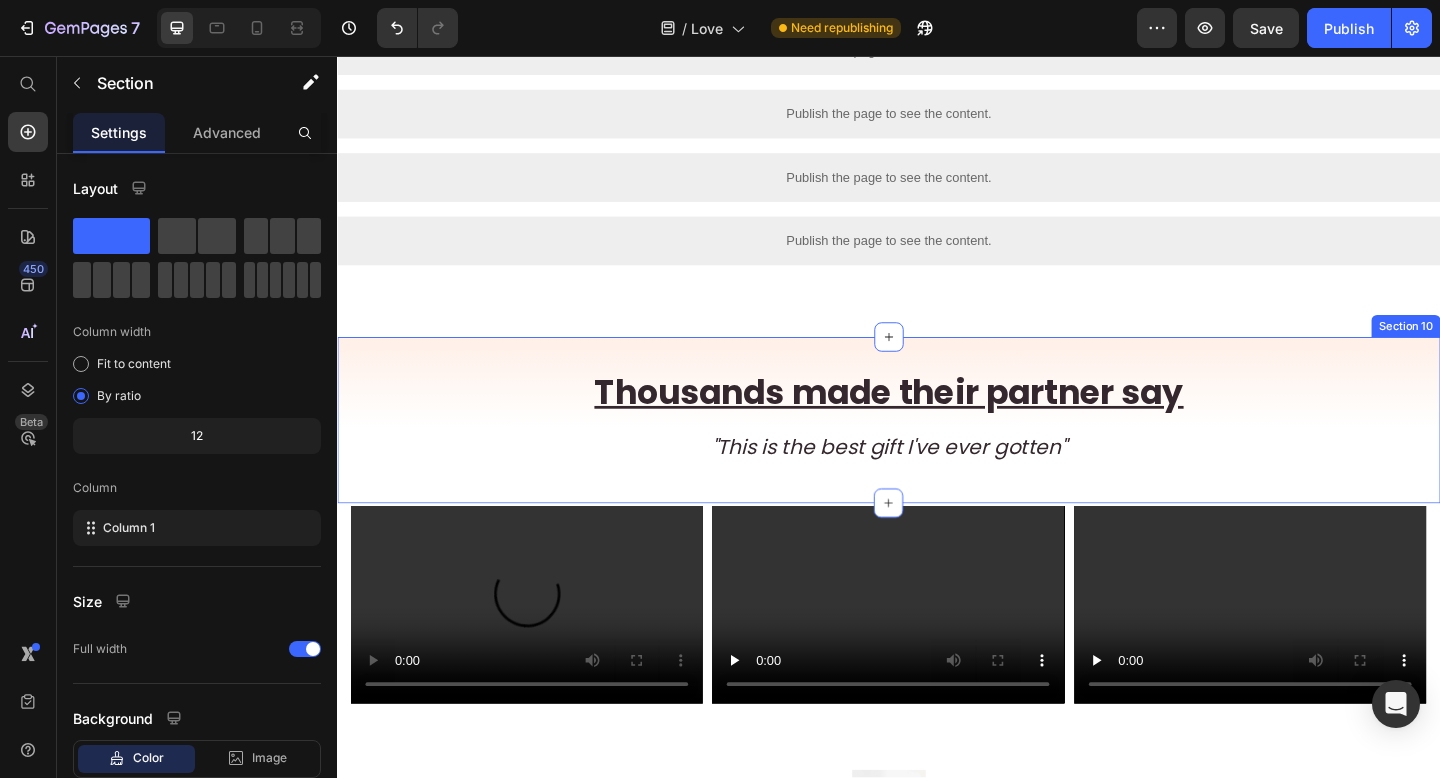 click on "Thousands made their partner say  "This is the best gift I've ever gotten" Heading Row" at bounding box center [937, 452] 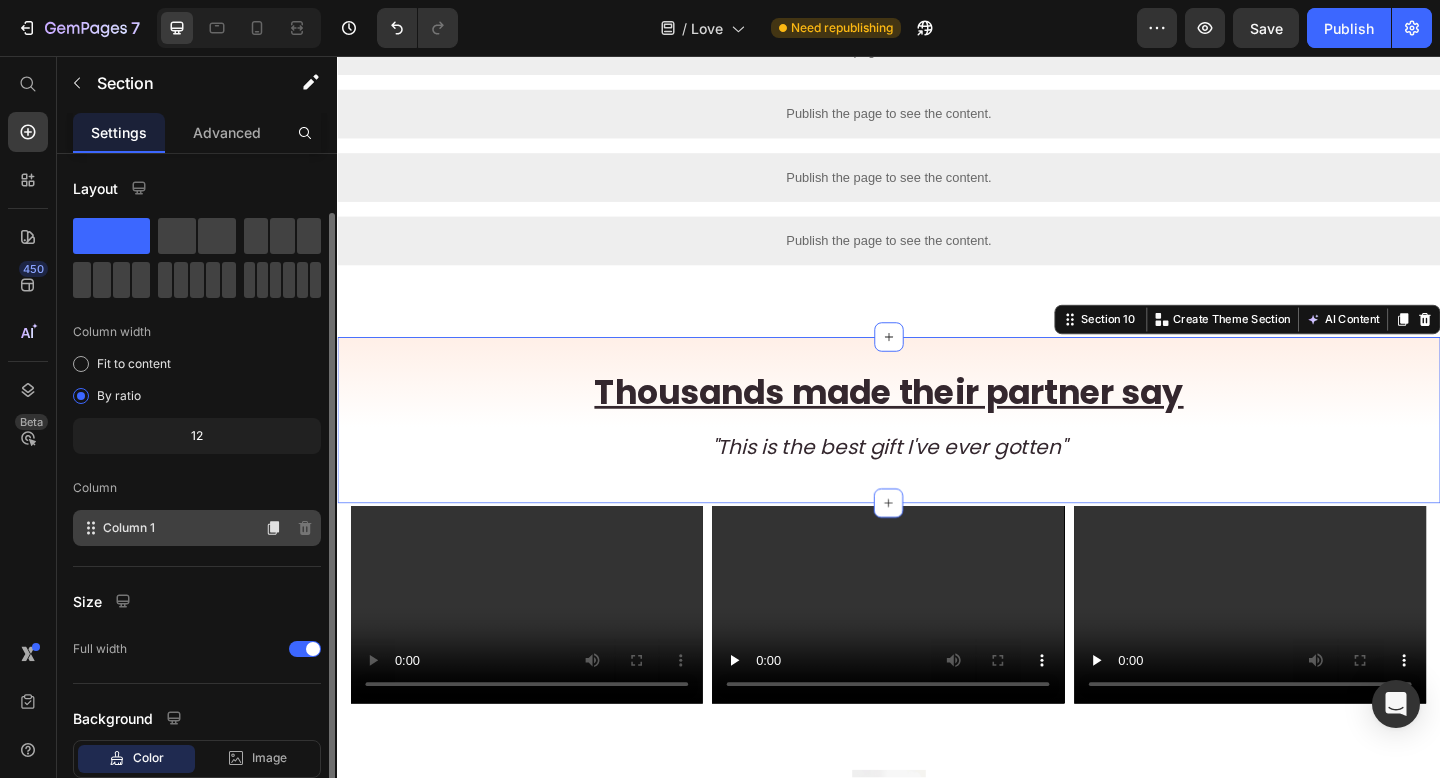 scroll, scrollTop: 127, scrollLeft: 0, axis: vertical 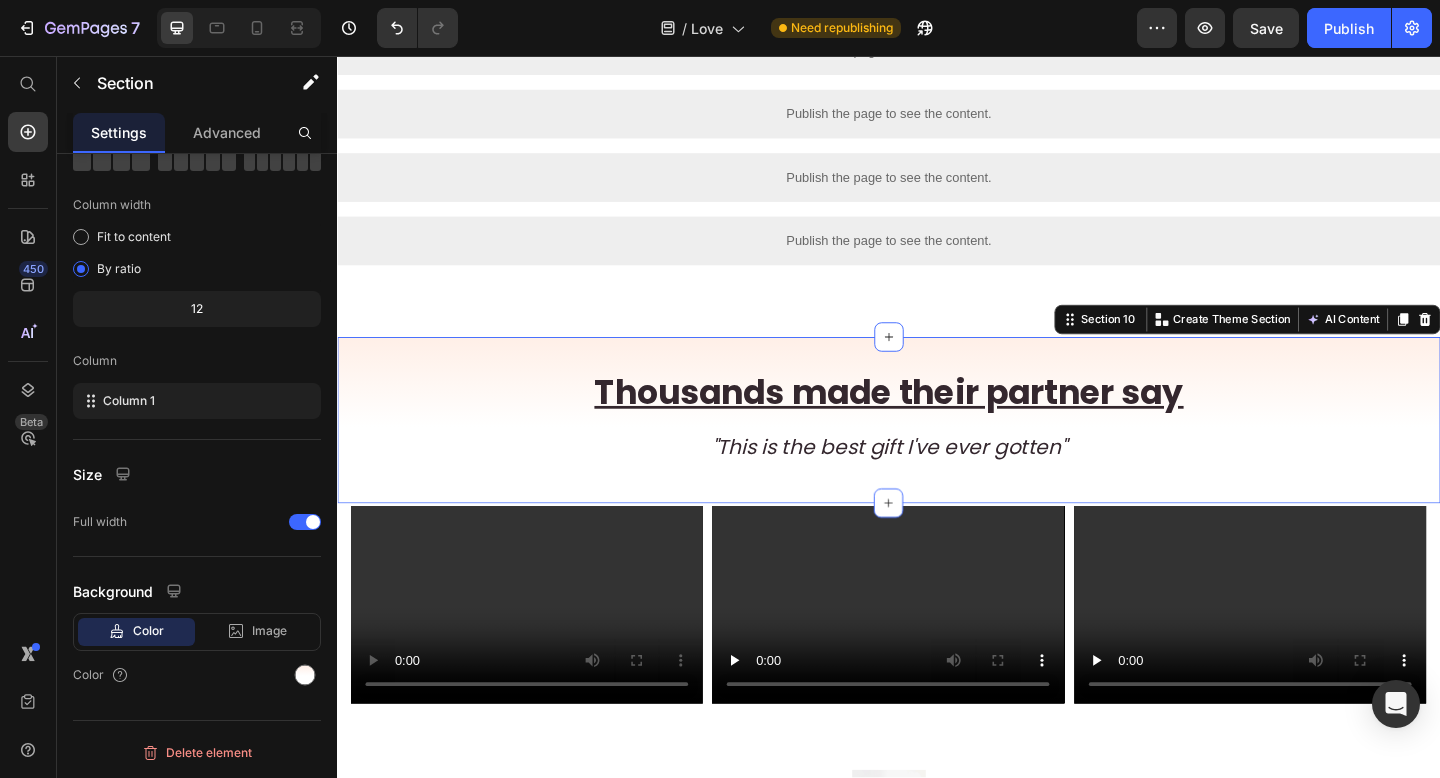 click on "Thousands made their partner say  "This is the best gift I've ever gotten" Heading Row" at bounding box center (937, 452) 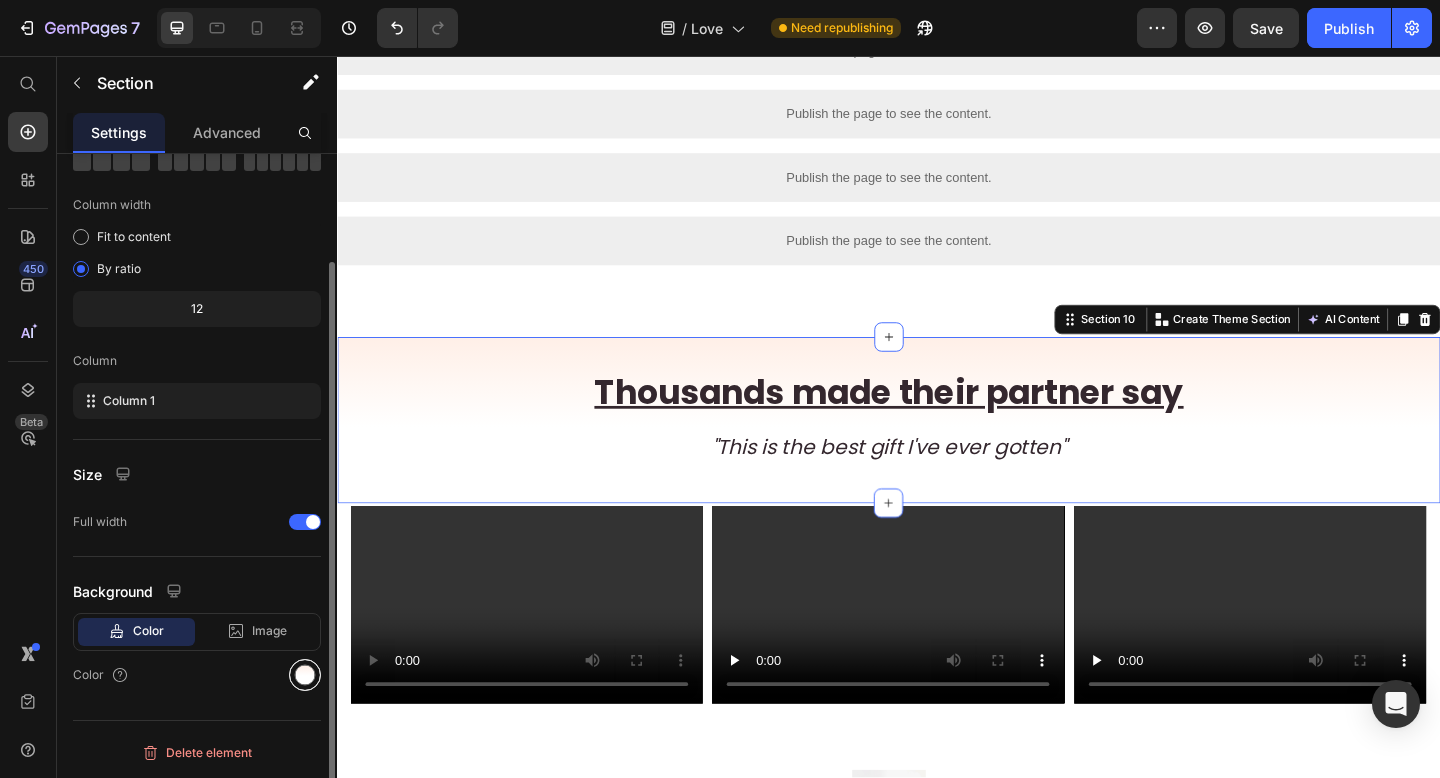 click at bounding box center (305, 675) 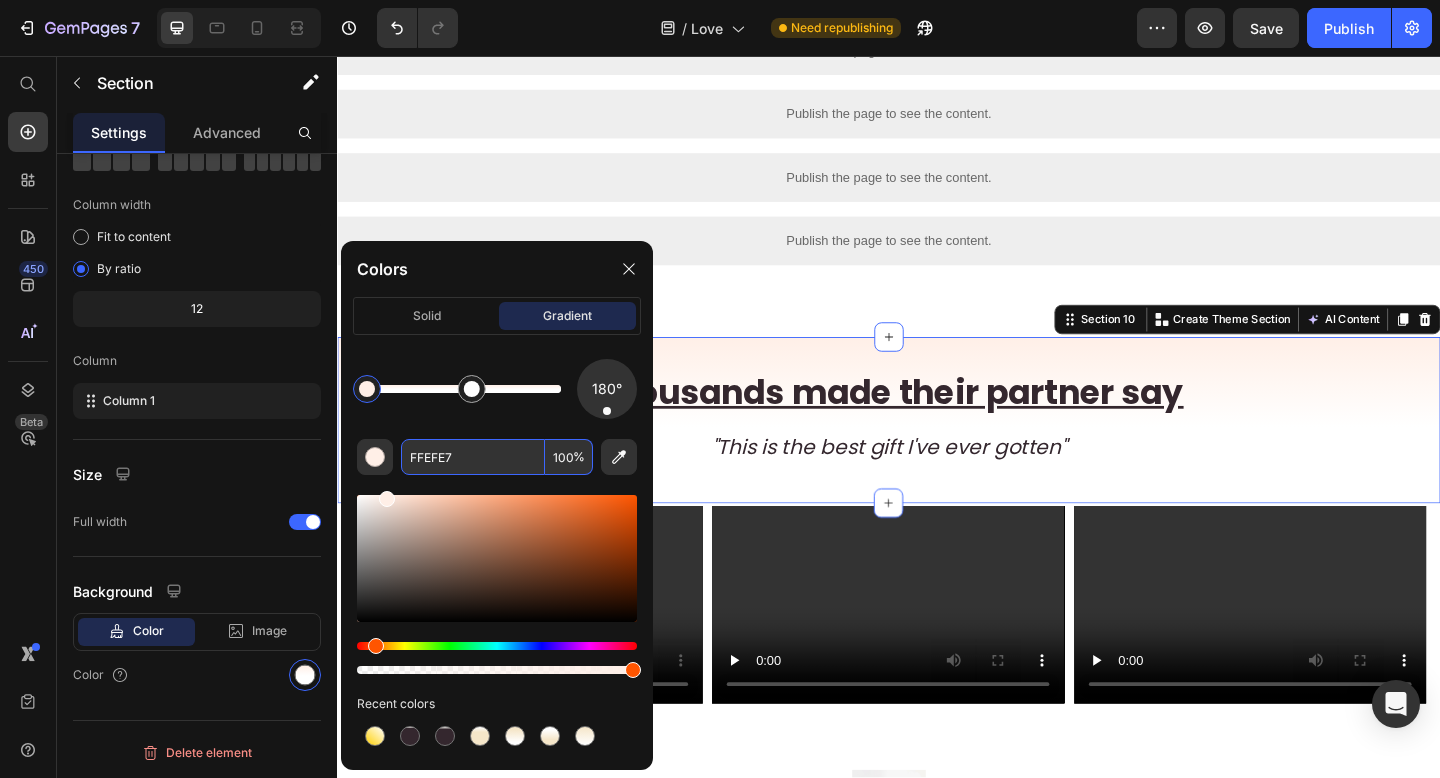 click on "FFEFE7" at bounding box center (473, 457) 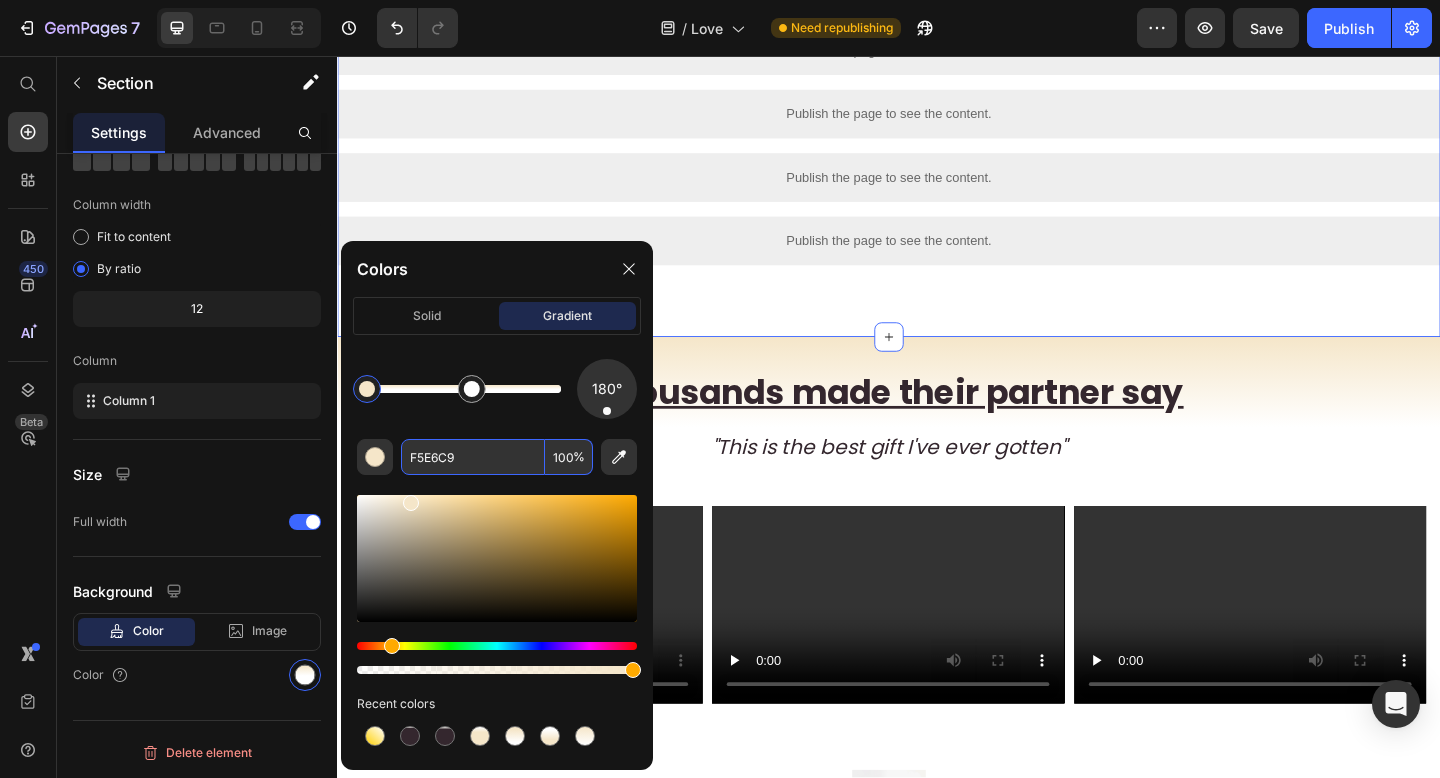 click on "Publish the page to see the content.
Custom Code
Publish the page to see the content.
Custom Code
Publish the page to see the content.
Custom Code
Publish the page to see the content.
Custom Code
Publish the page to see the content.
Custom Code
Publish the page to see the content.
Custom Code
Publish the page to see the content.
Custom Code Row" at bounding box center (937, 73) 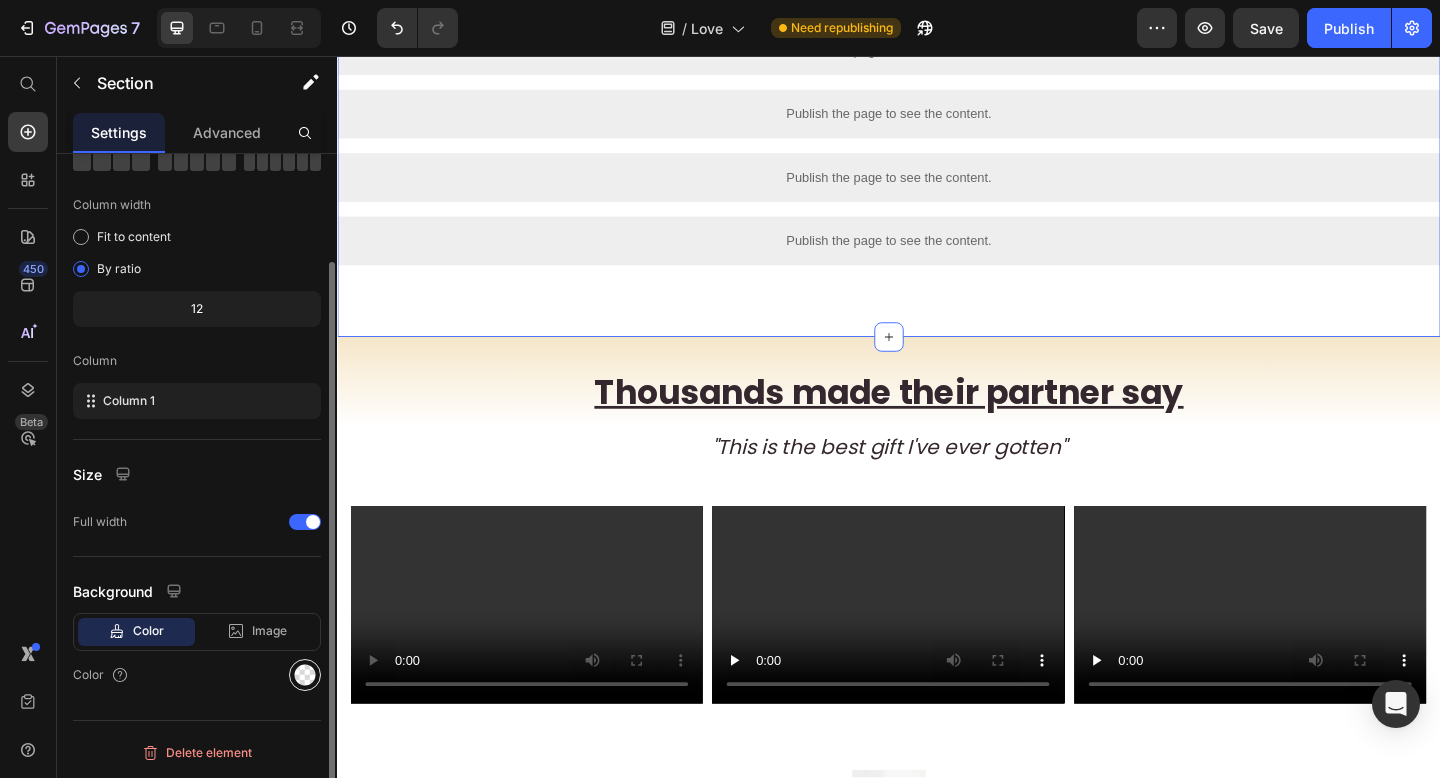 click at bounding box center (305, 675) 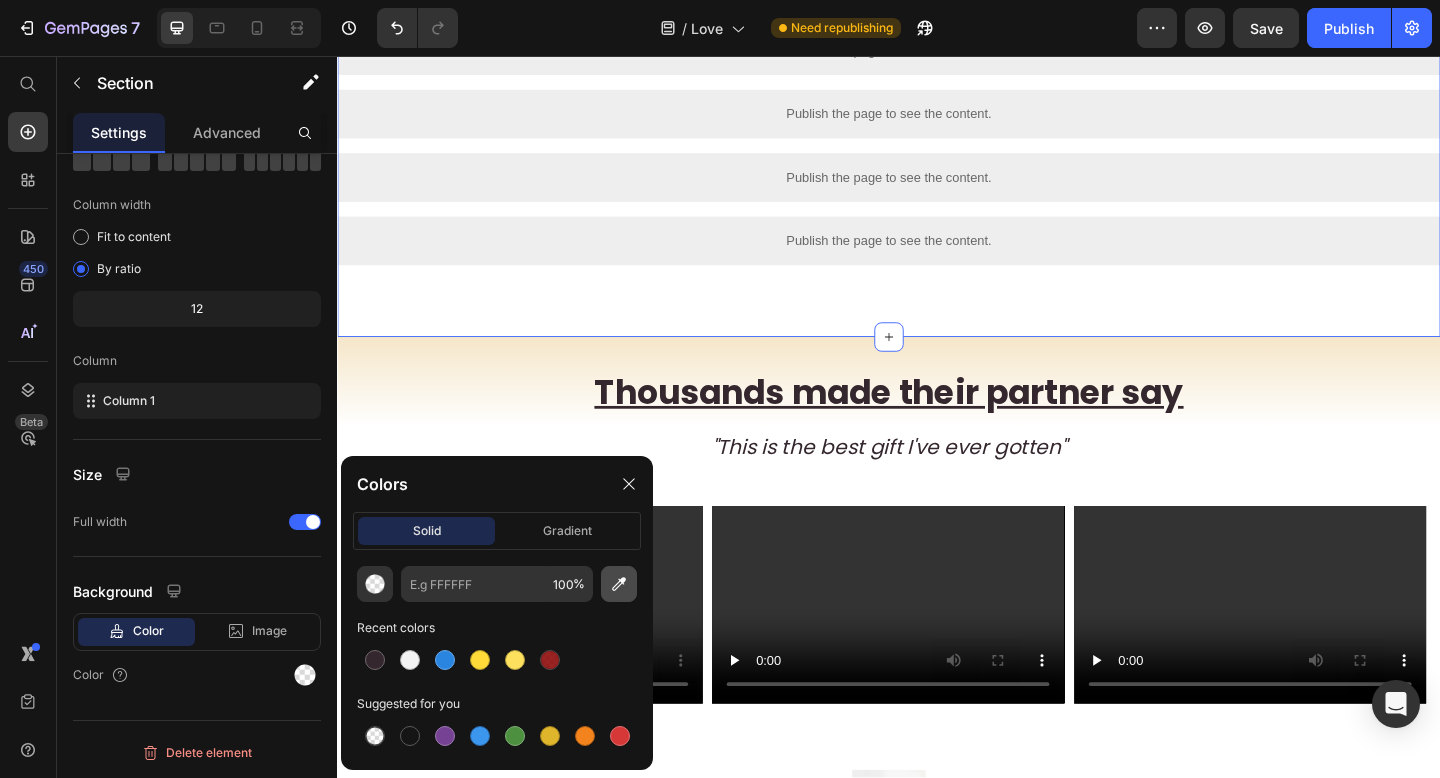 click 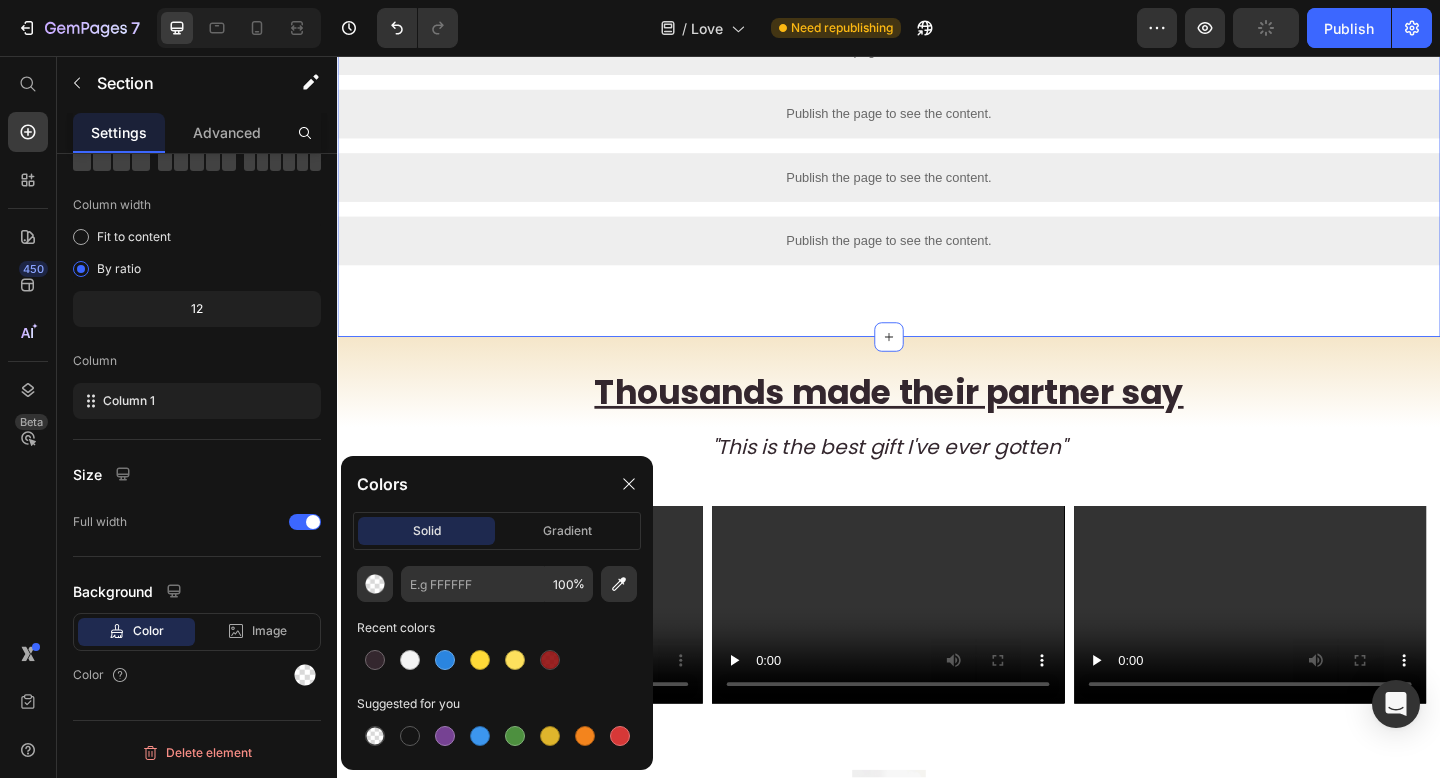 type on "F6E6CA" 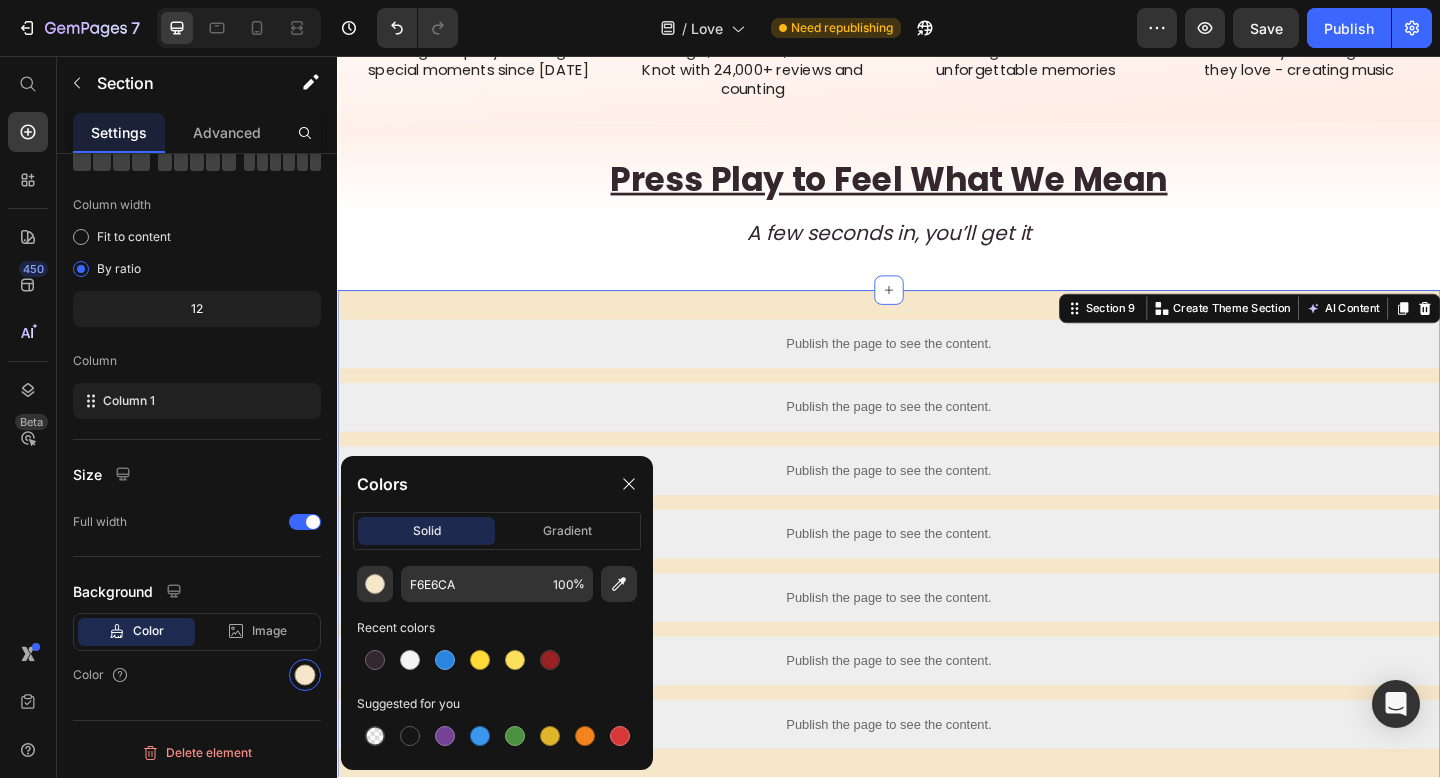 scroll, scrollTop: 1417, scrollLeft: 0, axis: vertical 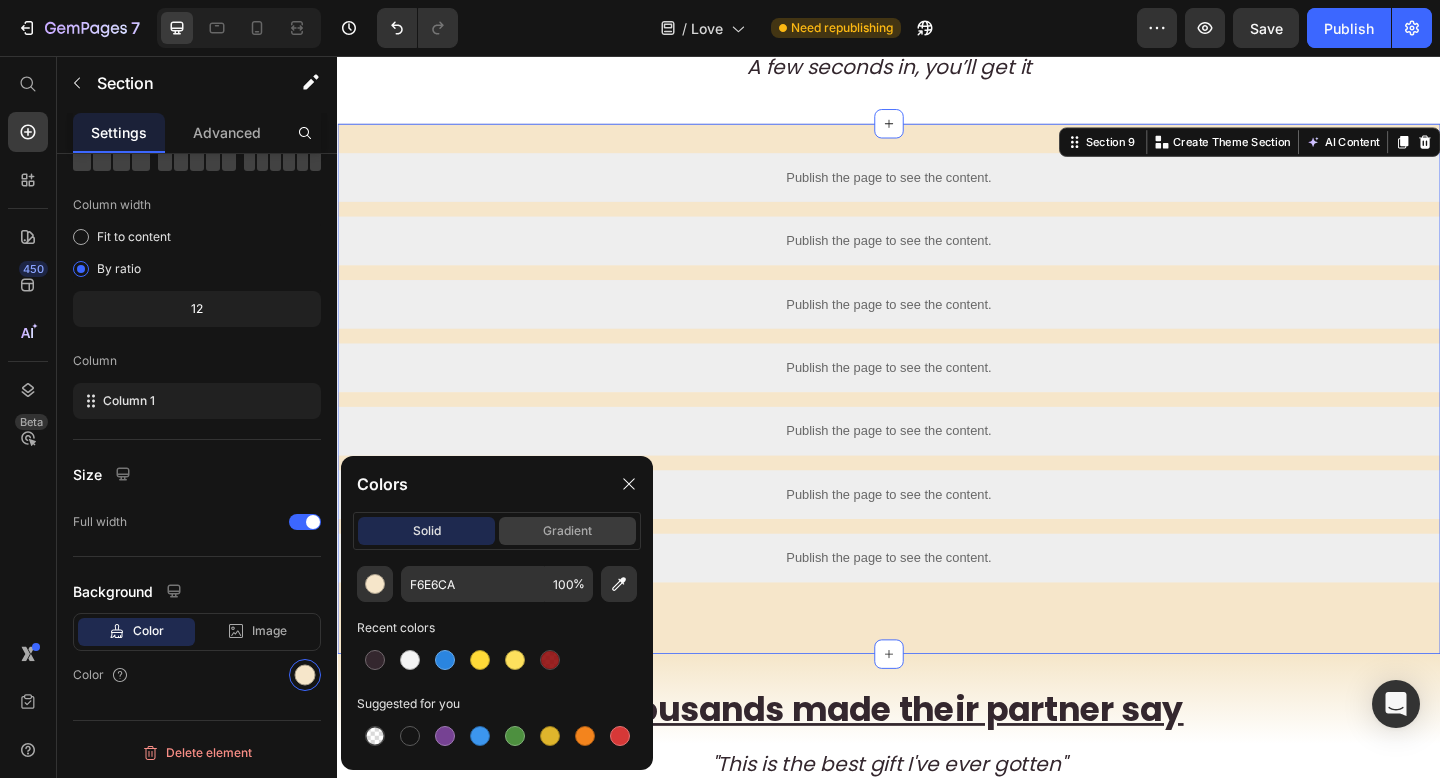 click on "gradient" 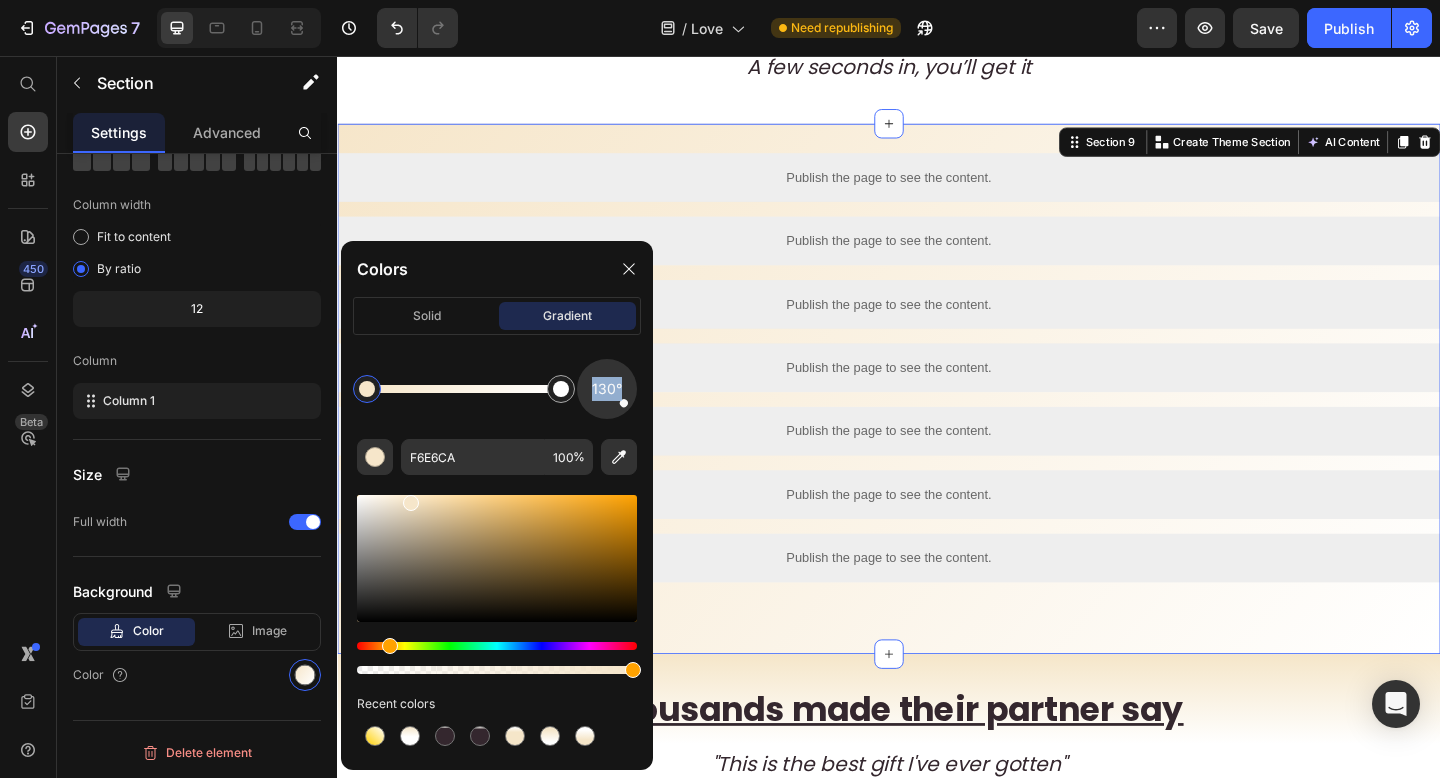 drag, startPoint x: 619, startPoint y: 400, endPoint x: 607, endPoint y: 343, distance: 58.249462 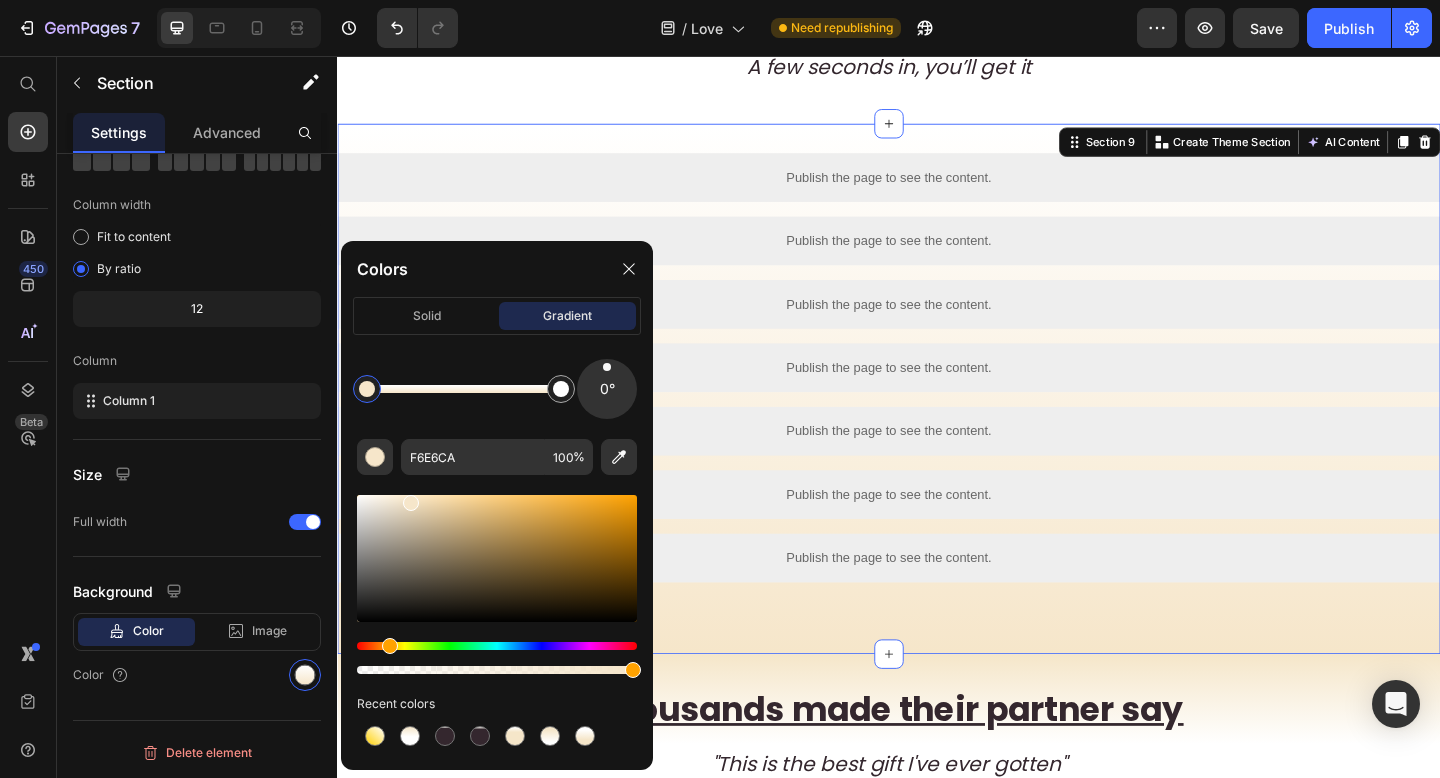 drag, startPoint x: 623, startPoint y: 406, endPoint x: 607, endPoint y: 324, distance: 83.546394 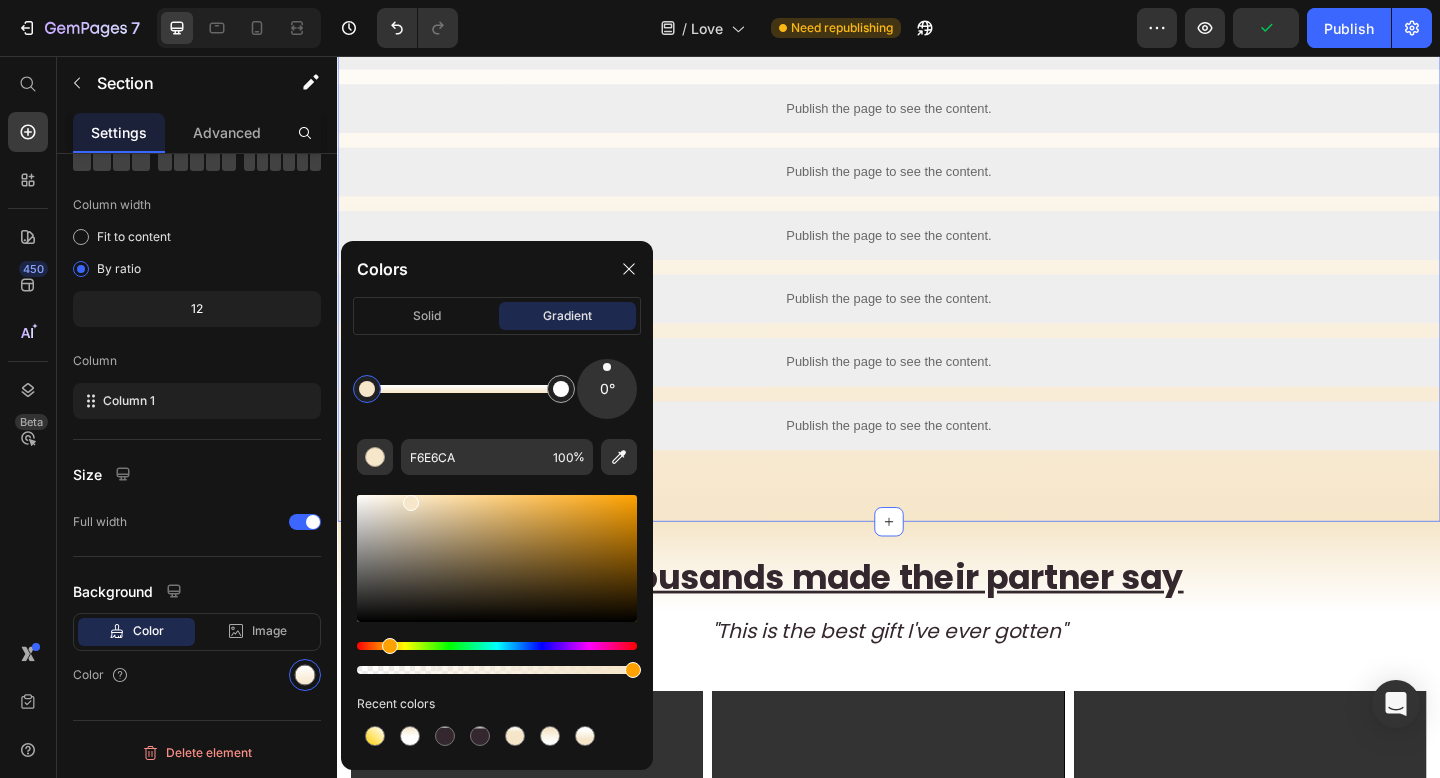 scroll, scrollTop: 1562, scrollLeft: 0, axis: vertical 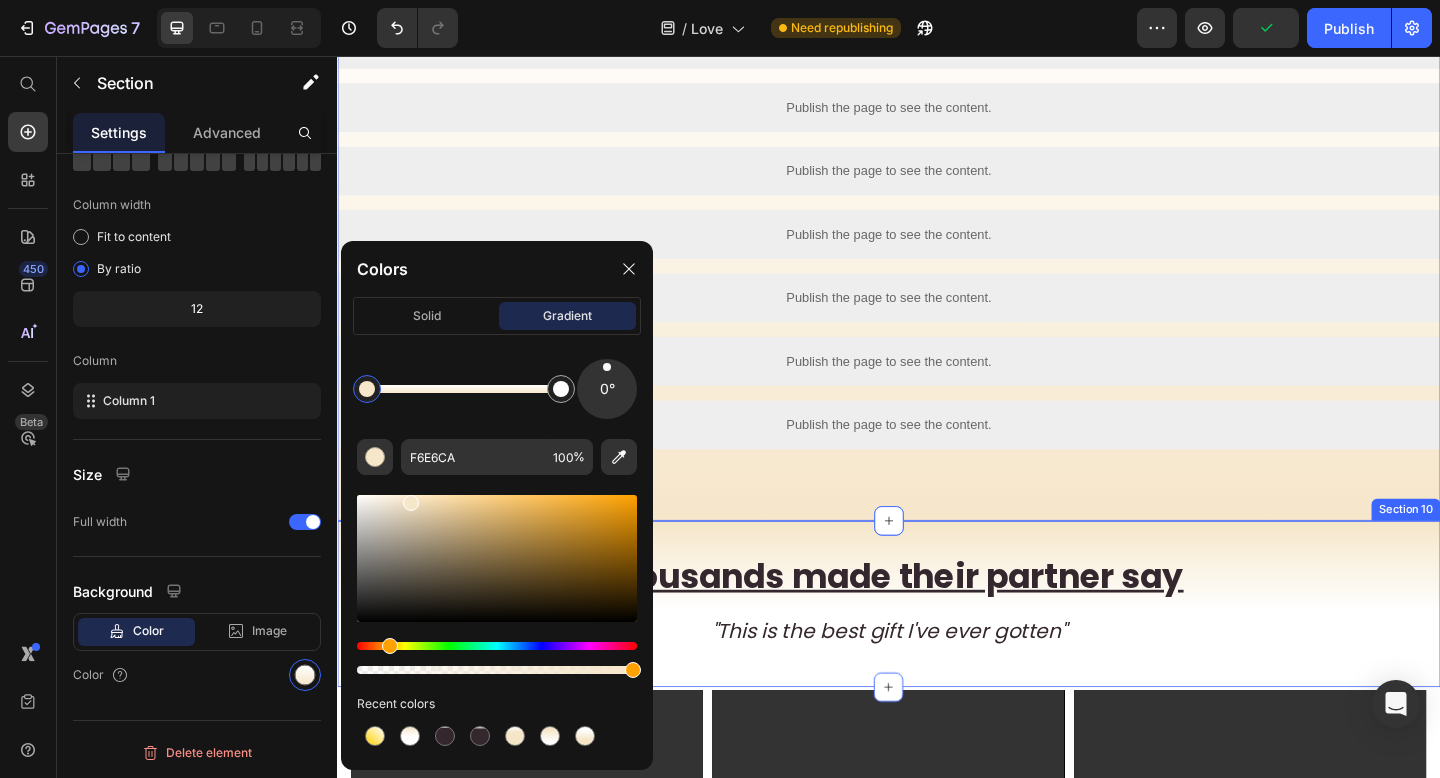 click on "Thousands made their partner say  "This is the best gift I've ever gotten" Heading Row" at bounding box center (937, 652) 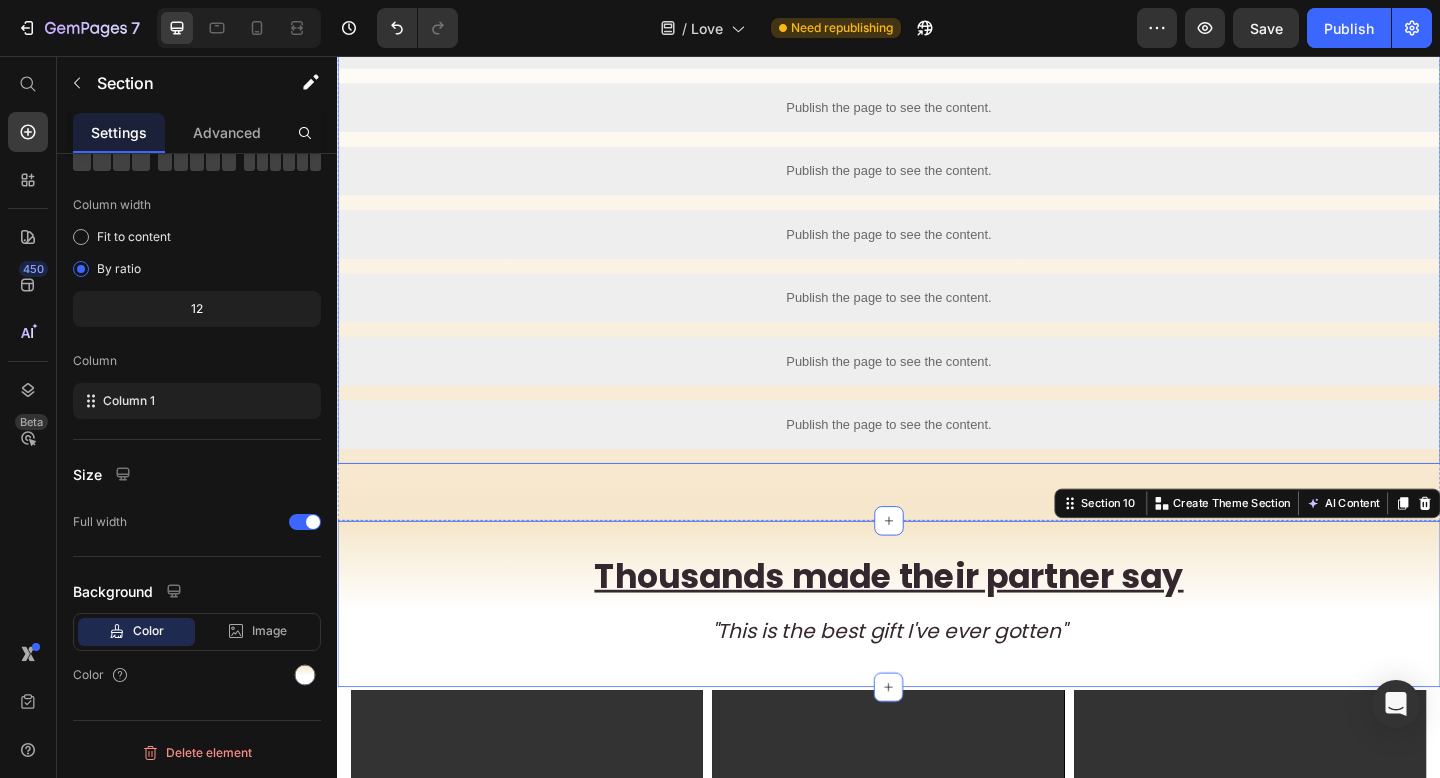 scroll, scrollTop: 1581, scrollLeft: 0, axis: vertical 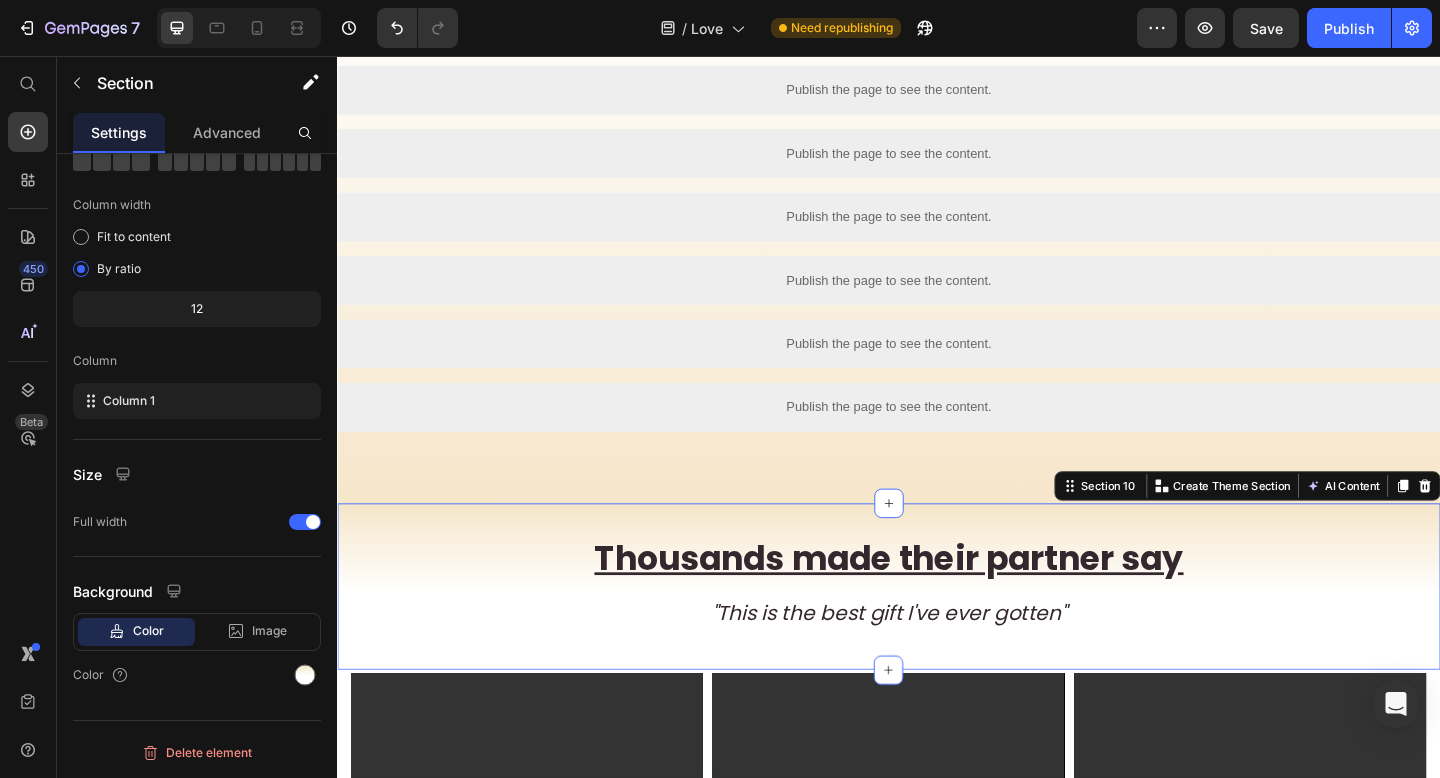 click on "Thousands made their partner say  "This is the best gift I've ever gotten" Heading Row" at bounding box center (937, 633) 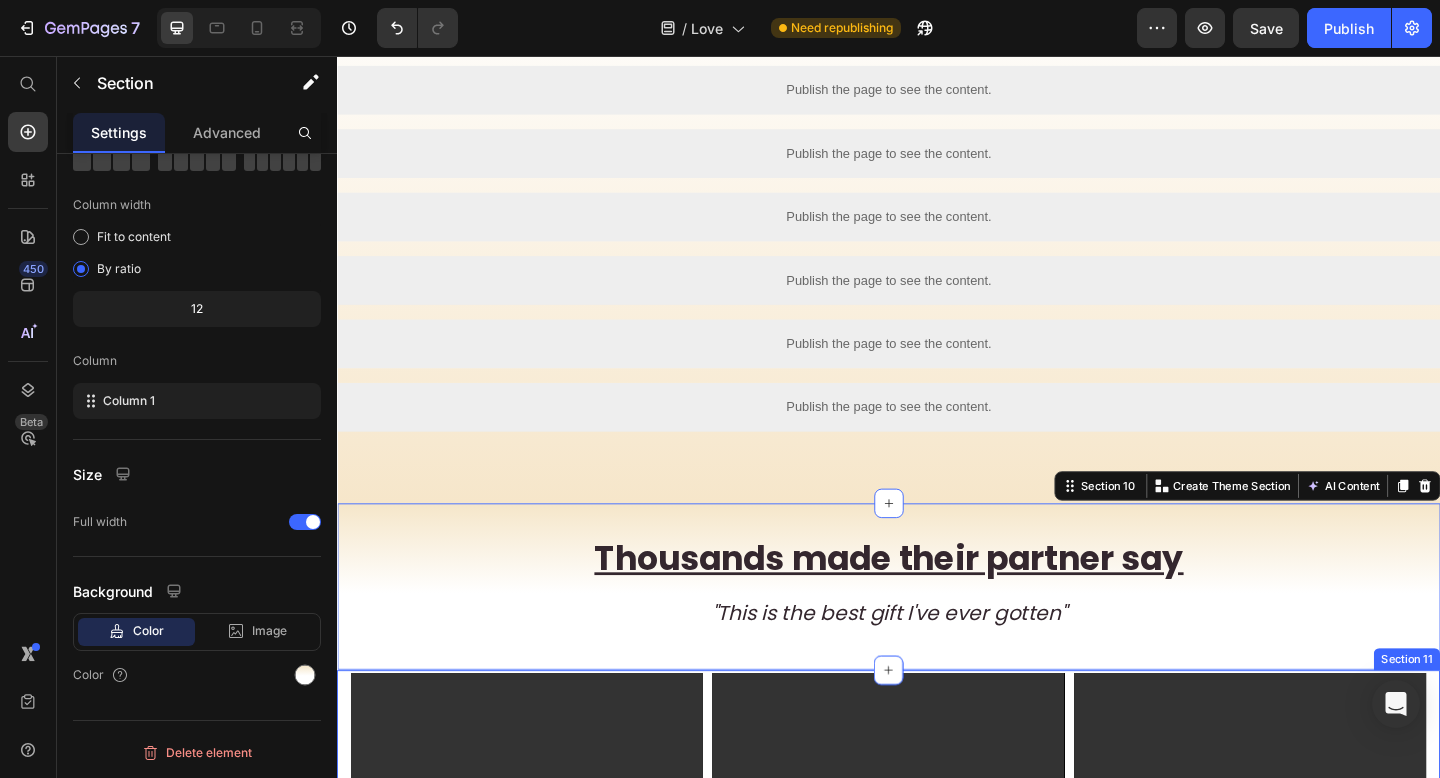 click on "Video Video Video Video Video Video Video Video Video Video Carousel Row Section 11" at bounding box center [937, 853] 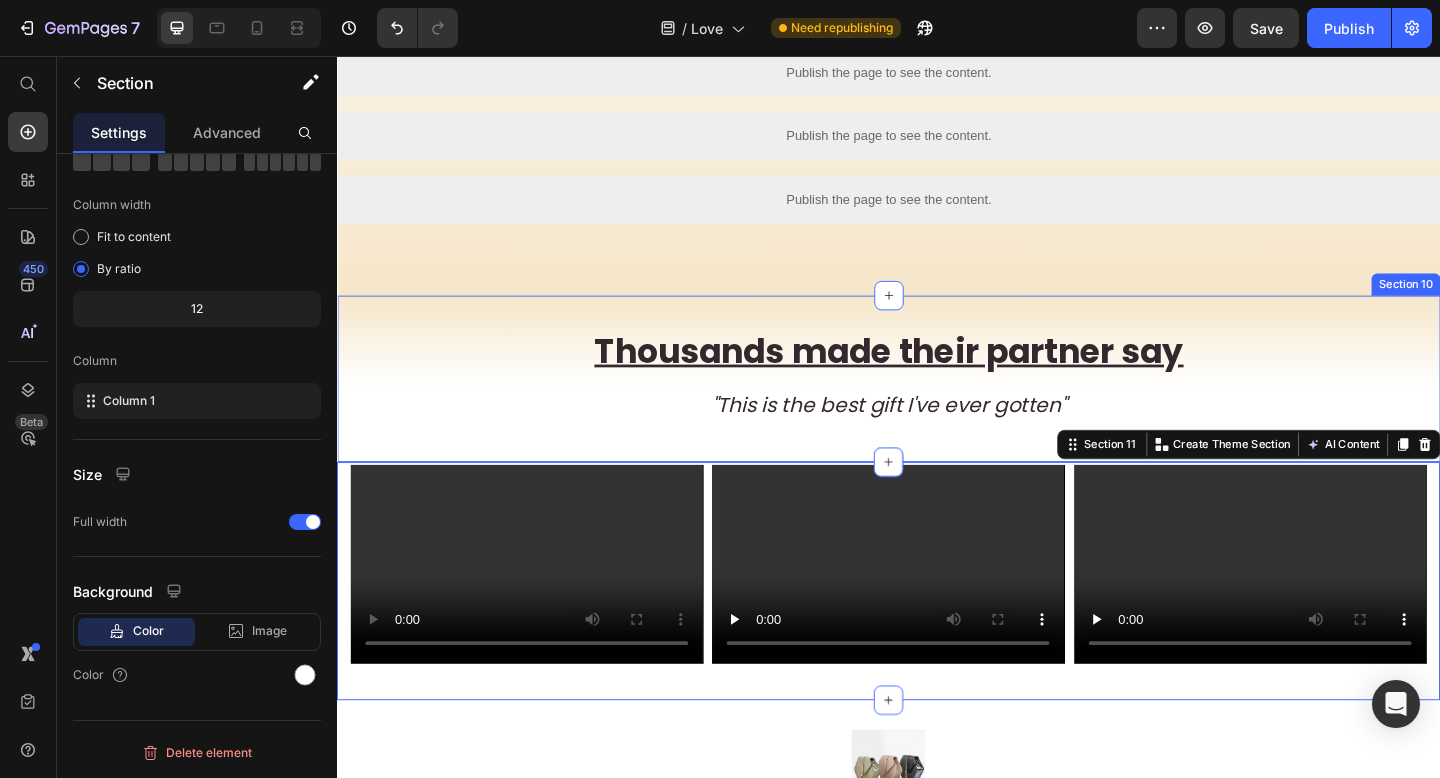 scroll, scrollTop: 1889, scrollLeft: 0, axis: vertical 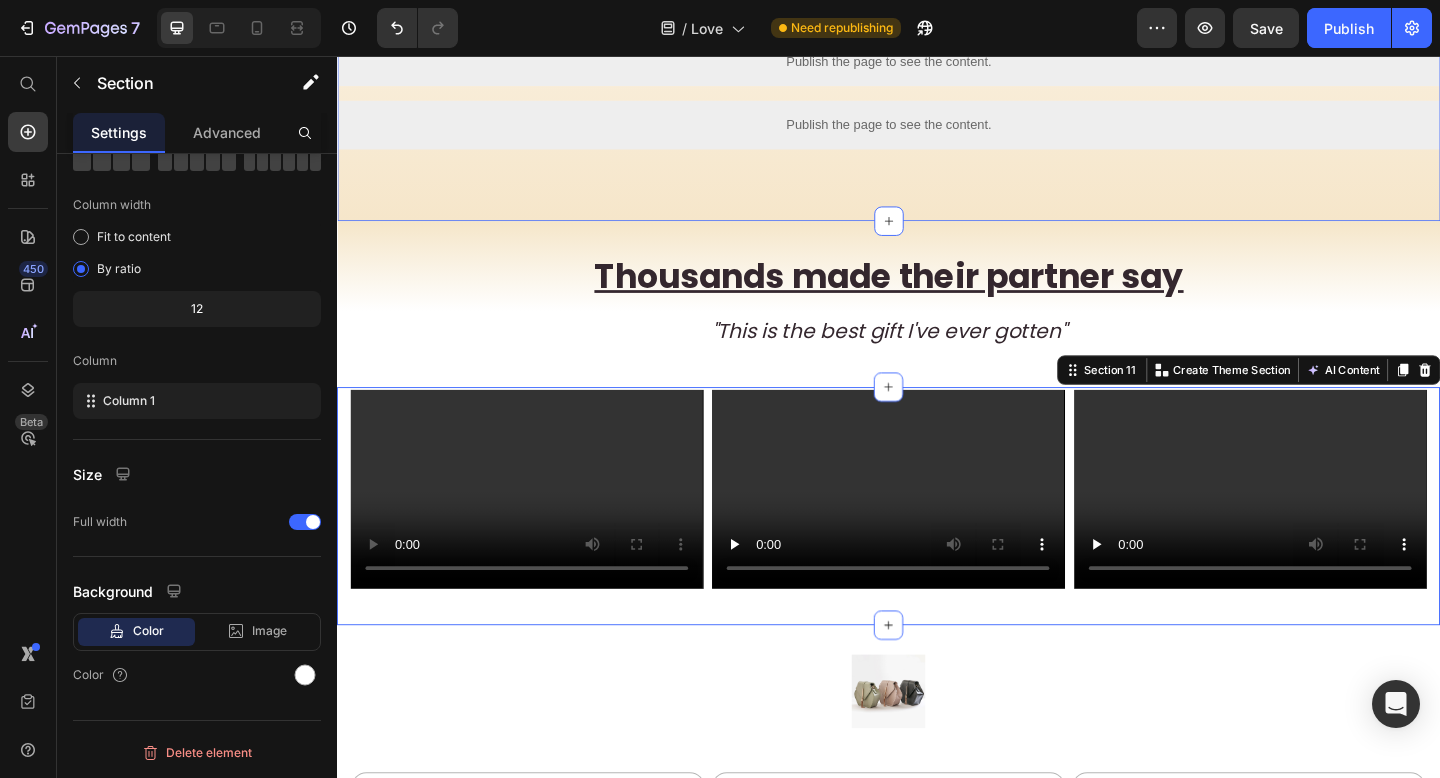 click on "Publish the page to see the content.
Custom Code
Publish the page to see the content.
Custom Code
Publish the page to see the content.
Custom Code
Publish the page to see the content.
Custom Code
Publish the page to see the content.
Custom Code
Publish the page to see the content.
Custom Code
Publish the page to see the content.
Custom Code Row Section 9" at bounding box center (937, -53) 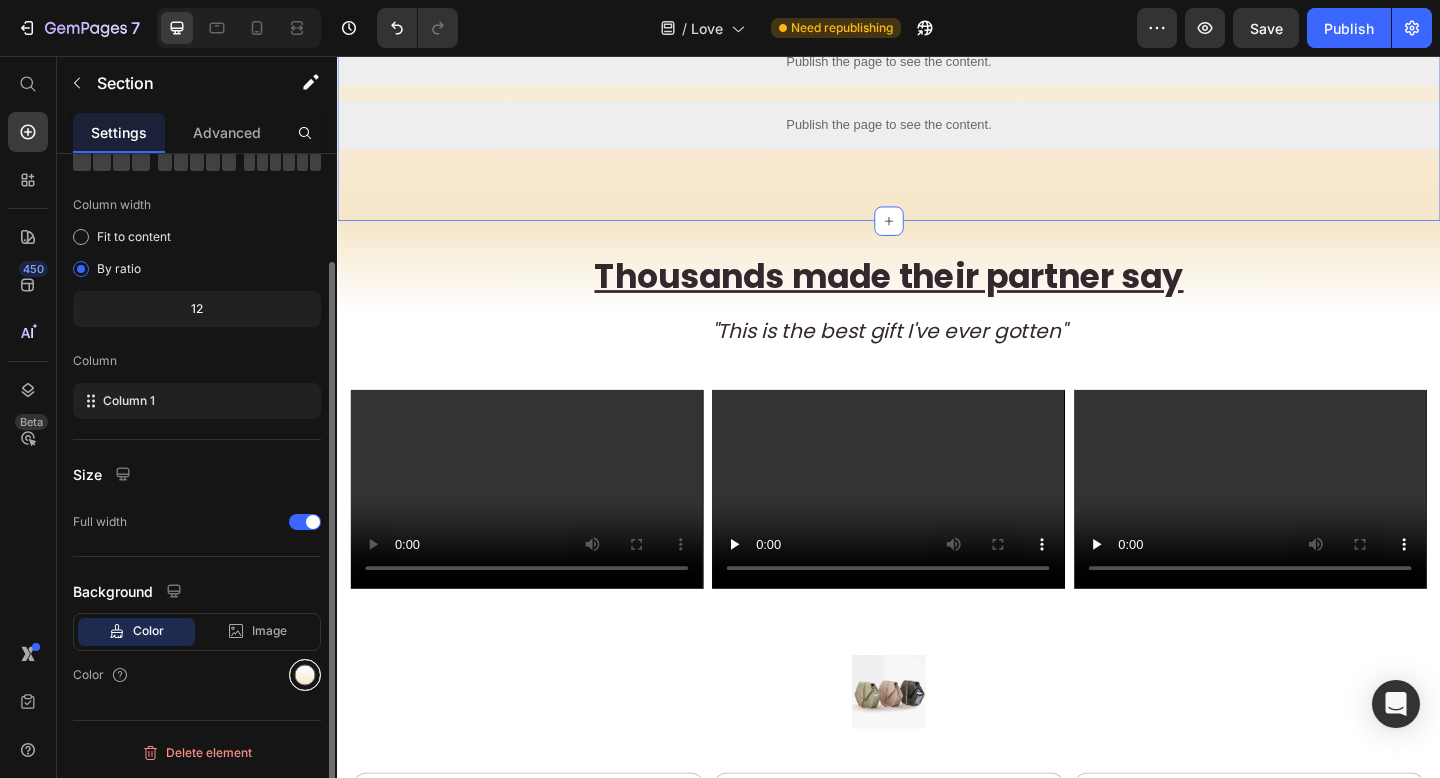 click at bounding box center (305, 675) 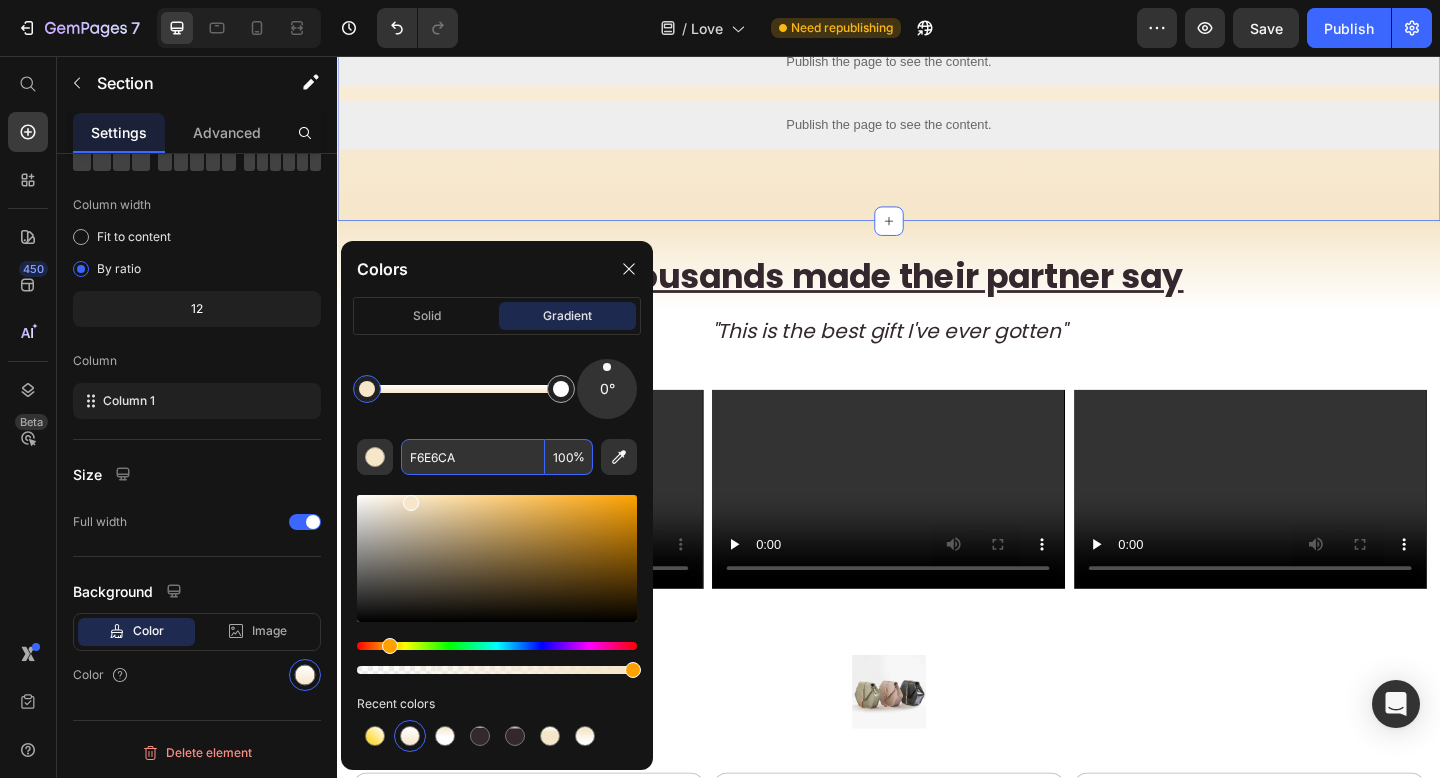 click on "F6E6CA" at bounding box center (473, 457) 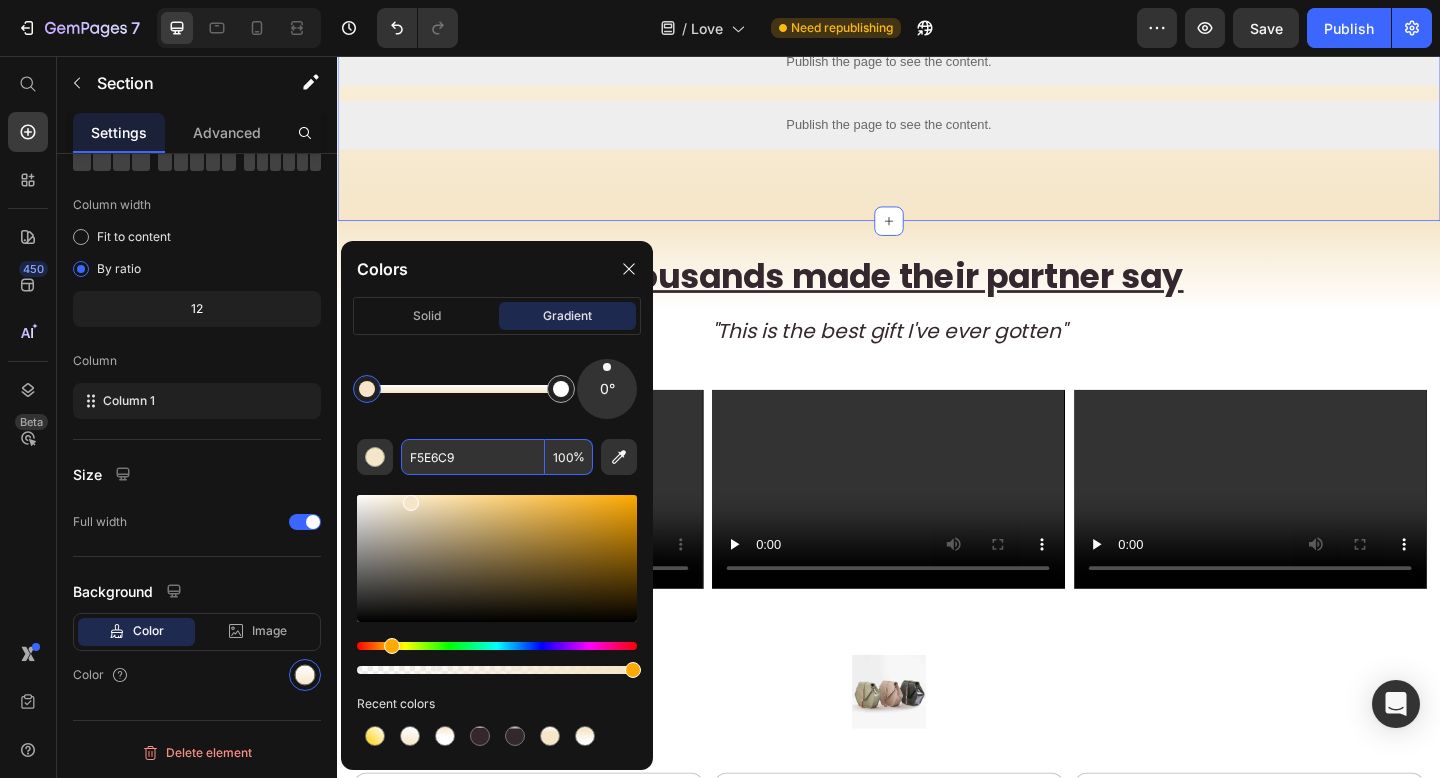 click on "Publish the page to see the content.
Custom Code
Publish the page to see the content.
Custom Code
Publish the page to see the content.
Custom Code
Publish the page to see the content.
Custom Code
Publish the page to see the content.
Custom Code
Publish the page to see the content.
Custom Code
Publish the page to see the content.
Custom Code" at bounding box center [937, -68] 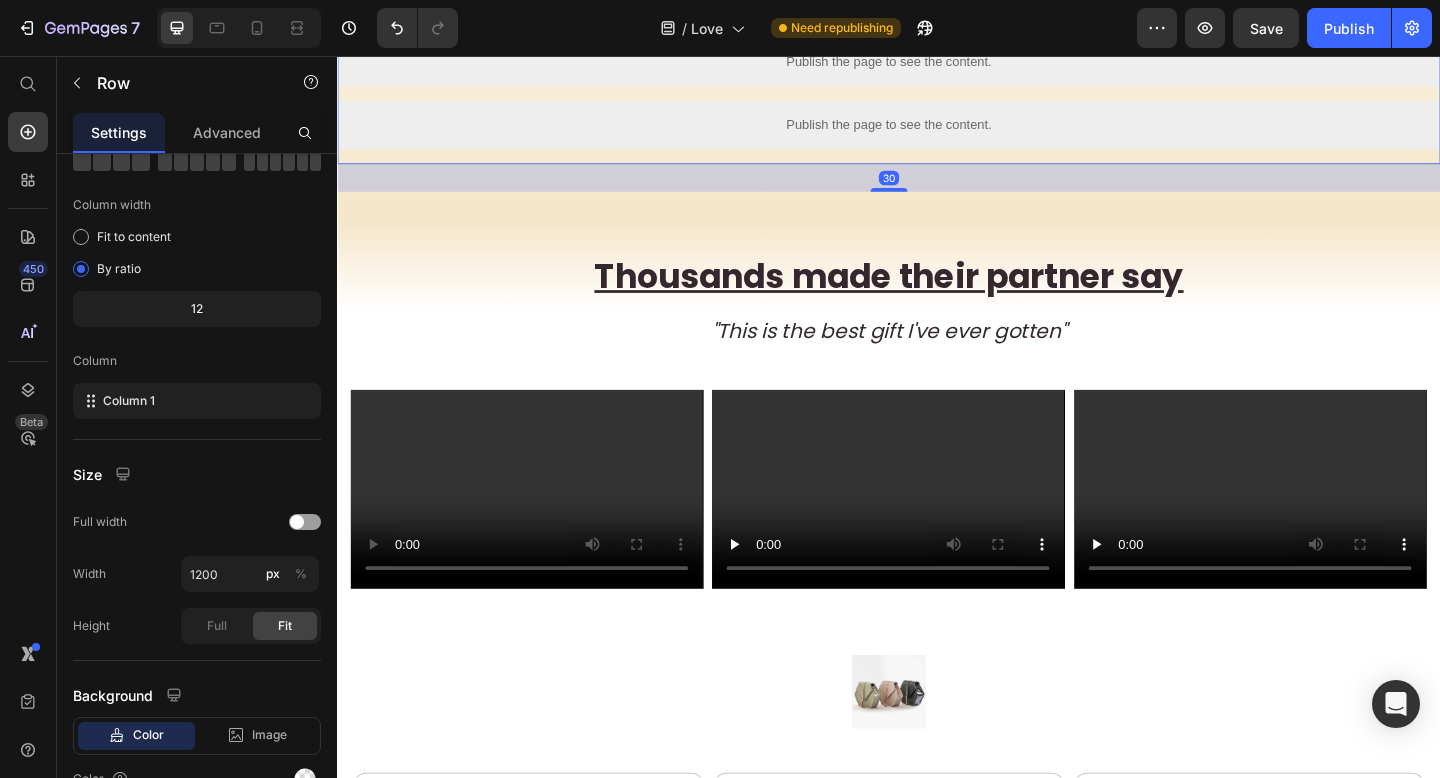 scroll, scrollTop: 0, scrollLeft: 0, axis: both 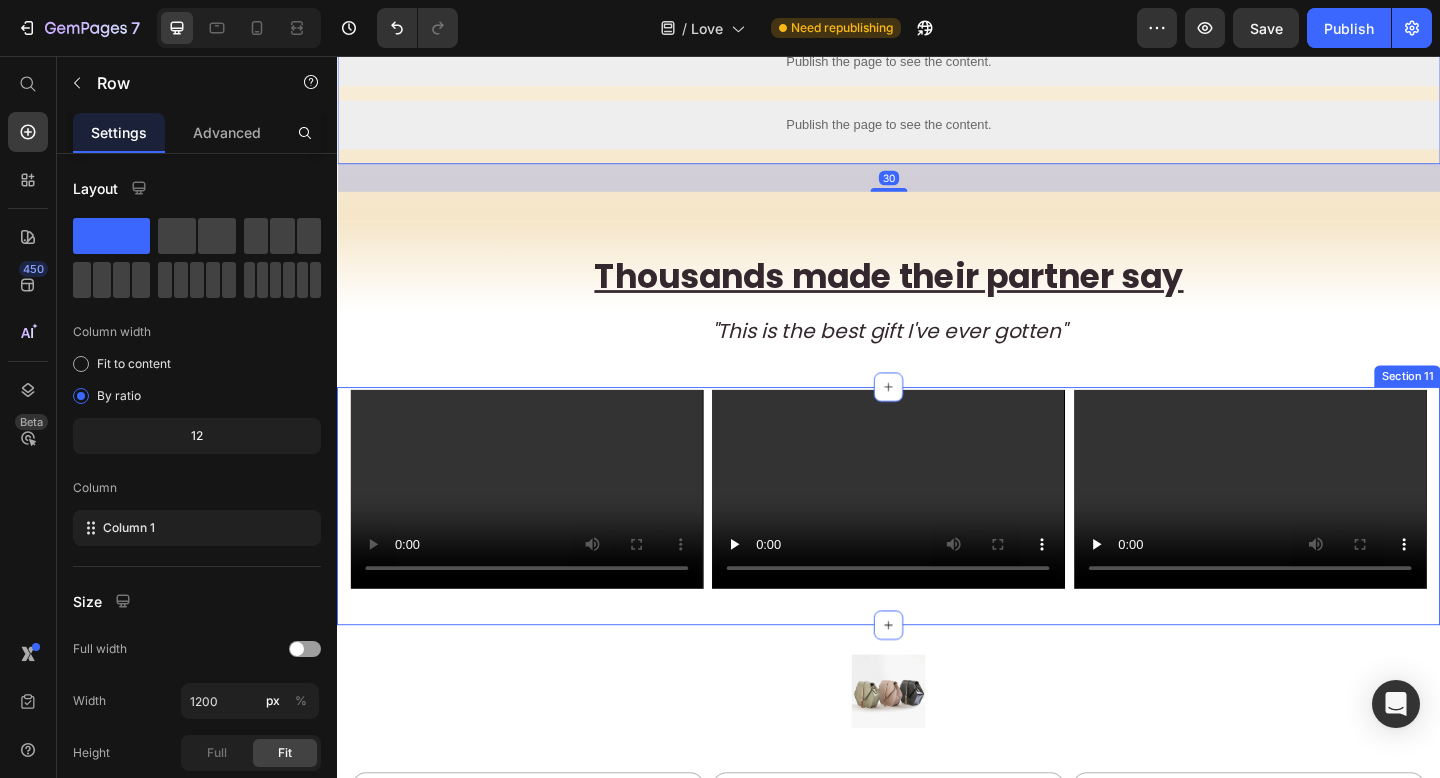 click on "Video Video Video Video Video Video Video Video Video Video Carousel Row Section 11" at bounding box center [937, 546] 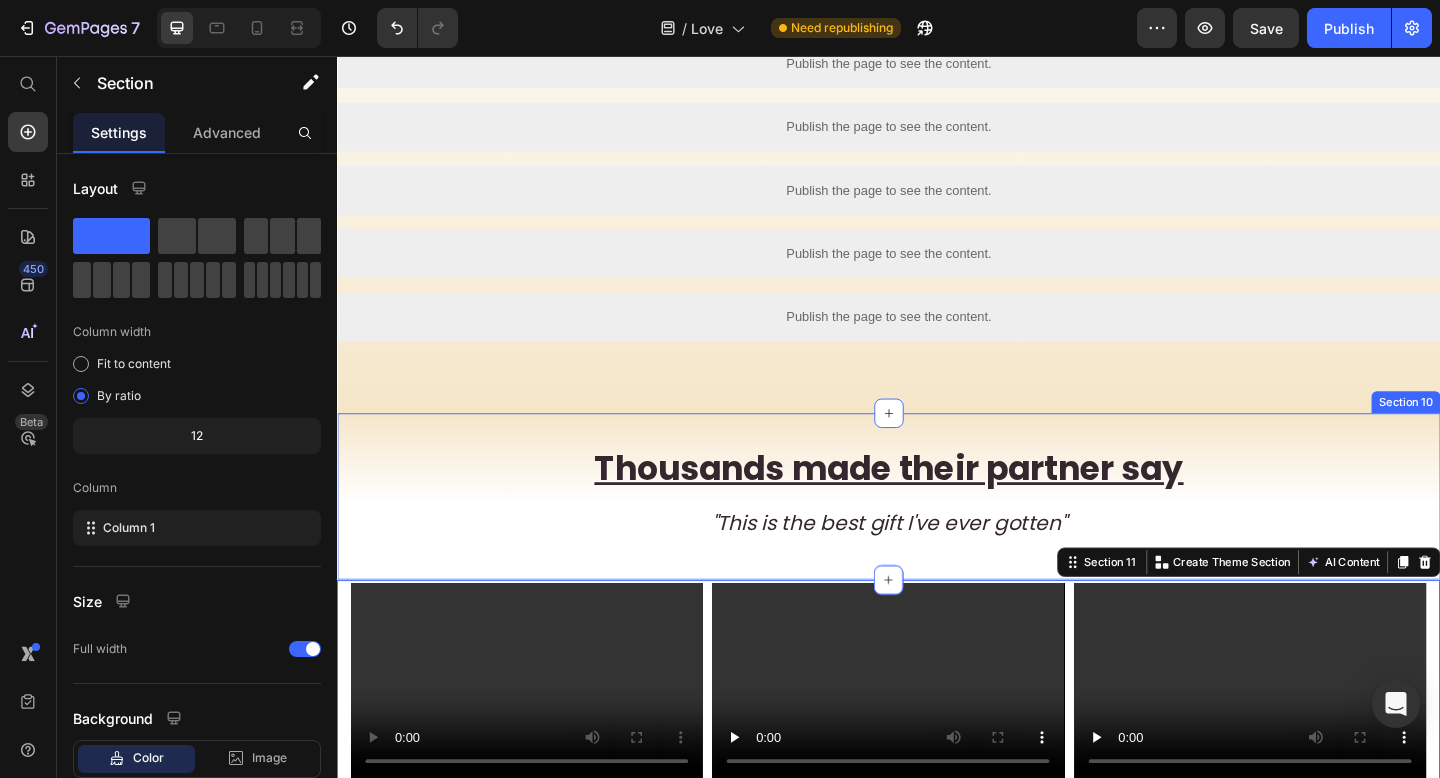 scroll, scrollTop: 1715, scrollLeft: 0, axis: vertical 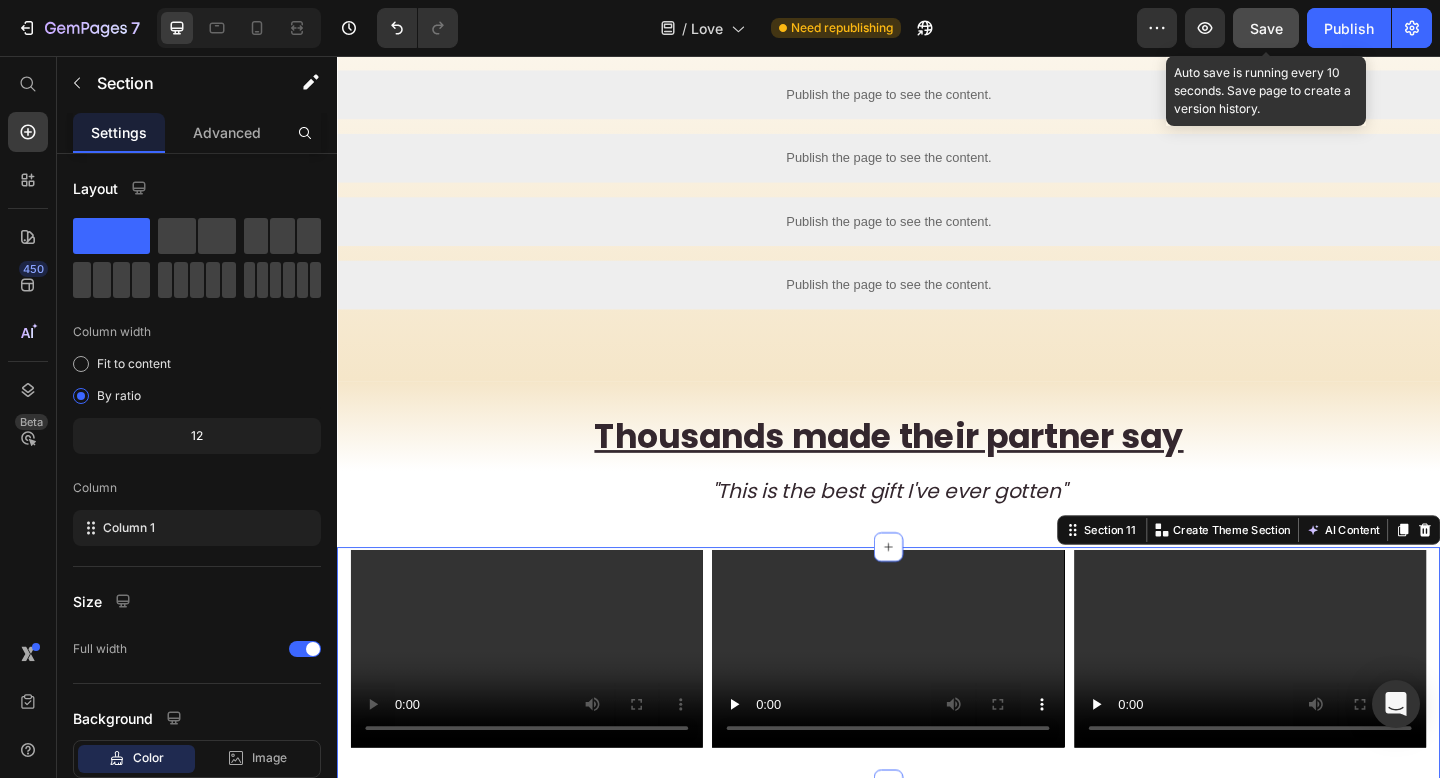 click on "Save" at bounding box center [1266, 28] 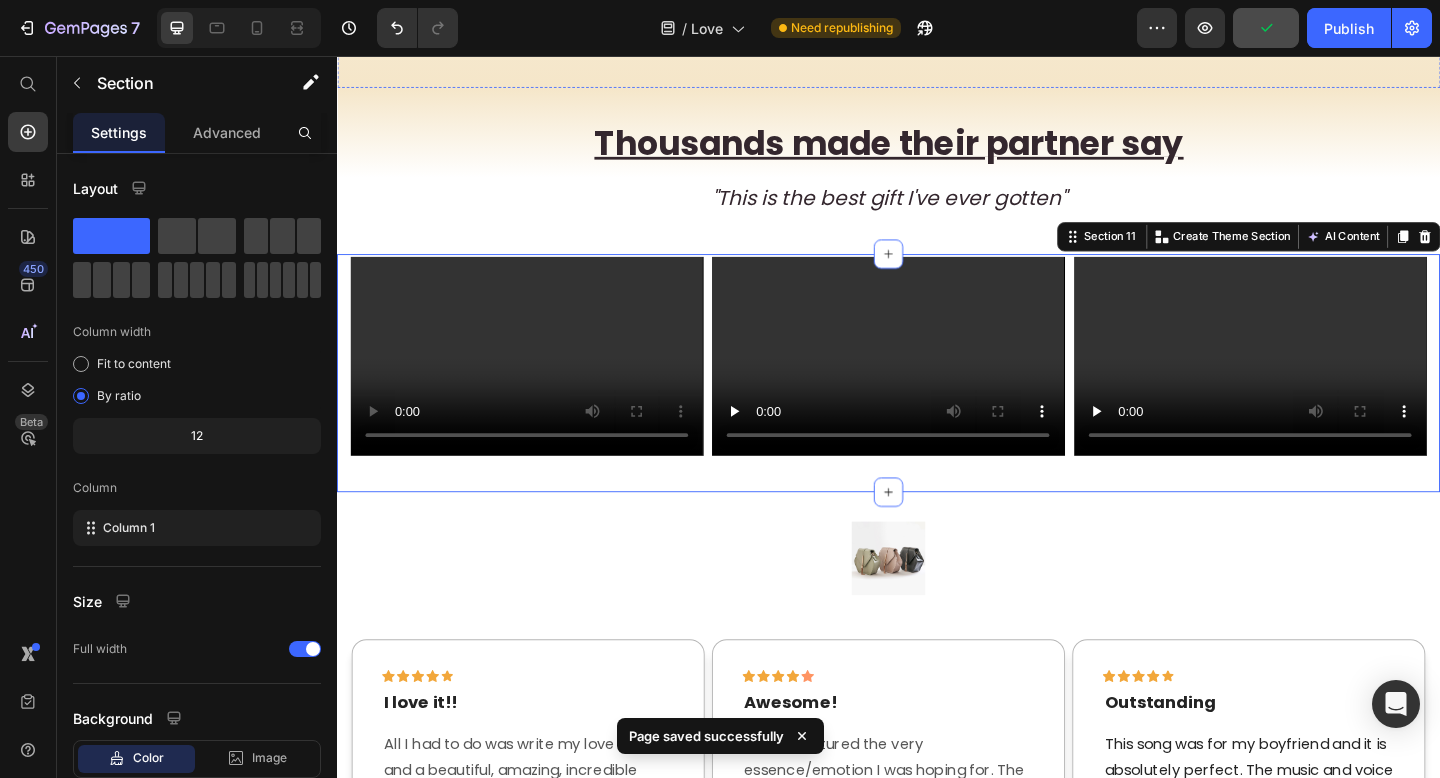 scroll, scrollTop: 2036, scrollLeft: 0, axis: vertical 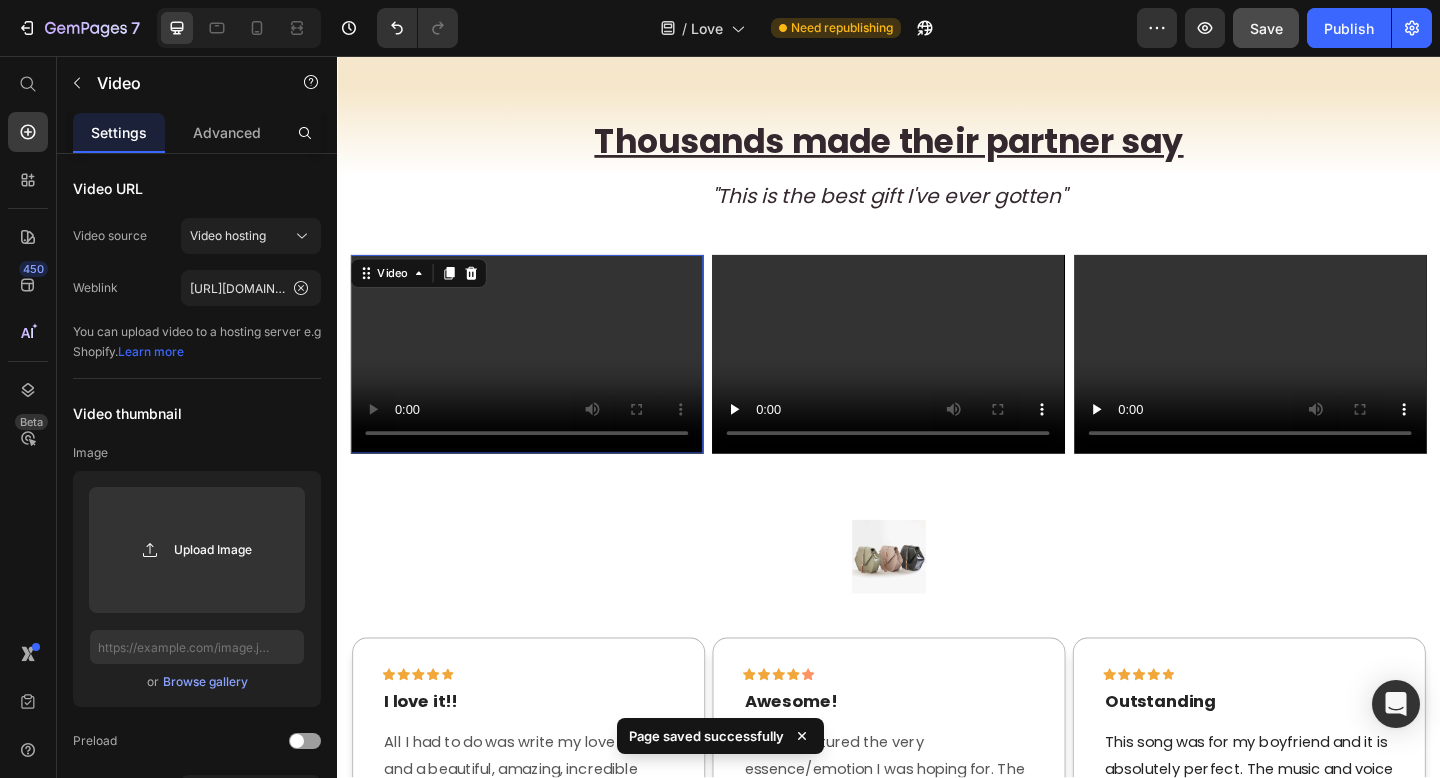 click at bounding box center (543, 381) 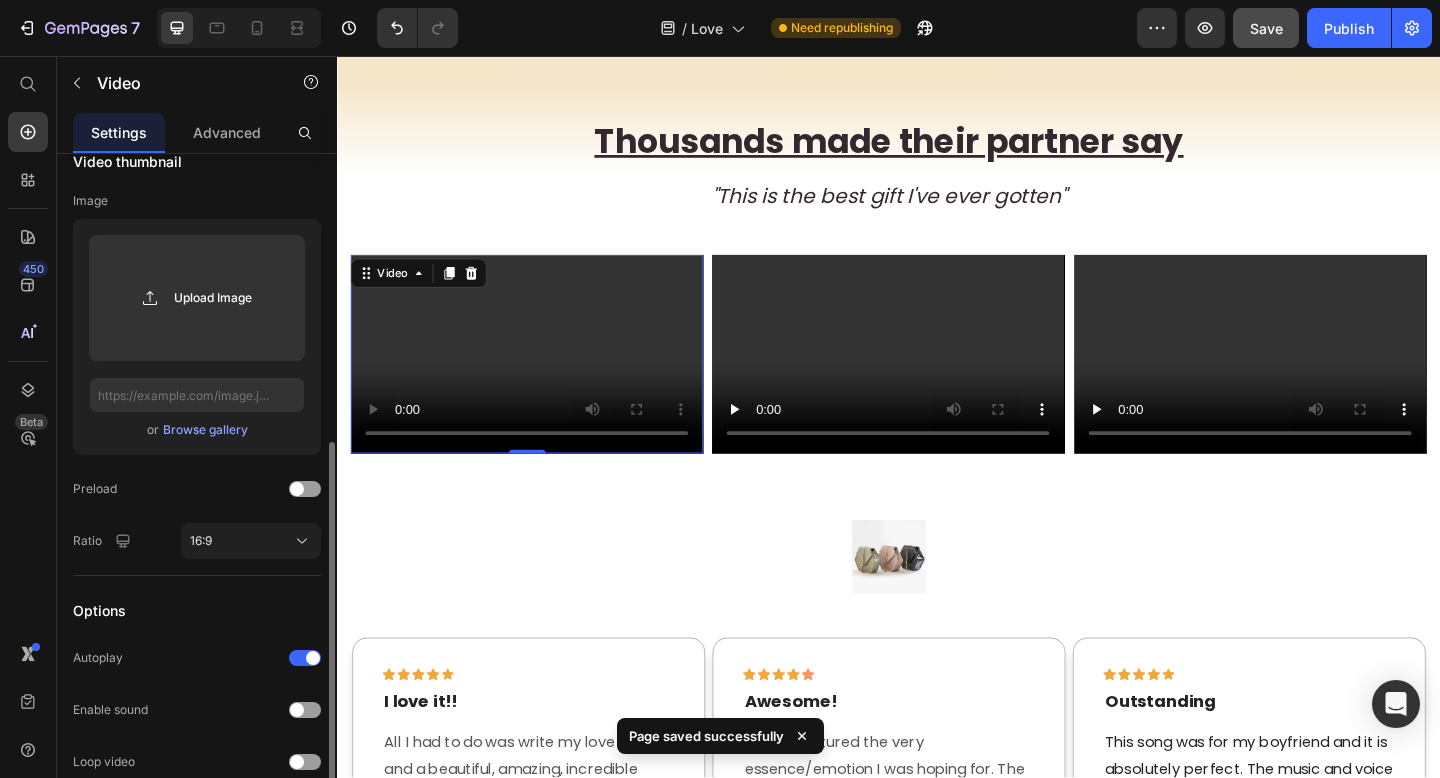 scroll, scrollTop: 370, scrollLeft: 0, axis: vertical 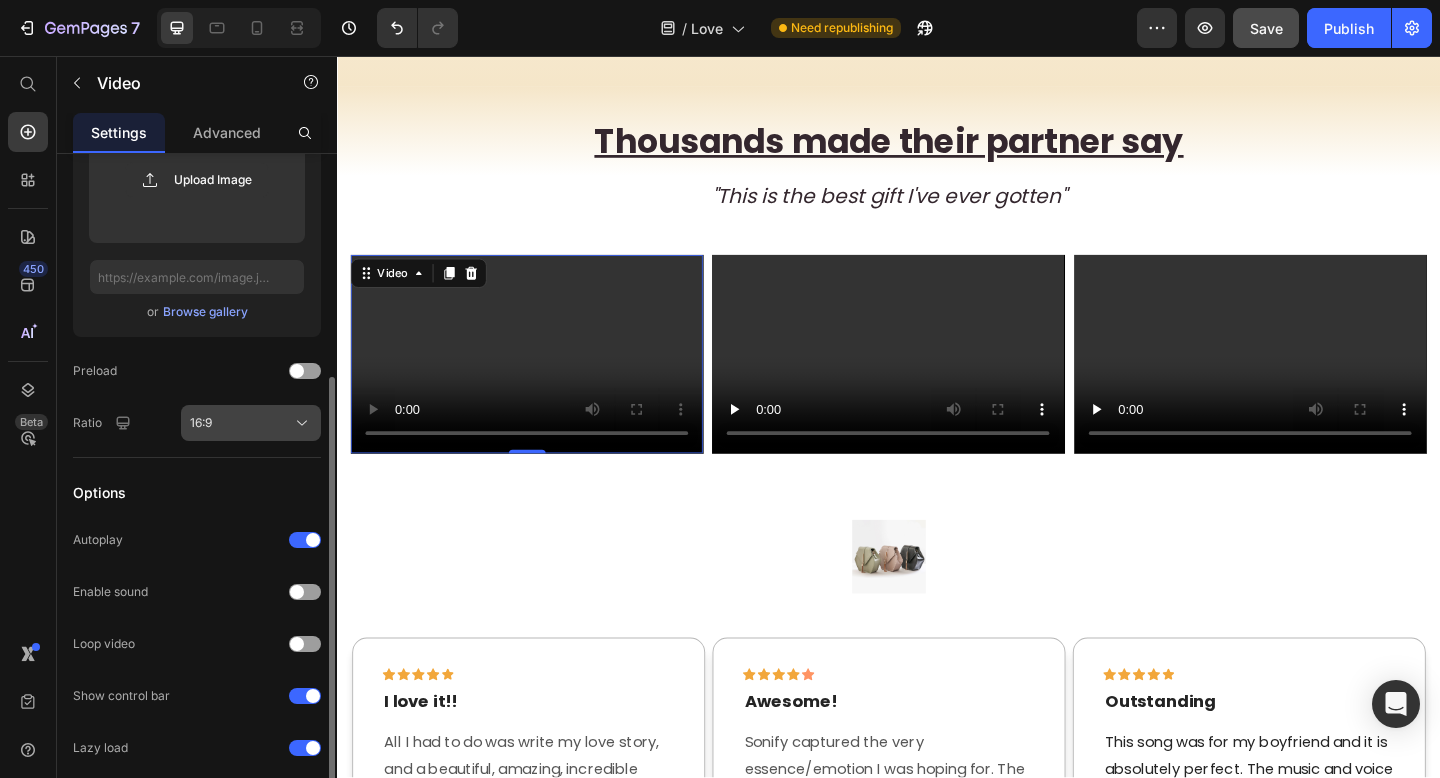 click on "16:9" 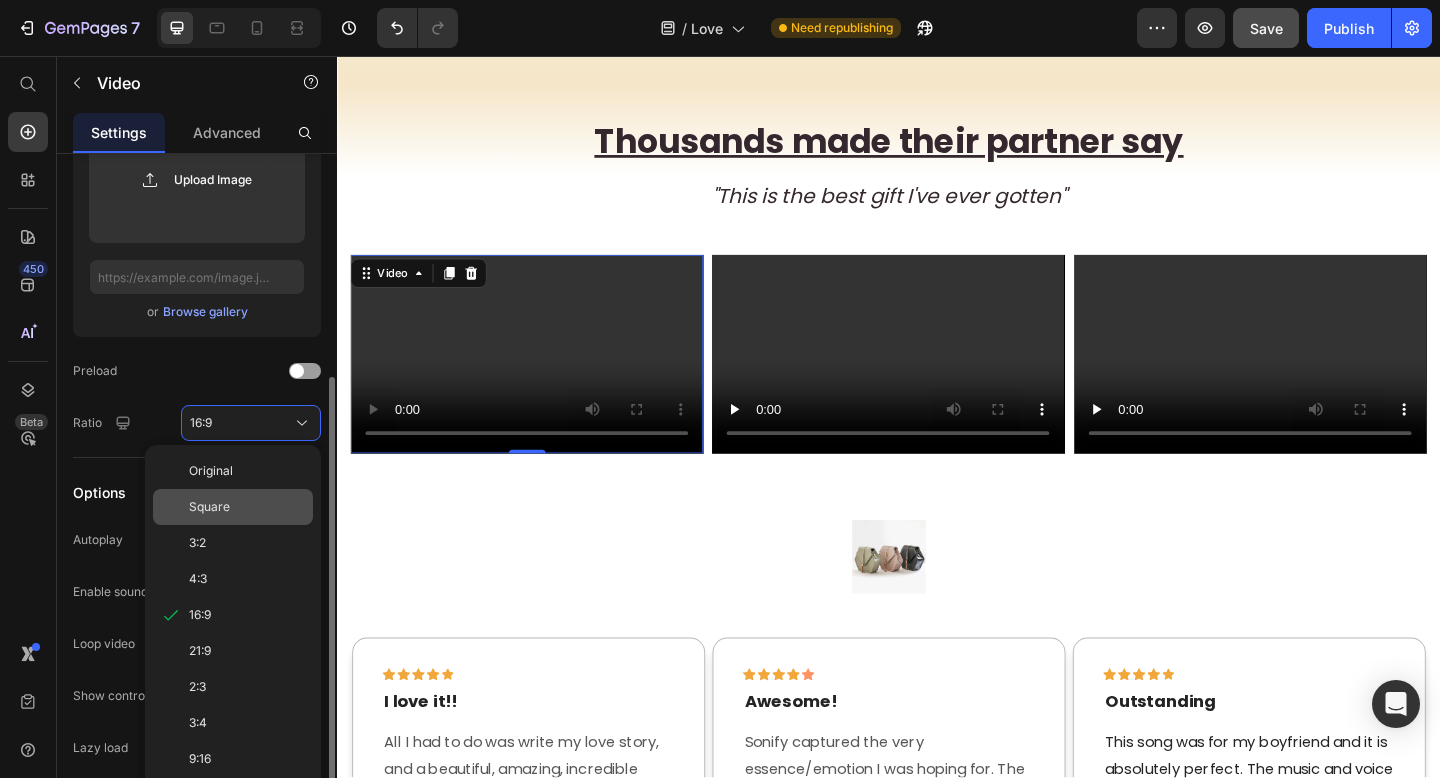 click on "Square" at bounding box center [247, 507] 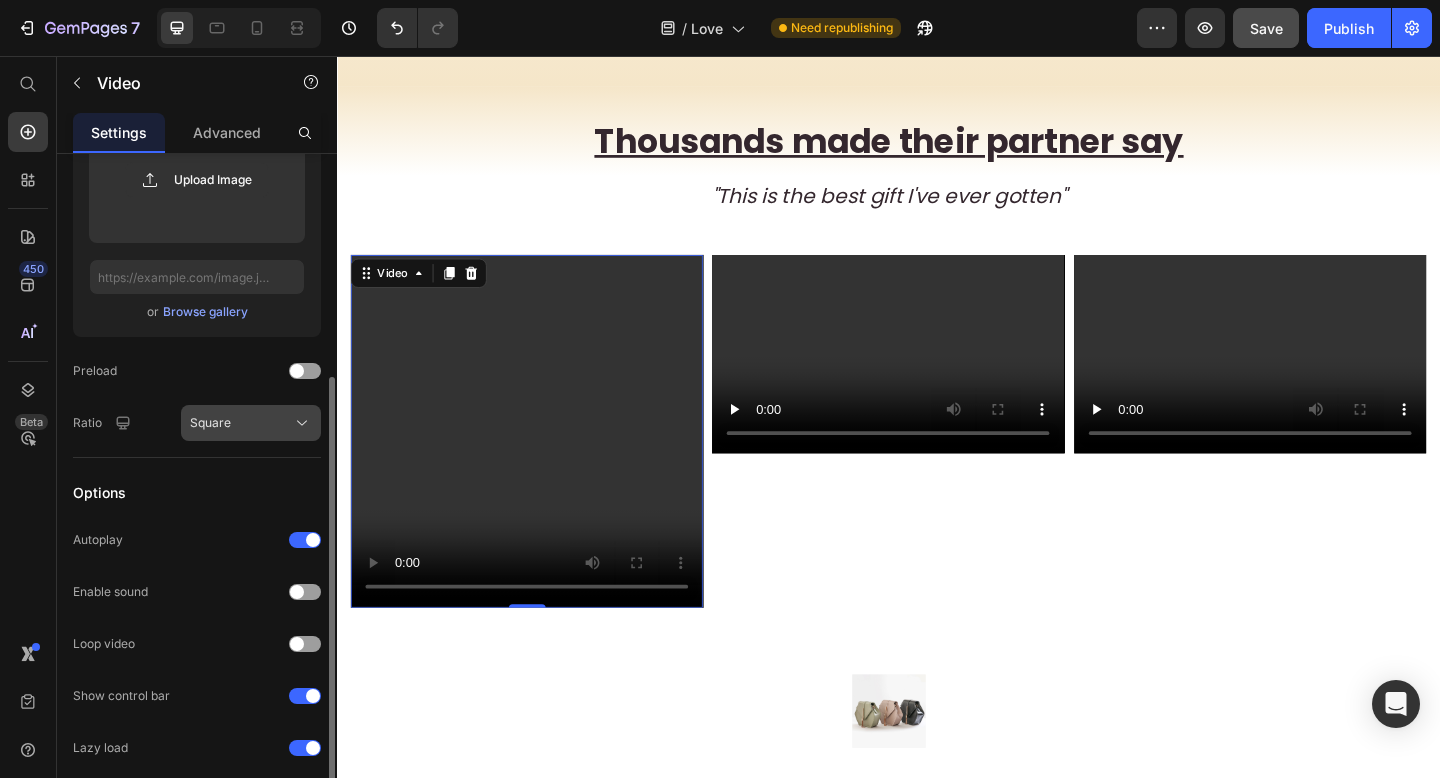 click on "Square" at bounding box center [251, 423] 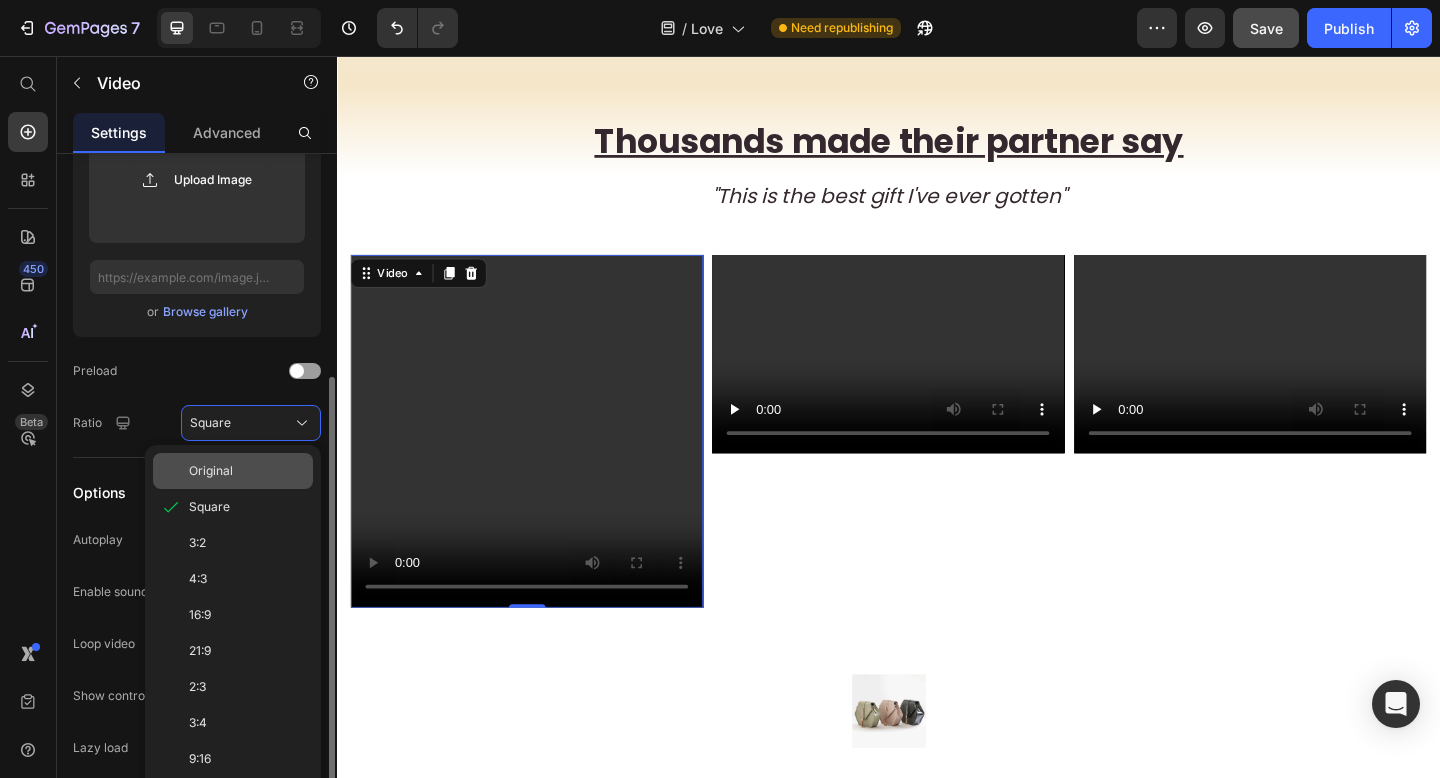 click on "Original" at bounding box center [247, 471] 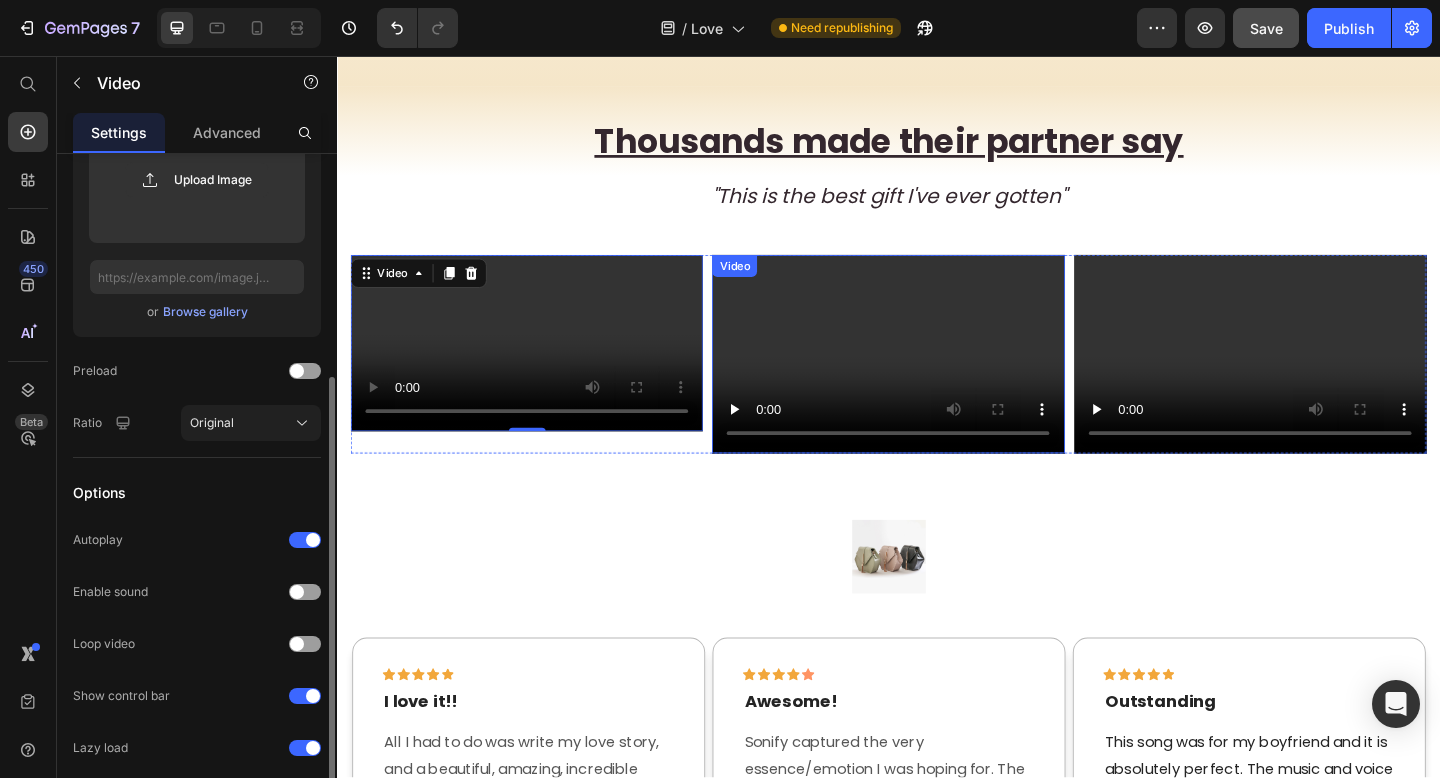 click at bounding box center (936, 381) 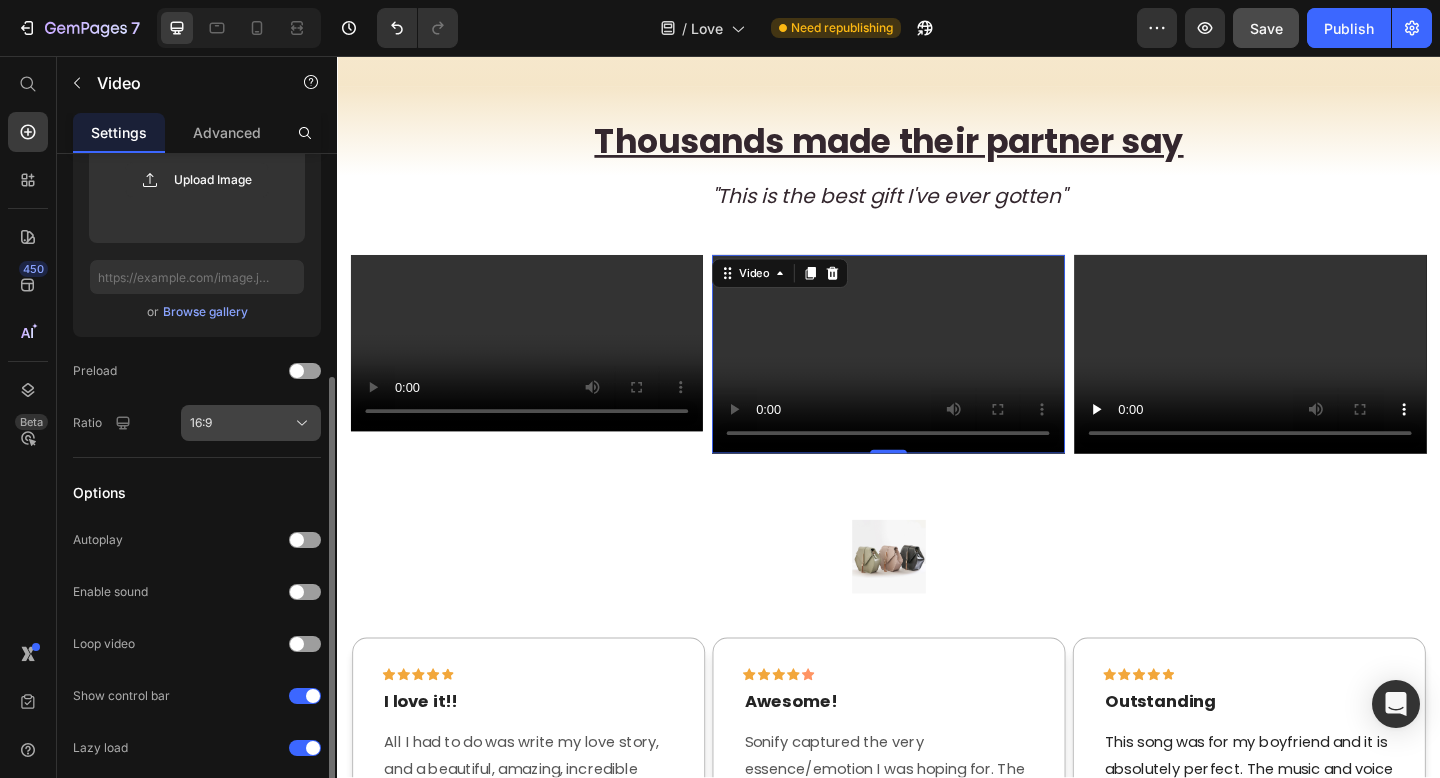 click on "16:9" at bounding box center [251, 423] 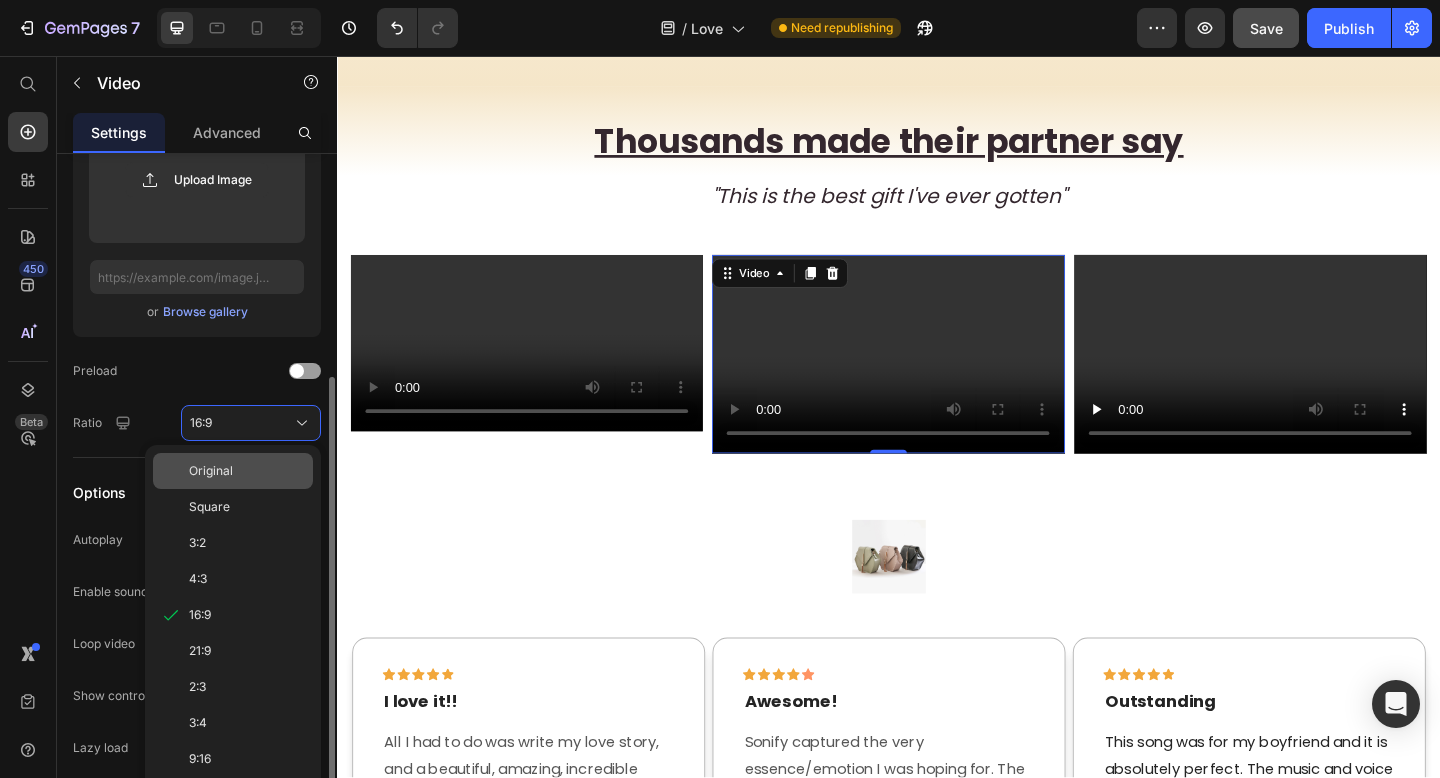 click on "Original" at bounding box center (247, 471) 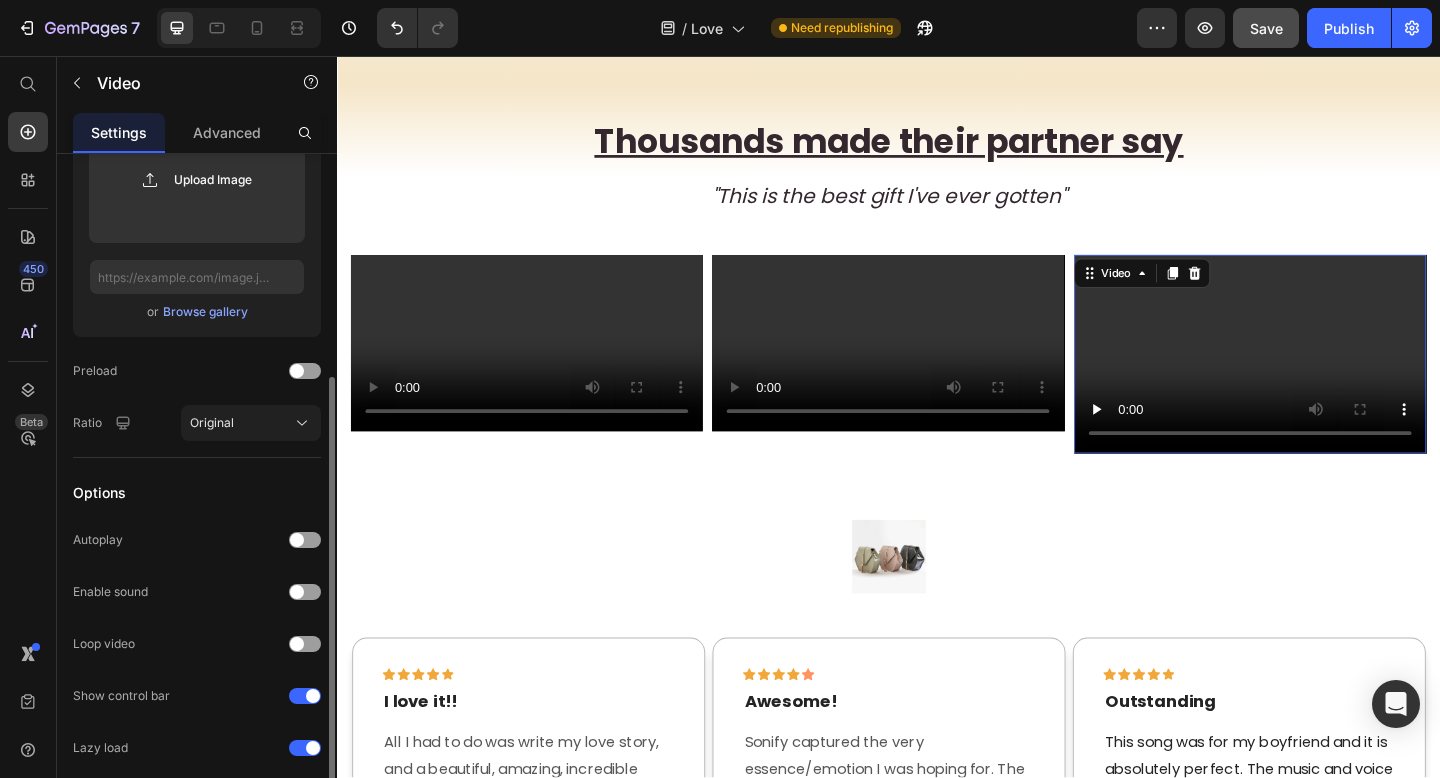 click at bounding box center (1330, 381) 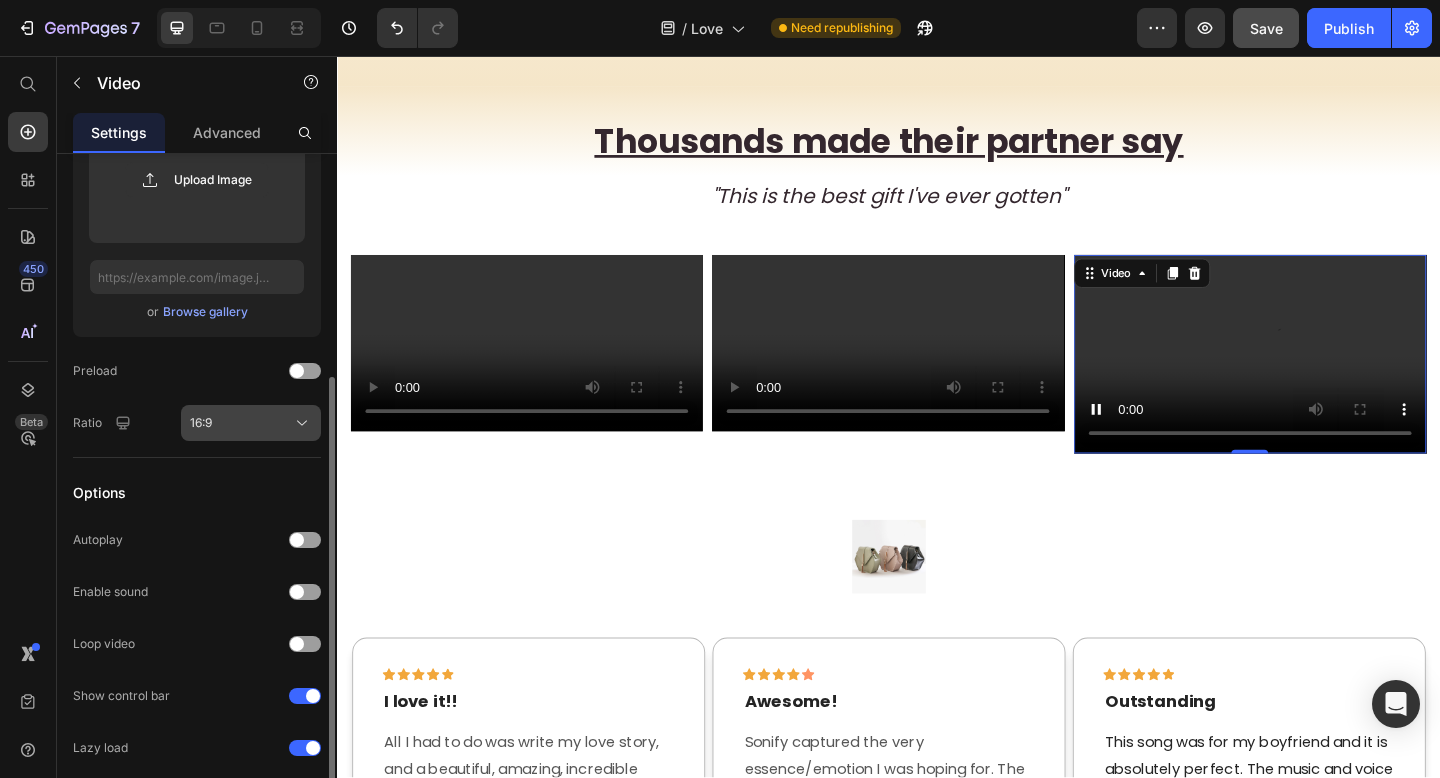 click on "16:9" at bounding box center (251, 423) 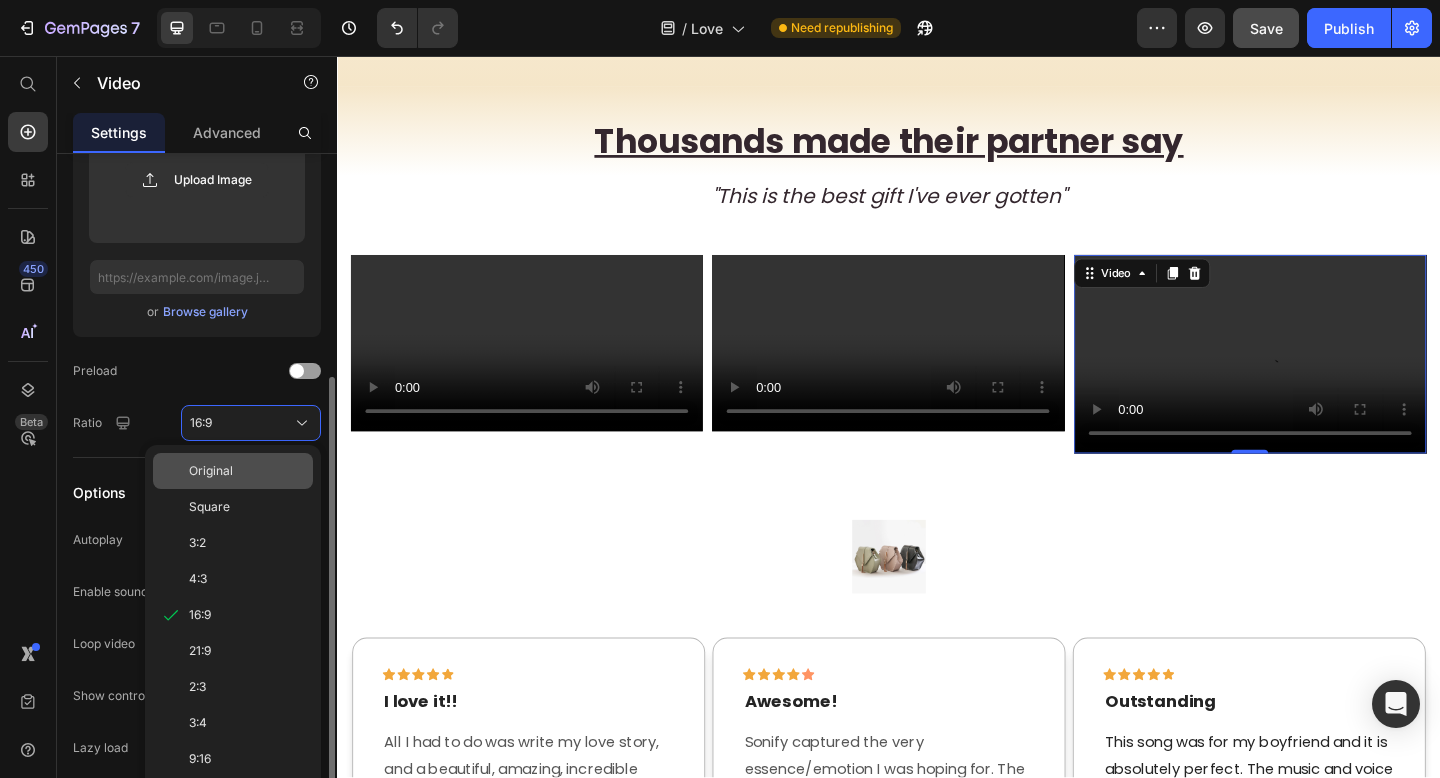 click on "Original" at bounding box center [247, 471] 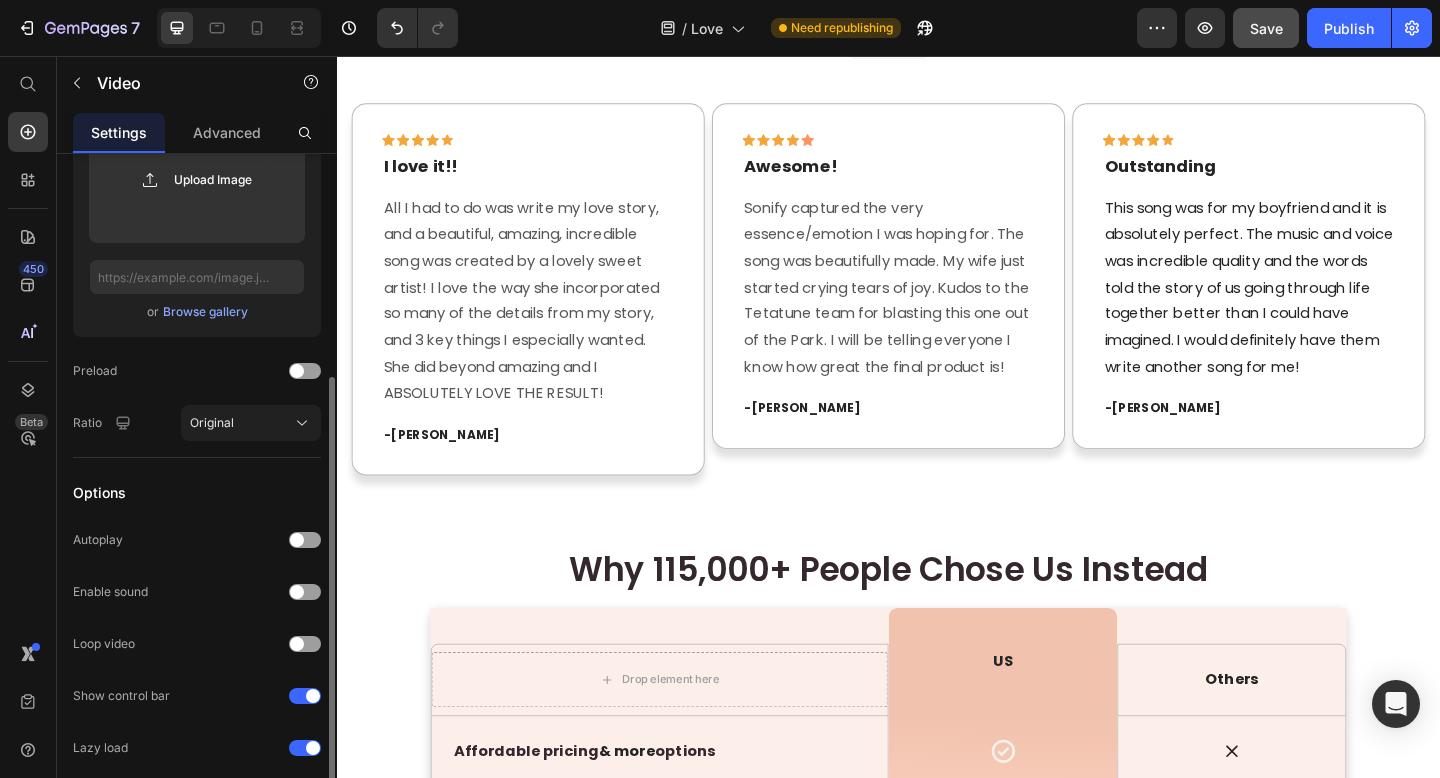 scroll, scrollTop: 2629, scrollLeft: 0, axis: vertical 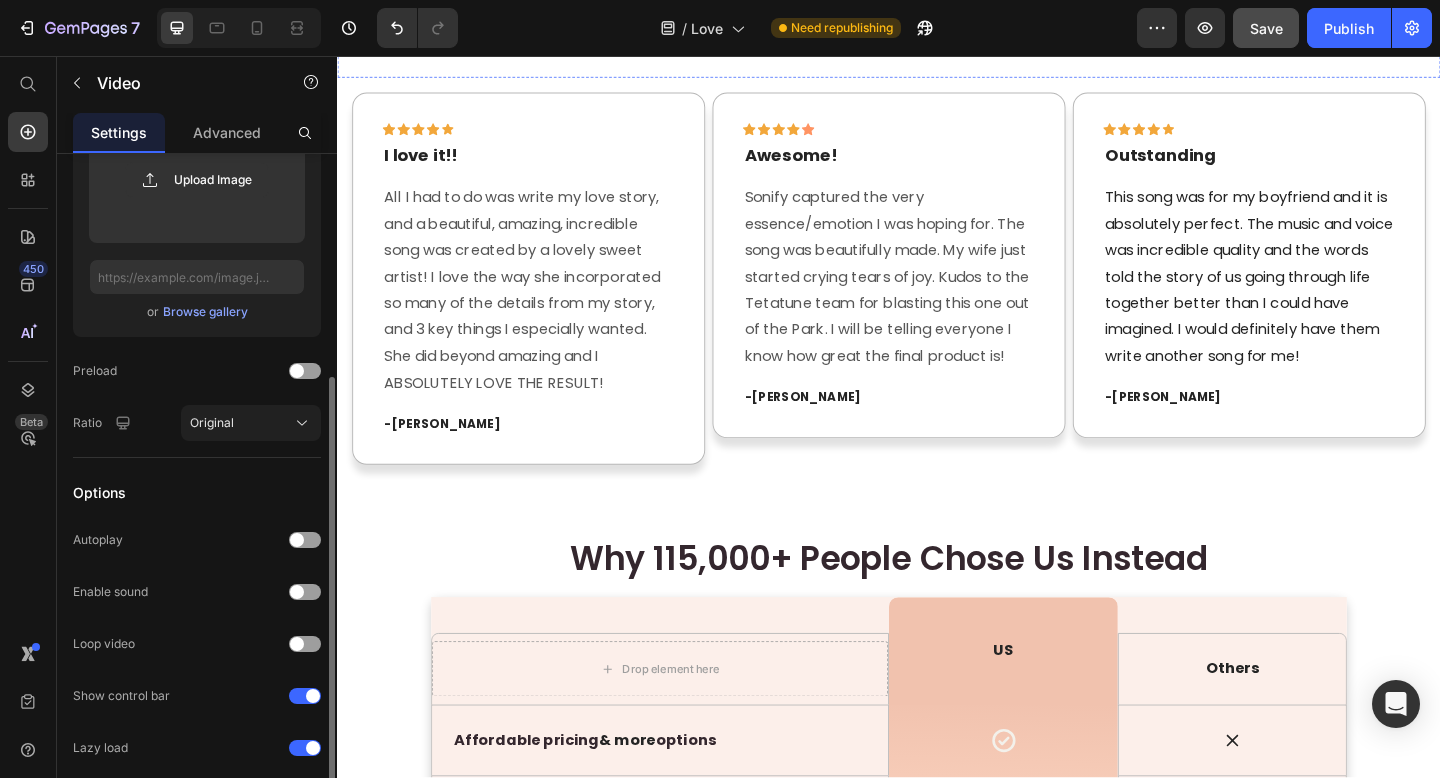 click at bounding box center [937, 8] 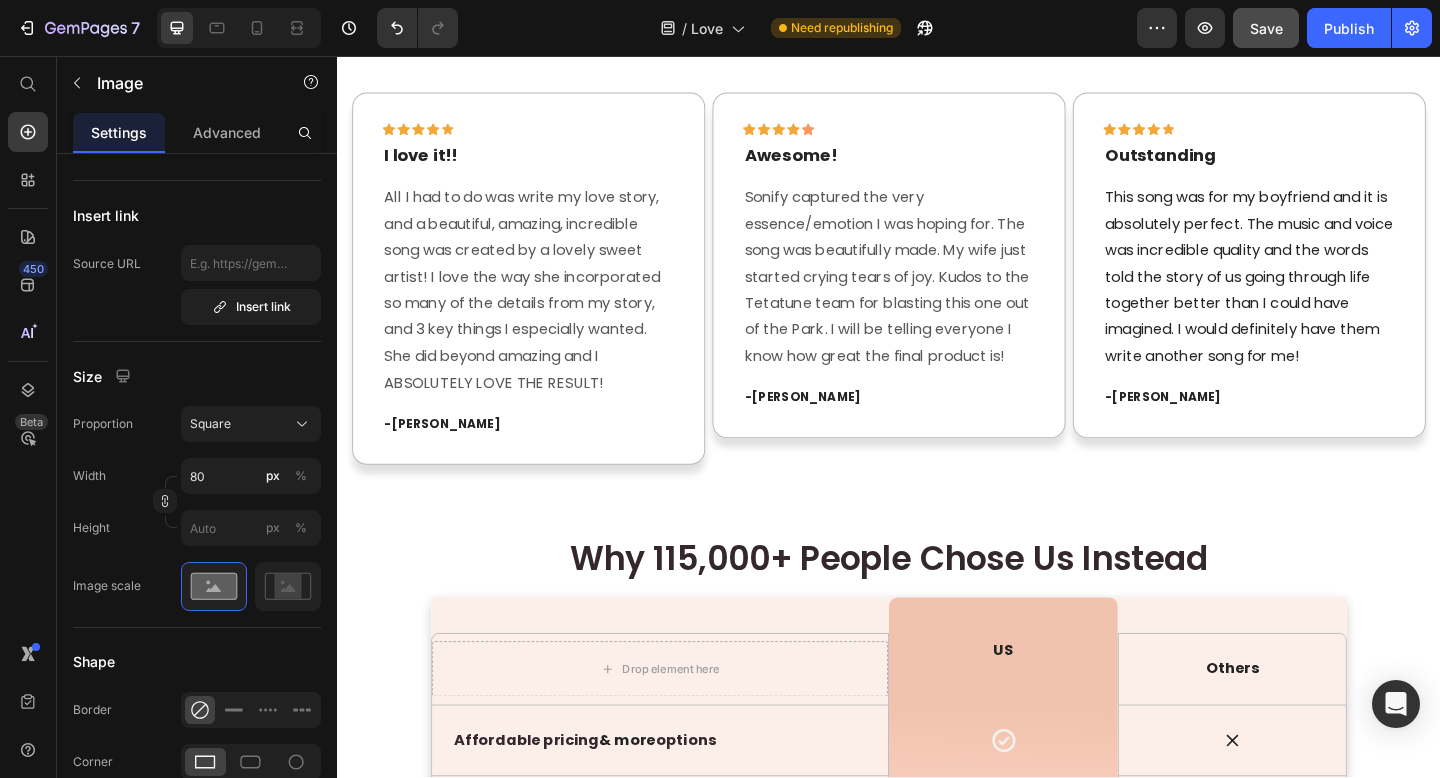 scroll, scrollTop: 0, scrollLeft: 0, axis: both 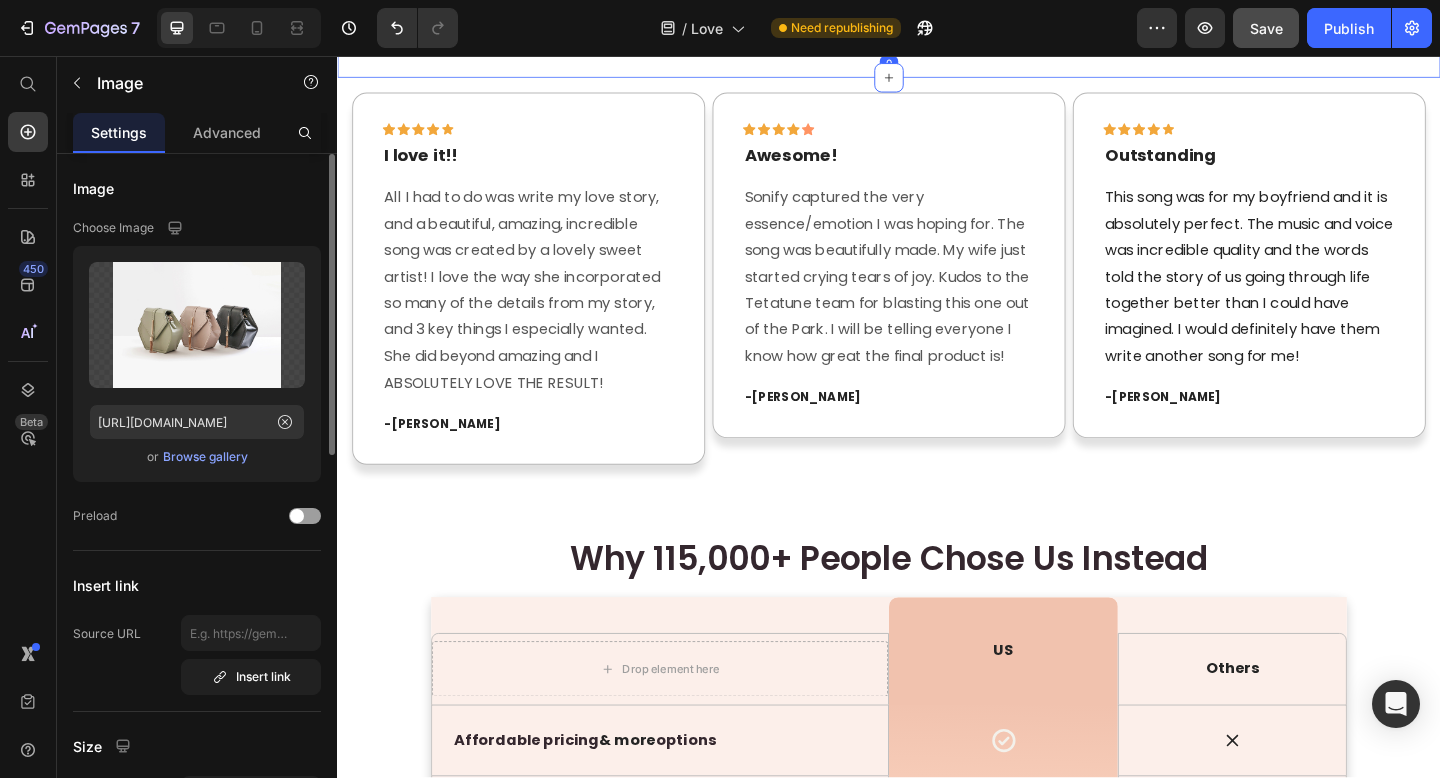 click on "Image   0 Section 12" at bounding box center [937, 8] 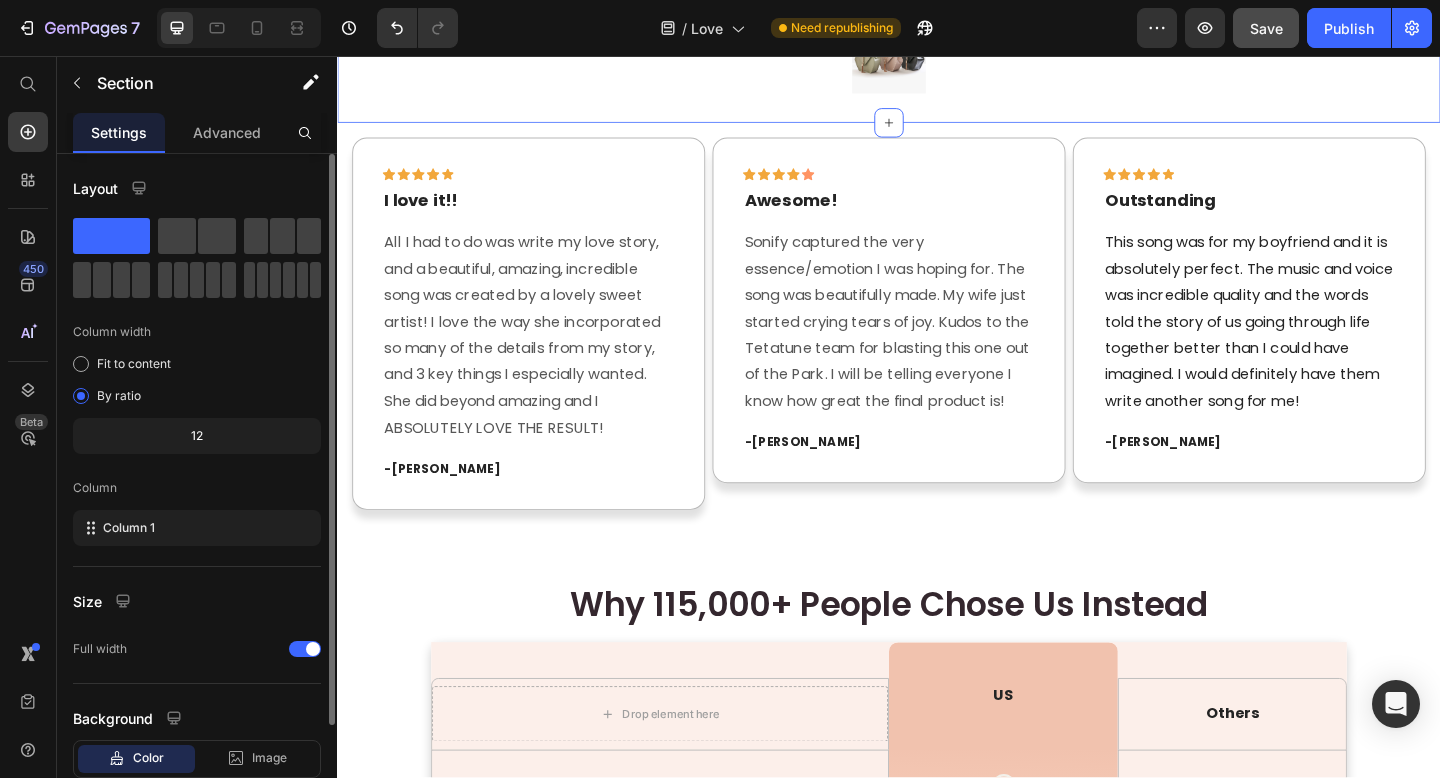 scroll, scrollTop: 2602, scrollLeft: 0, axis: vertical 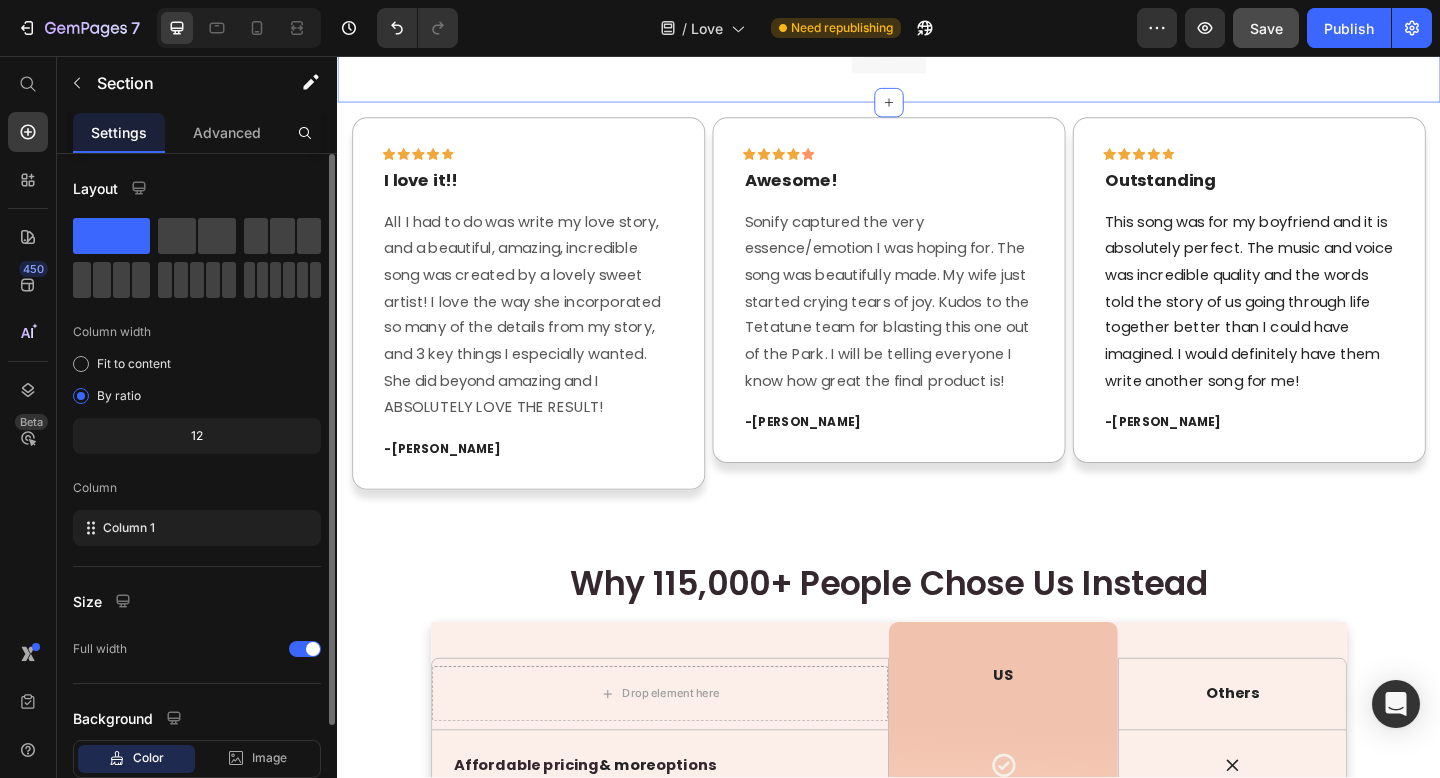 click on "Image Section 12   You can create reusable sections Create Theme Section AI Content Write with GemAI What would you like to describe here? Tone and Voice Persuasive Product Your Custom Song Show more Generate" at bounding box center (937, 35) 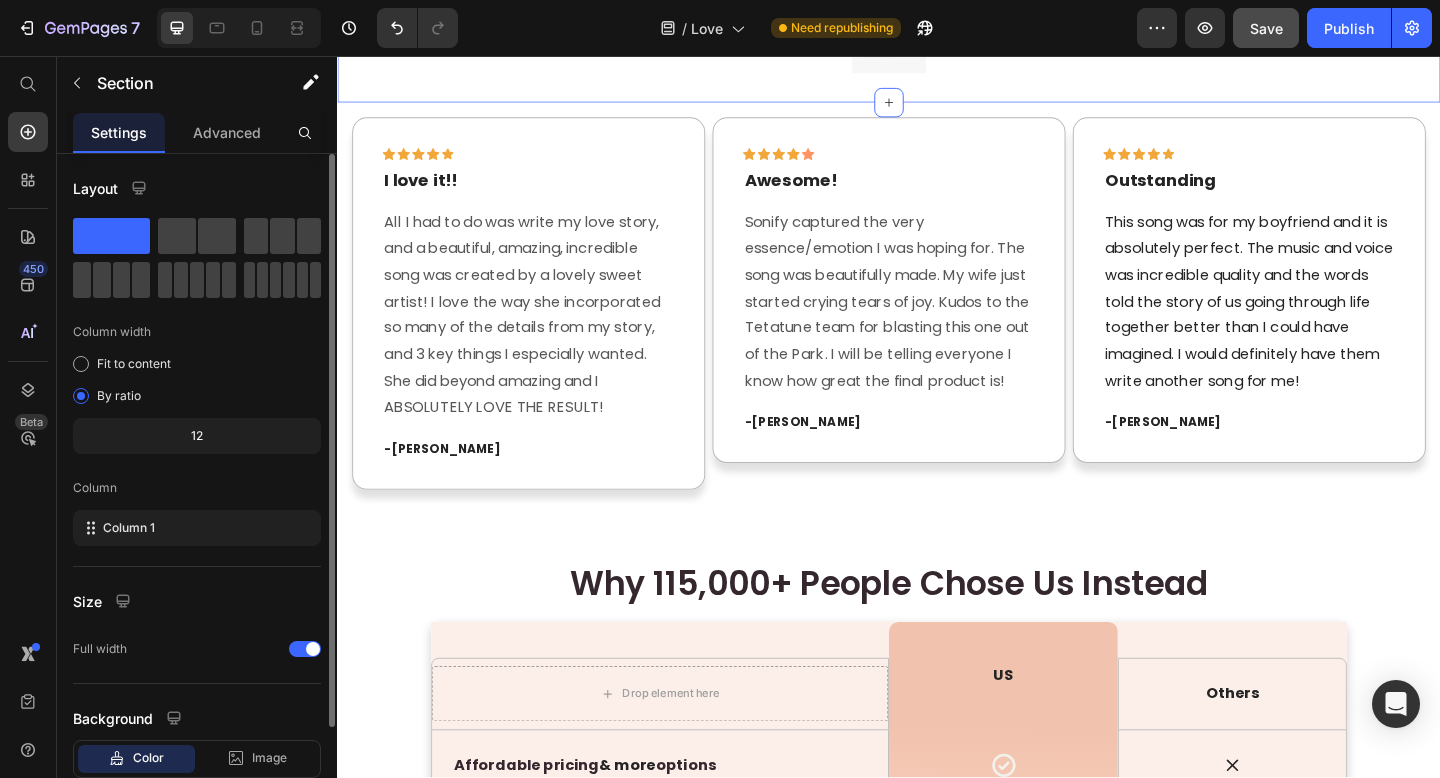 click 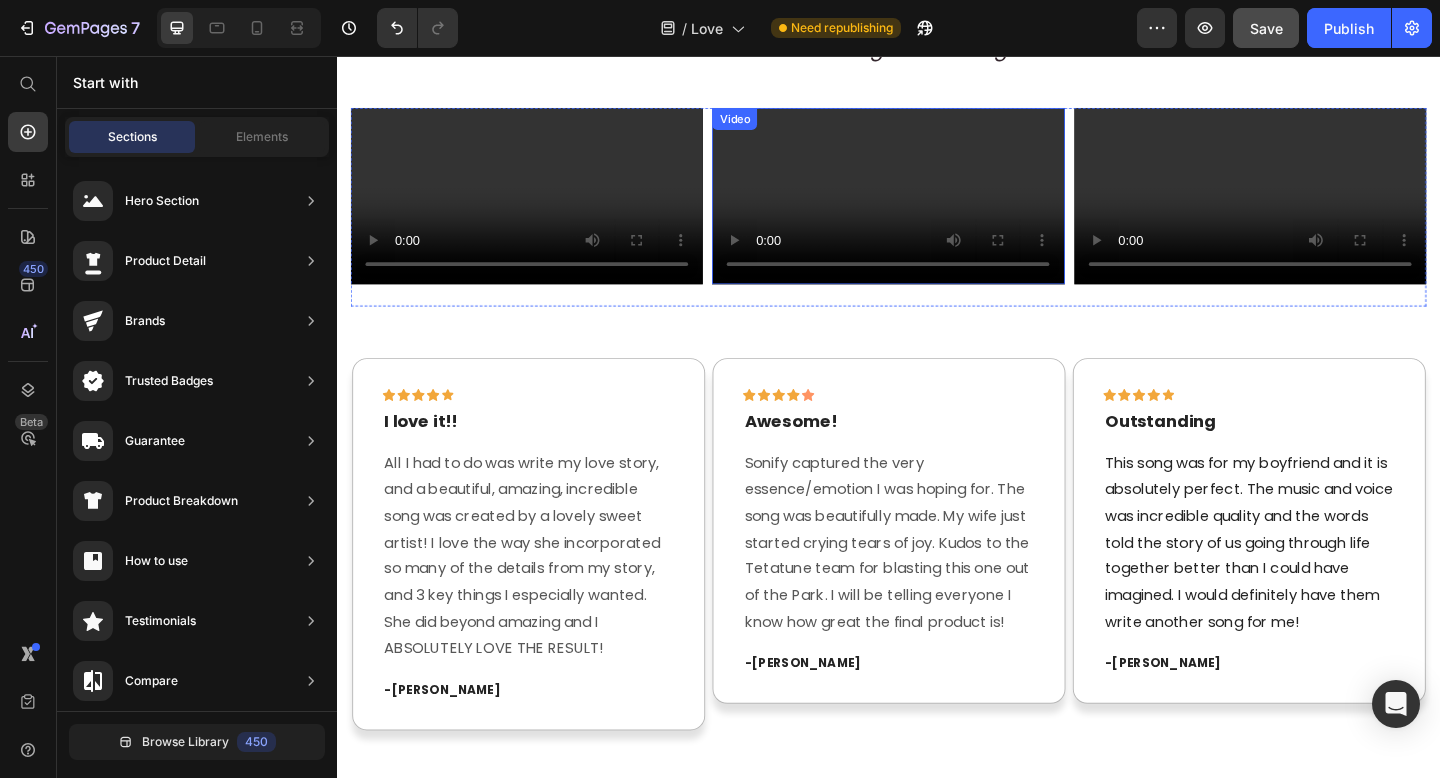 scroll, scrollTop: 2197, scrollLeft: 0, axis: vertical 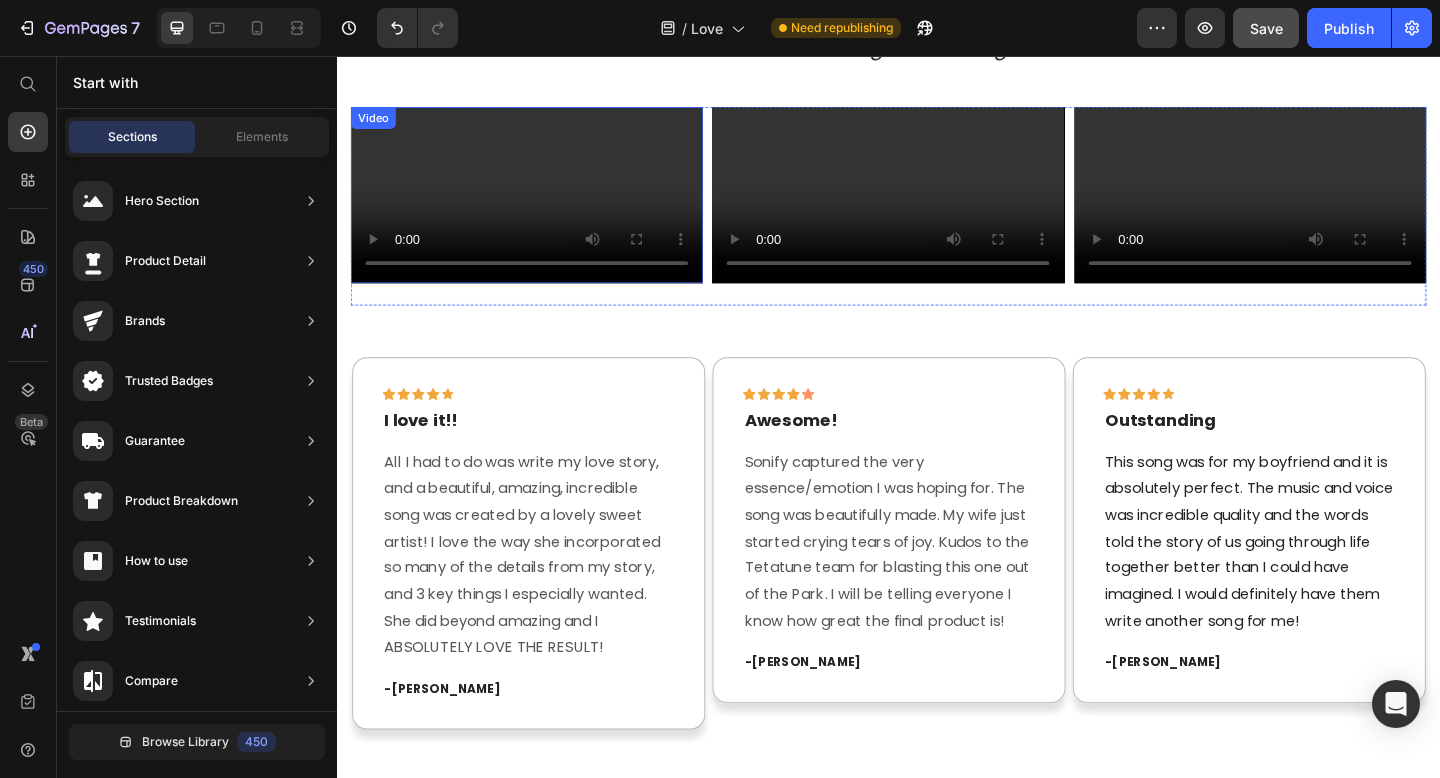 type 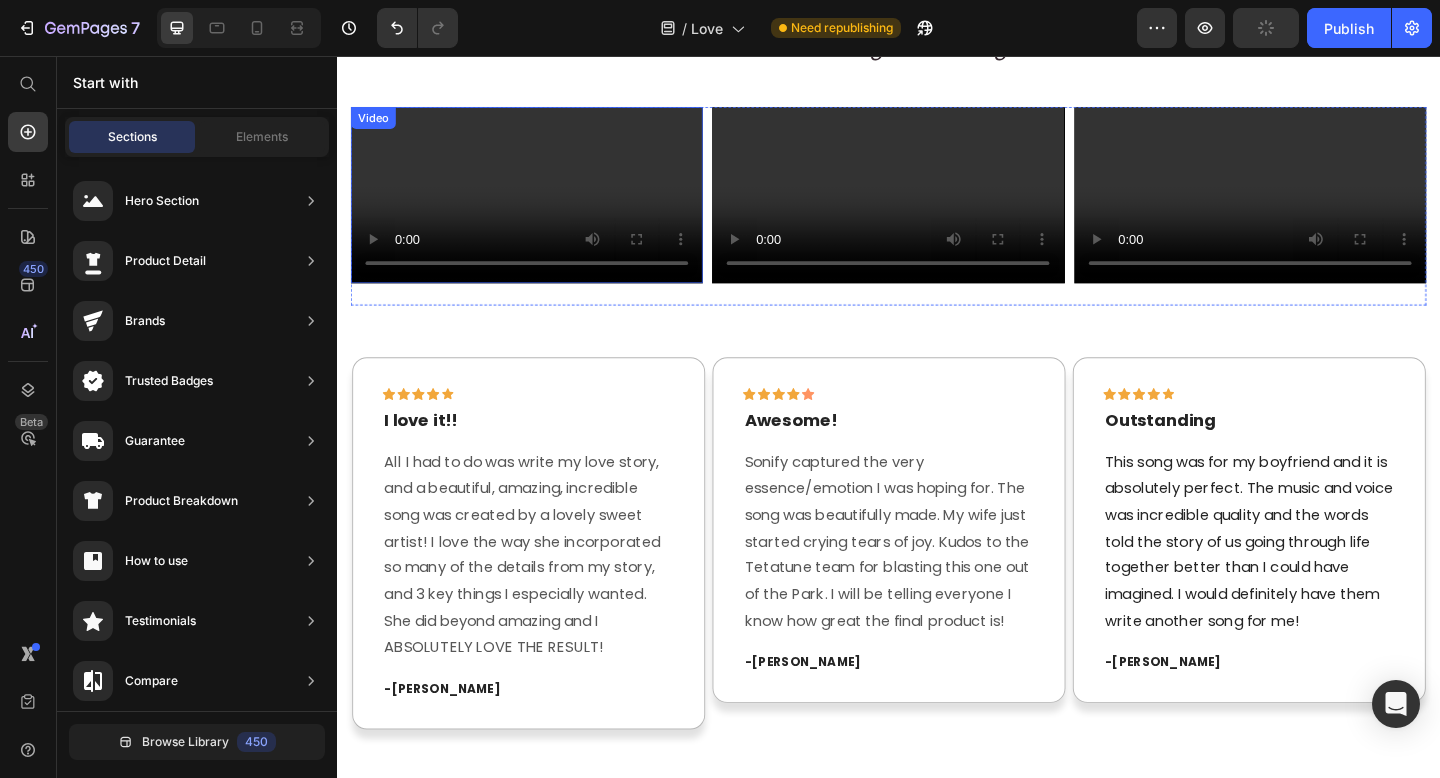 click at bounding box center [543, 208] 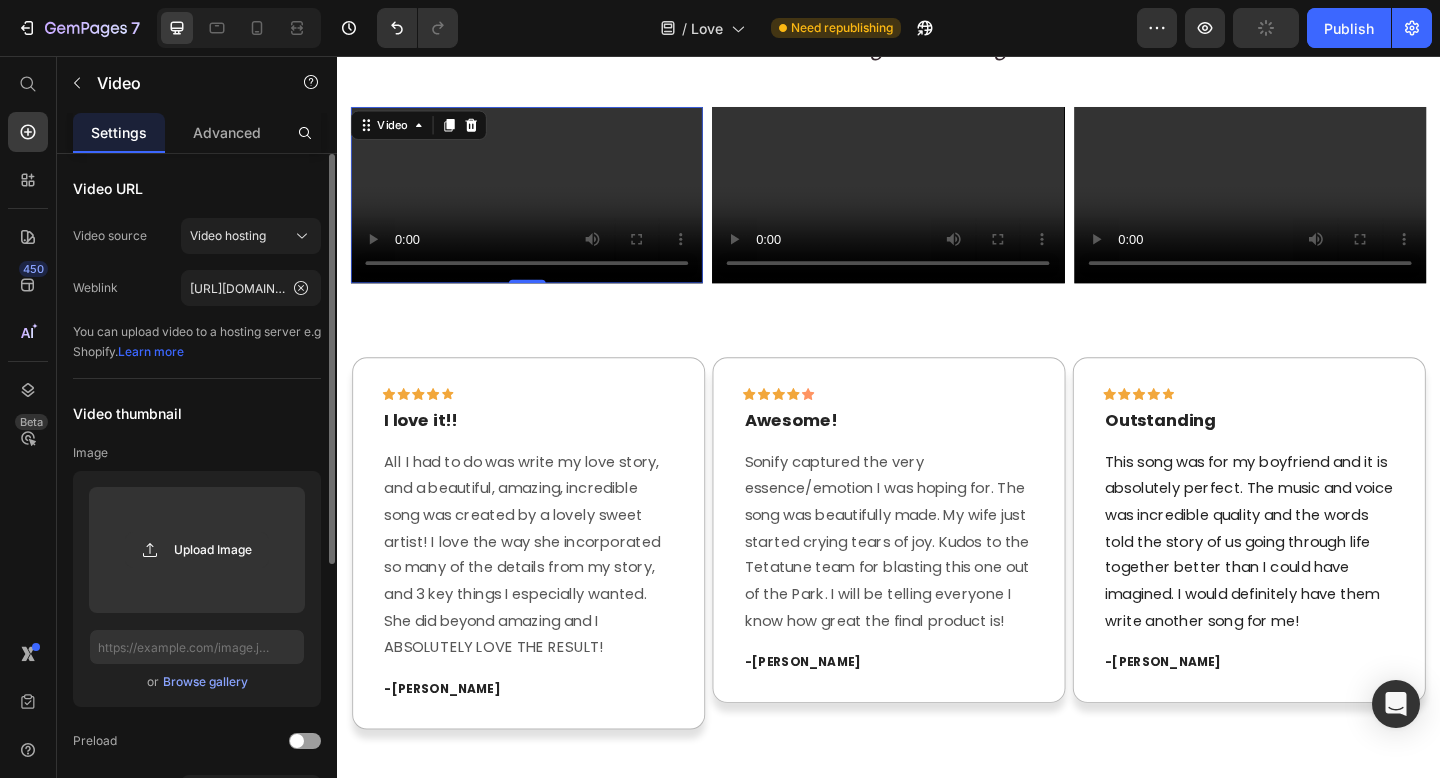 click at bounding box center (936, 208) 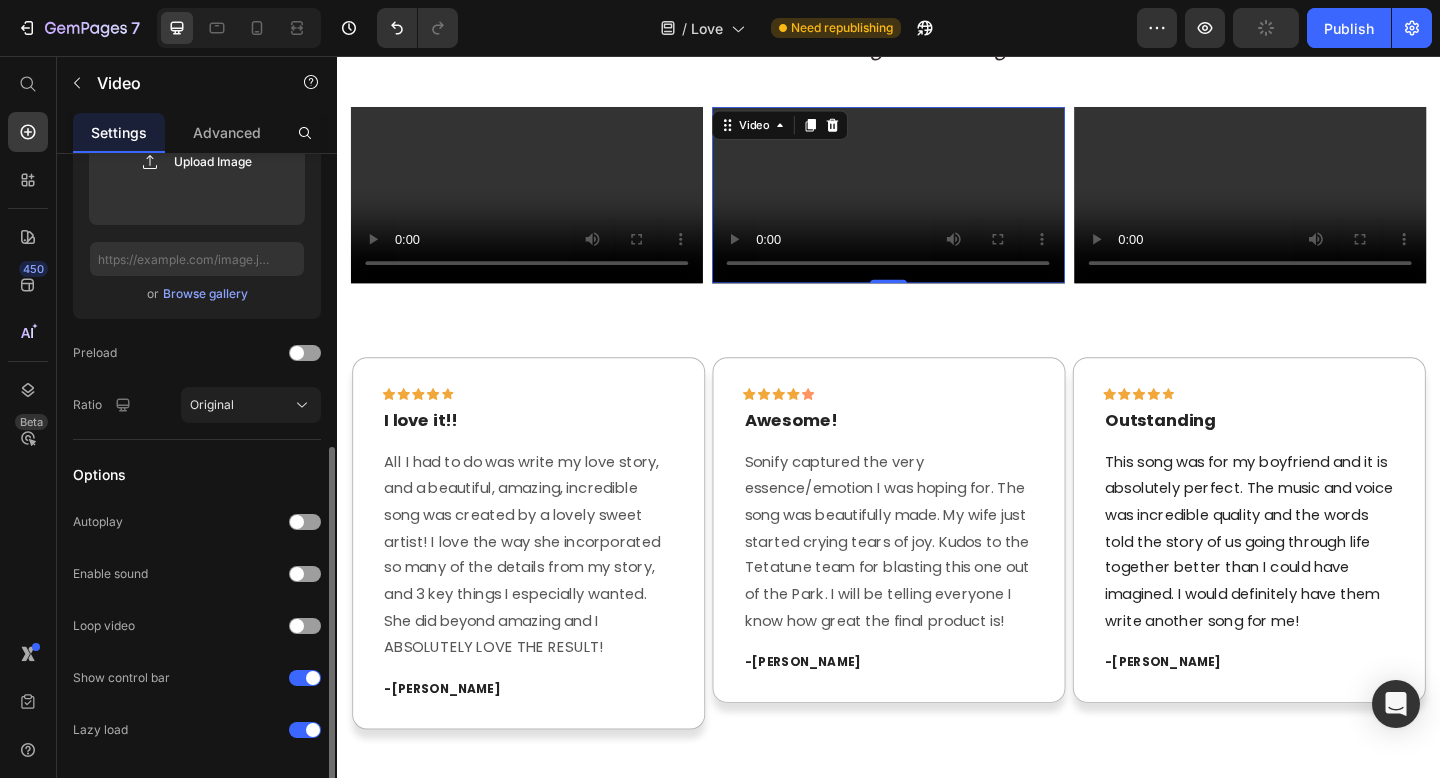 scroll, scrollTop: 449, scrollLeft: 0, axis: vertical 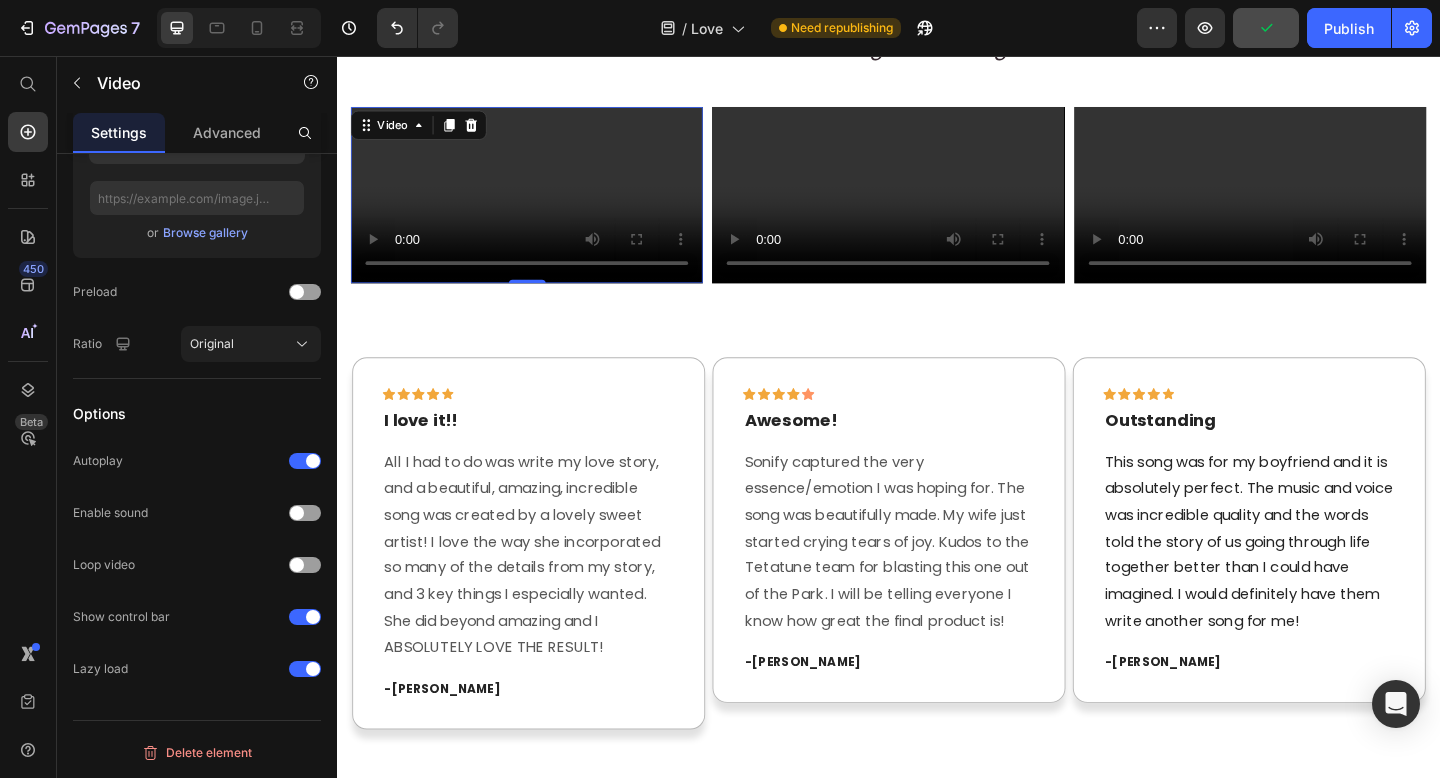 click at bounding box center [543, 208] 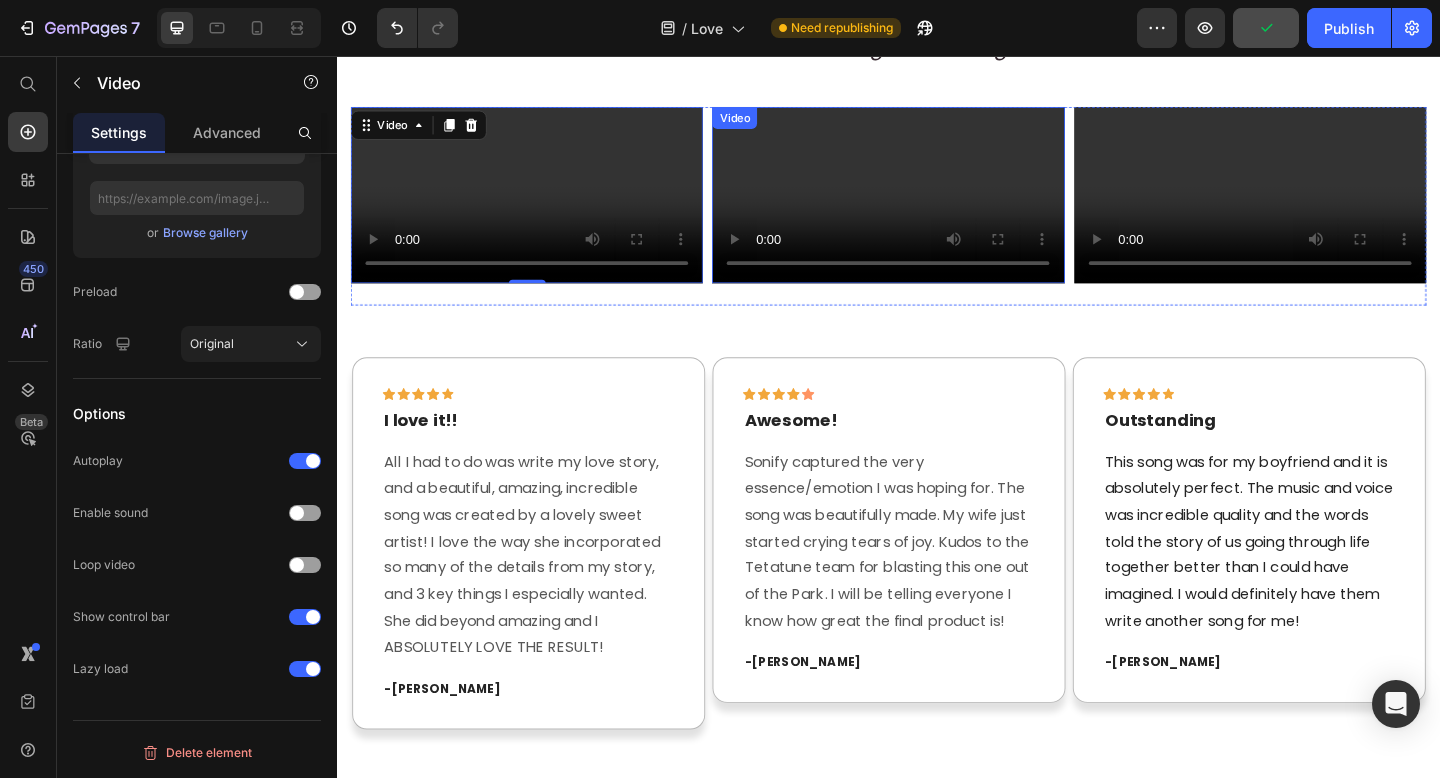 click at bounding box center (936, 208) 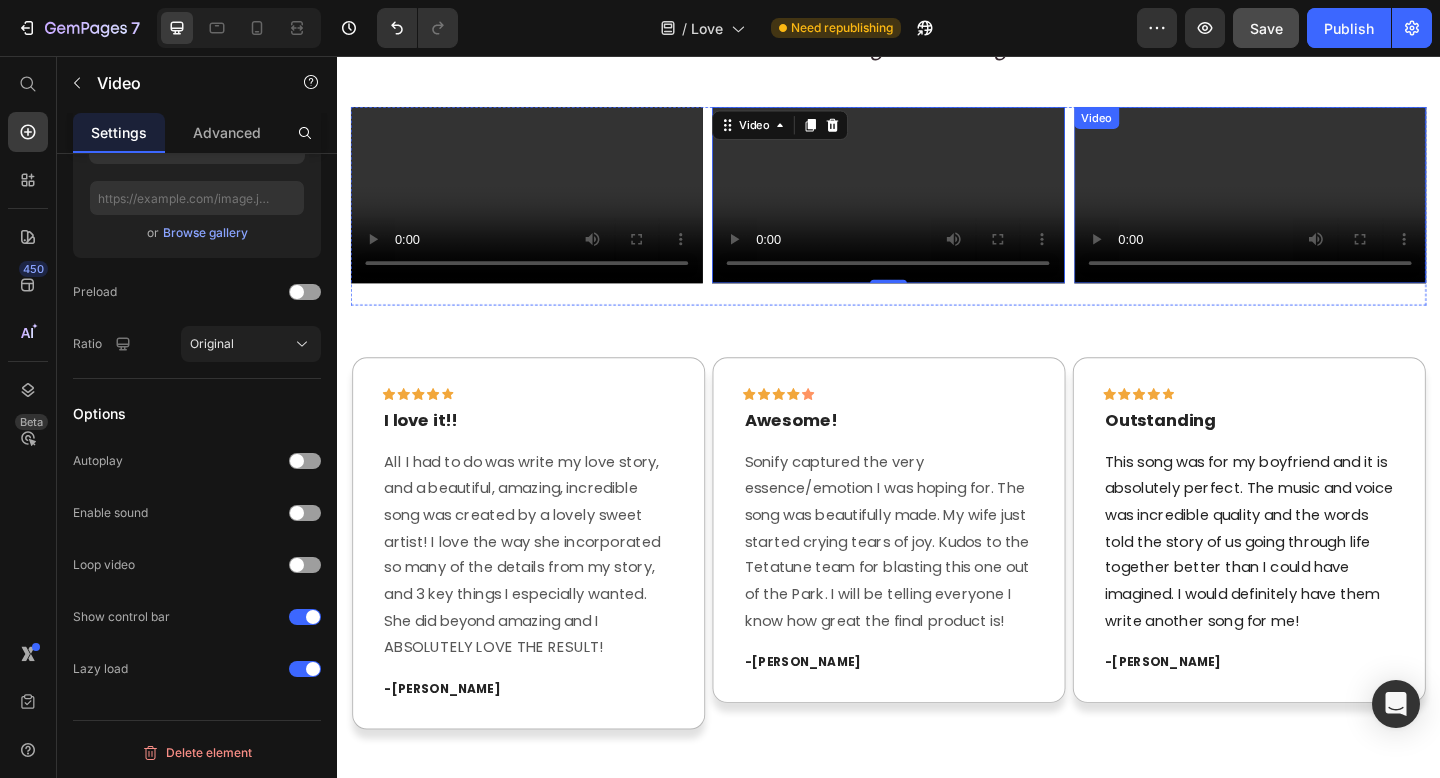 click at bounding box center (1330, 208) 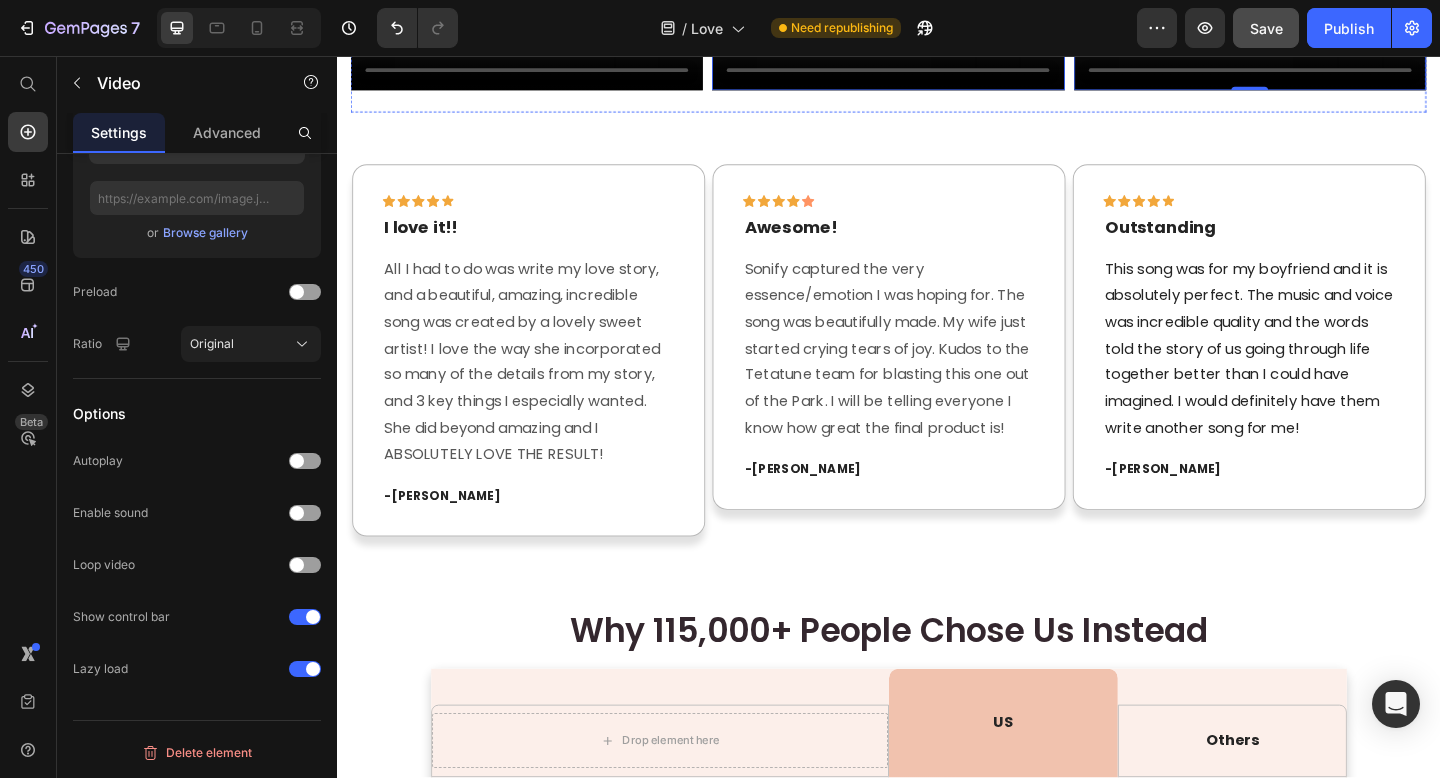 scroll, scrollTop: 2217, scrollLeft: 0, axis: vertical 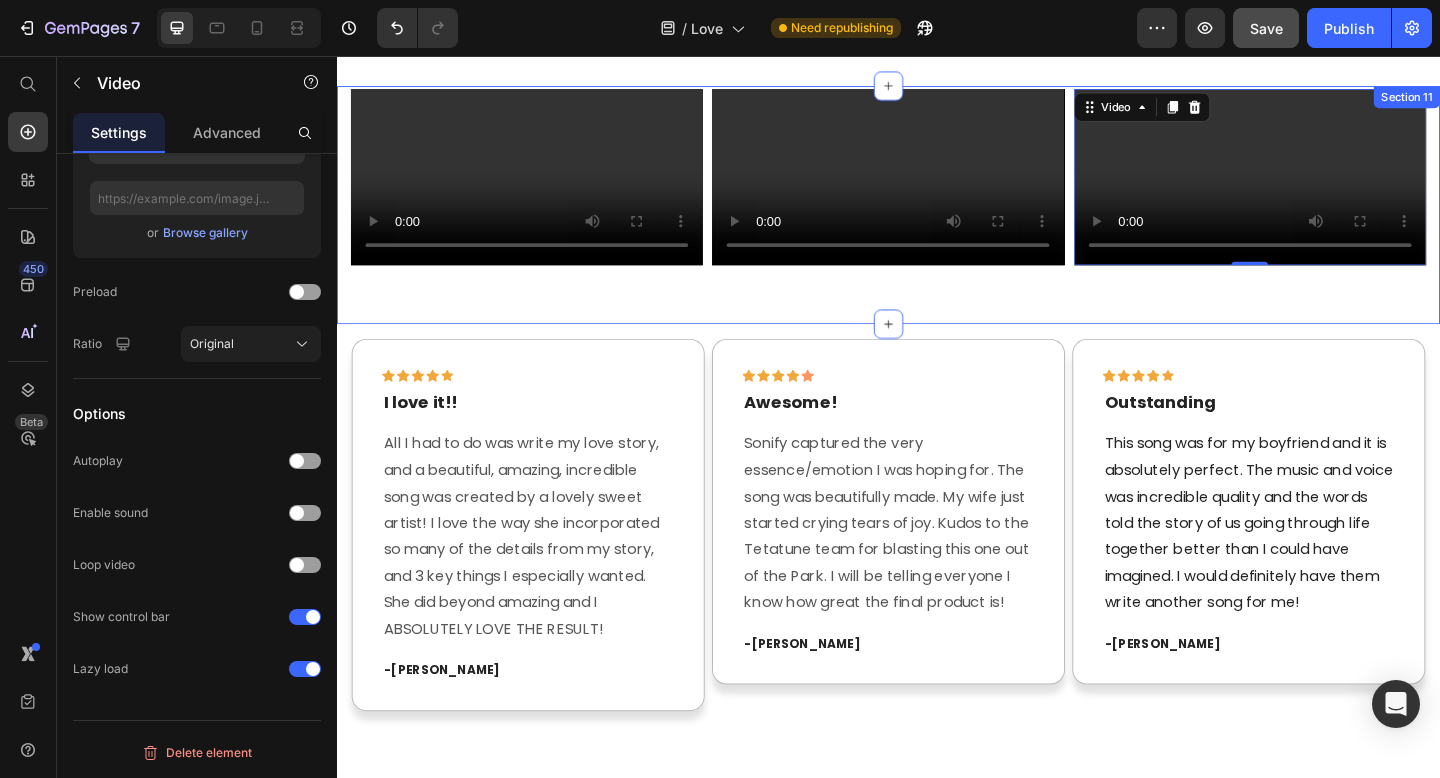 click on "Video Video Video   0 Video Video Video Video Video Video Video Carousel Row Section 11" at bounding box center [937, 218] 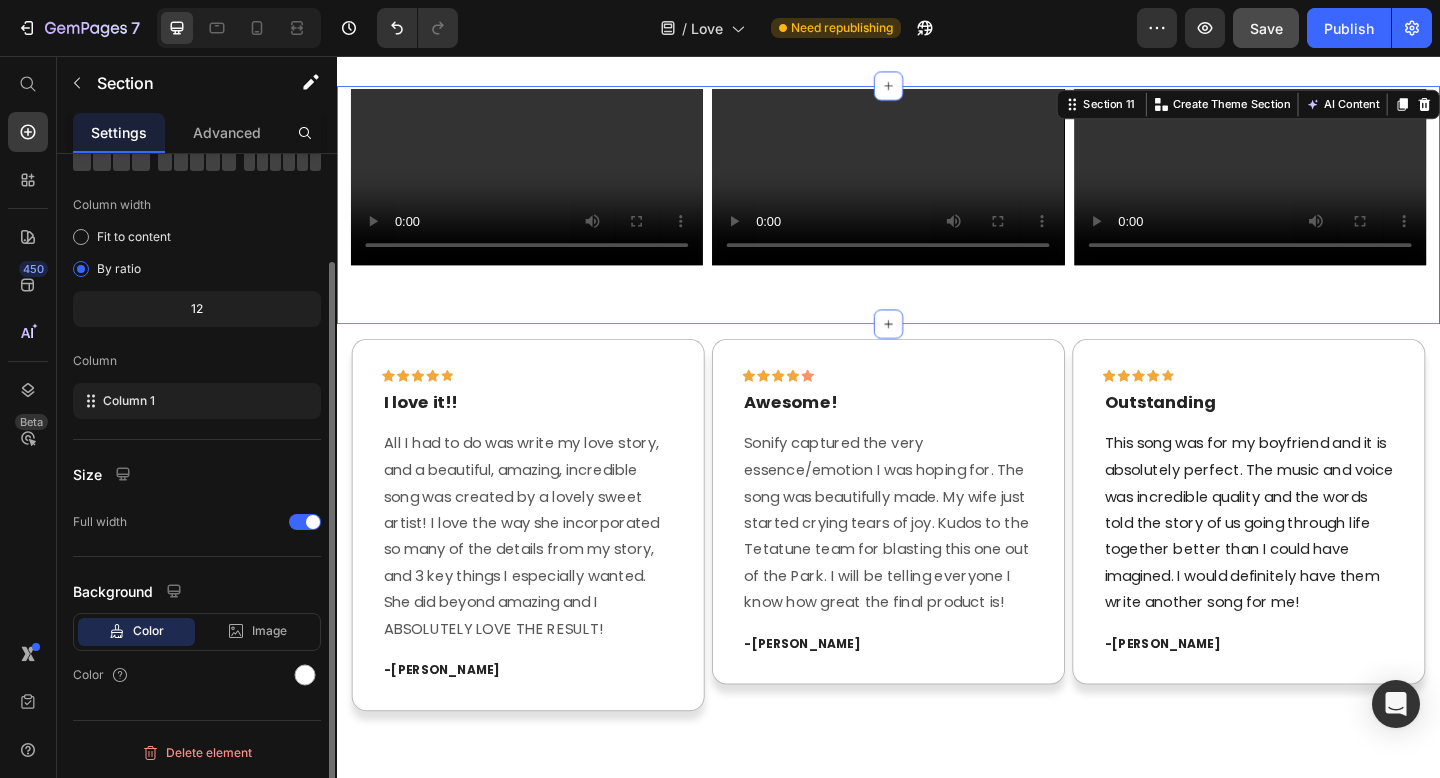 scroll, scrollTop: 0, scrollLeft: 0, axis: both 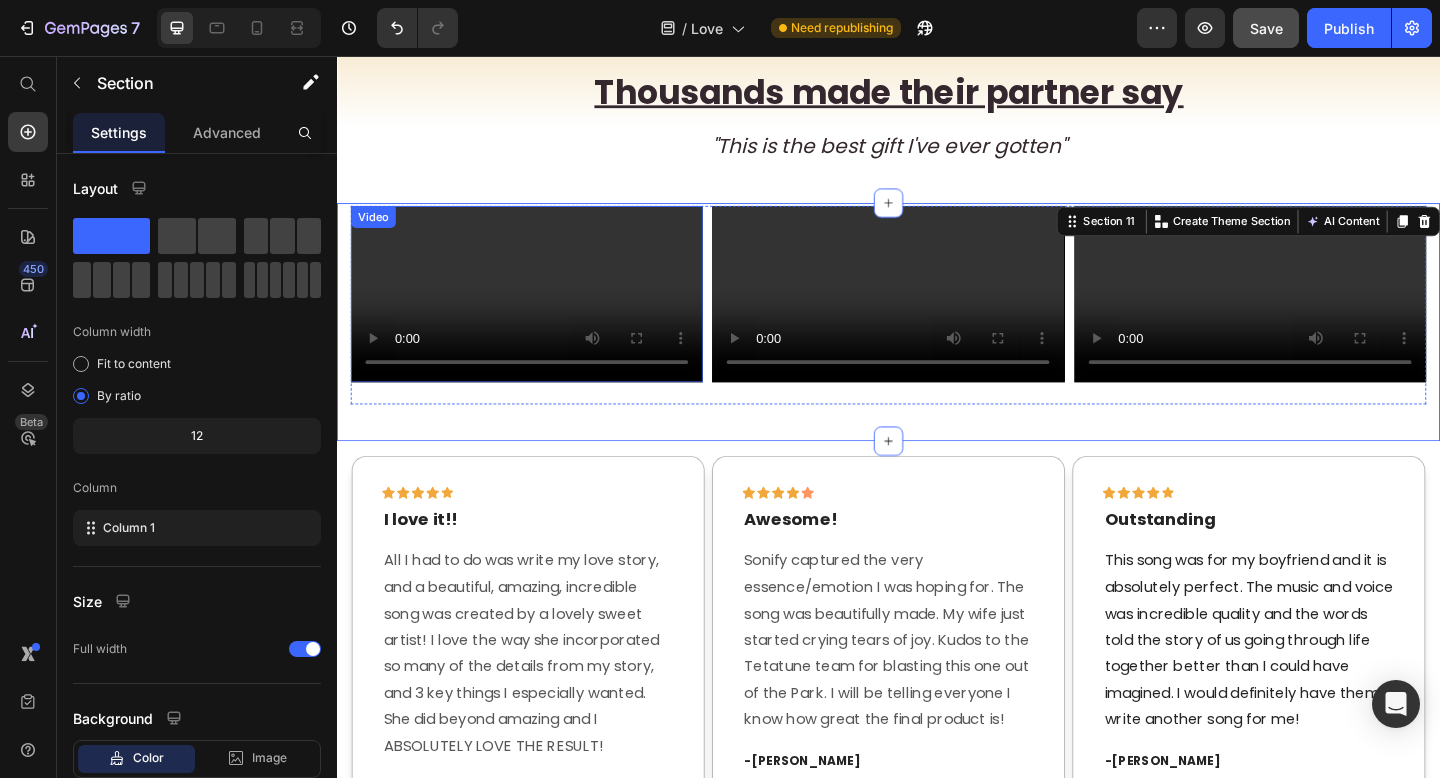 click on "Video" at bounding box center (543, 315) 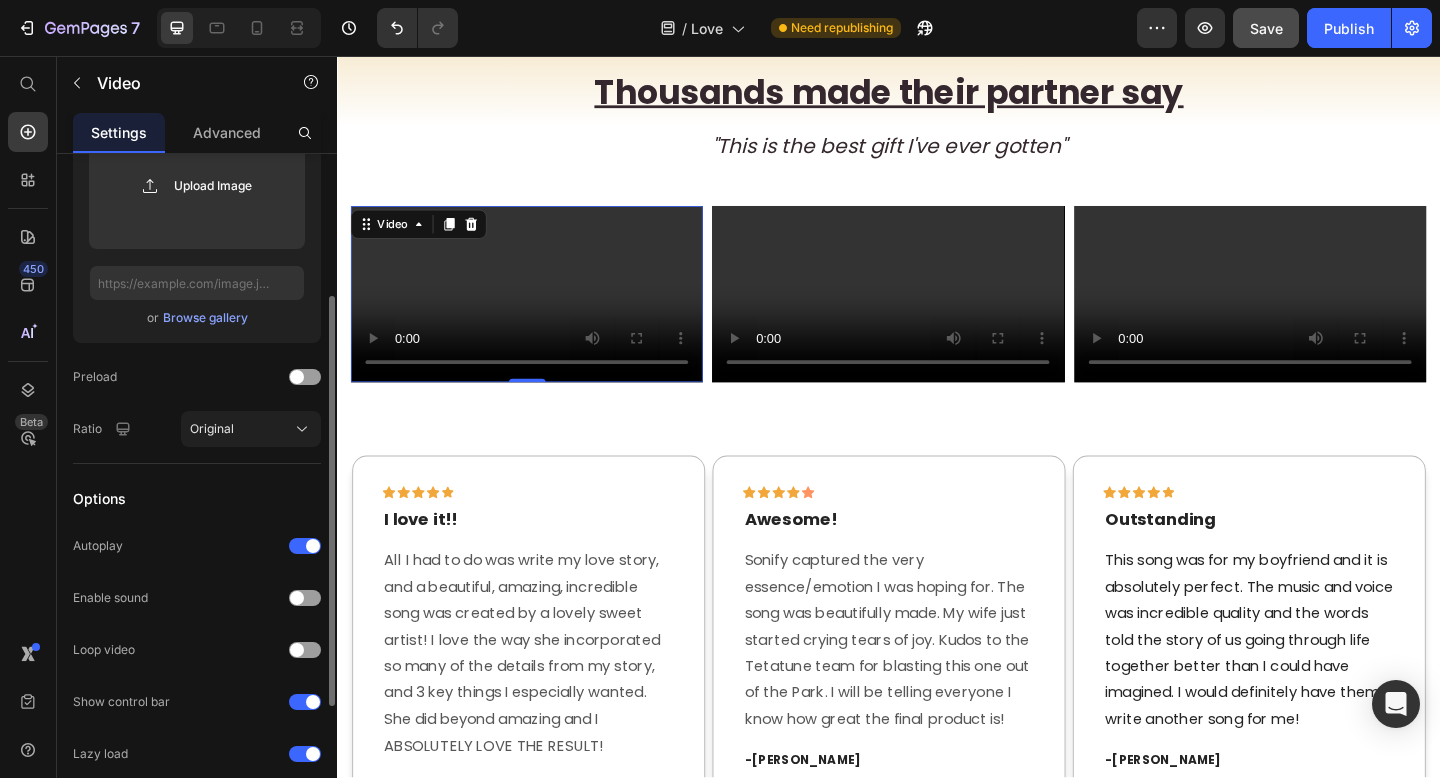 scroll, scrollTop: 245, scrollLeft: 0, axis: vertical 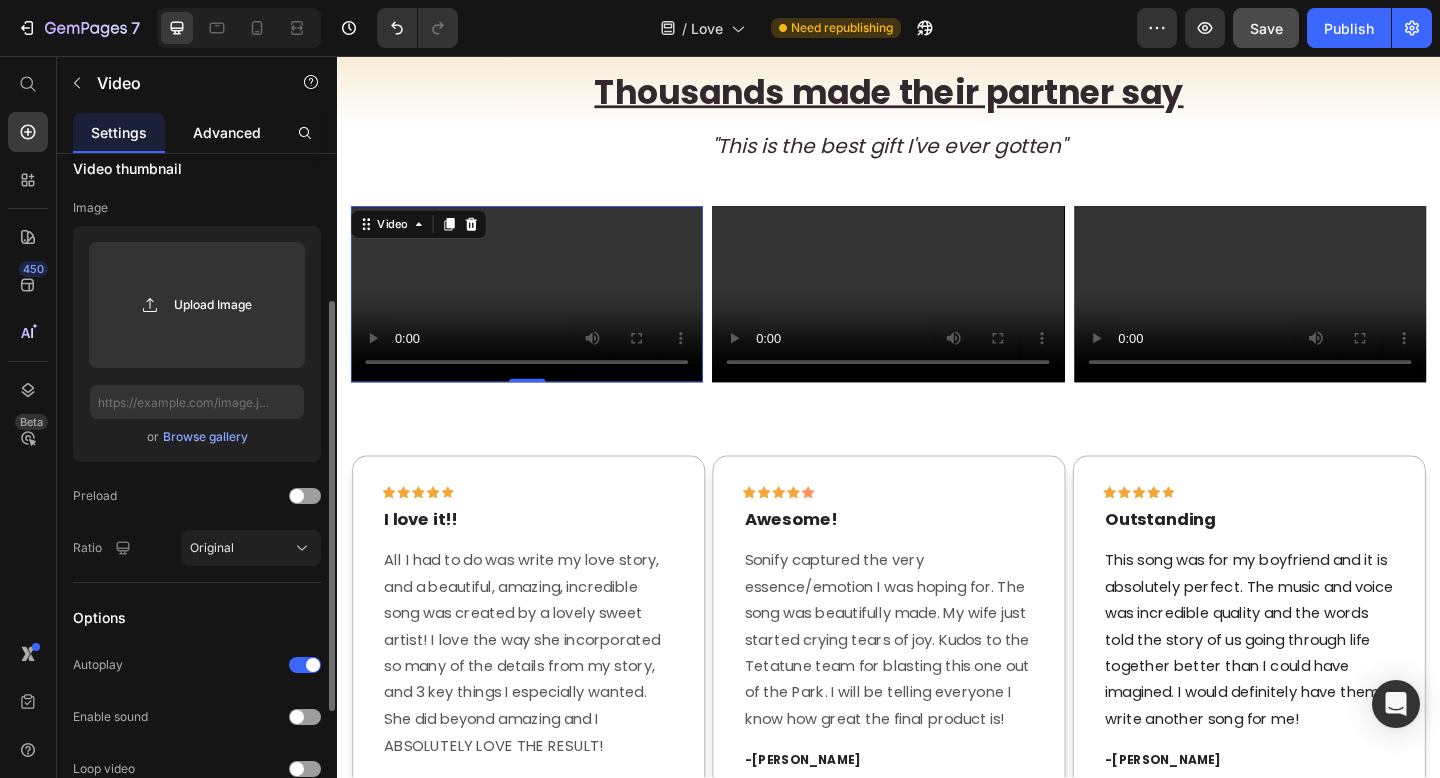 click on "Advanced" at bounding box center (227, 132) 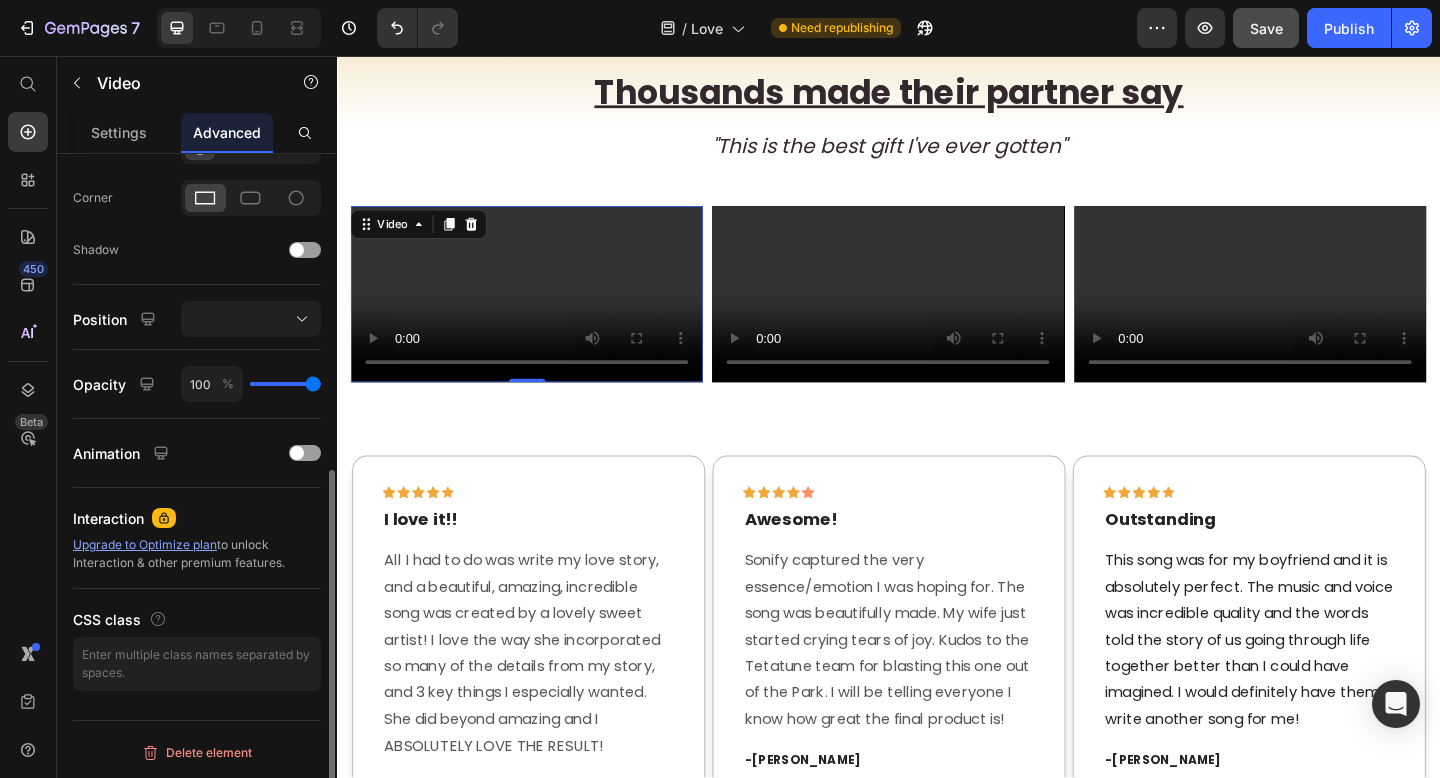 scroll, scrollTop: 425, scrollLeft: 0, axis: vertical 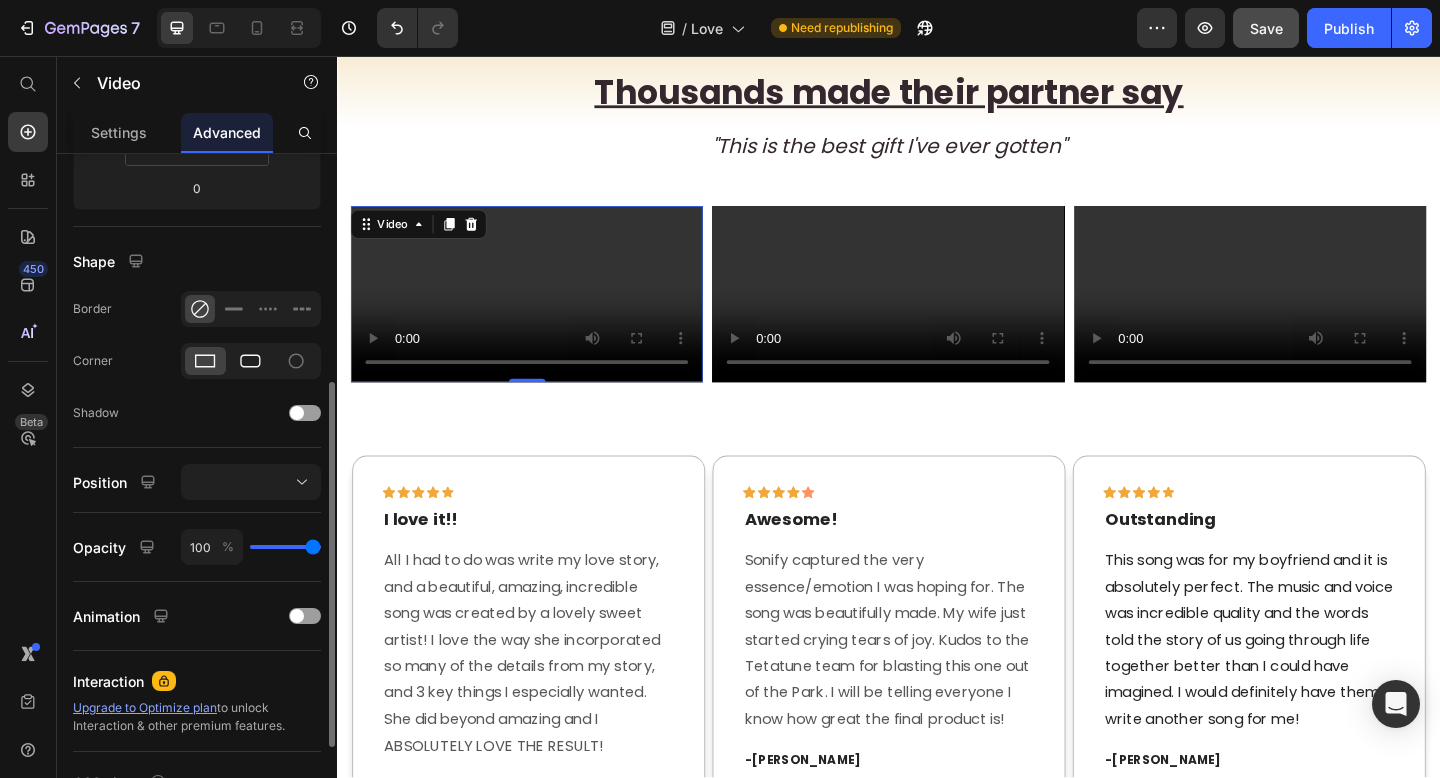 click 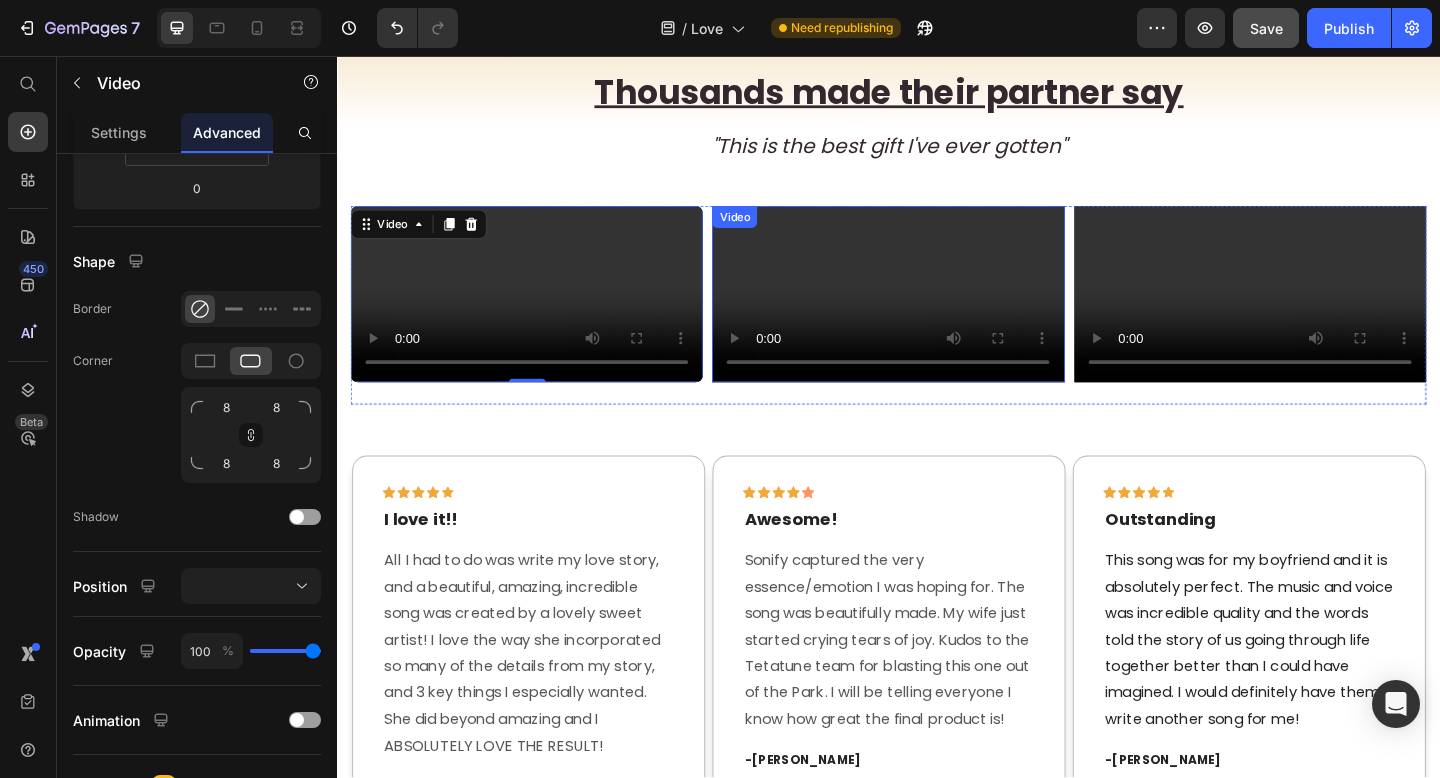 click at bounding box center [936, 315] 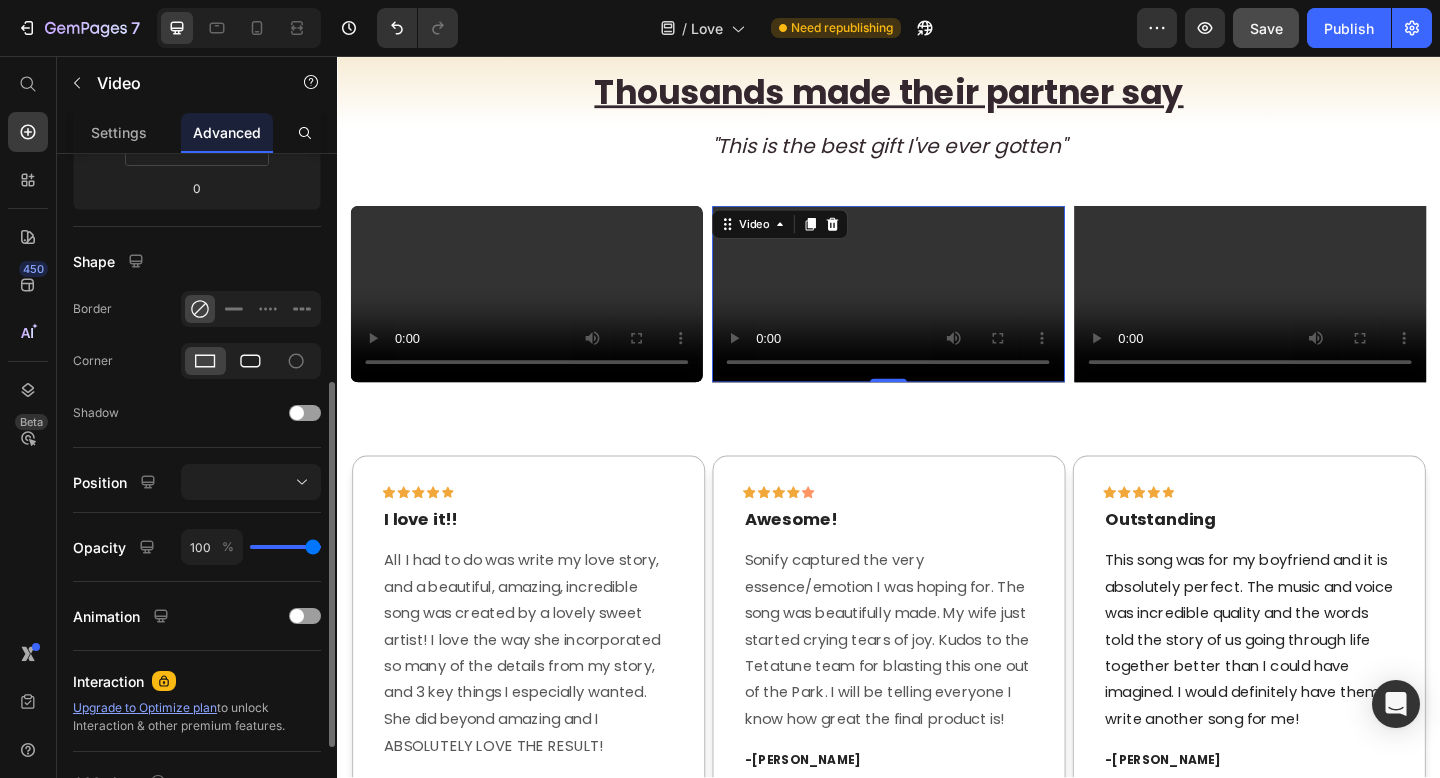 click 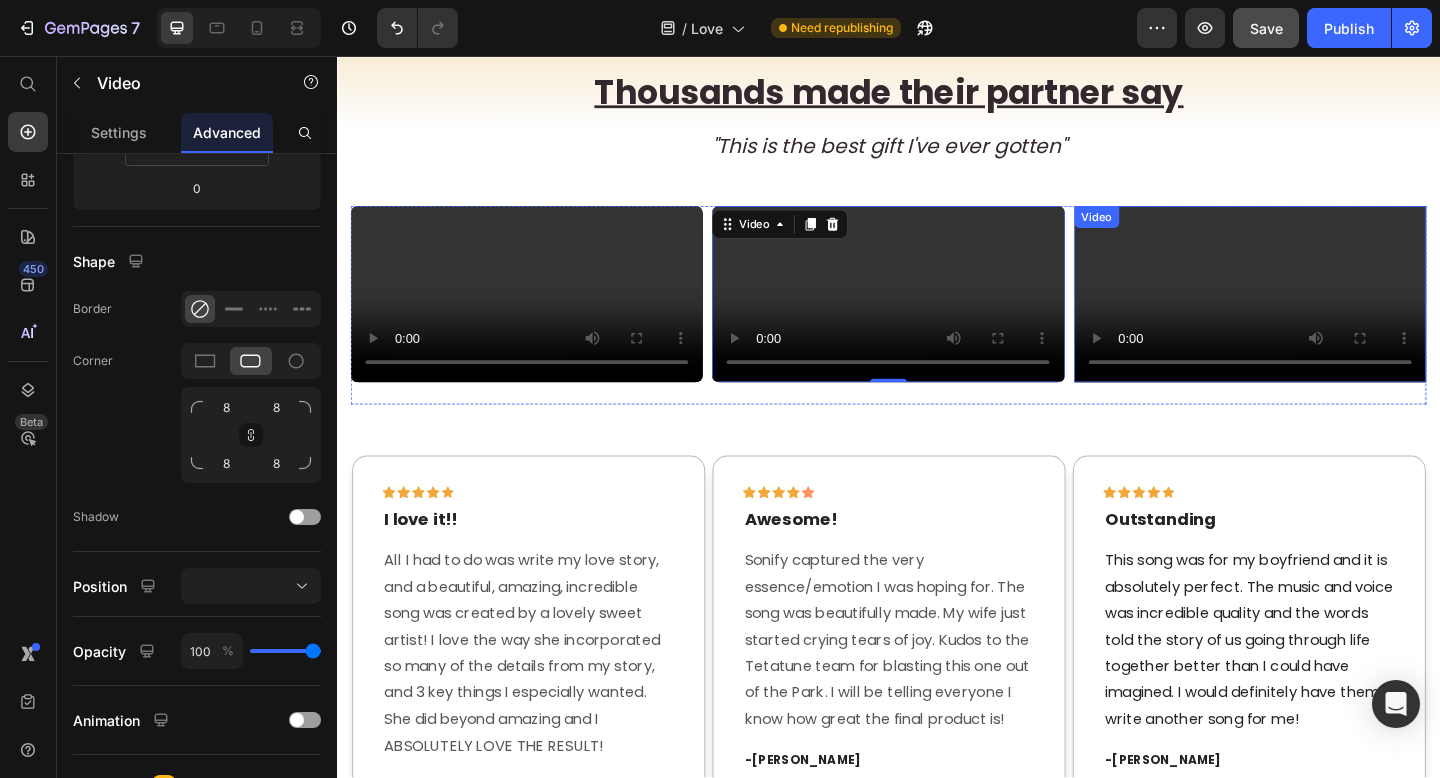 click at bounding box center [1330, 315] 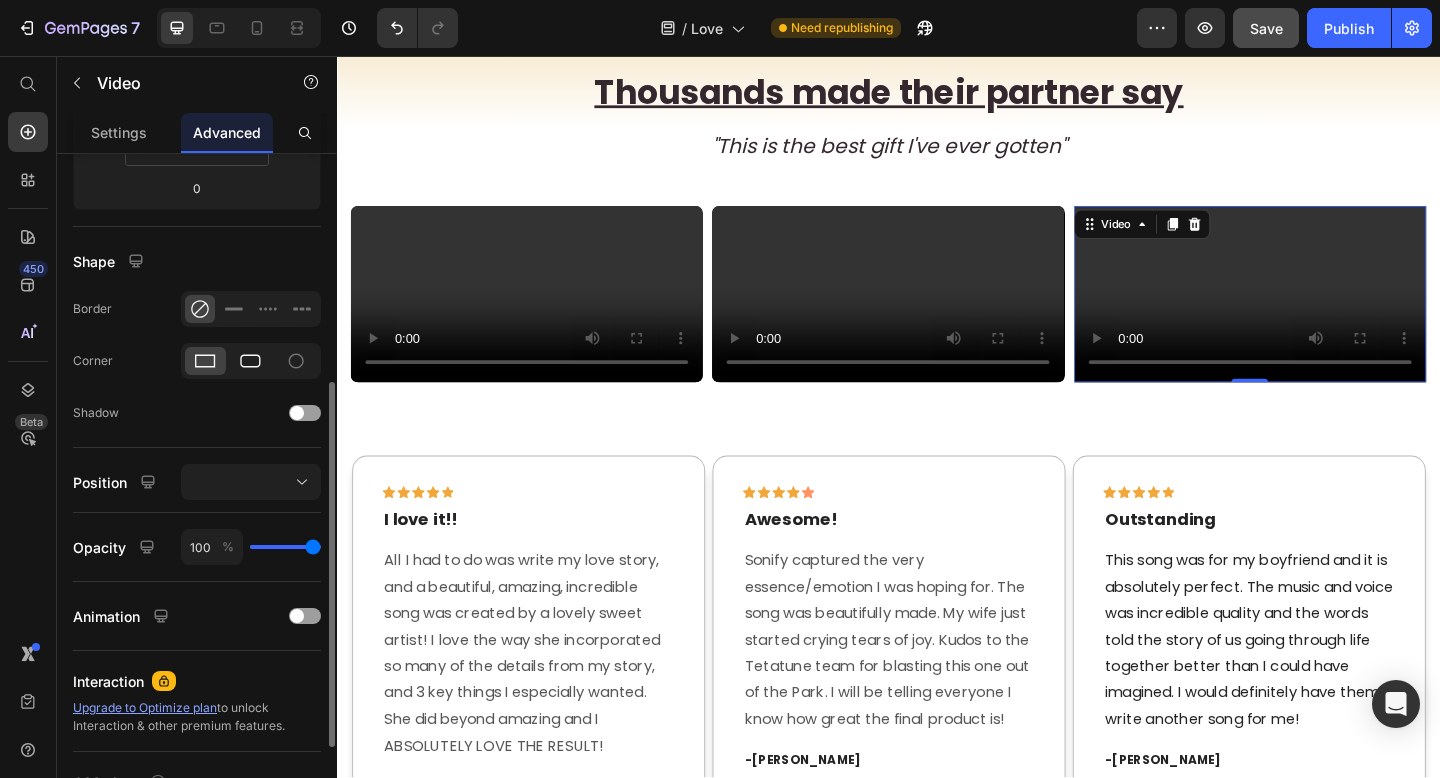 click 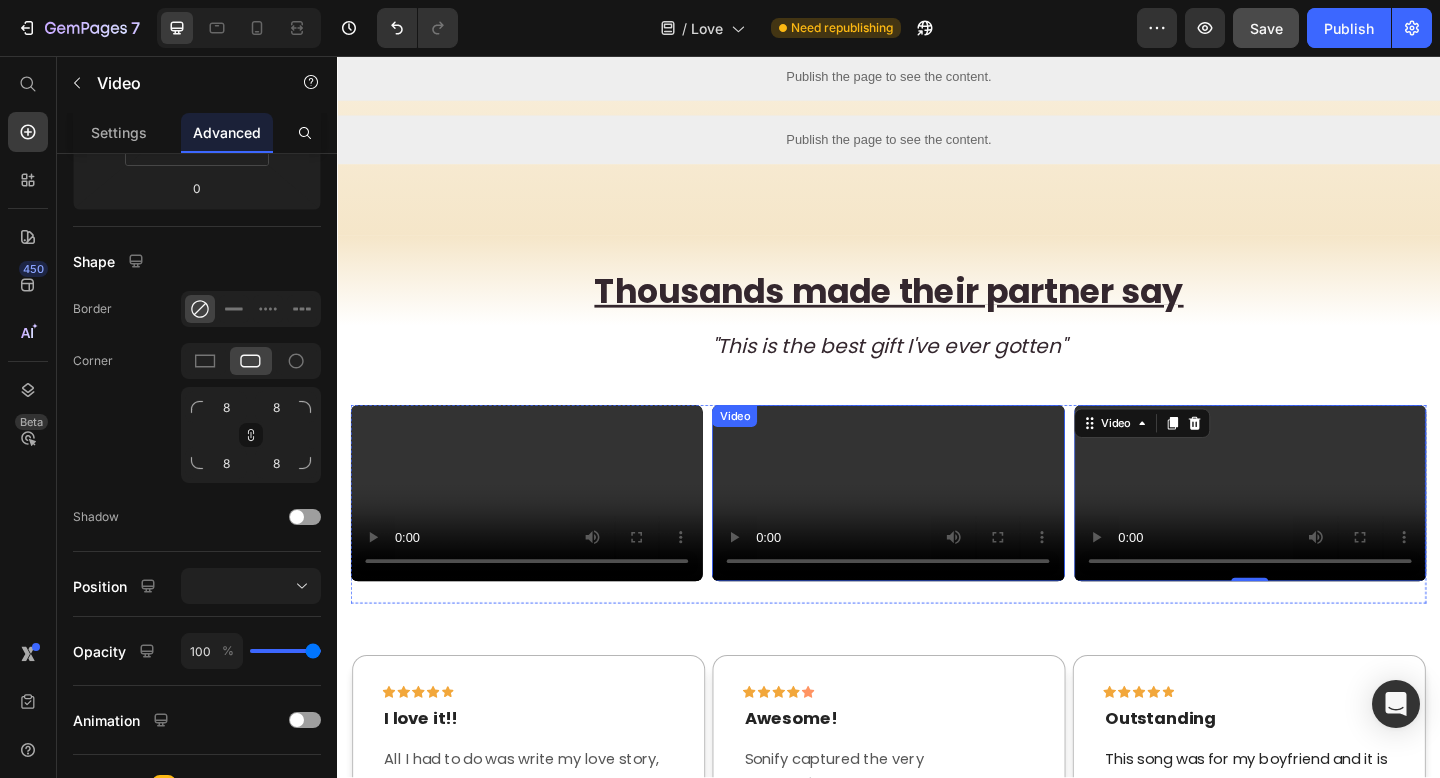 scroll, scrollTop: 1892, scrollLeft: 0, axis: vertical 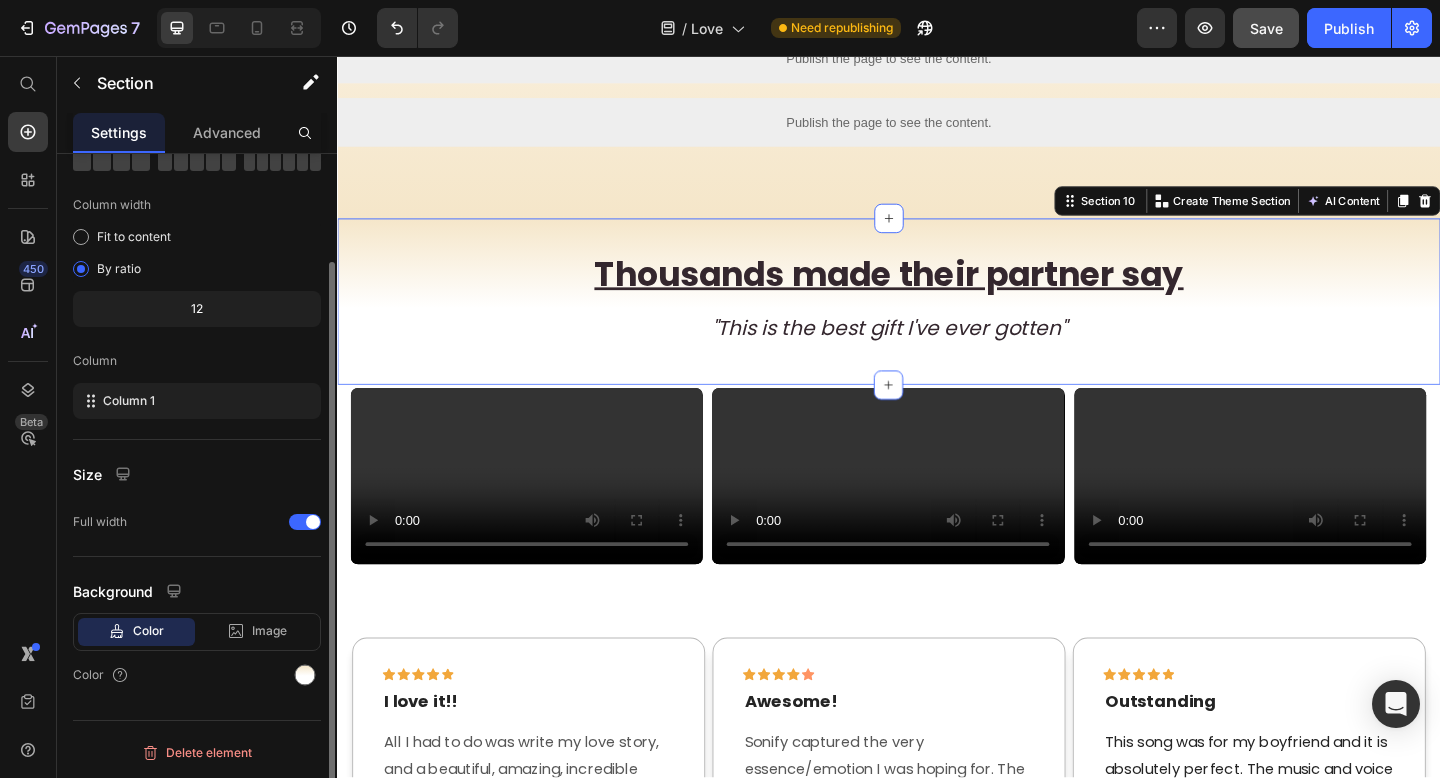 click on "Thousands made their partner say  "This is the best gift I've ever gotten" Heading Row" at bounding box center (937, 323) 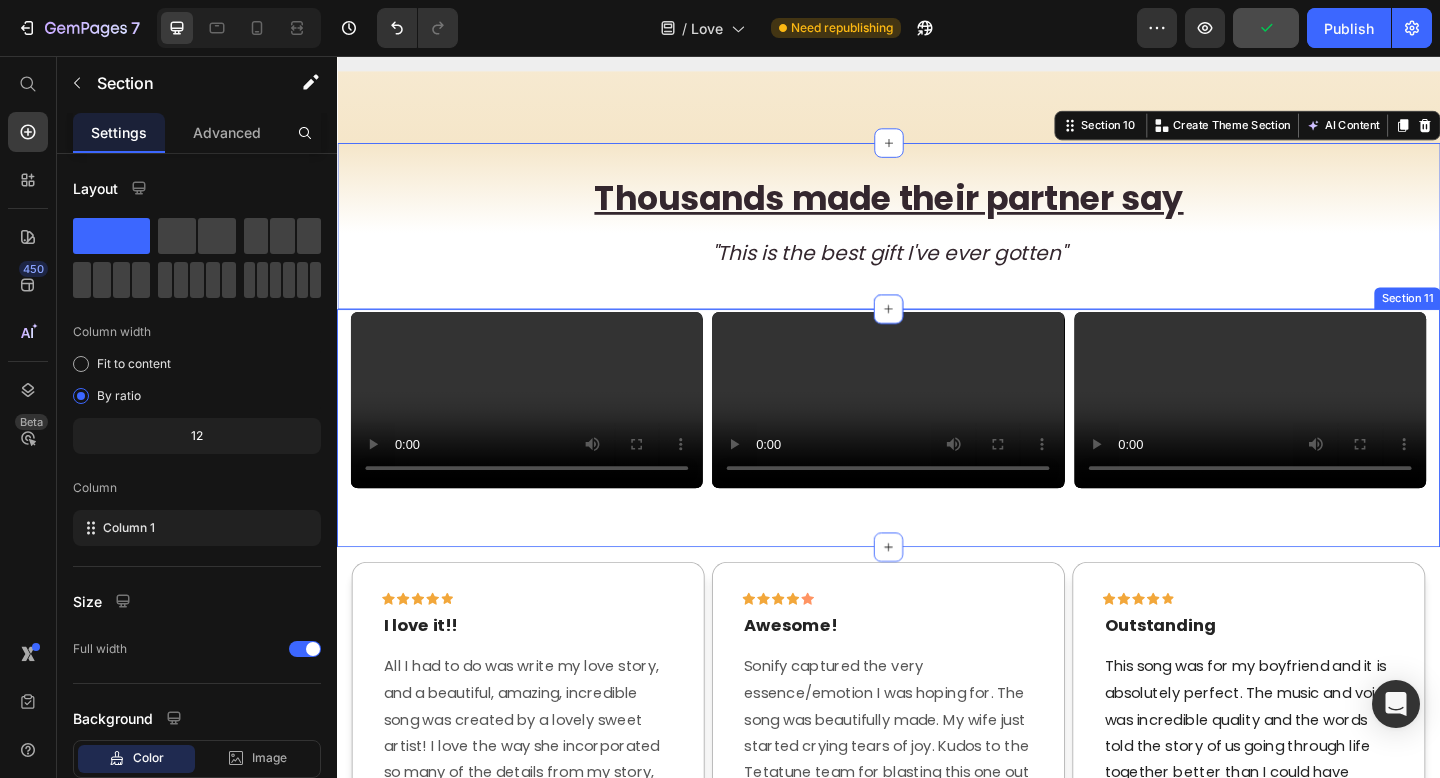 scroll, scrollTop: 1976, scrollLeft: 0, axis: vertical 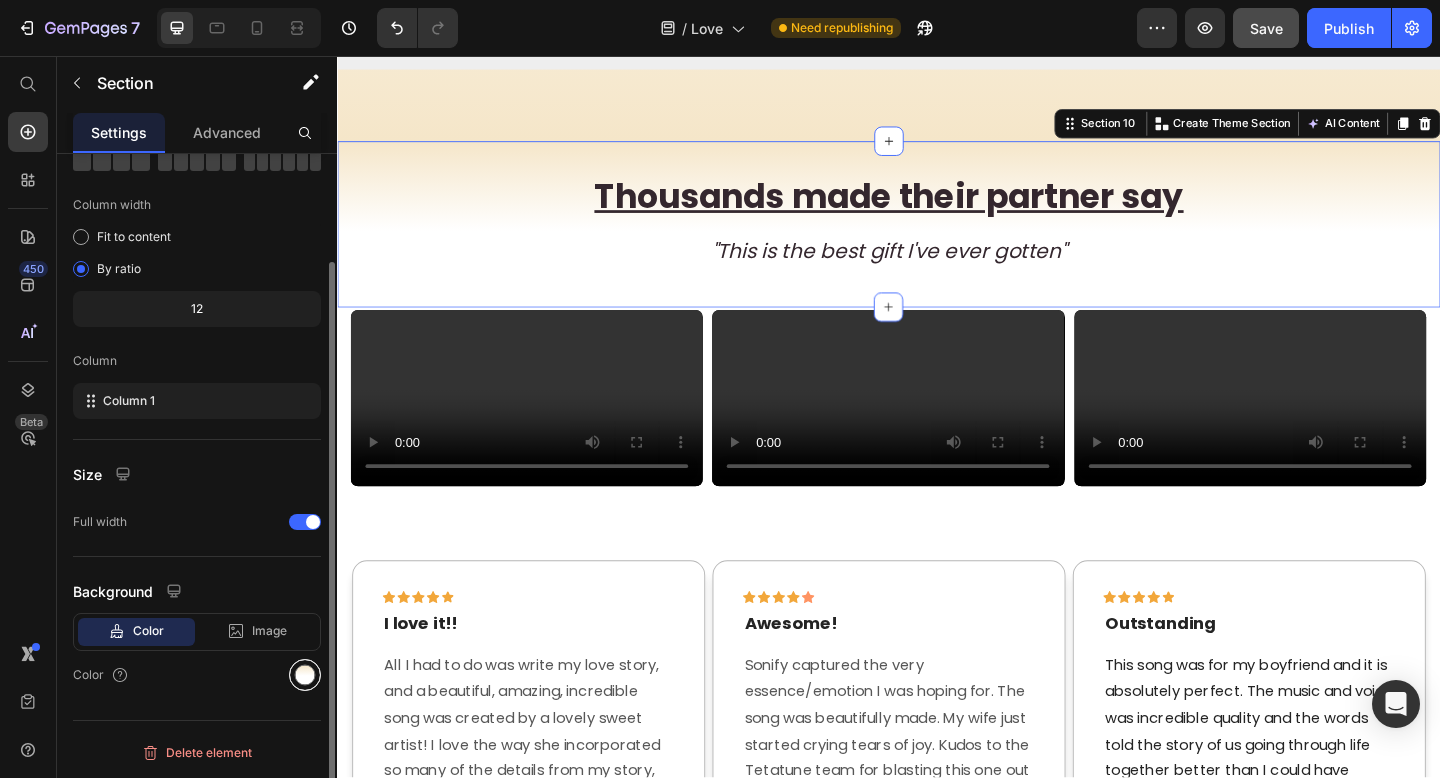 click at bounding box center [305, 675] 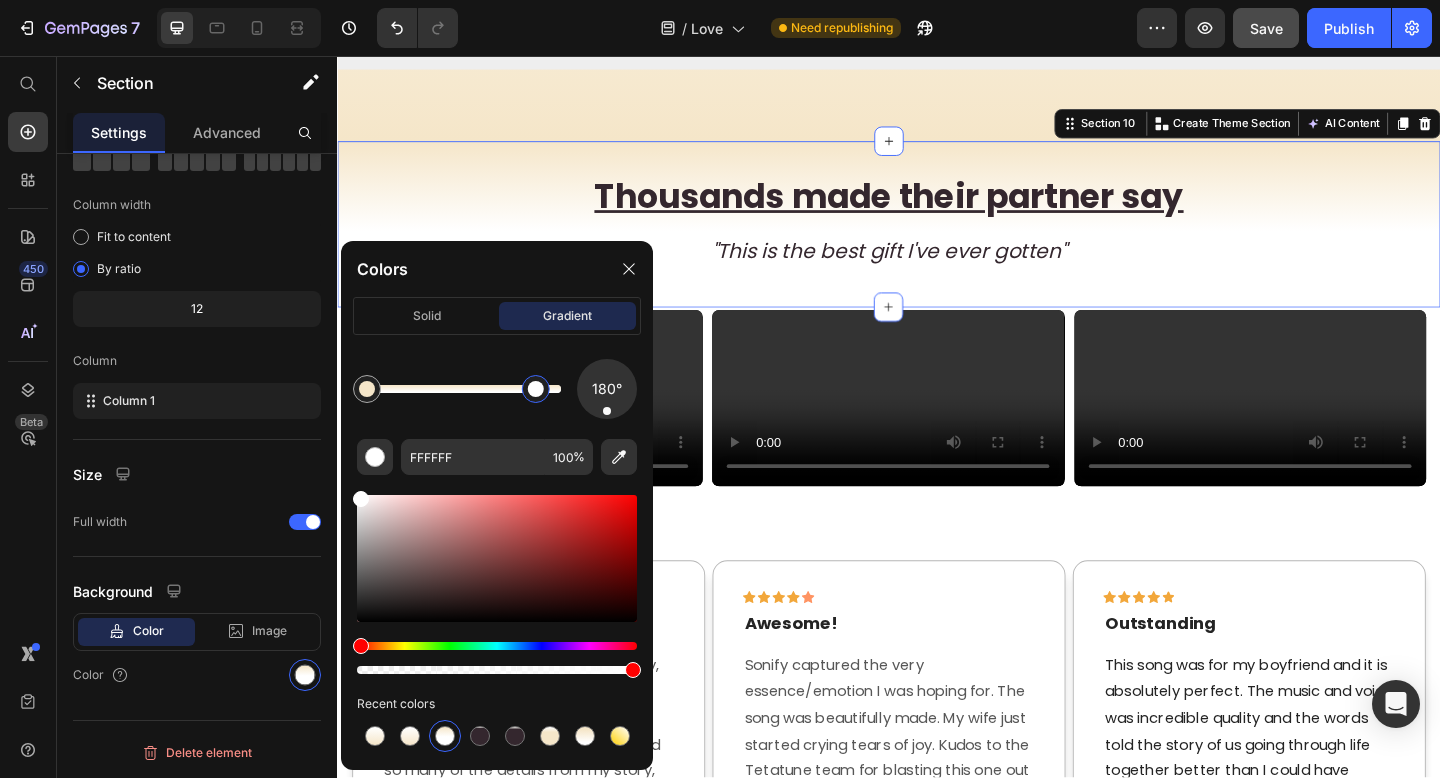 drag, startPoint x: 480, startPoint y: 390, endPoint x: 539, endPoint y: 390, distance: 59 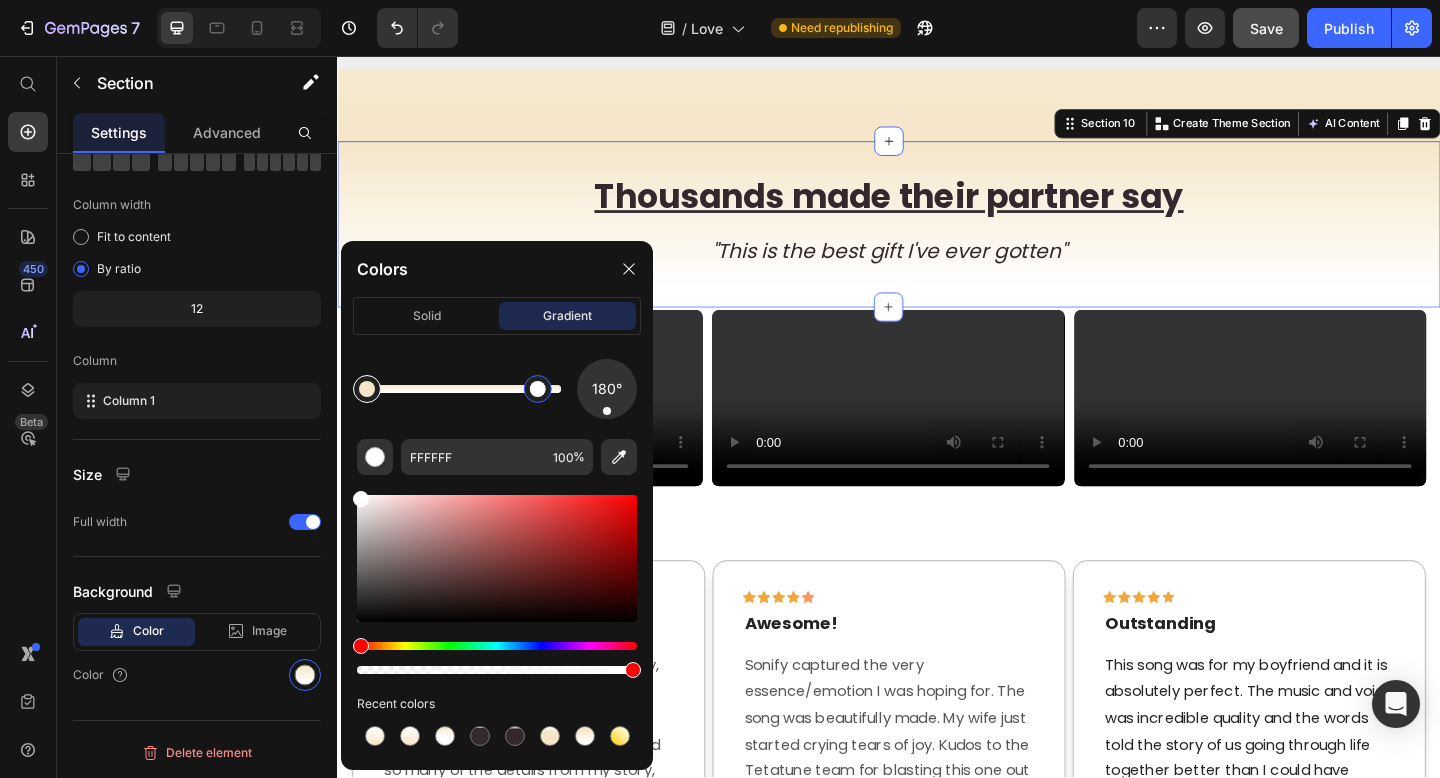 type on "F5E6C9" 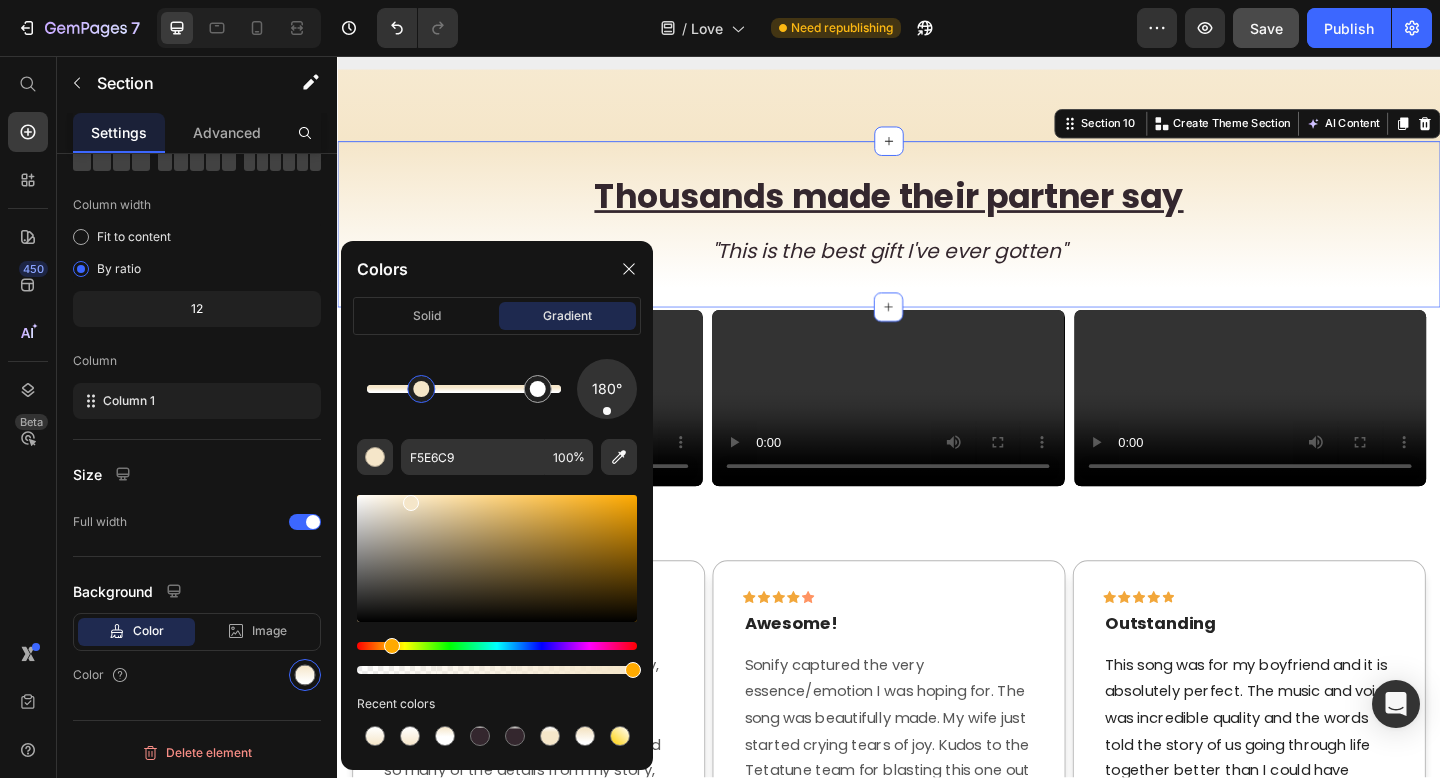 drag, startPoint x: 370, startPoint y: 395, endPoint x: 422, endPoint y: 395, distance: 52 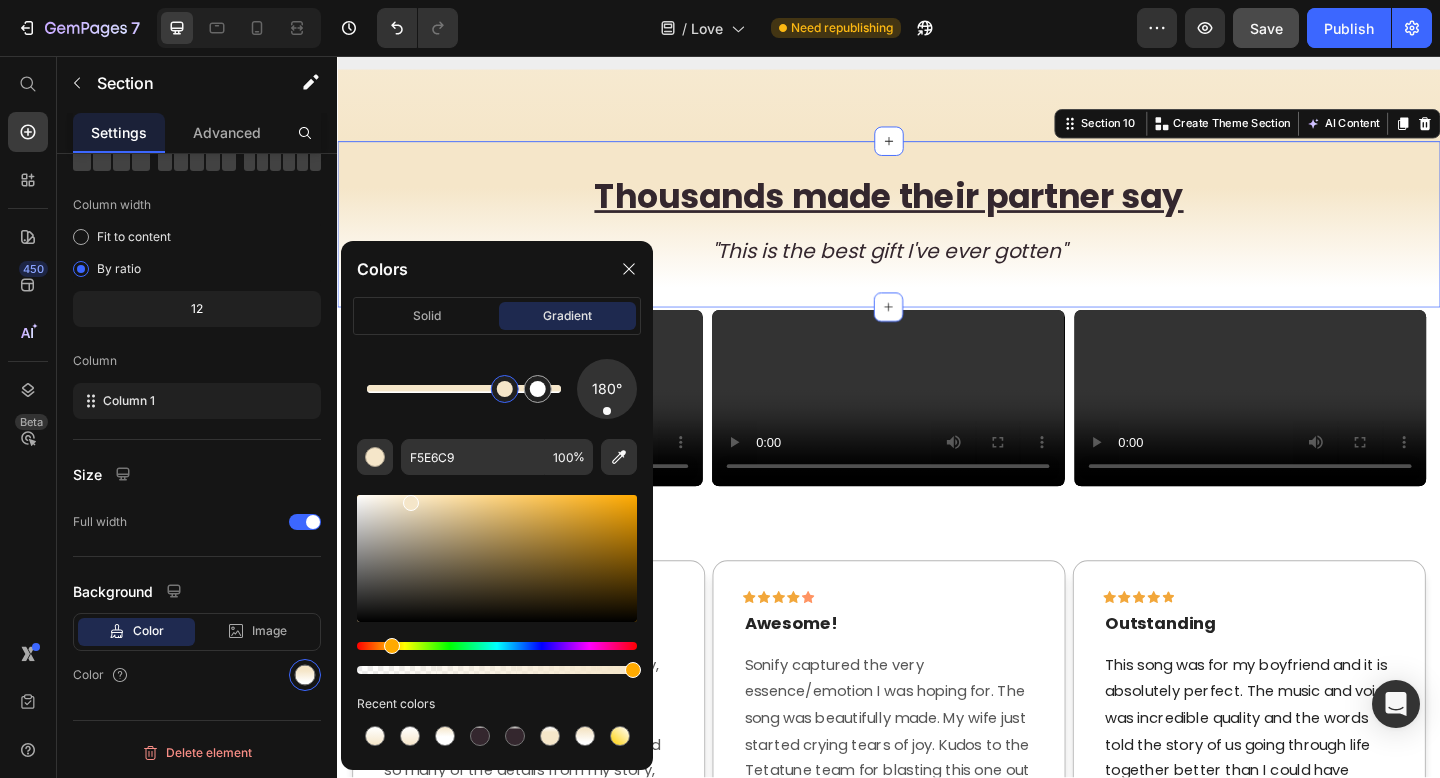 drag, startPoint x: 422, startPoint y: 395, endPoint x: 505, endPoint y: 394, distance: 83.00603 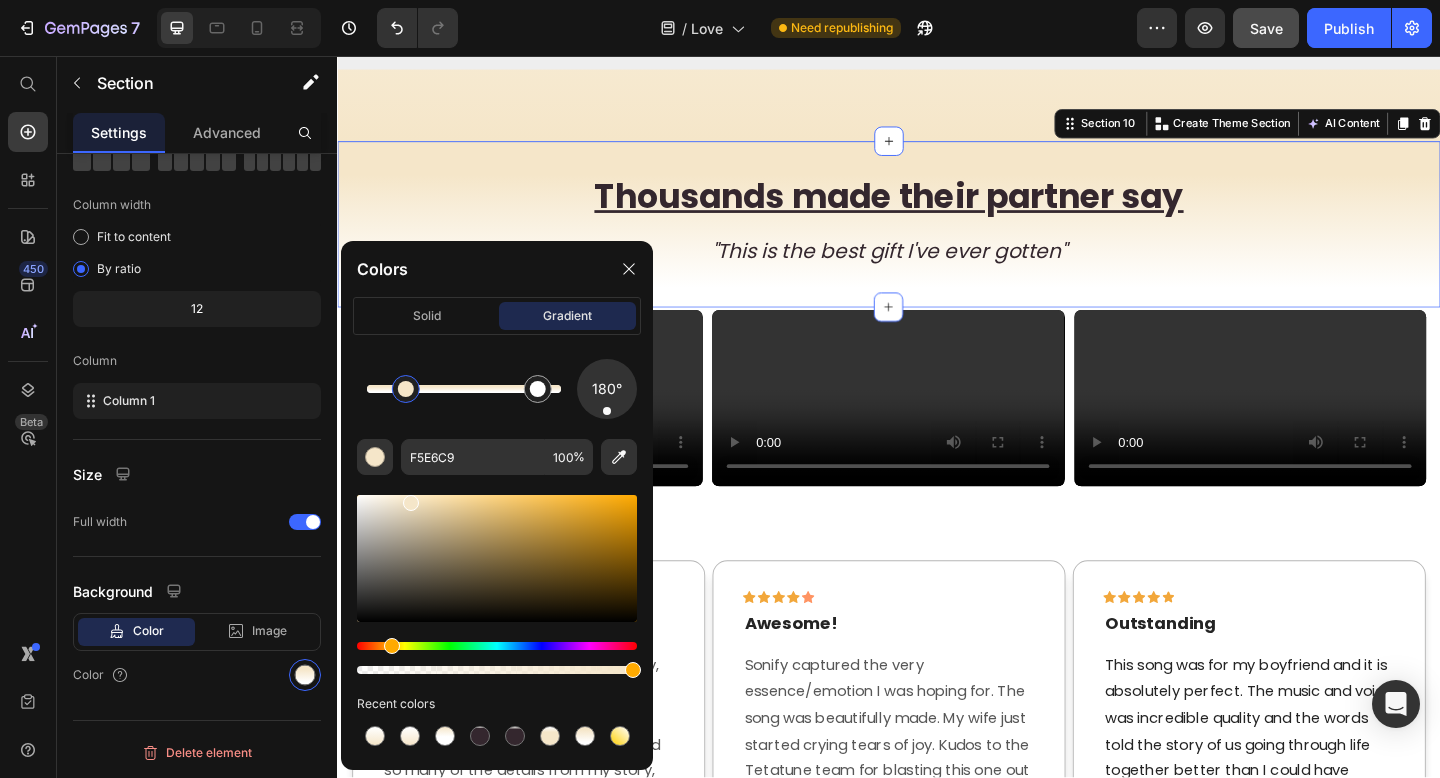 drag, startPoint x: 505, startPoint y: 394, endPoint x: 406, endPoint y: 393, distance: 99.00505 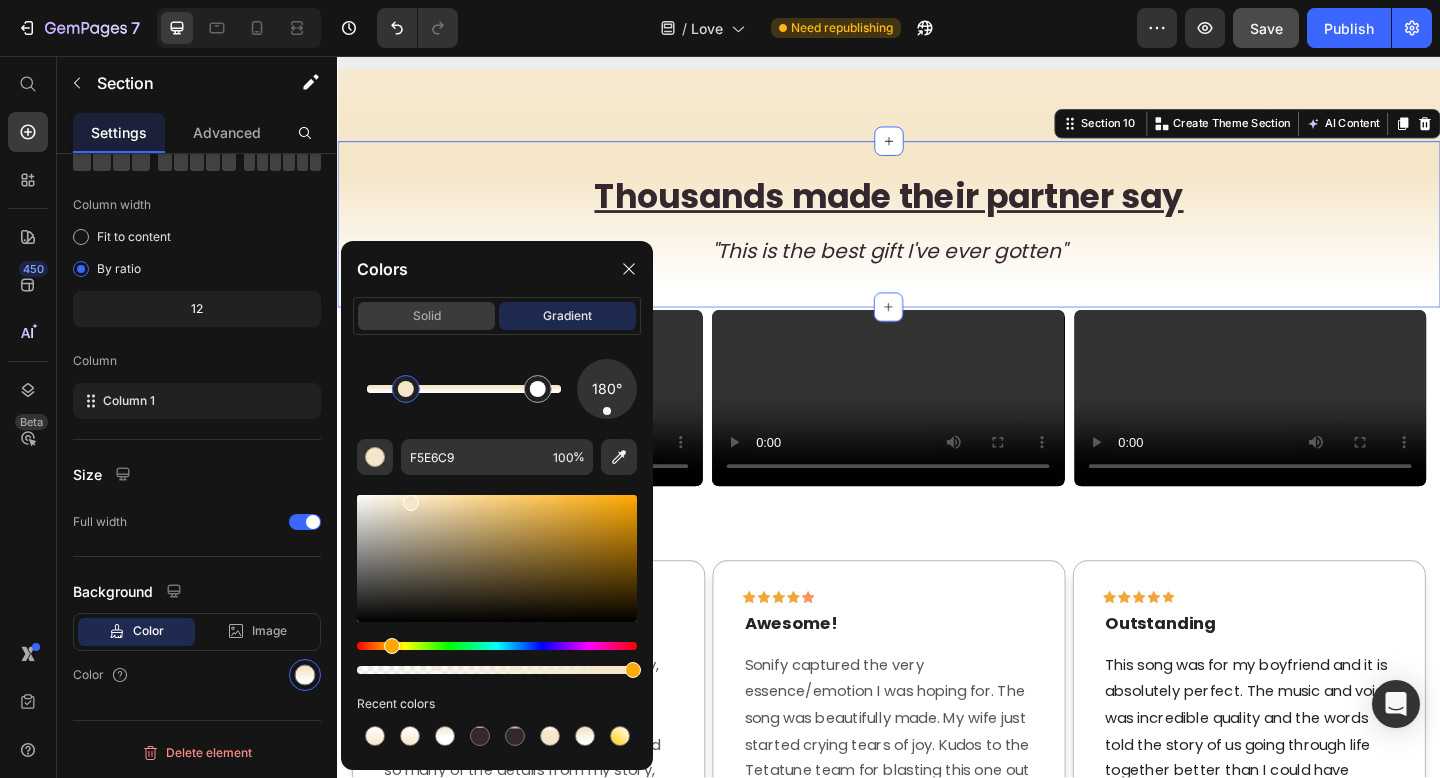 click on "solid" 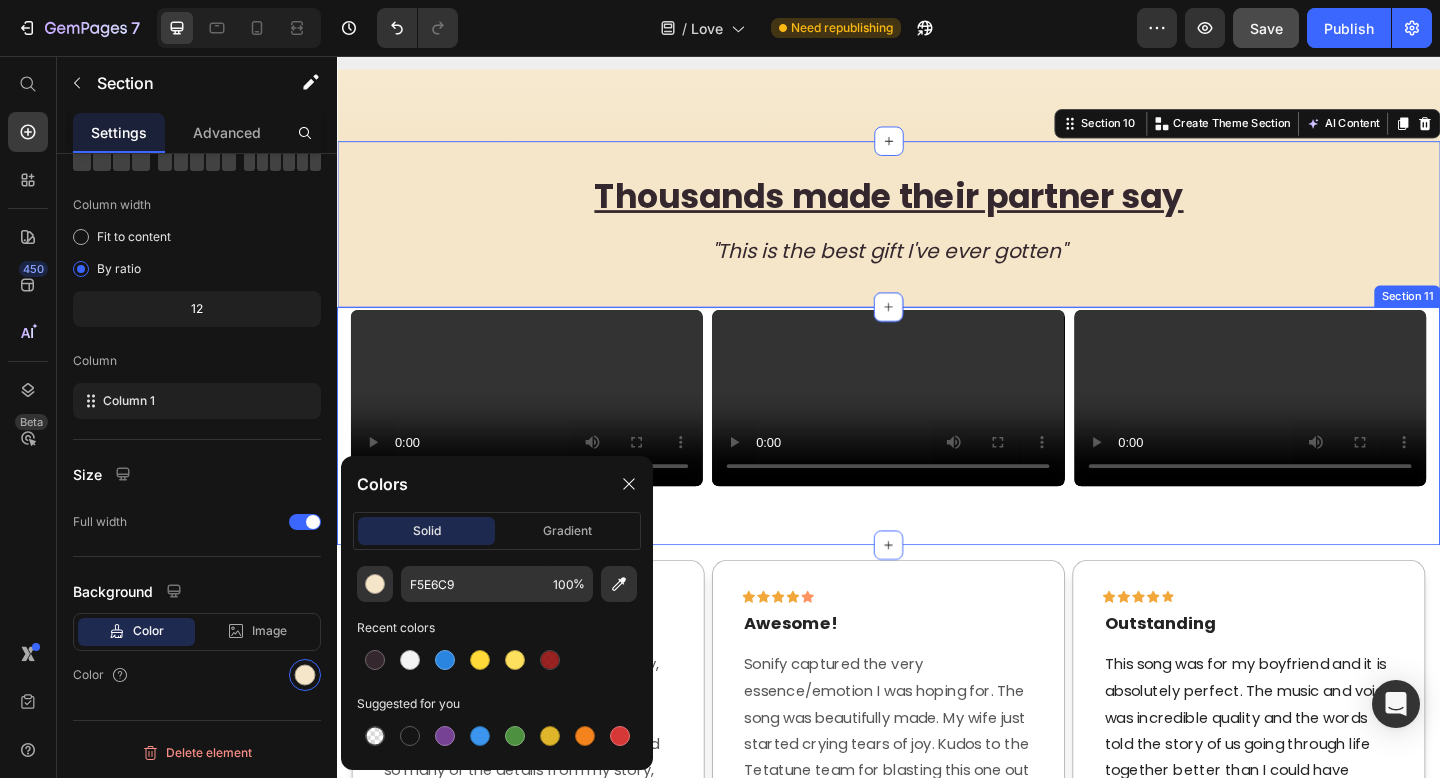 click on "Video Video Video Video Video Video Video Video Video Video Carousel Row Section 11" at bounding box center (937, 459) 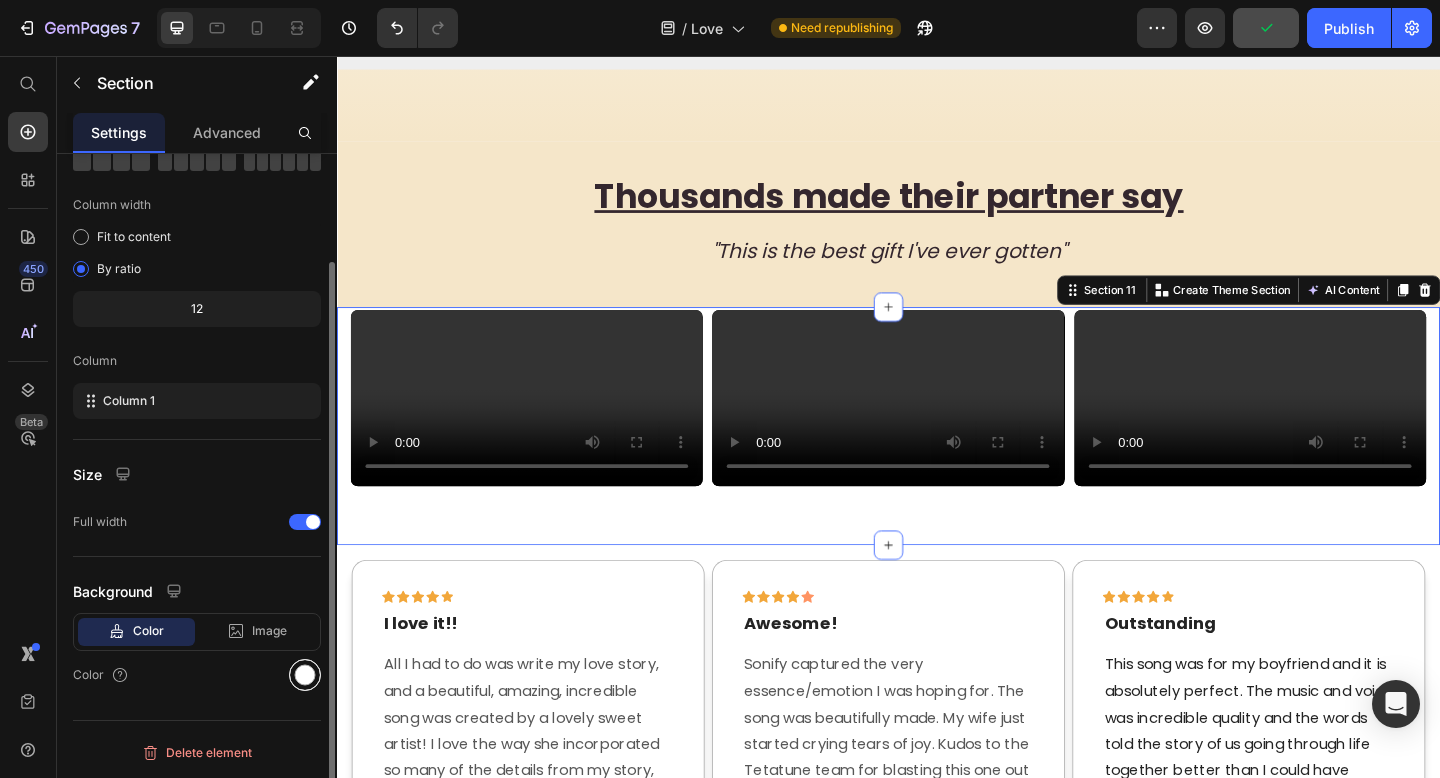 click at bounding box center [305, 675] 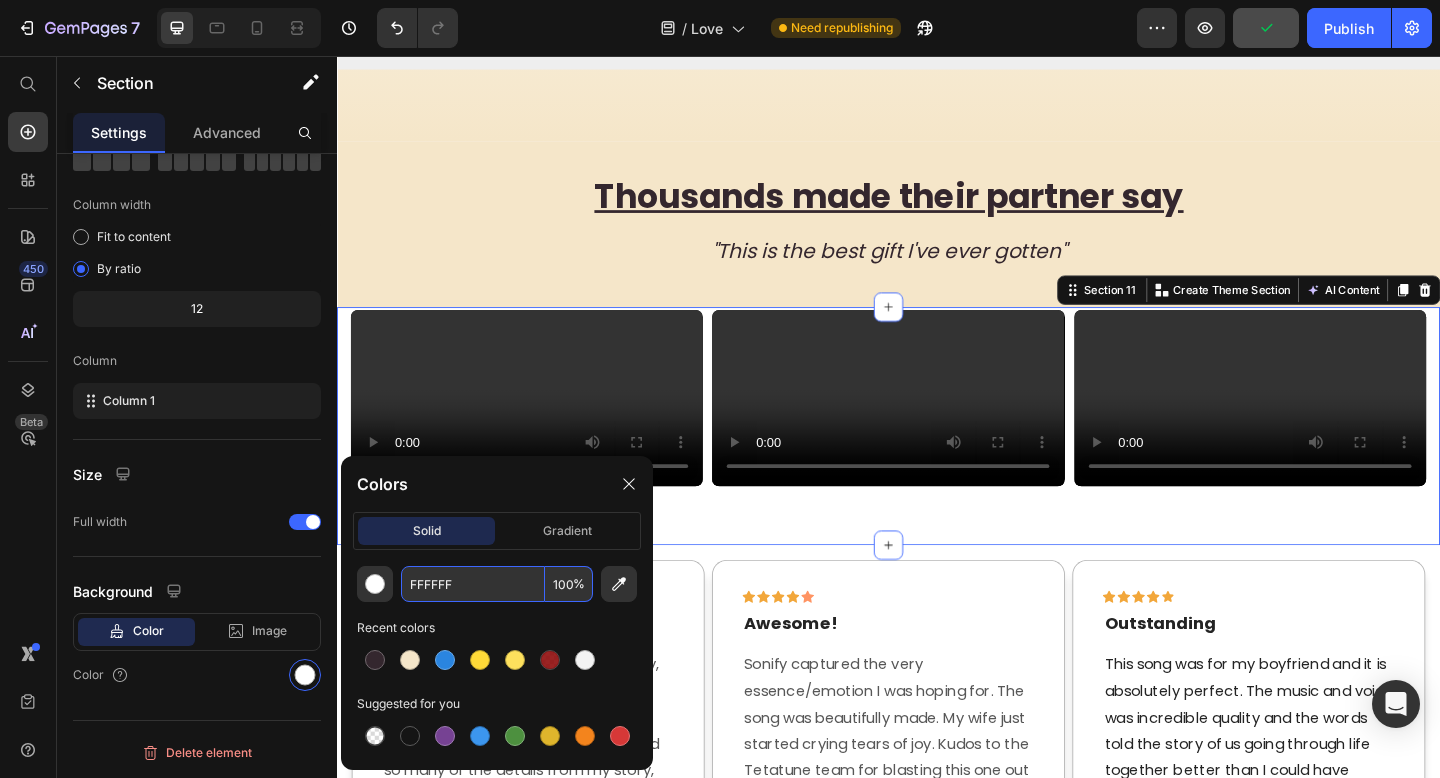 click on "FFFFFF" at bounding box center [473, 584] 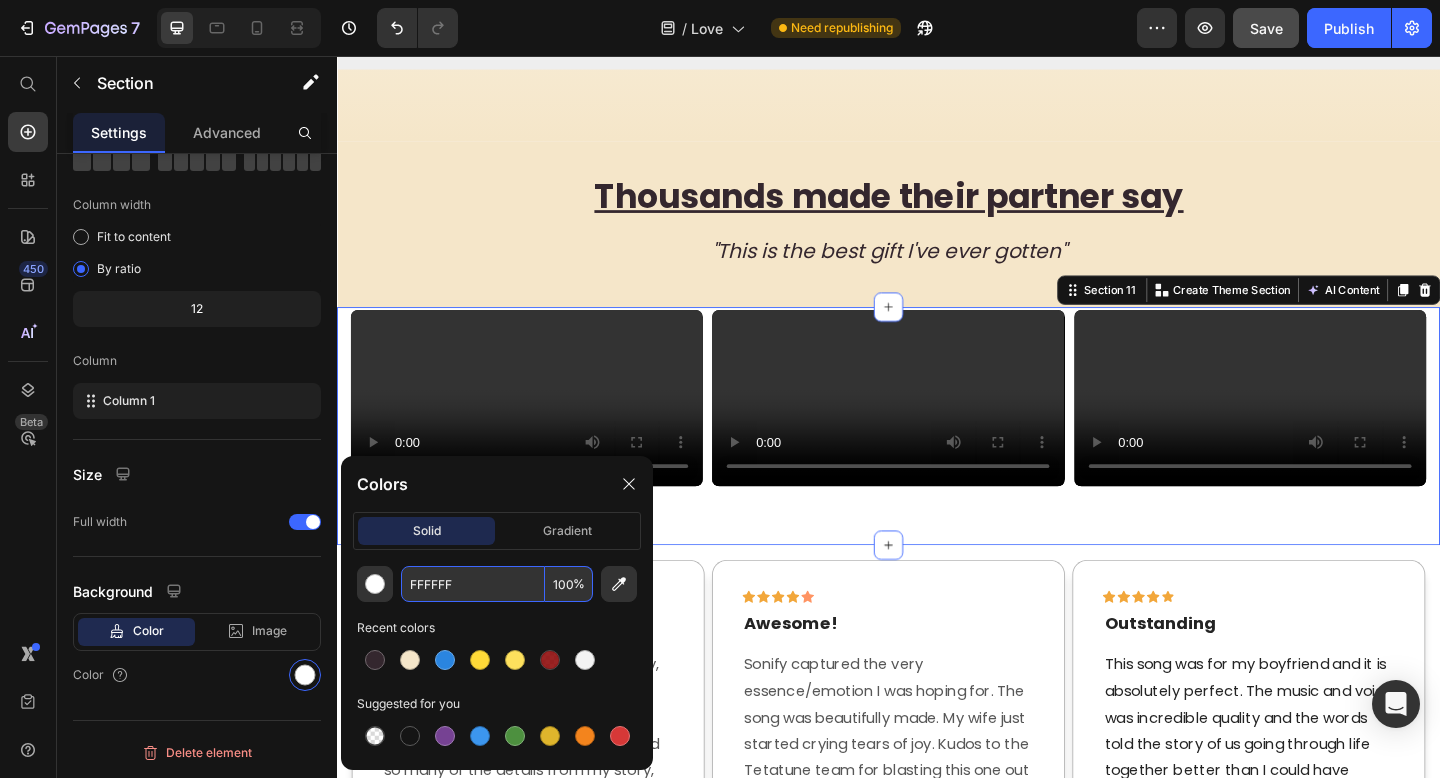 click on "FFFFFF" at bounding box center [473, 584] 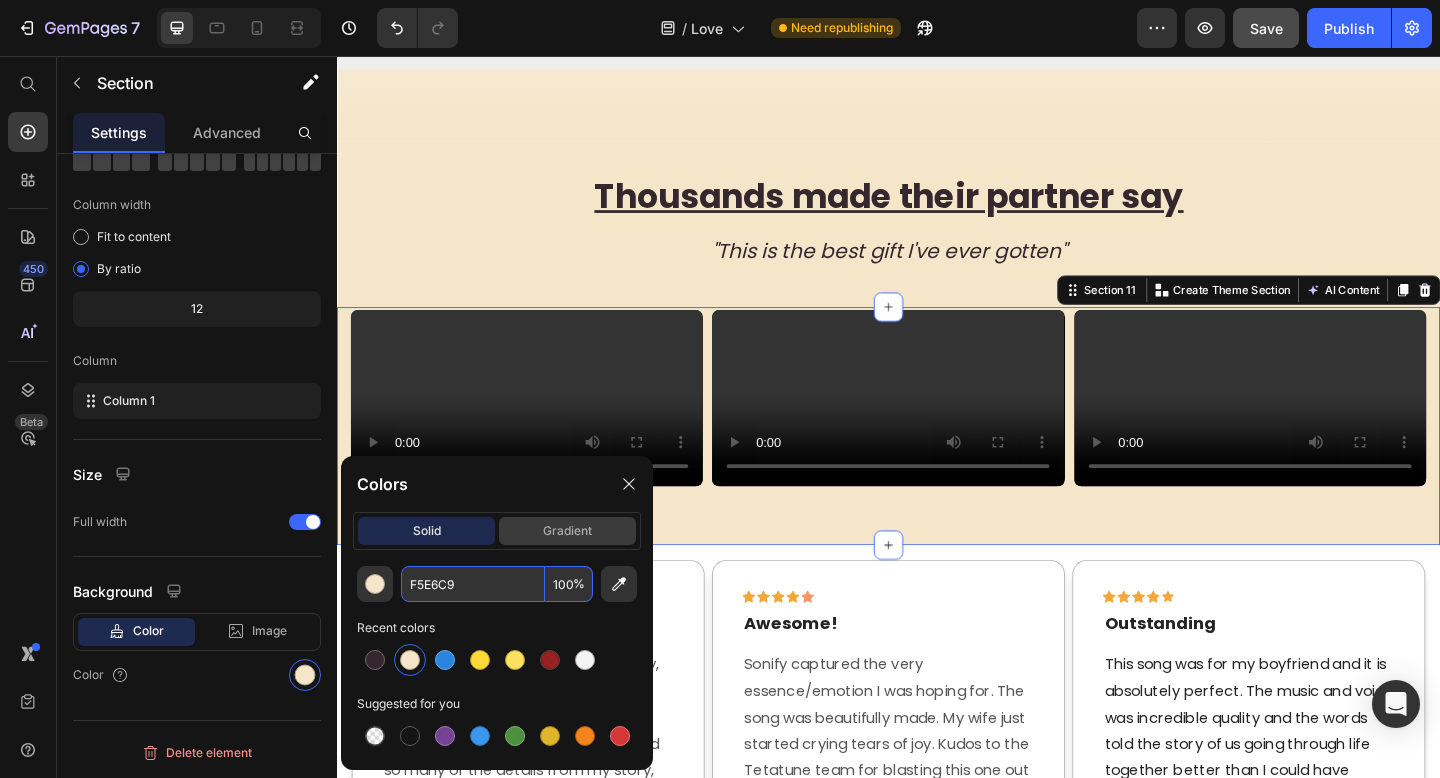 type on "F5E6C9" 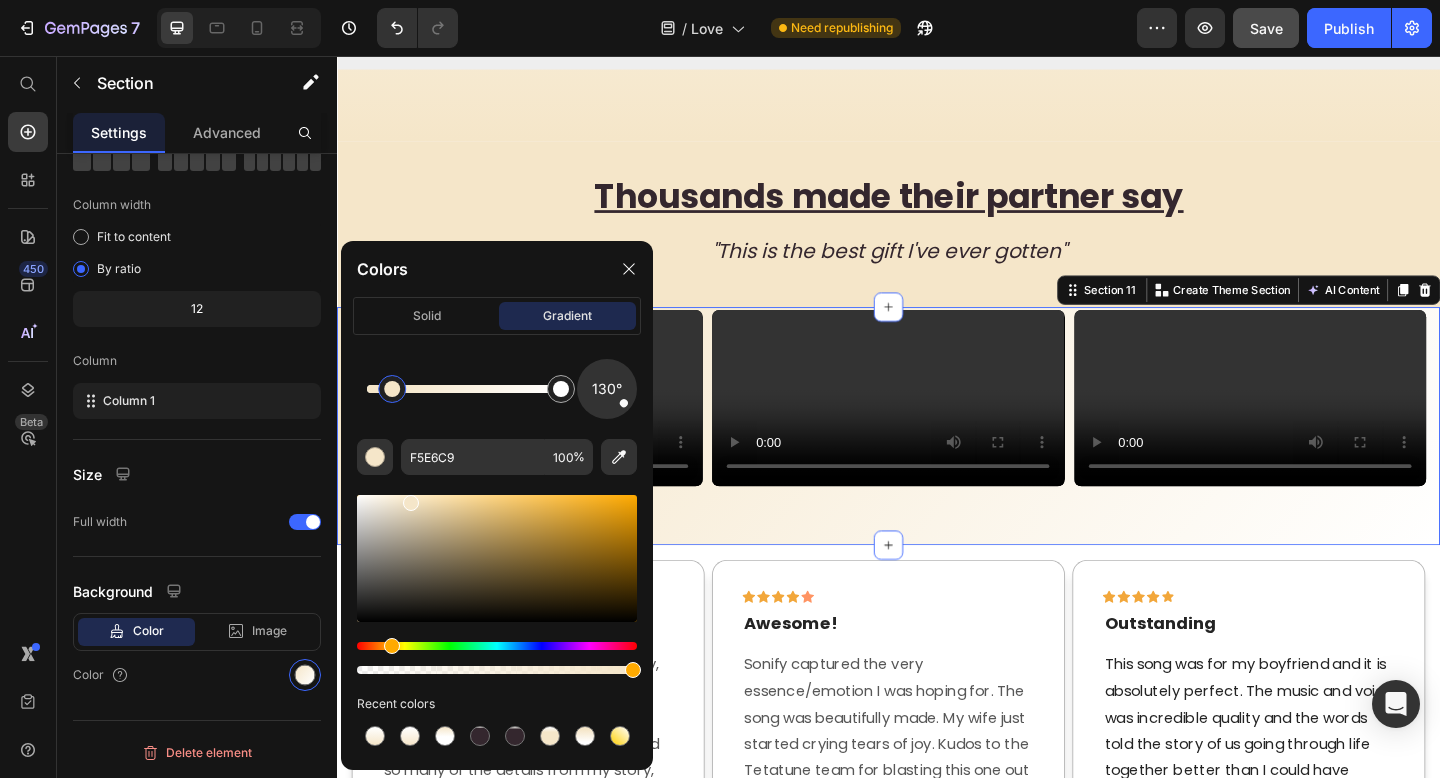 drag, startPoint x: 361, startPoint y: 389, endPoint x: 395, endPoint y: 389, distance: 34 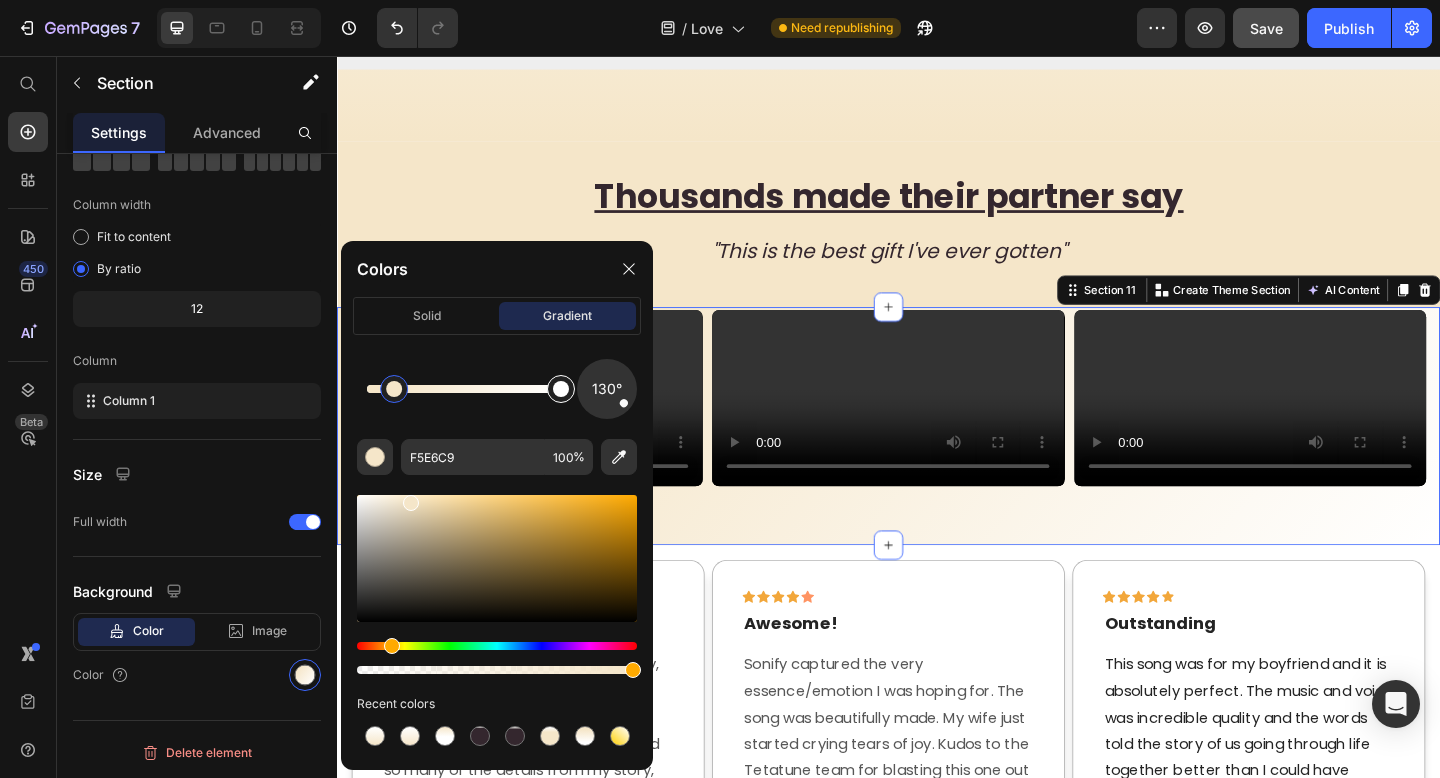 type on "FFFFFF" 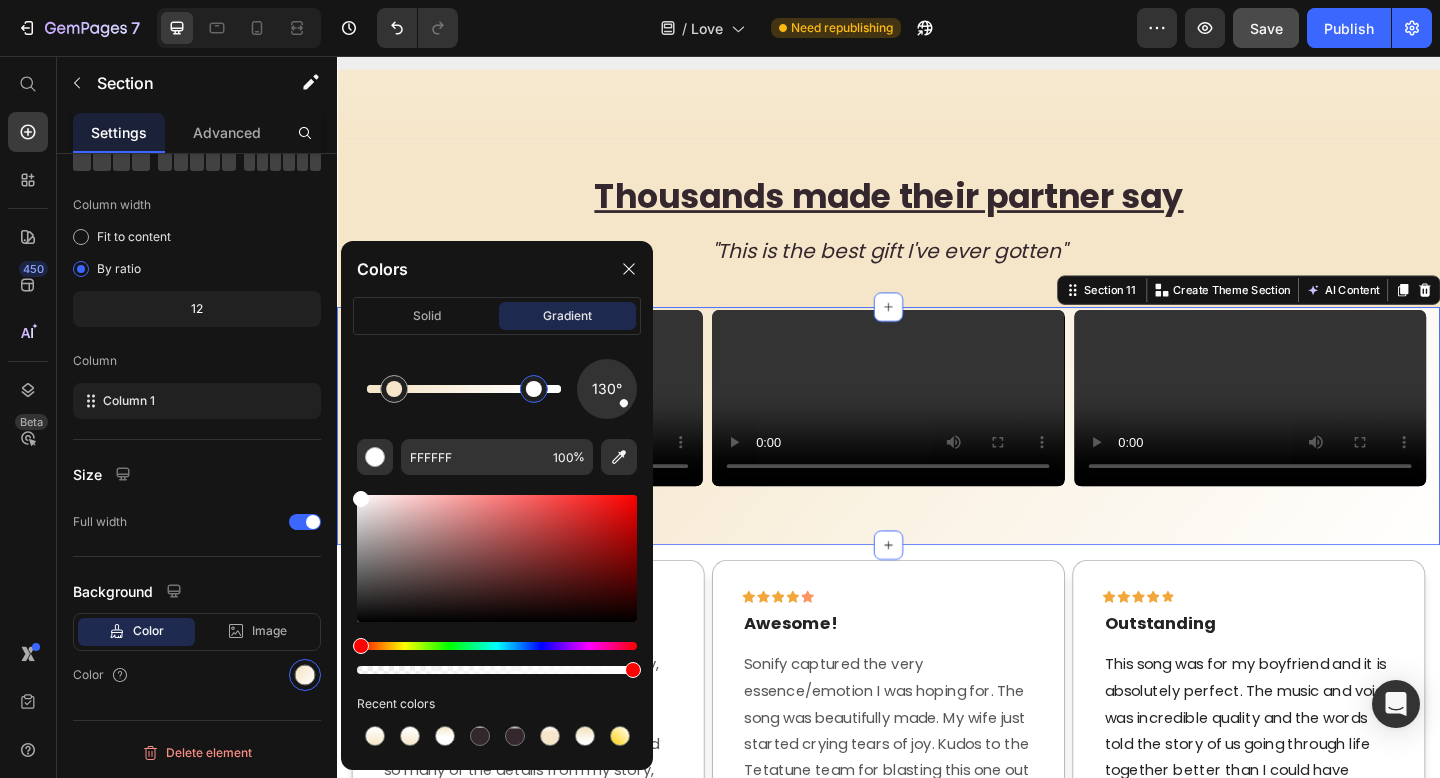 drag, startPoint x: 560, startPoint y: 384, endPoint x: 529, endPoint y: 384, distance: 31 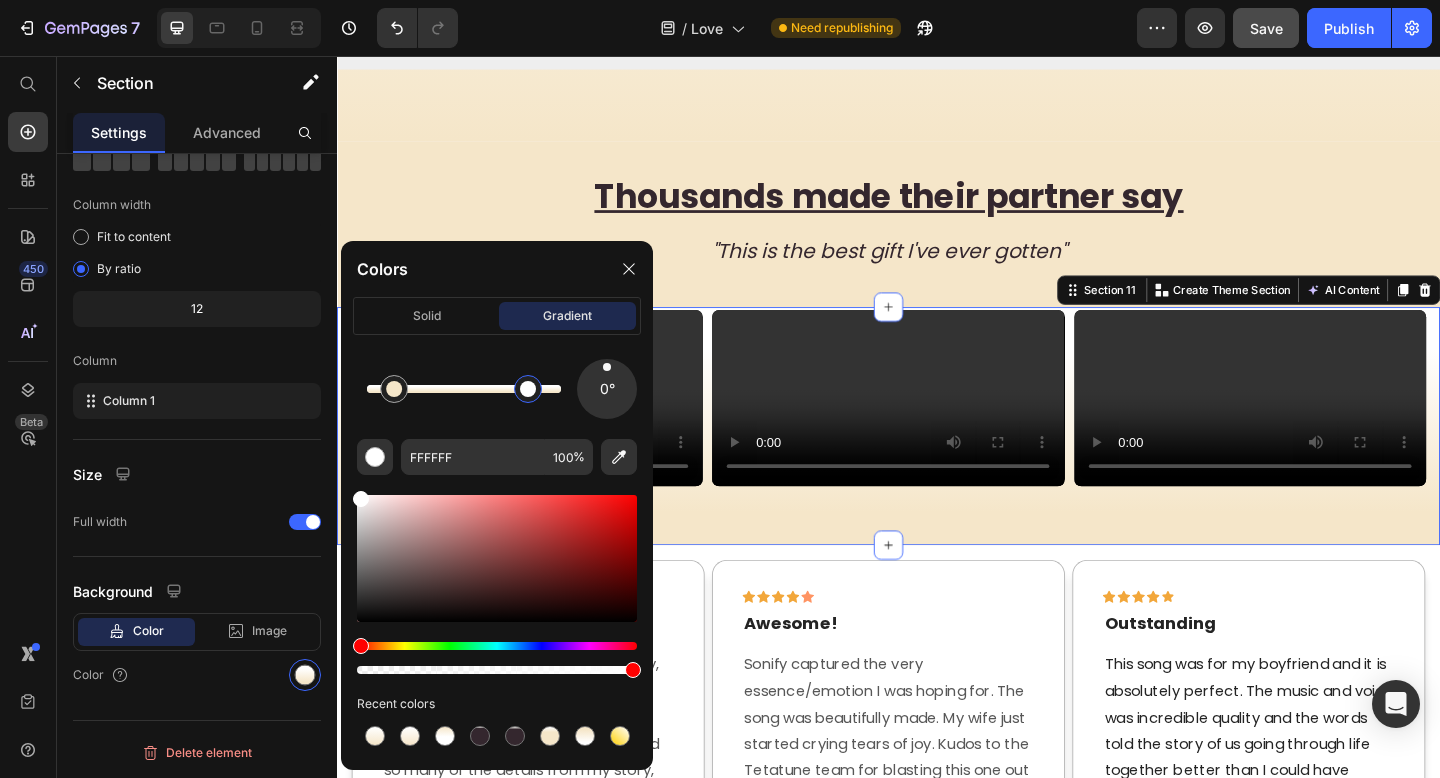 drag, startPoint x: 609, startPoint y: 370, endPoint x: 607, endPoint y: 358, distance: 12.165525 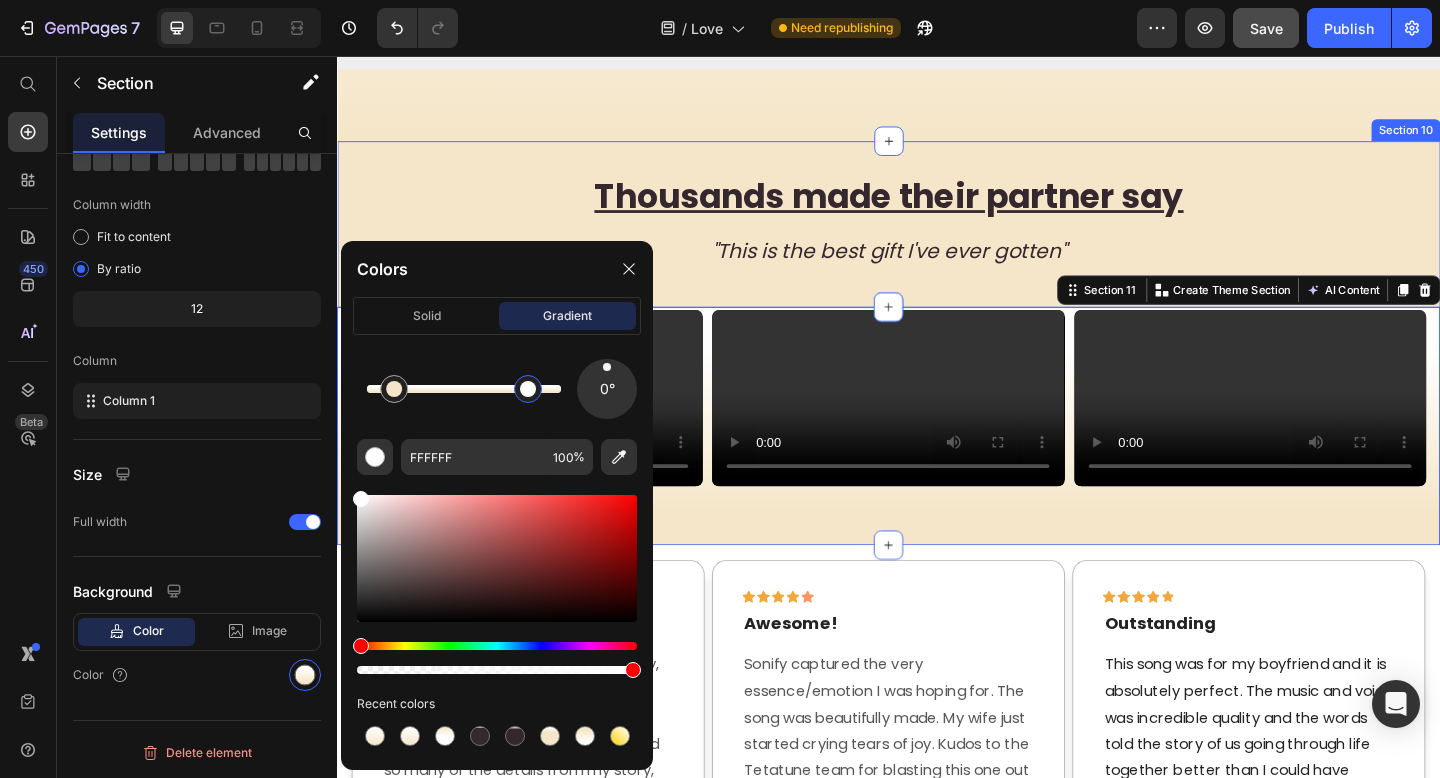 click on "Thousands made their partner say  "This is the best gift I've ever gotten" Heading Row Section 10" at bounding box center [937, 239] 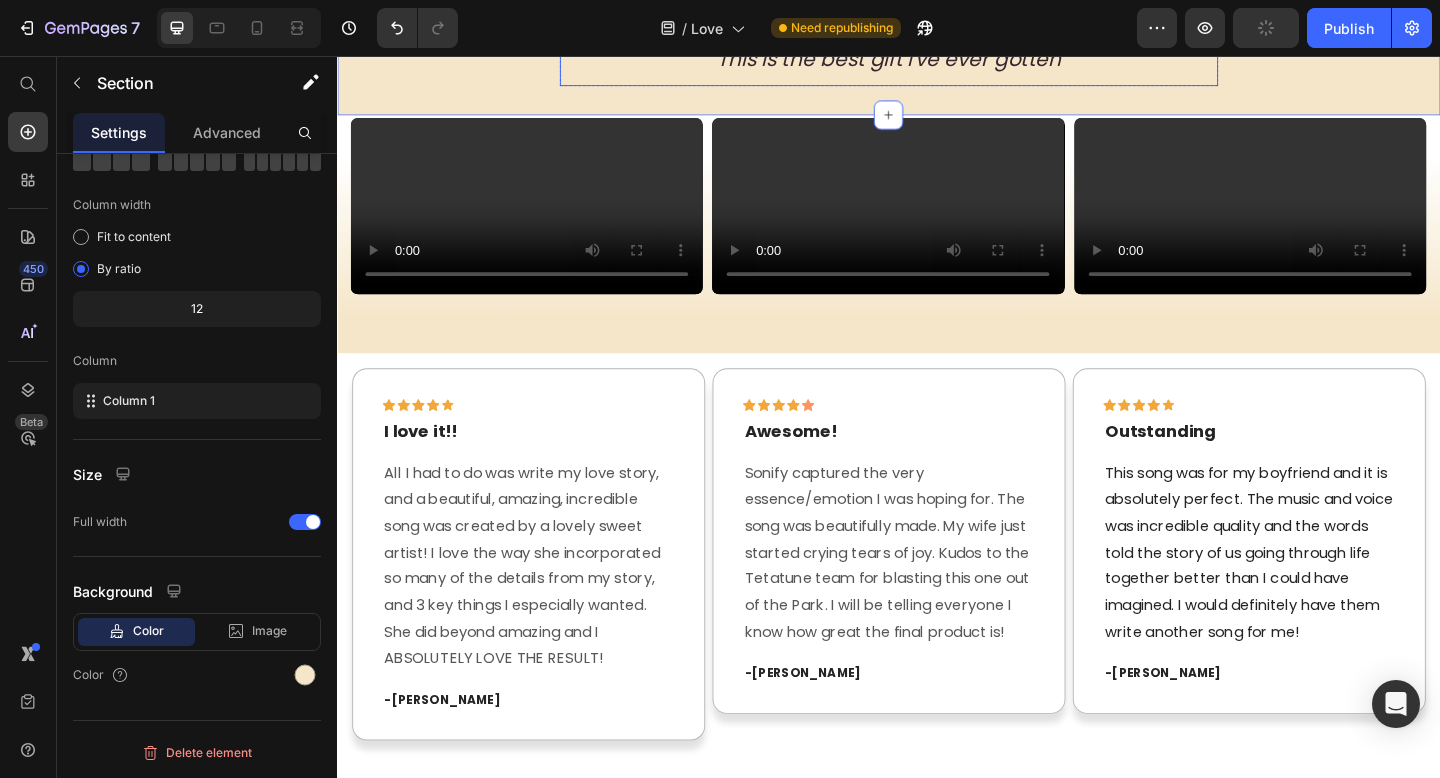 scroll, scrollTop: 2140, scrollLeft: 0, axis: vertical 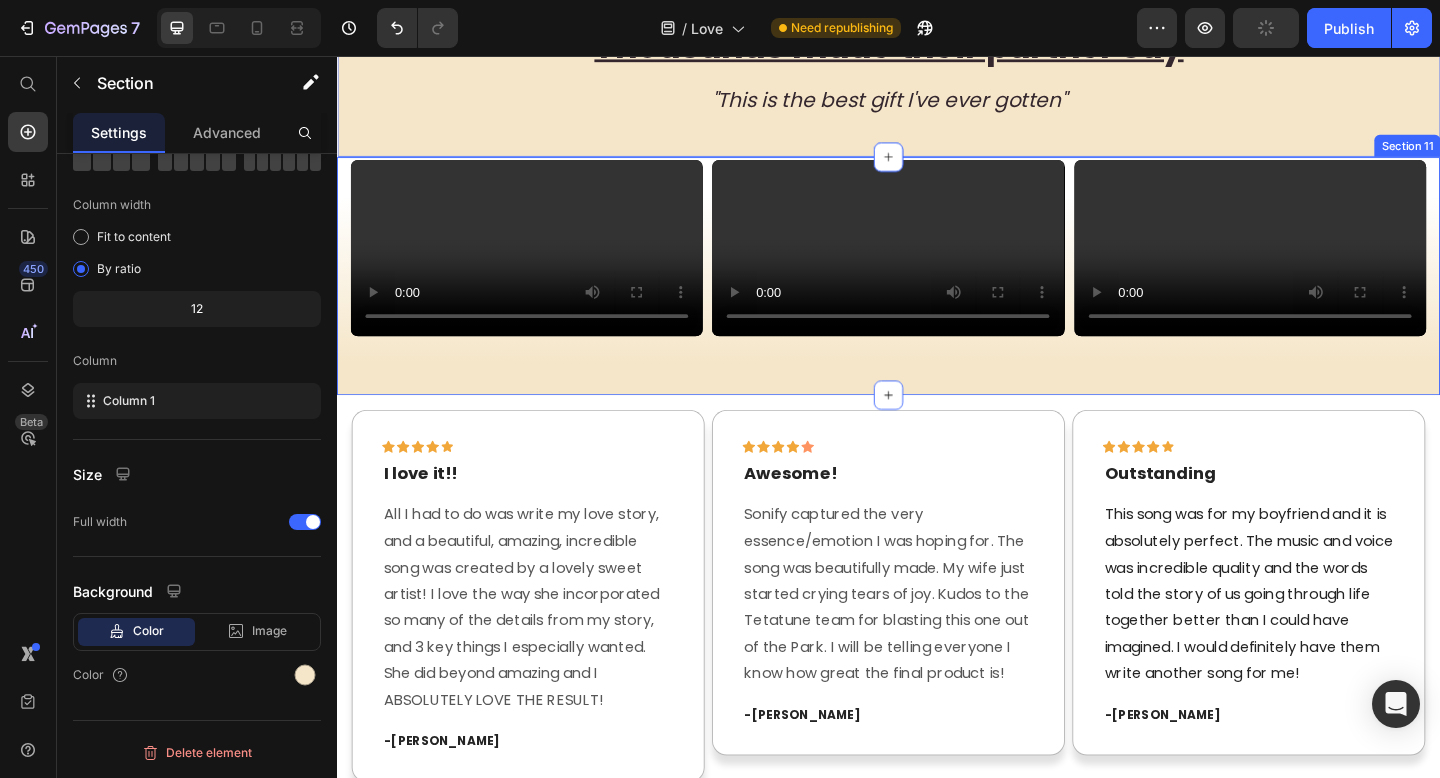 click on "Video Video Video Video Video Video Video Video Video Video Carousel Row Section 11" at bounding box center [937, 295] 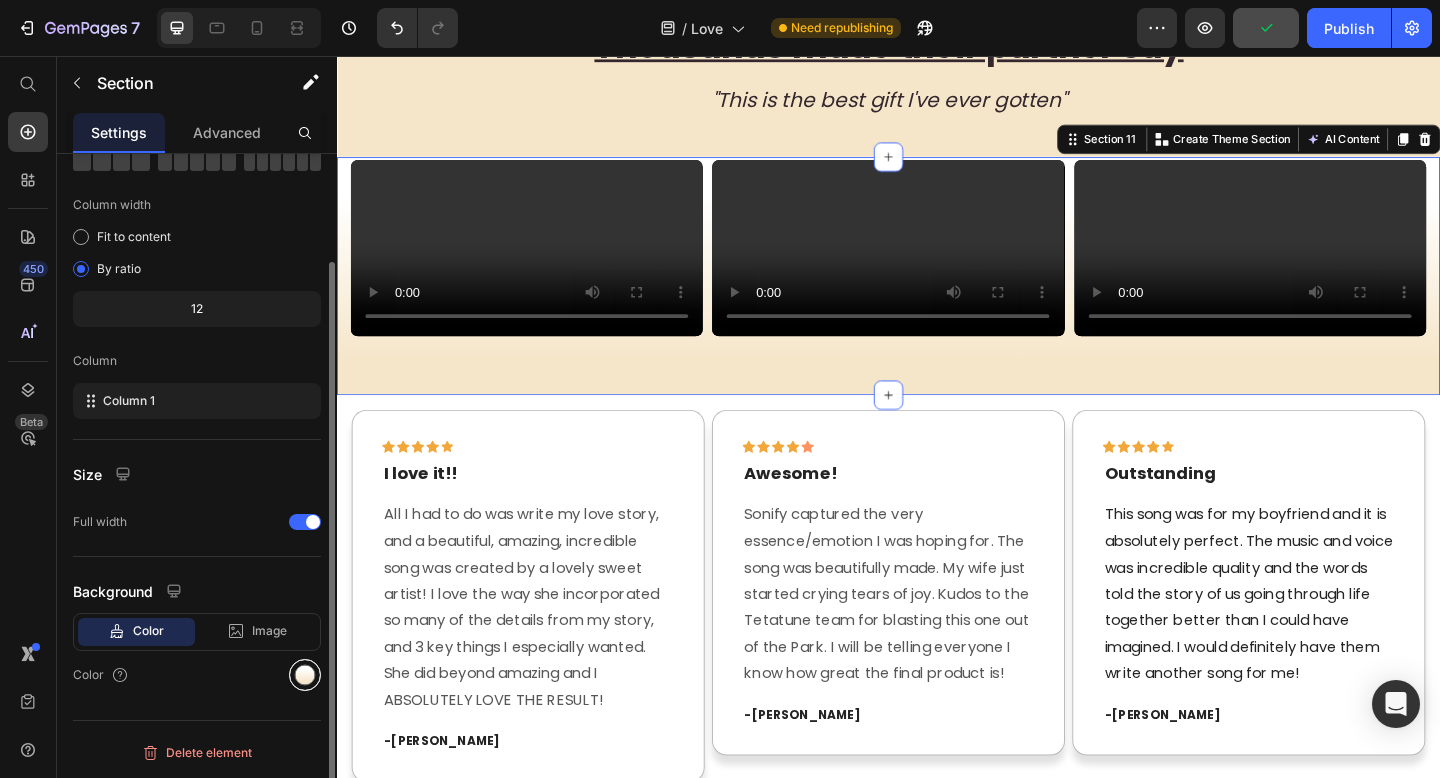 click at bounding box center (305, 675) 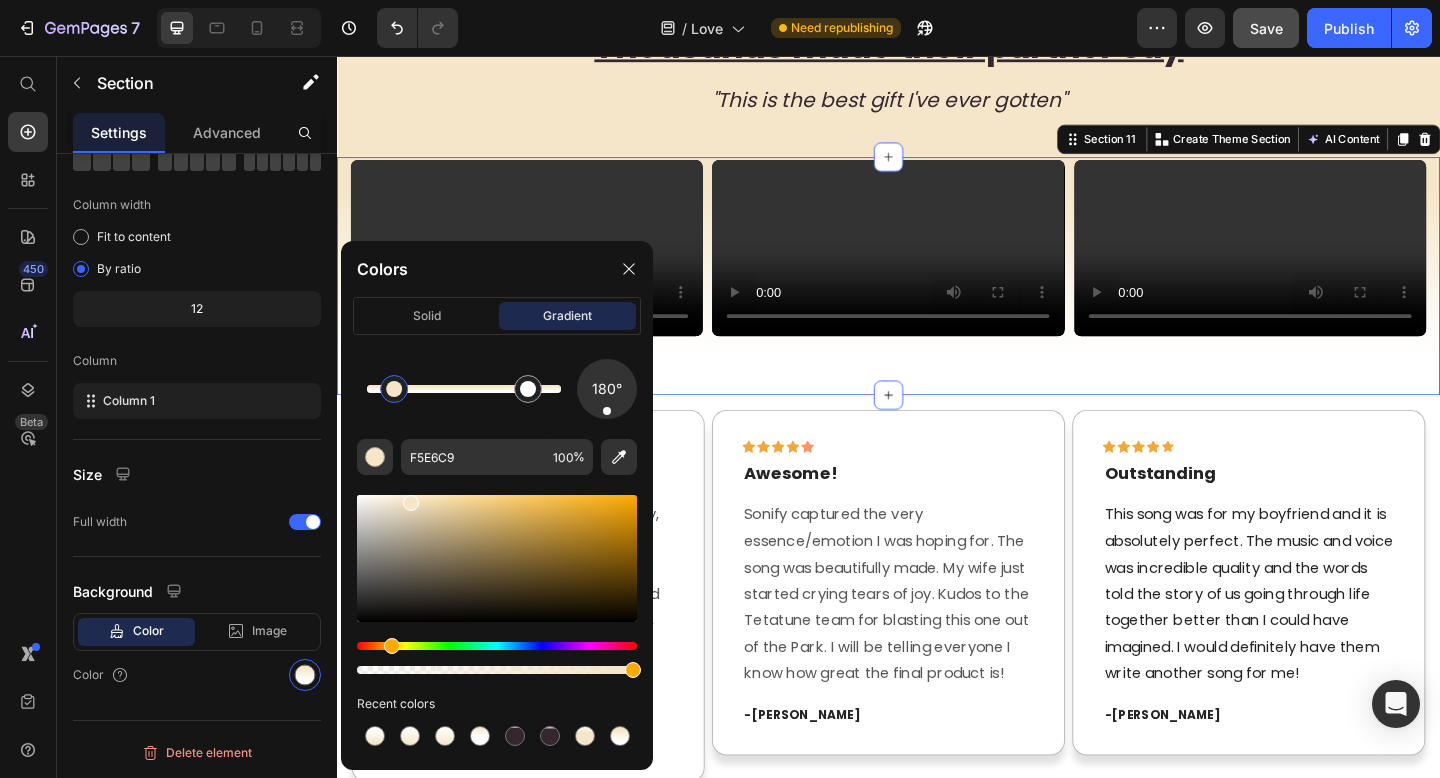 drag, startPoint x: 608, startPoint y: 368, endPoint x: 607, endPoint y: 488, distance: 120.004166 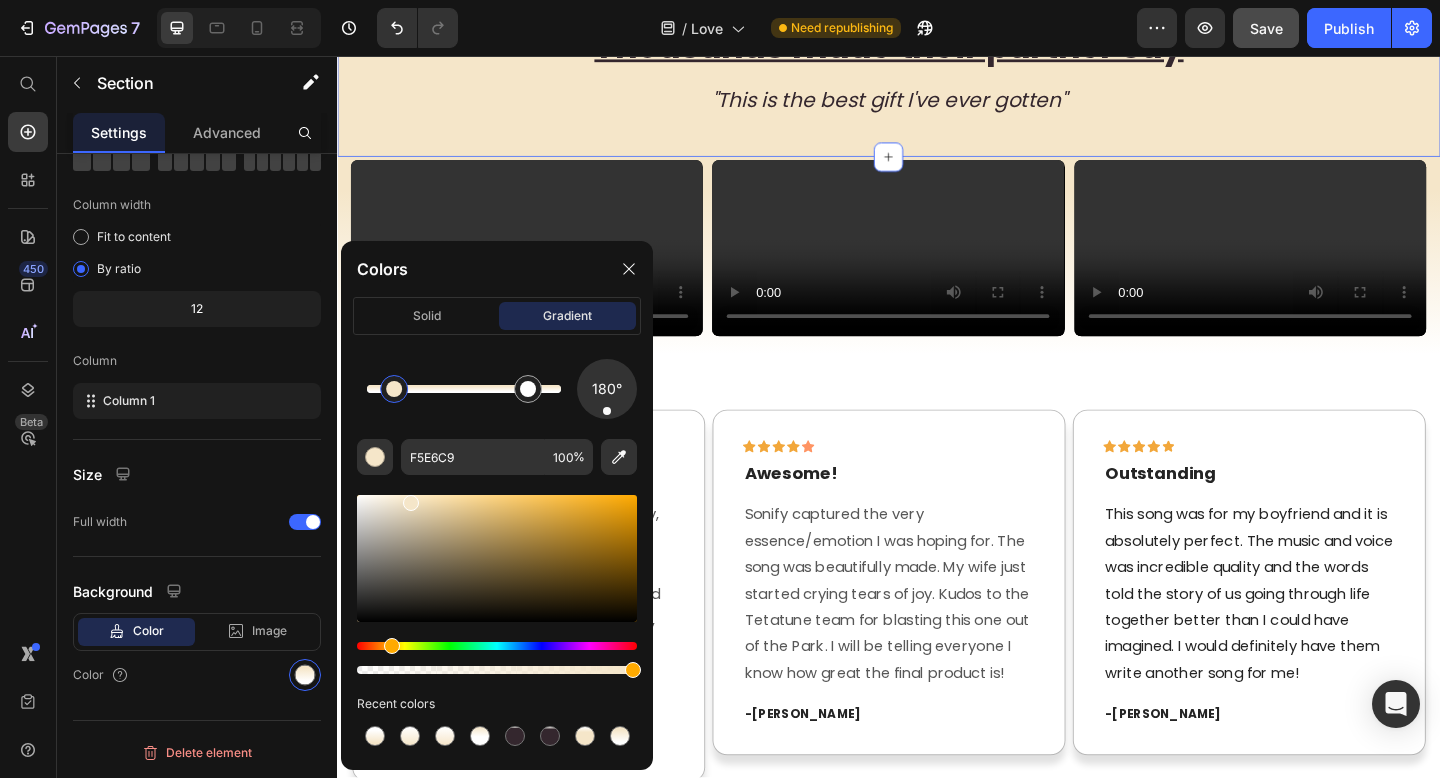 click on "Thousands made their partner say  "This is the best gift I've ever gotten" Heading Row" at bounding box center (937, 75) 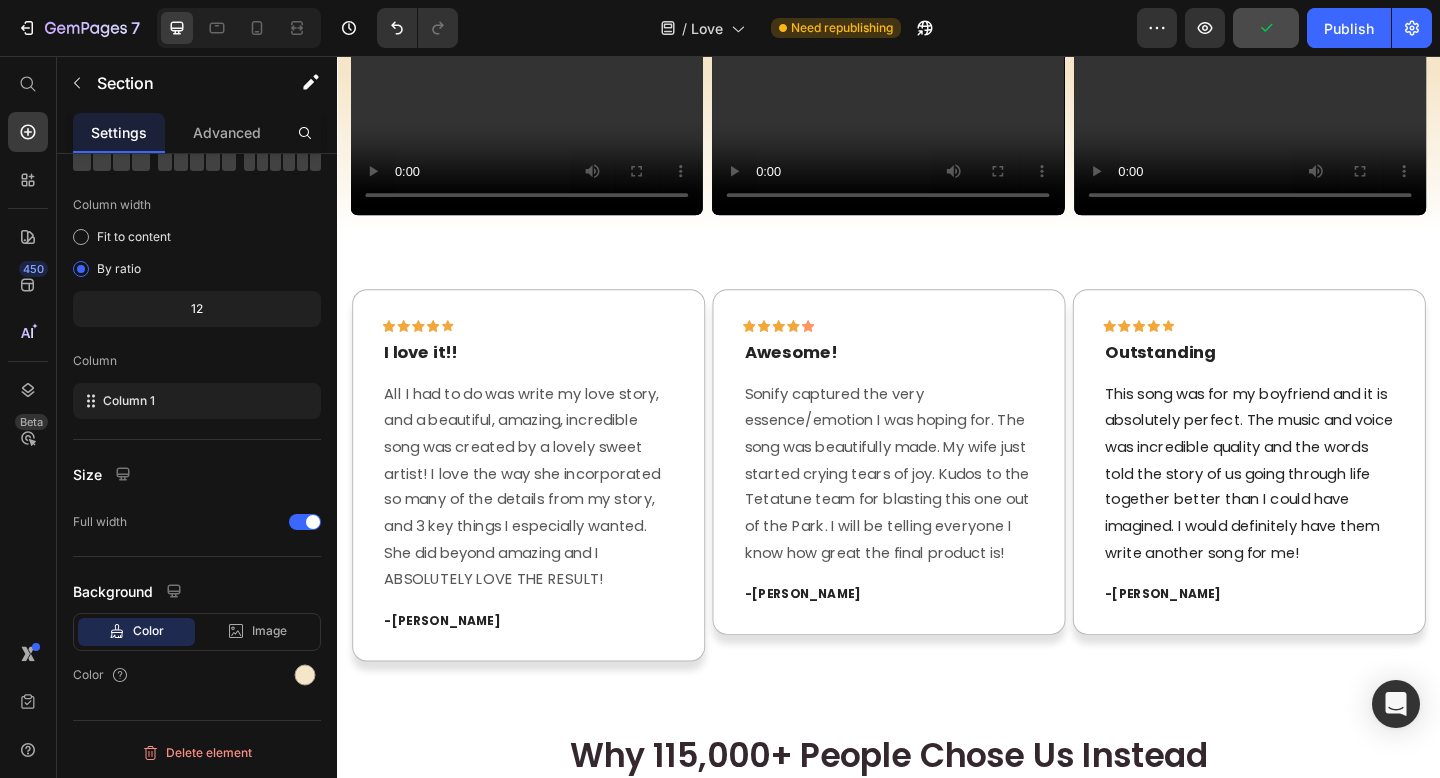 scroll, scrollTop: 2507, scrollLeft: 0, axis: vertical 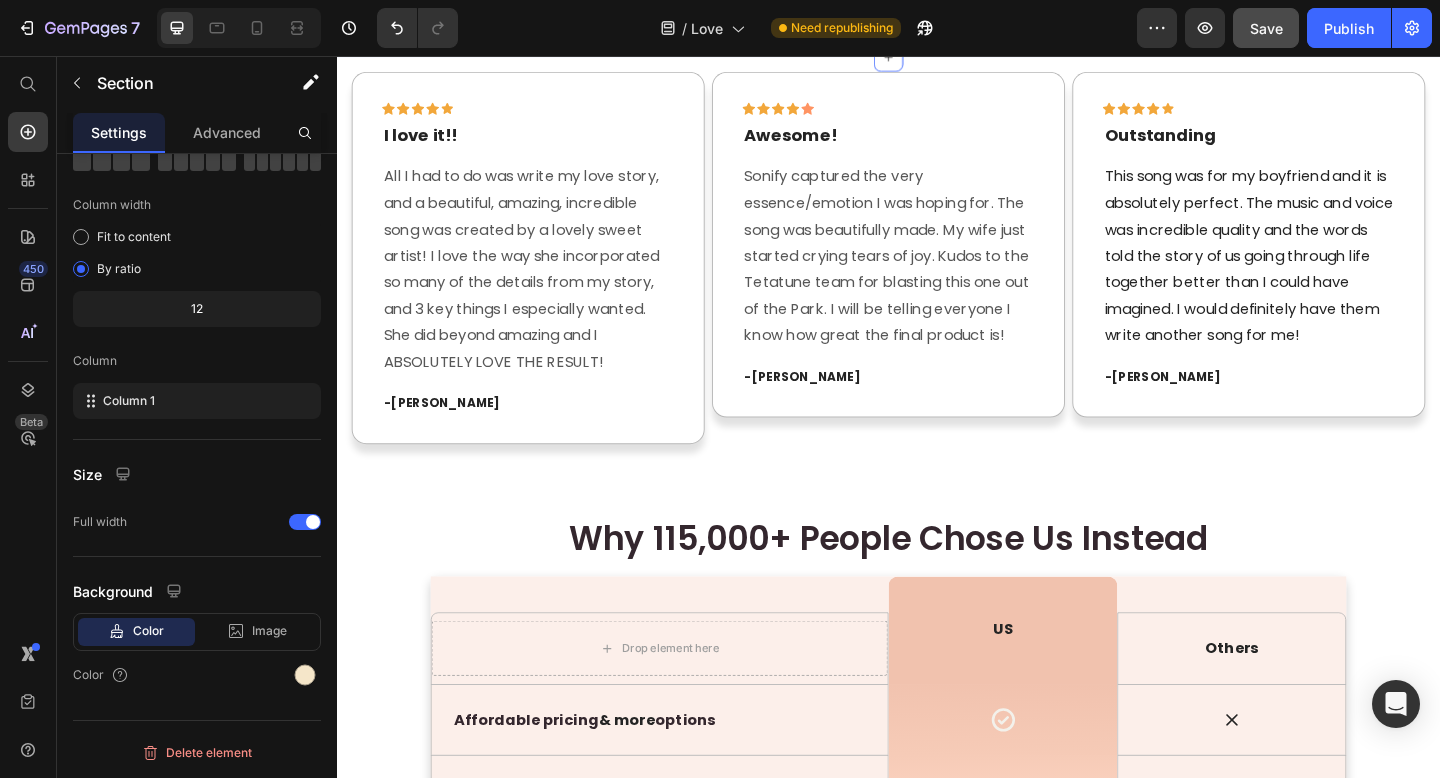 click on "Video Video Video Video Video Video Video Video Video Video Carousel Row Section 11" at bounding box center (937, -72) 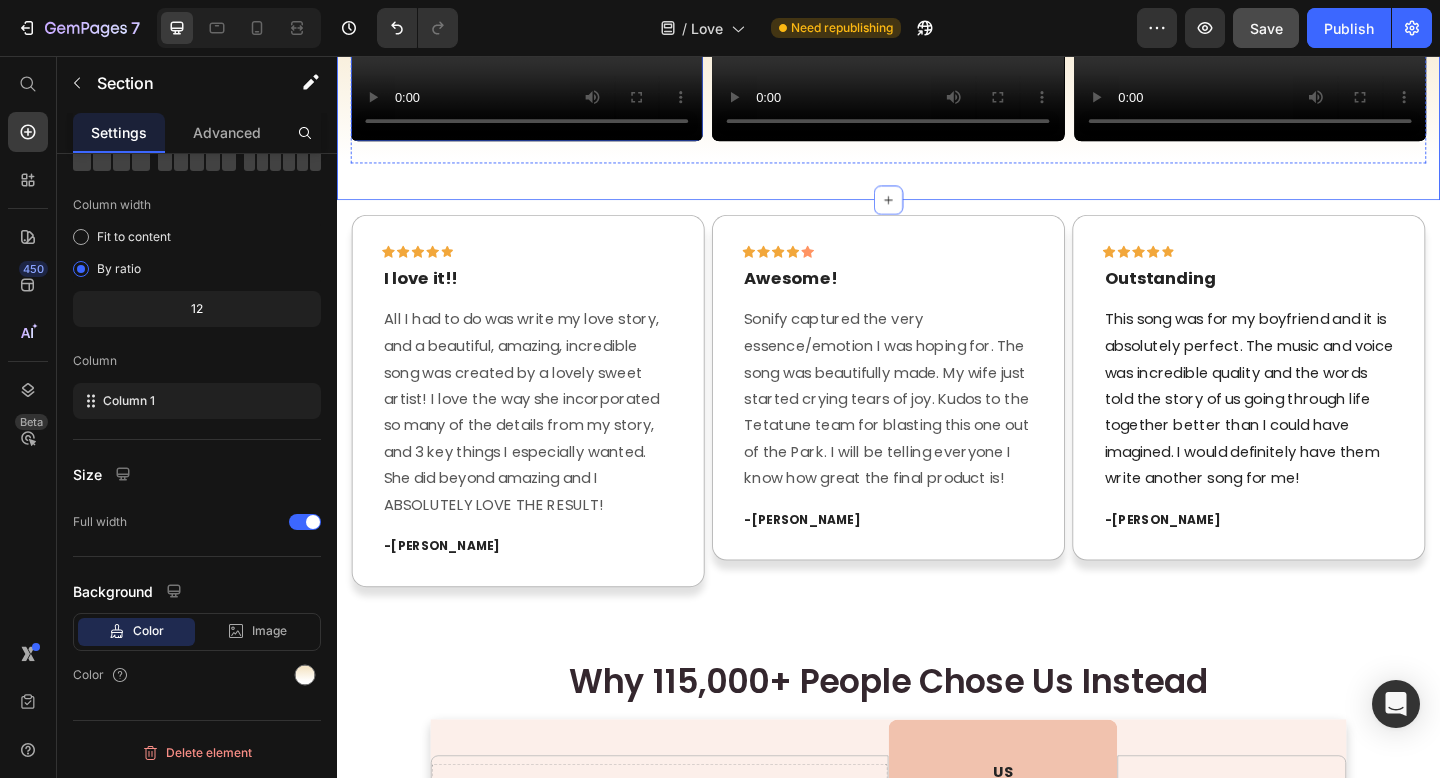 scroll, scrollTop: 2188, scrollLeft: 0, axis: vertical 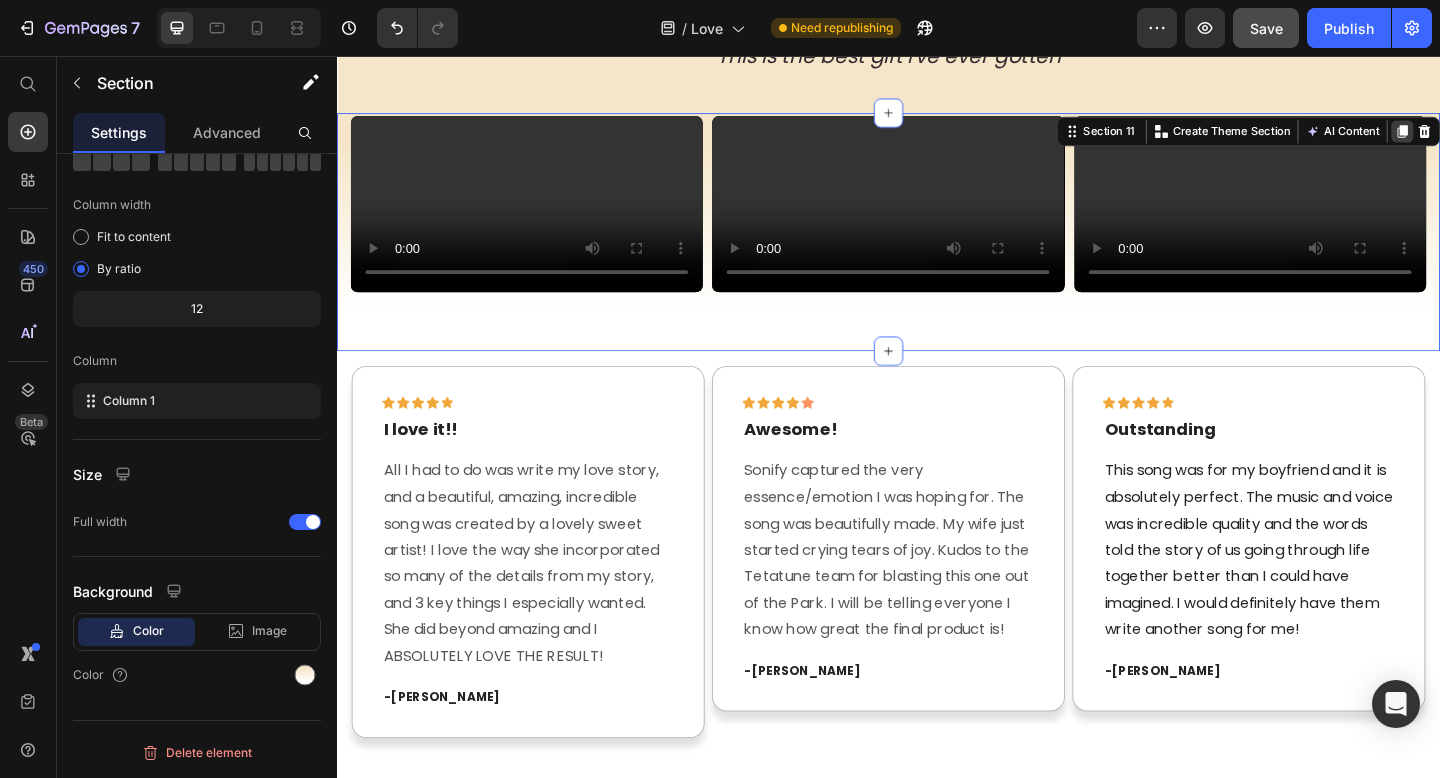 click 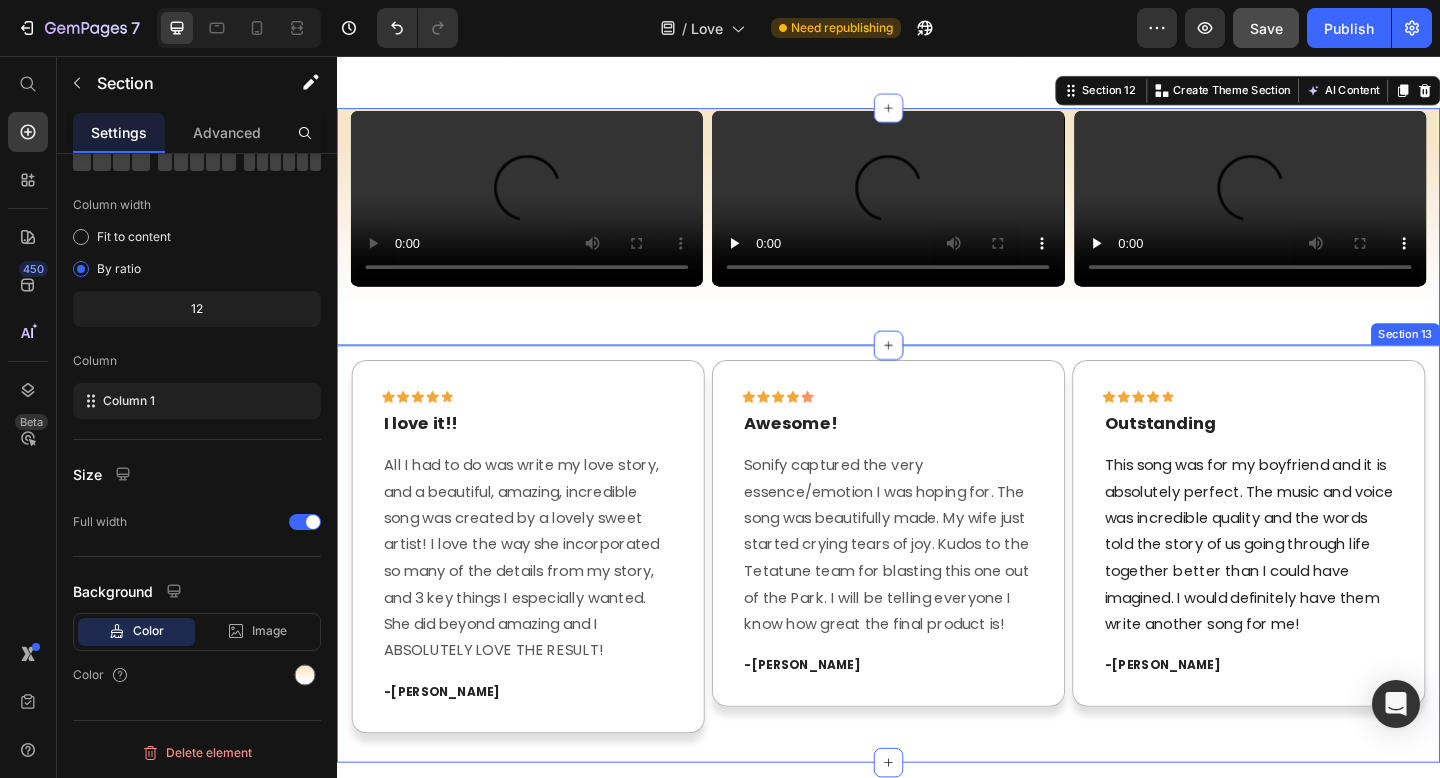 scroll, scrollTop: 2906, scrollLeft: 0, axis: vertical 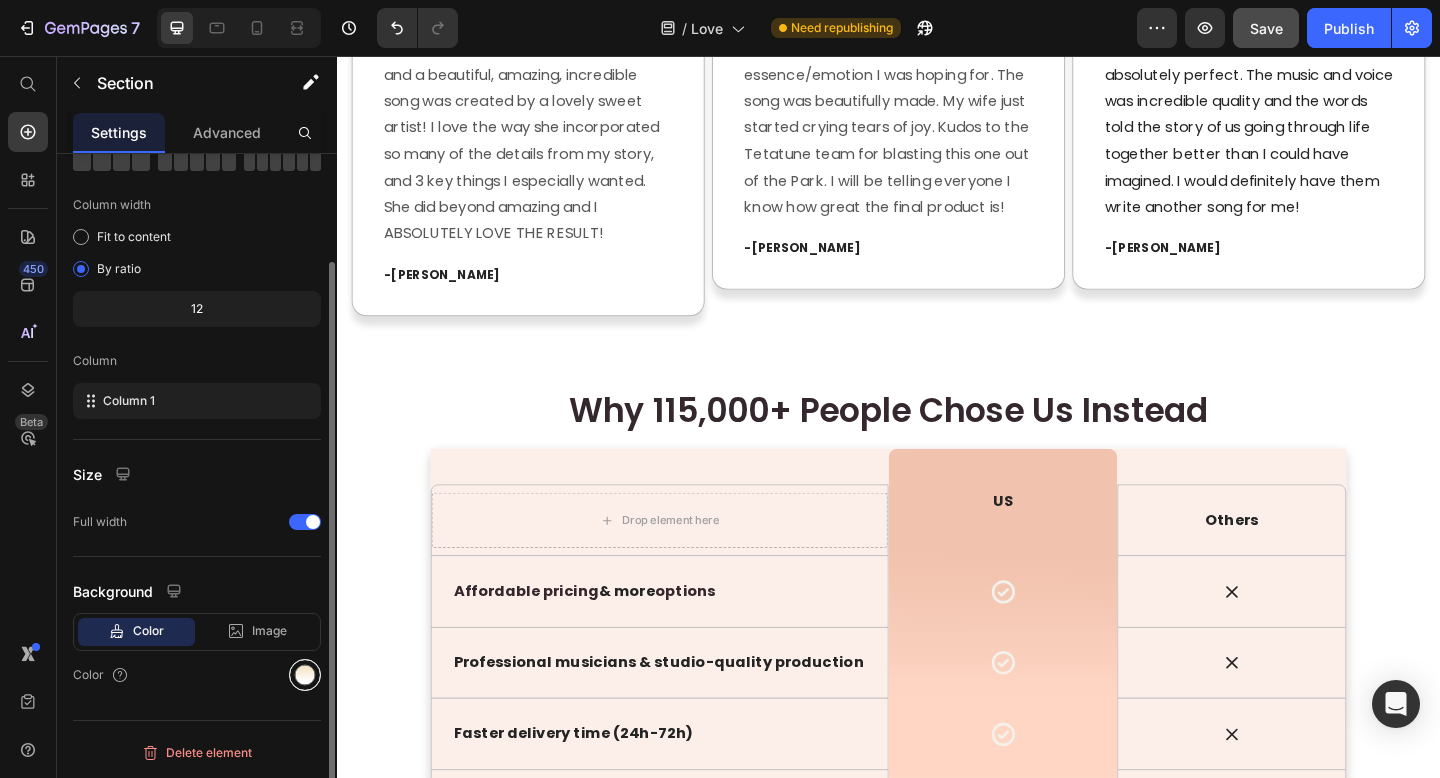 click at bounding box center (305, 675) 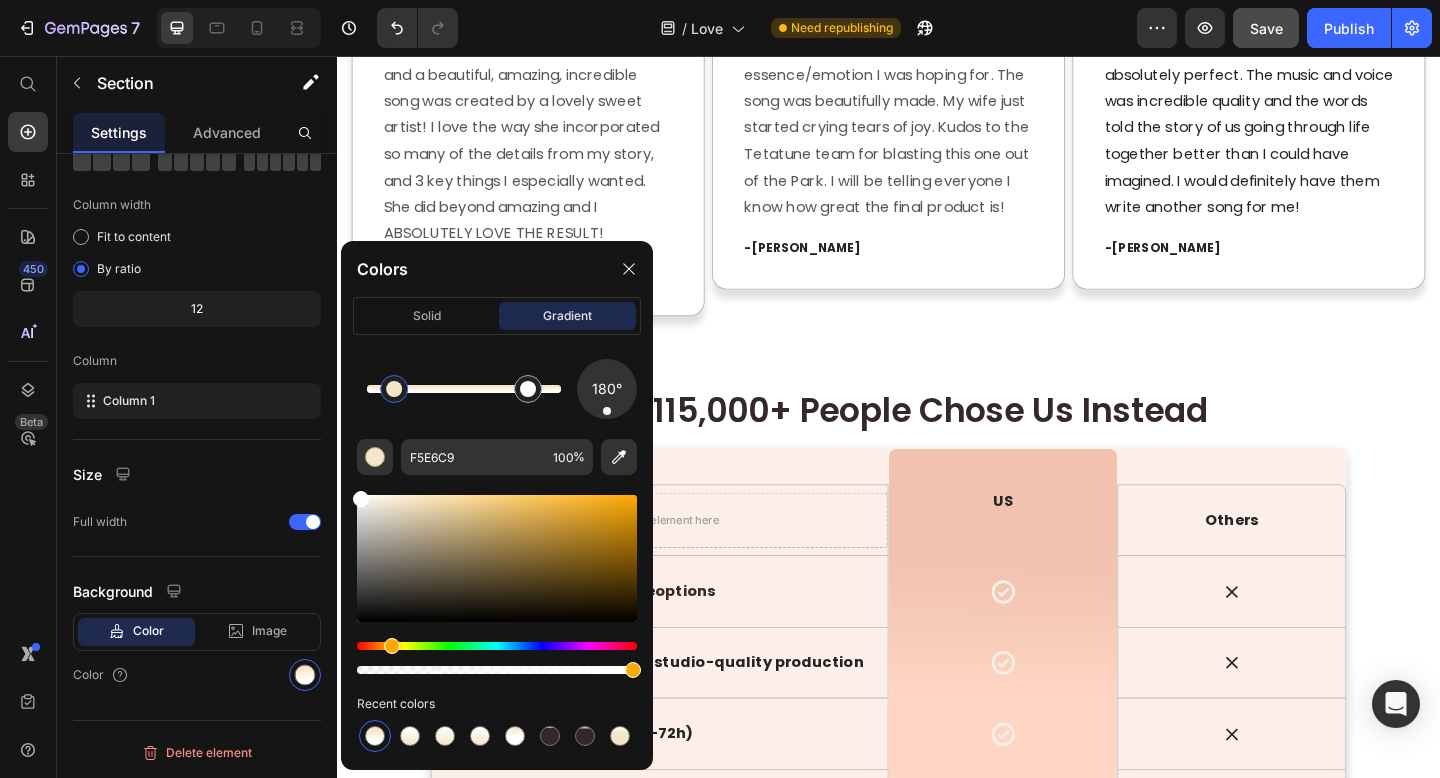 drag, startPoint x: 396, startPoint y: 523, endPoint x: 333, endPoint y: 408, distance: 131.1259 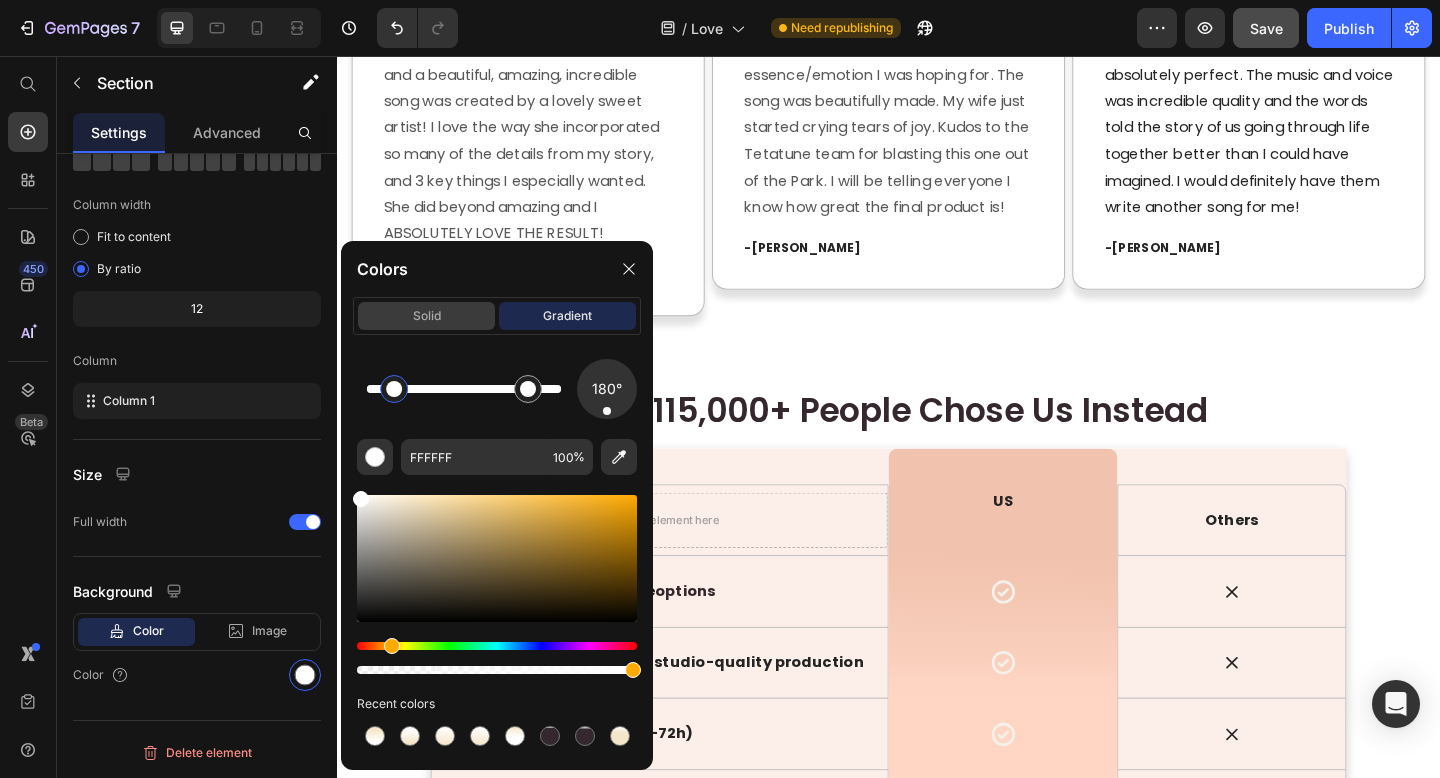 click on "solid" 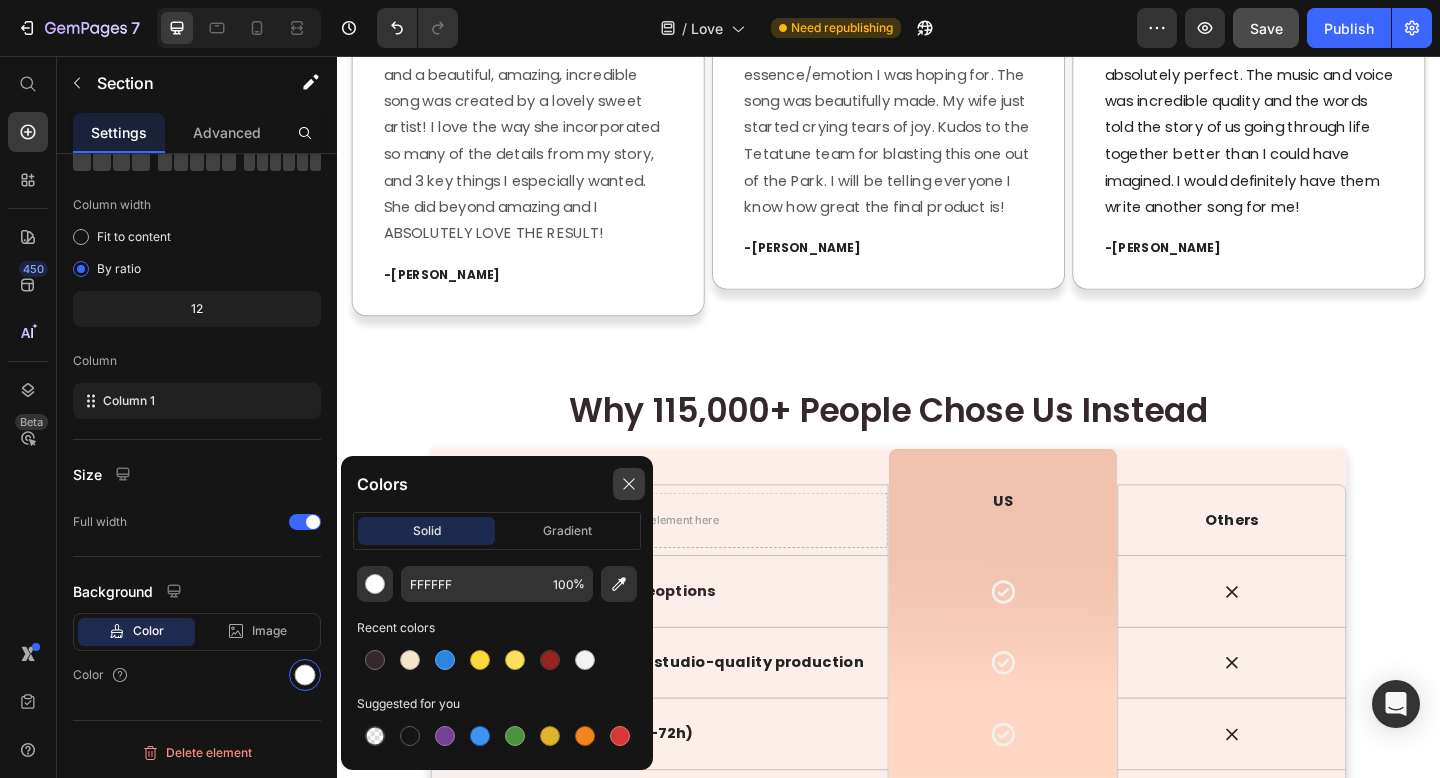 click 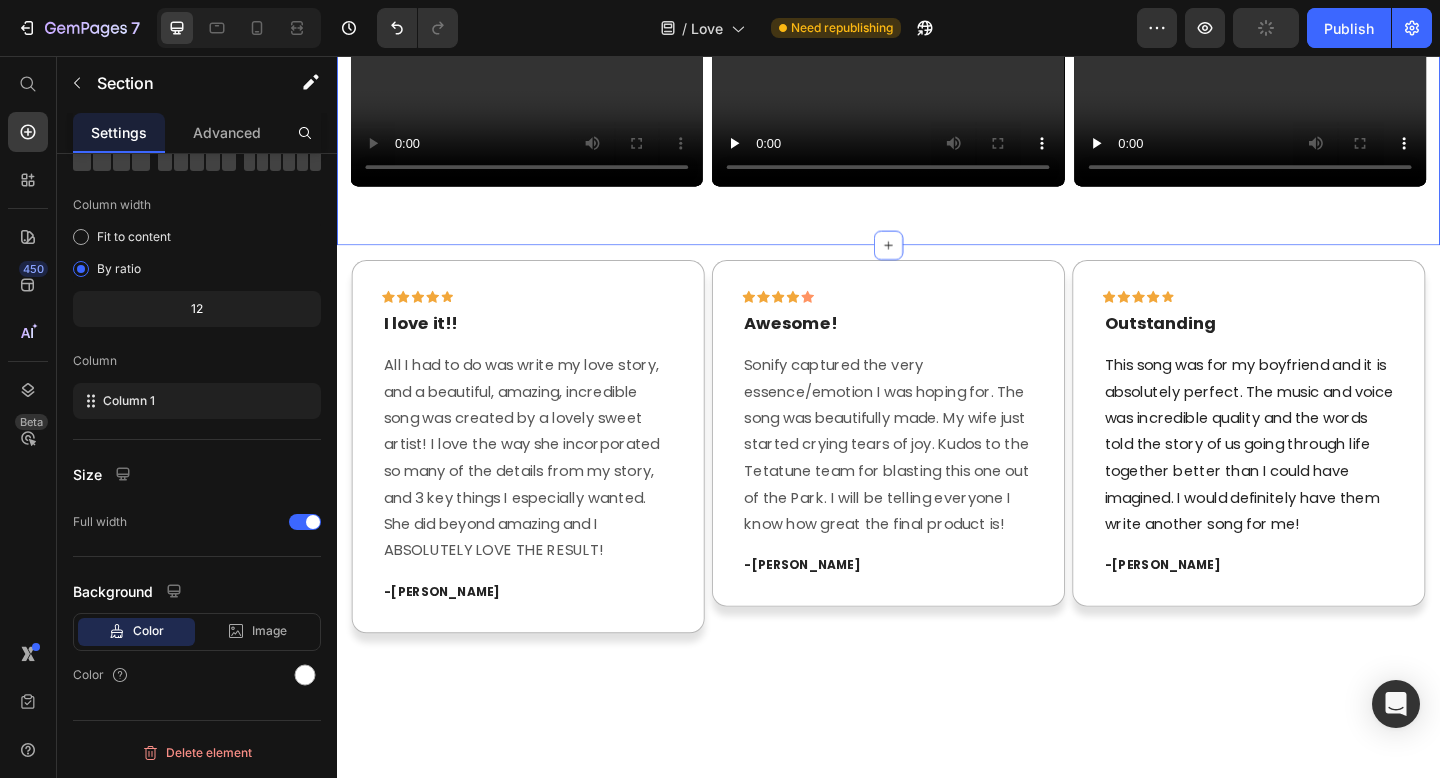 scroll, scrollTop: 2559, scrollLeft: 0, axis: vertical 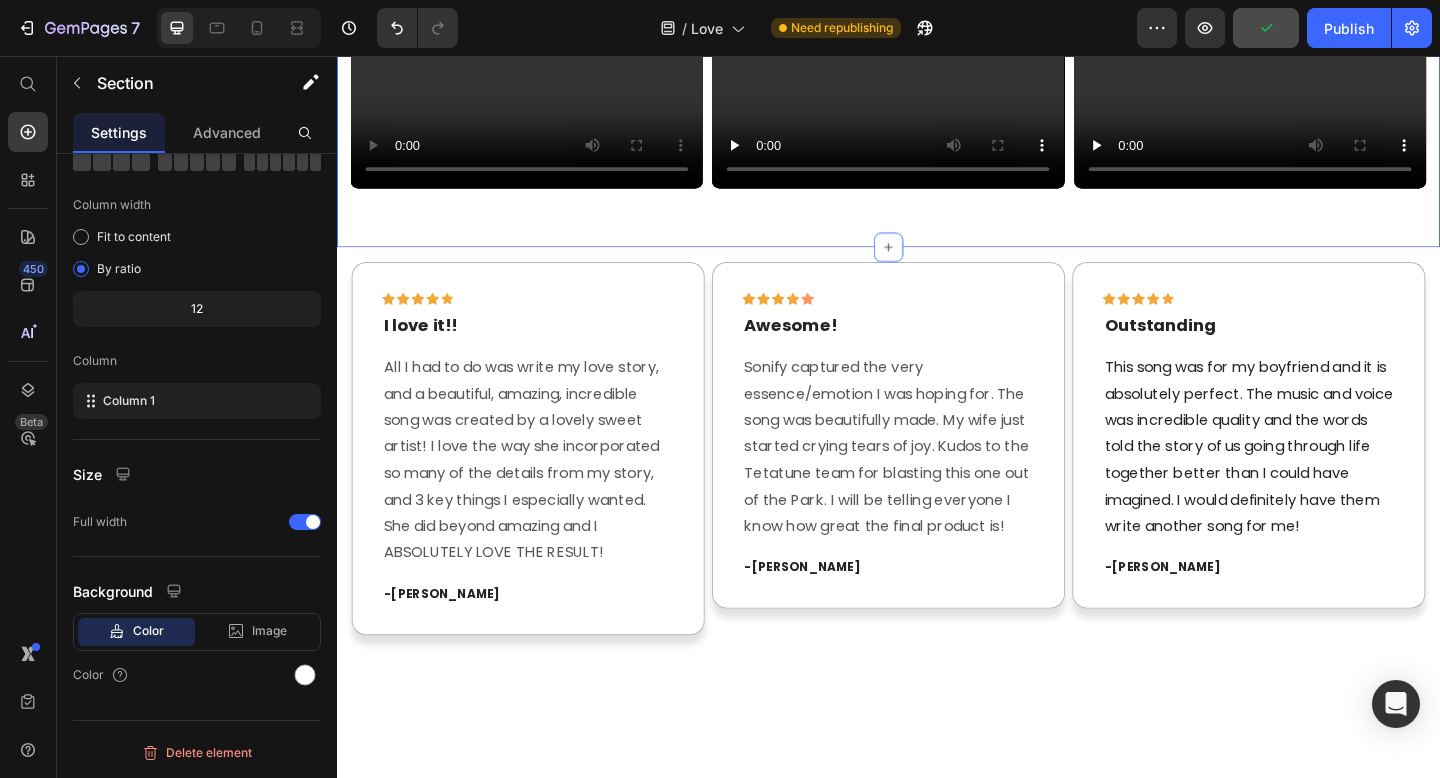 click on "Video Video Video Video Video Video Video Video Video Video Carousel Row" at bounding box center [937, -134] 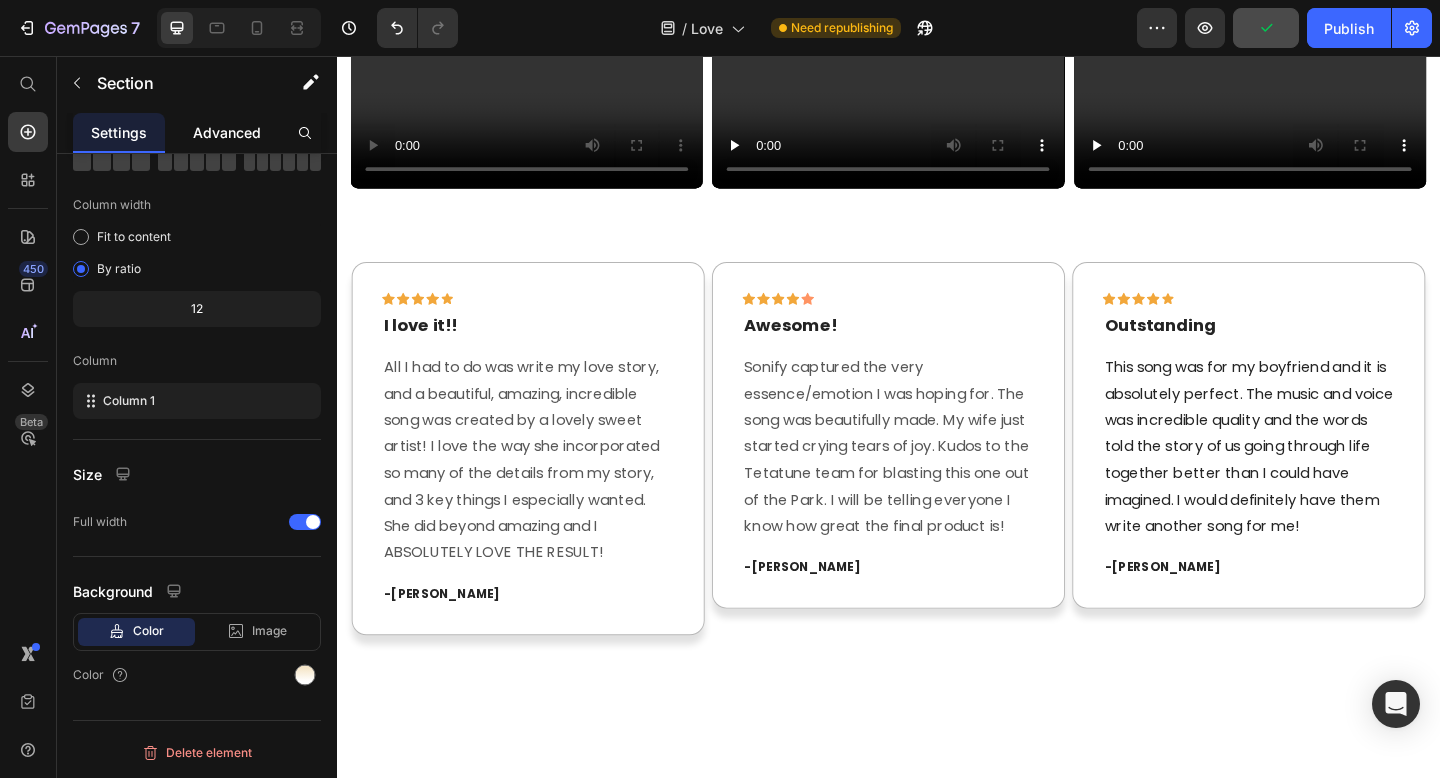 click on "Advanced" at bounding box center [227, 132] 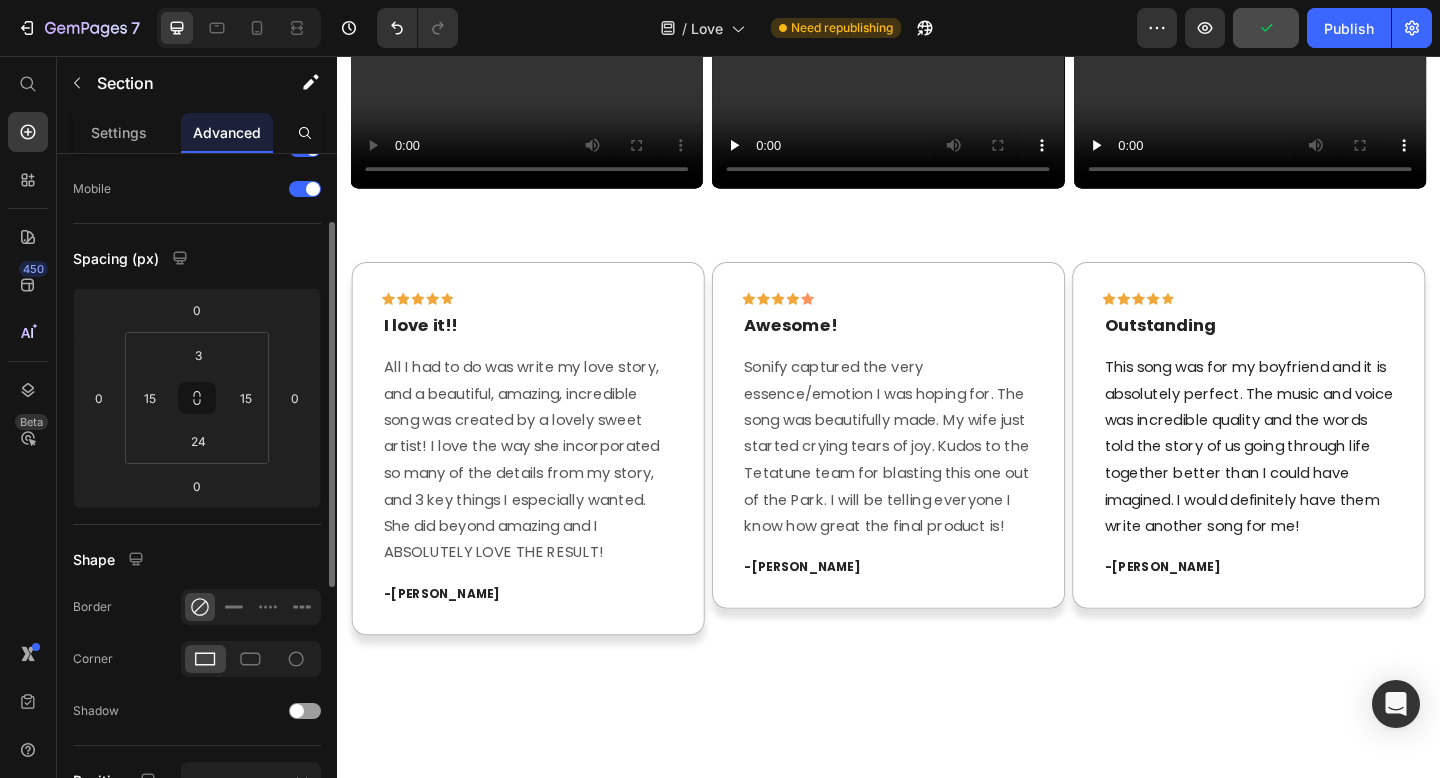 scroll, scrollTop: 0, scrollLeft: 0, axis: both 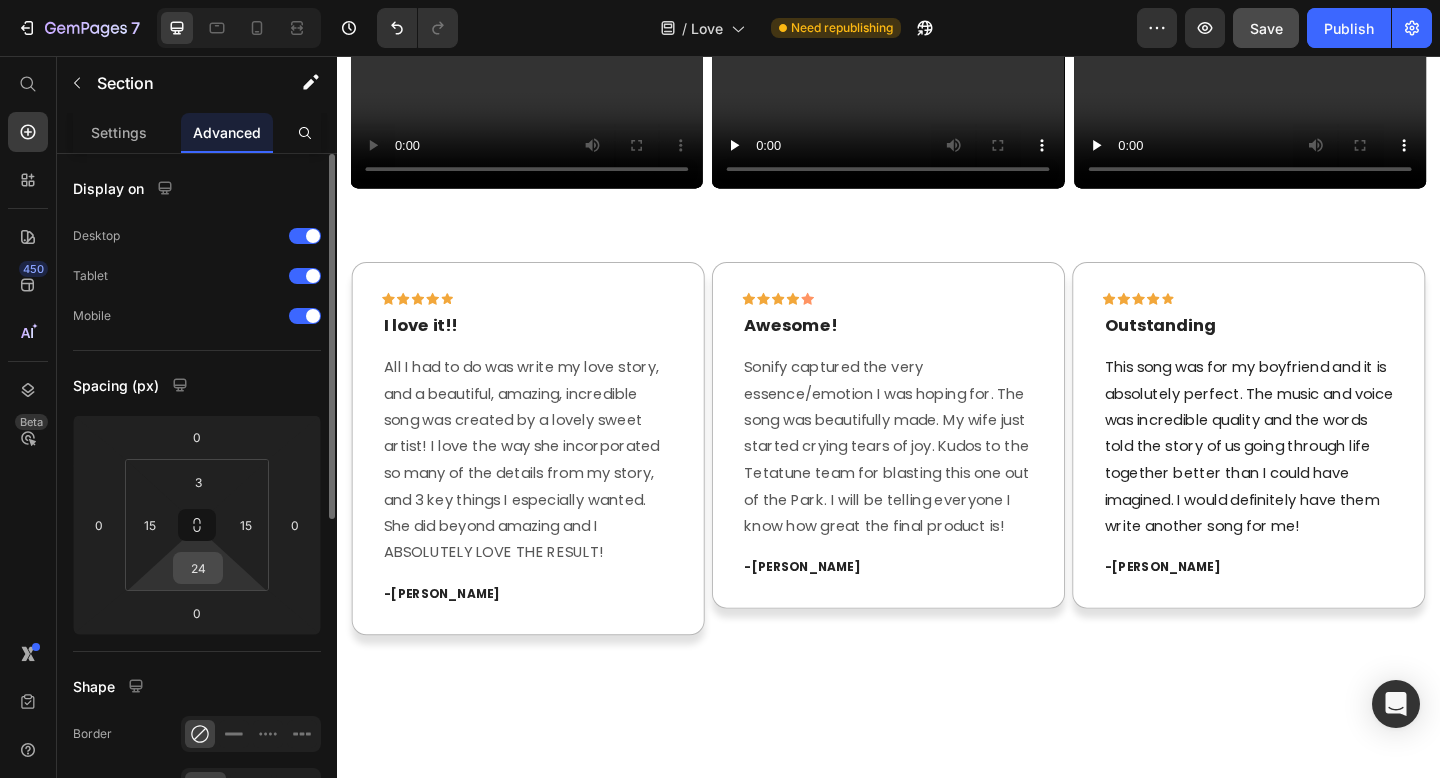 click on "24" at bounding box center (198, 568) 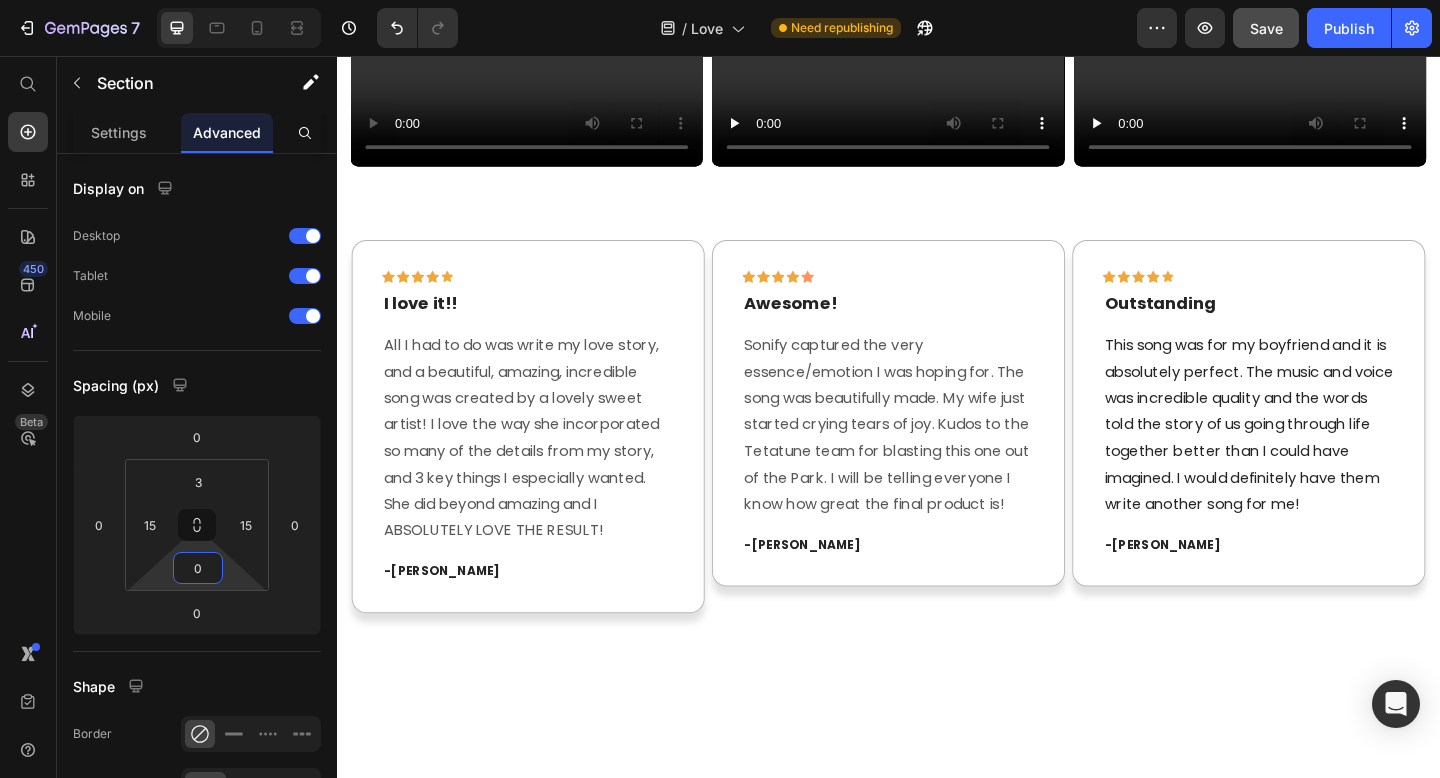 type on "0" 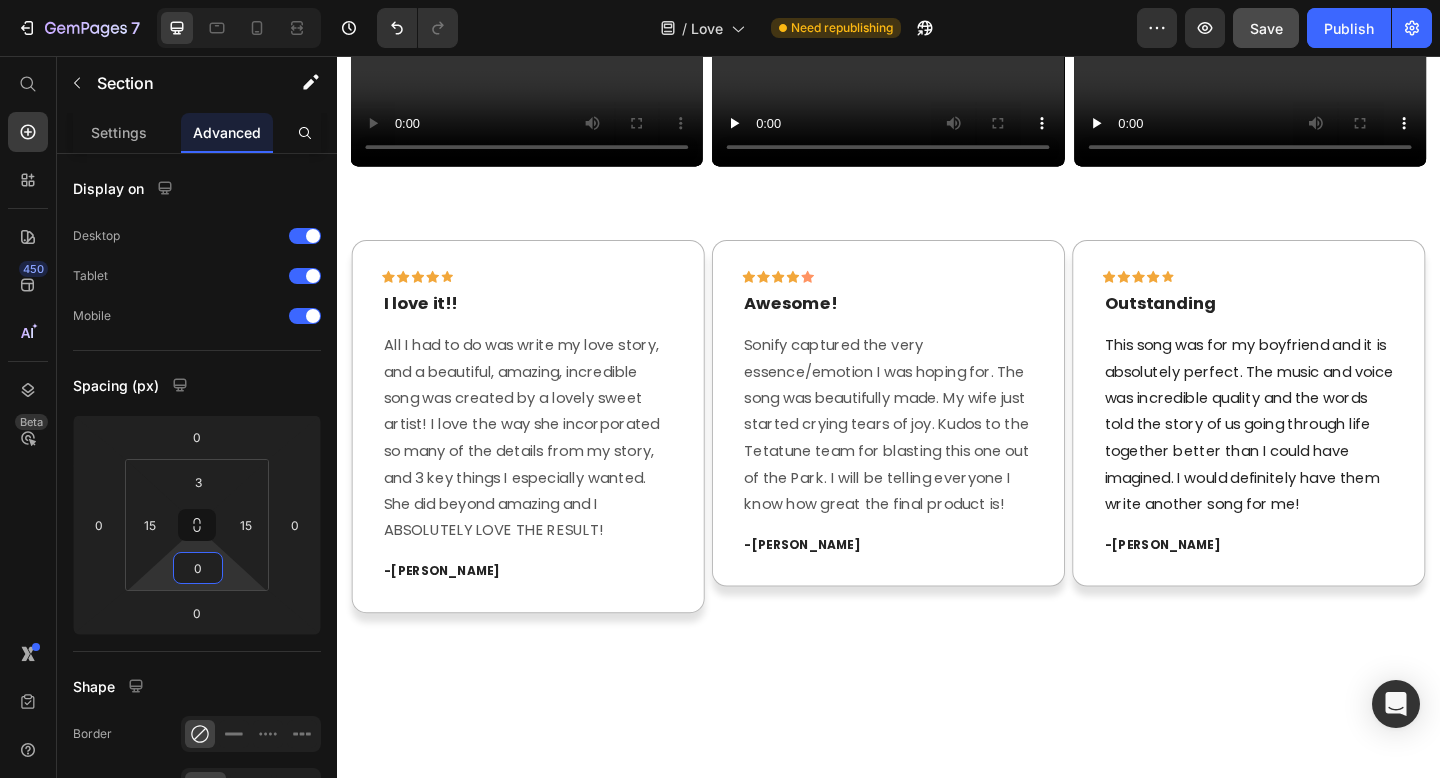 click on "Video Video Video Video Video Video Video Video Video Video Carousel Row Section 11   You can create reusable sections Create Theme Section AI Content Write with GemAI What would you like to describe here? Tone and Voice Persuasive Product Your Custom Song Show more Generate" at bounding box center [937, -136] 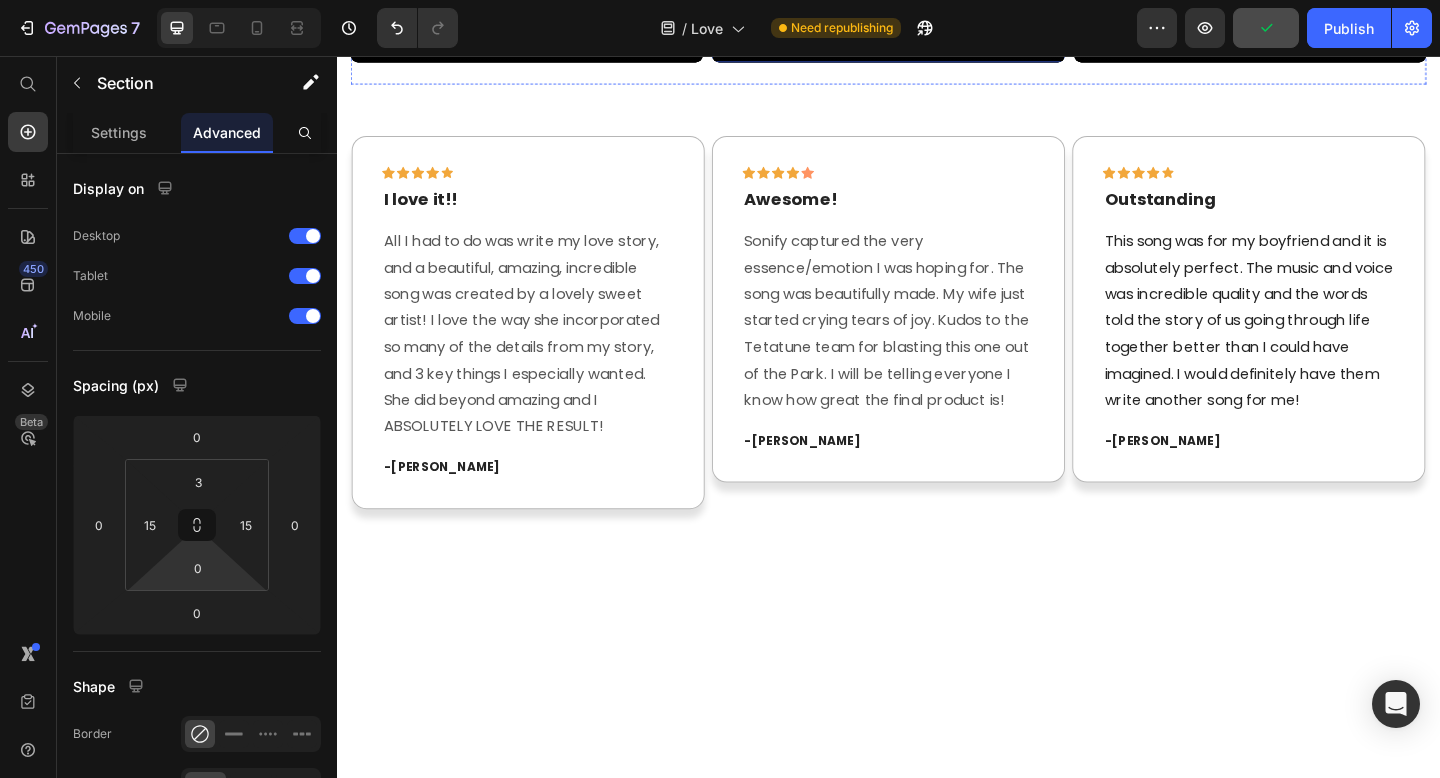 scroll, scrollTop: 2773, scrollLeft: 0, axis: vertical 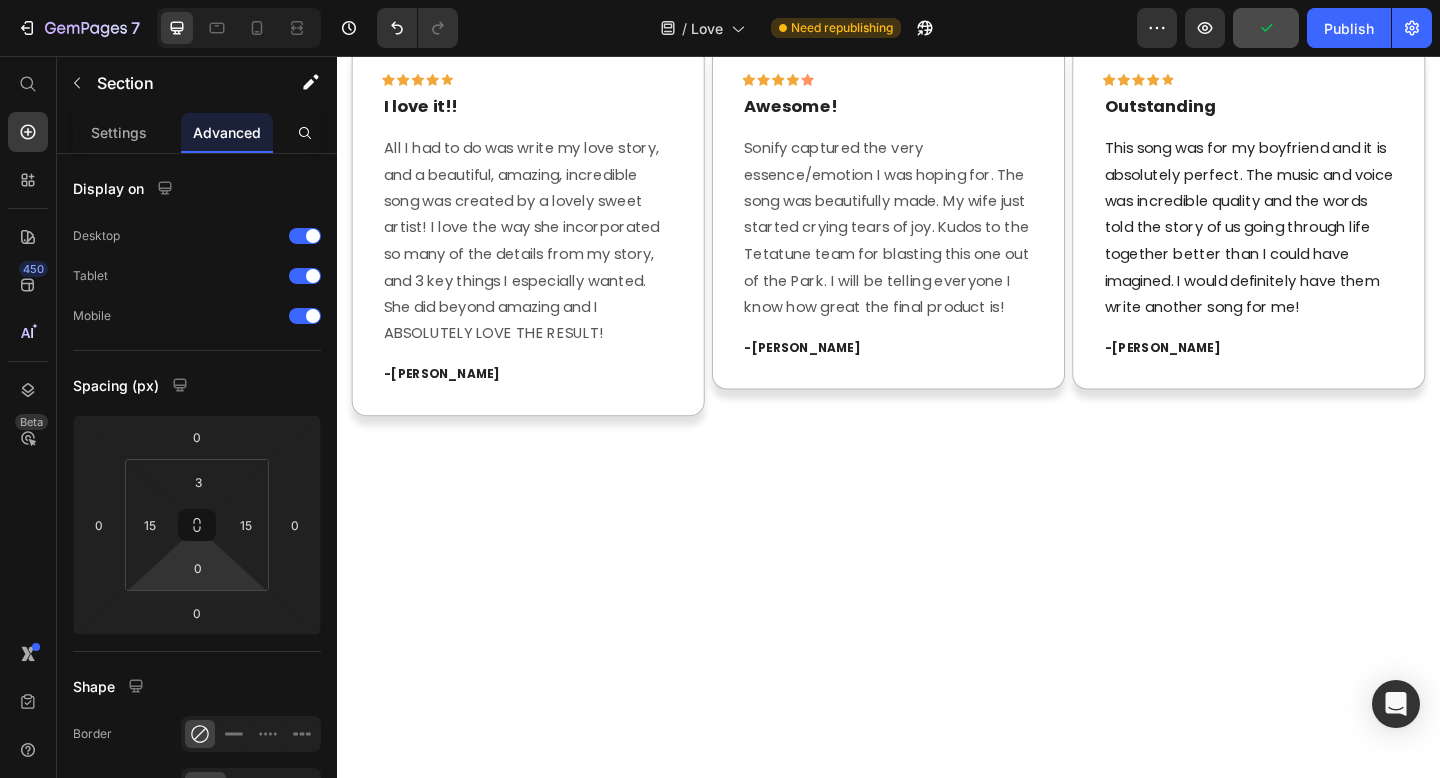 click at bounding box center (543, -133) 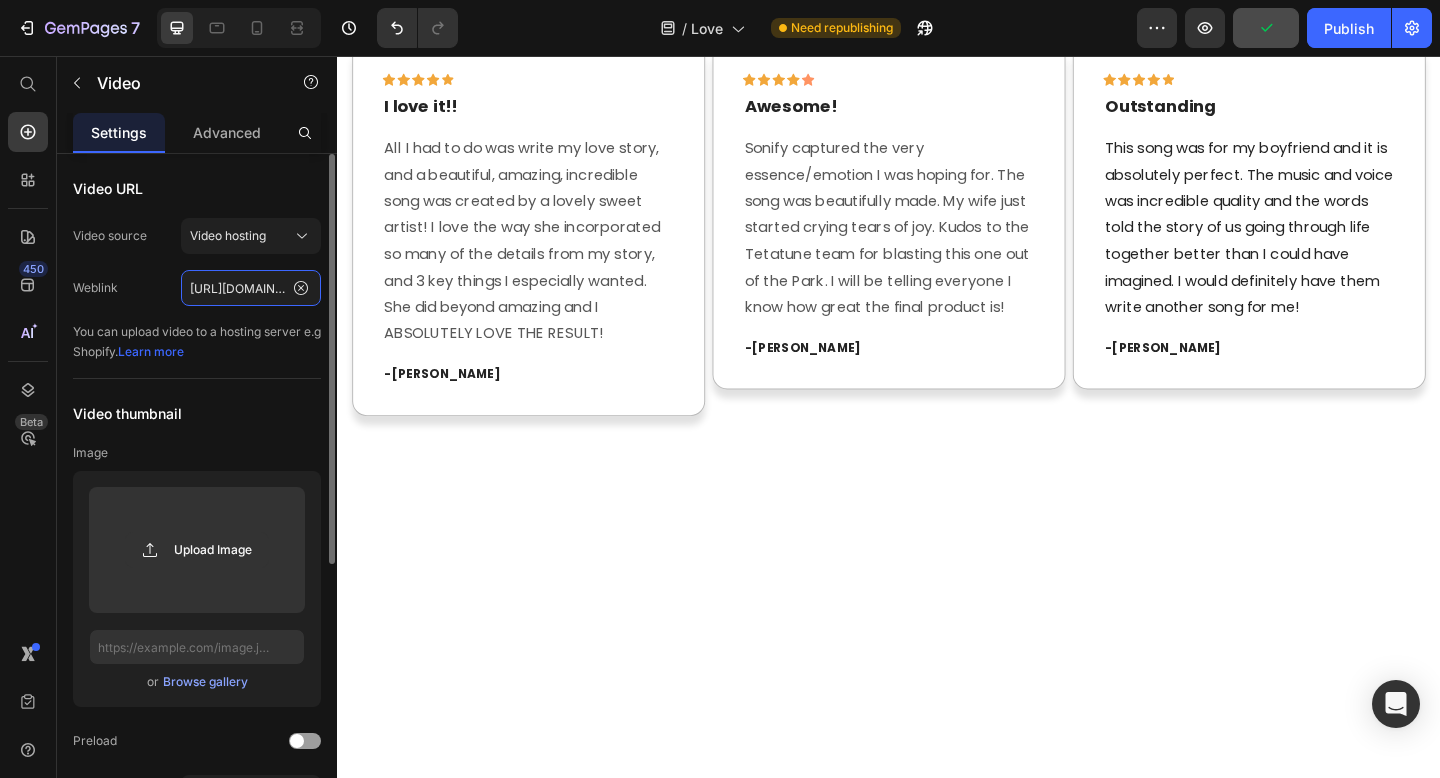 click on "[URL][DOMAIN_NAME]" 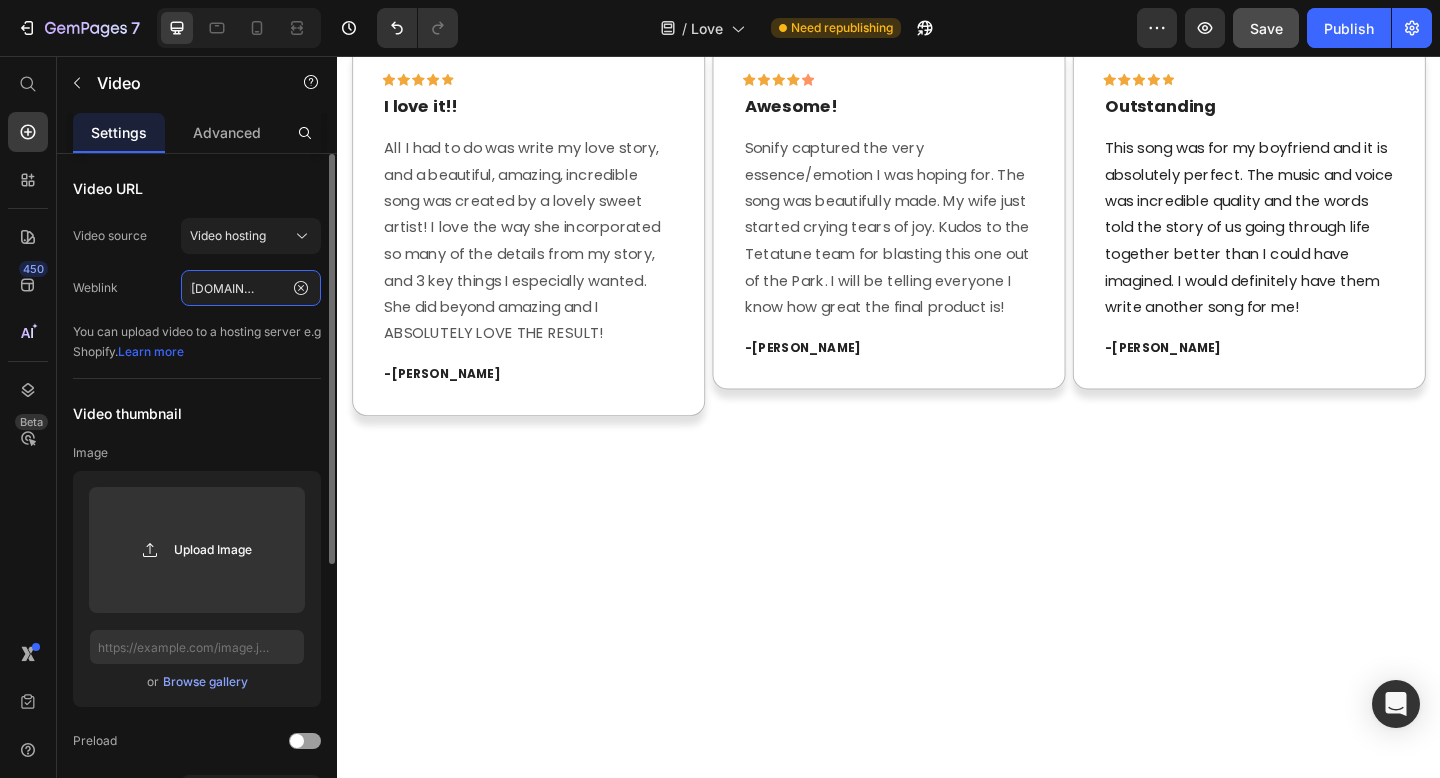type on "[URL][DOMAIN_NAME]" 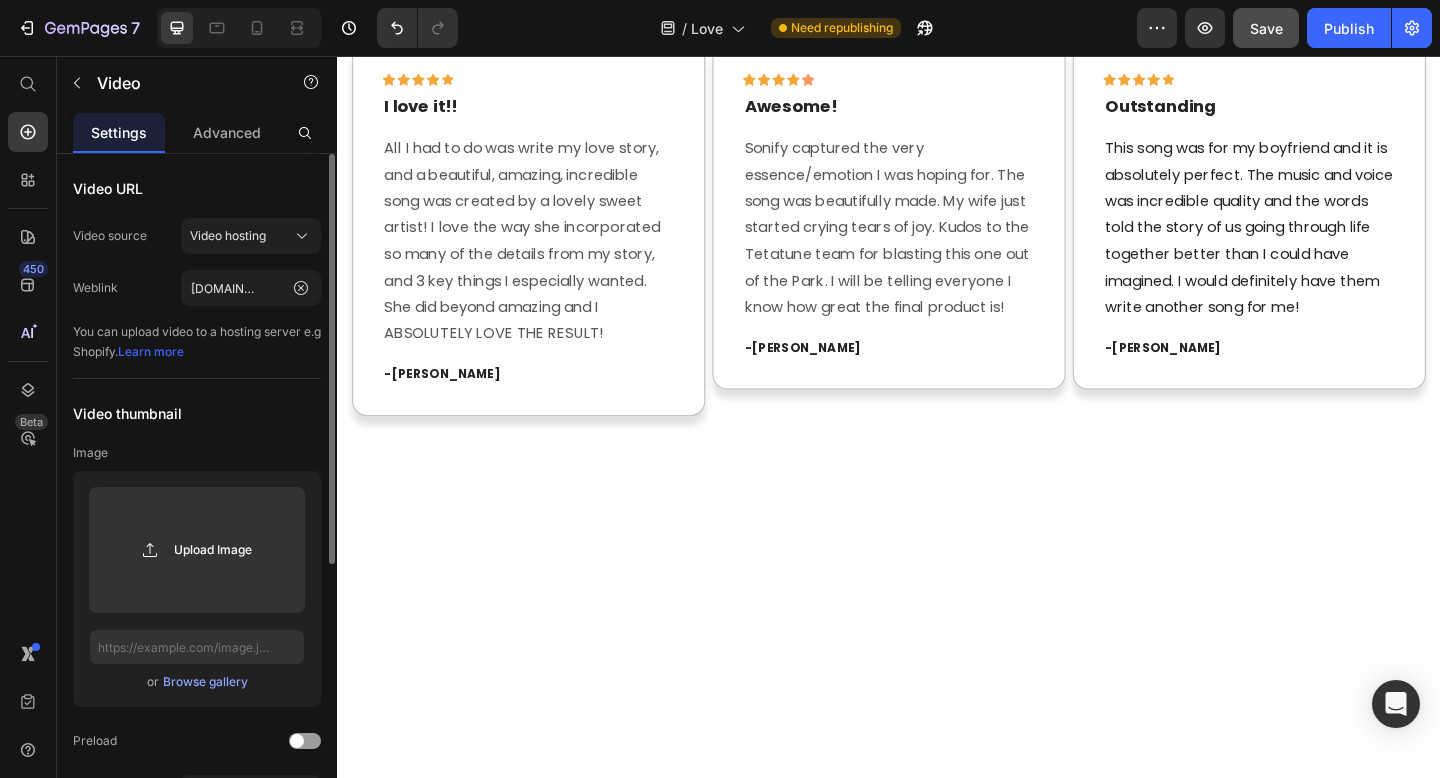 click on "Video URL Video source Video hosting Weblink [URL][DOMAIN_NAME] You can upload video to a hosting server e.g Shopify.   Learn more" 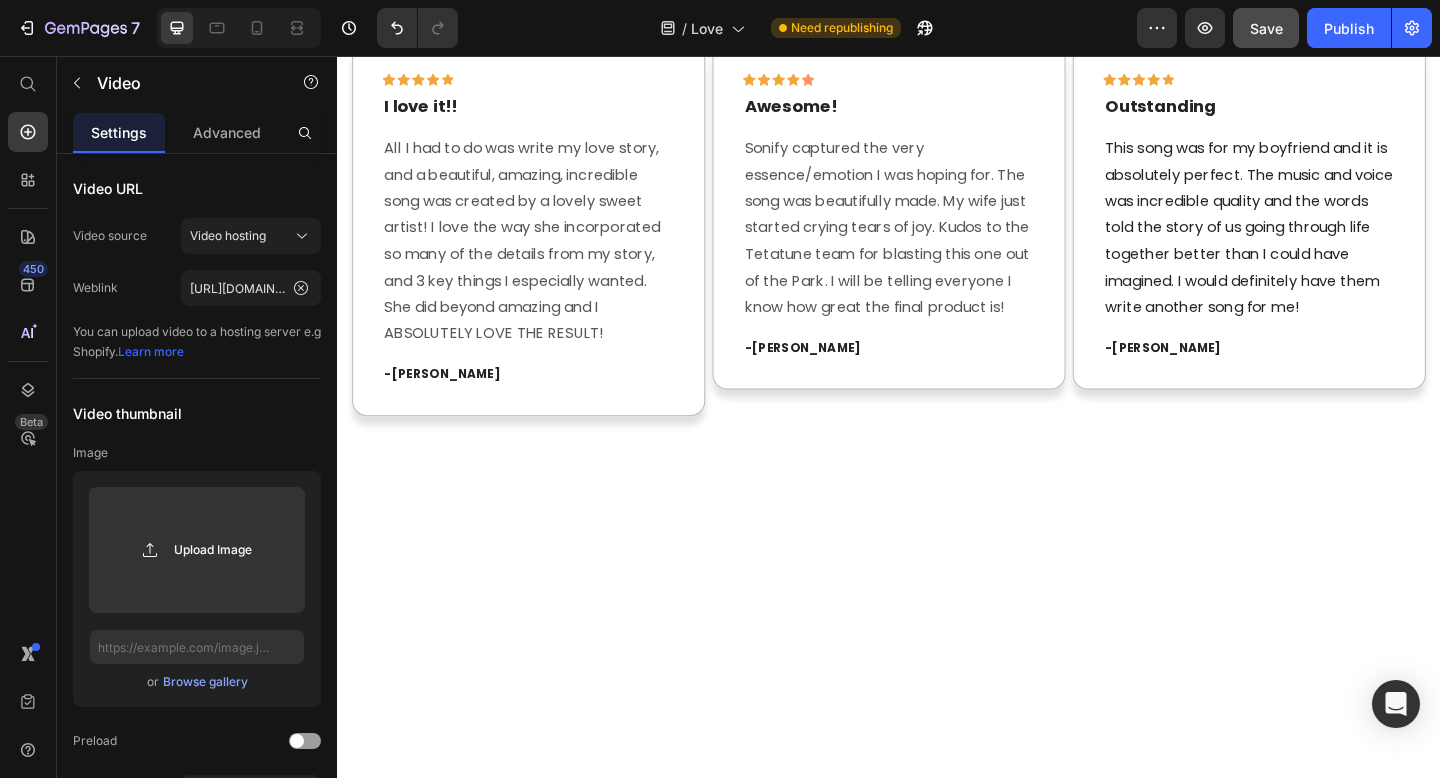 click at bounding box center [936, -133] 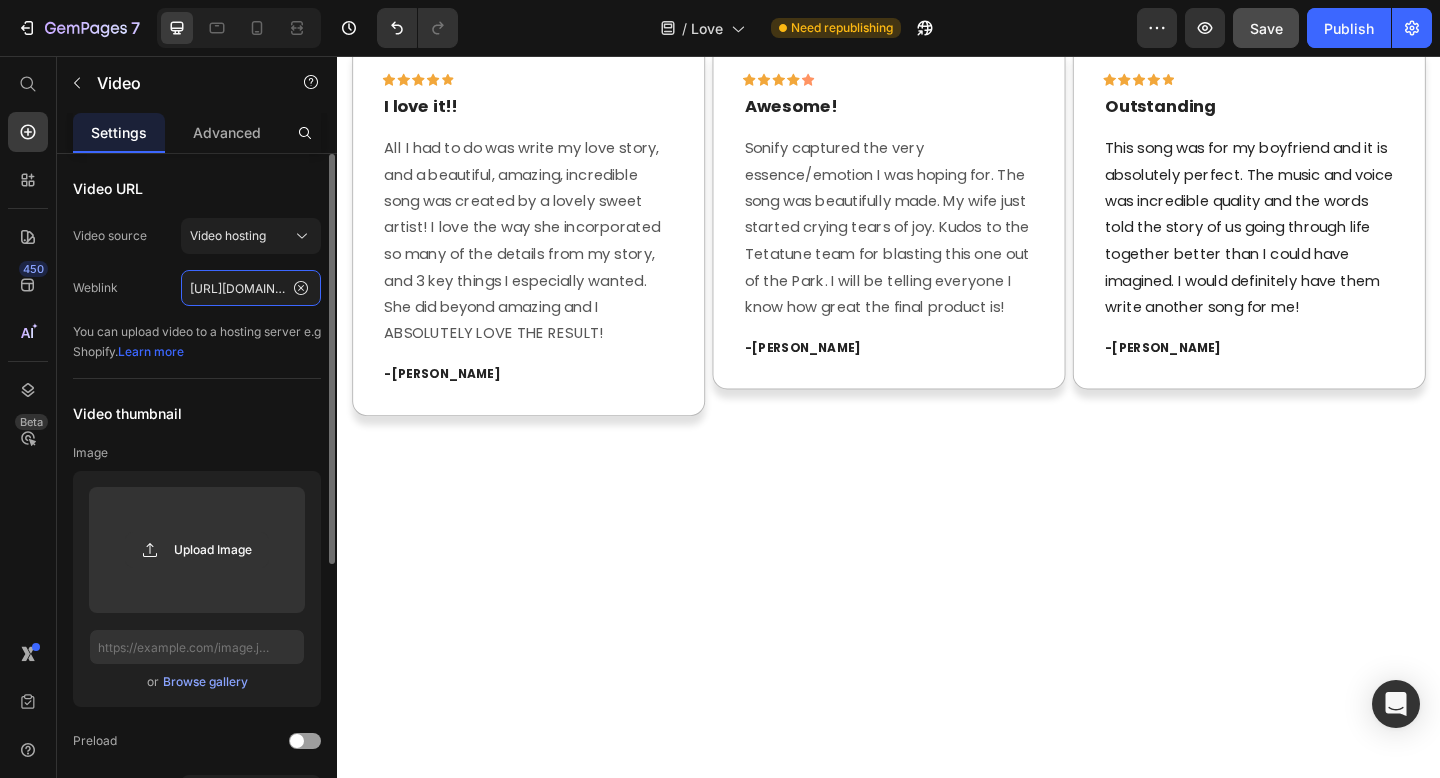 click on "[URL][DOMAIN_NAME]" 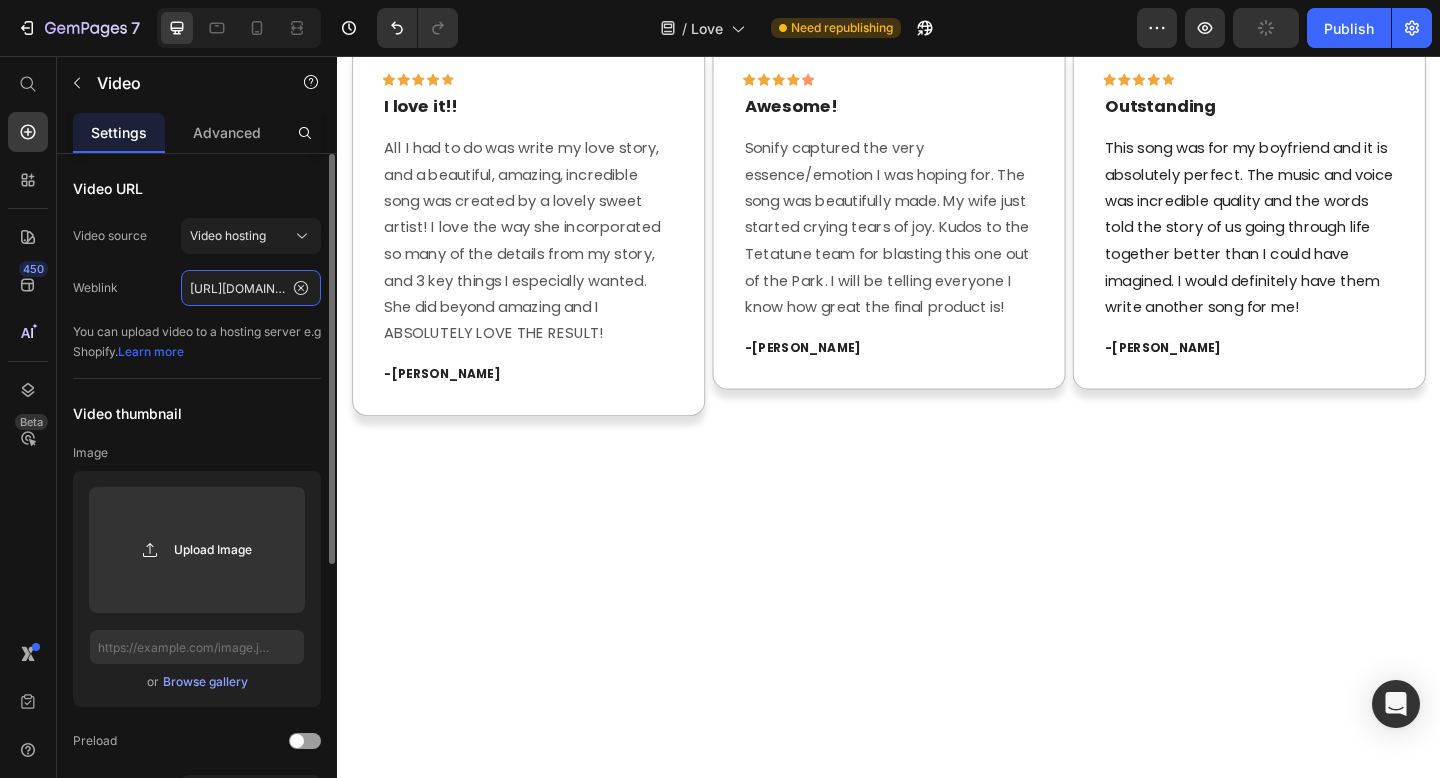 scroll, scrollTop: 0, scrollLeft: 369, axis: horizontal 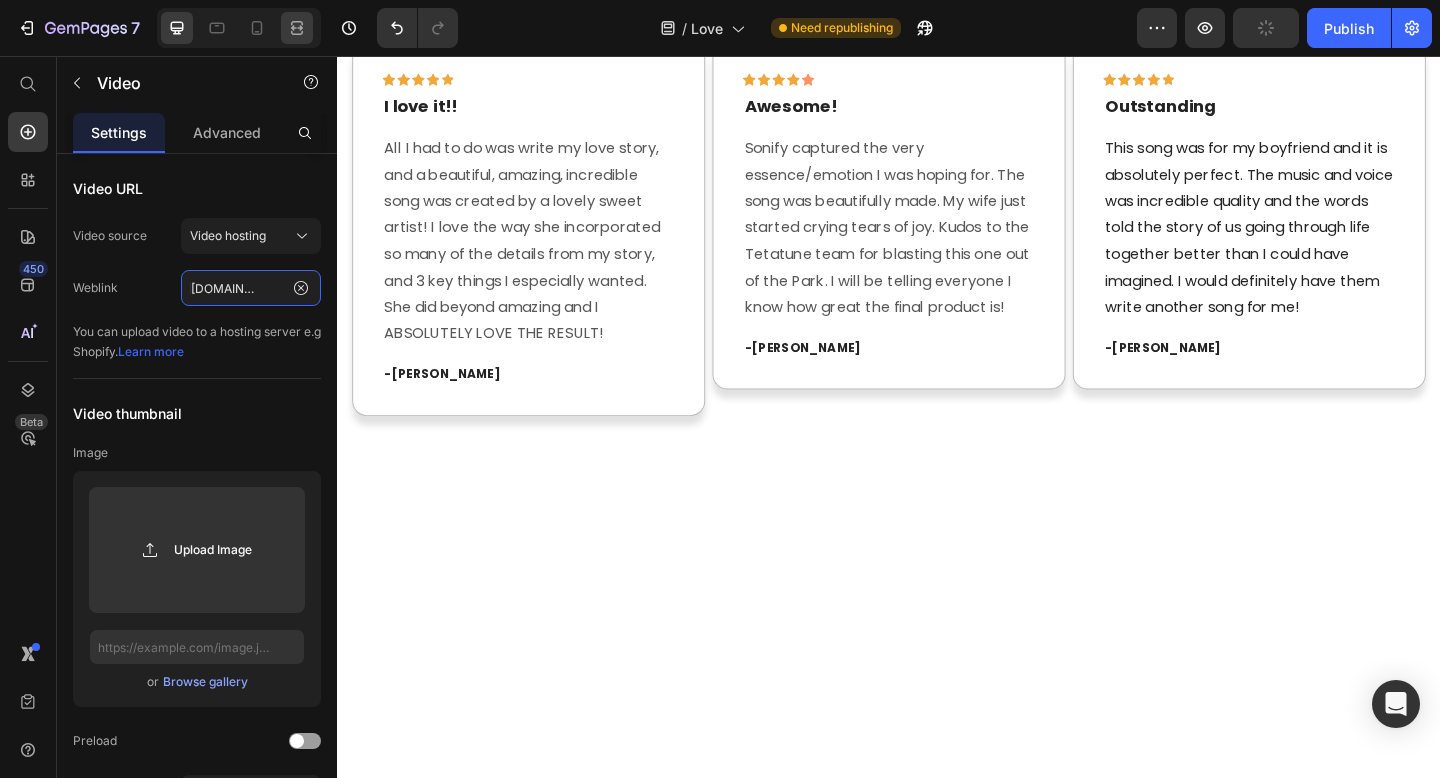 type on "[URL][DOMAIN_NAME]" 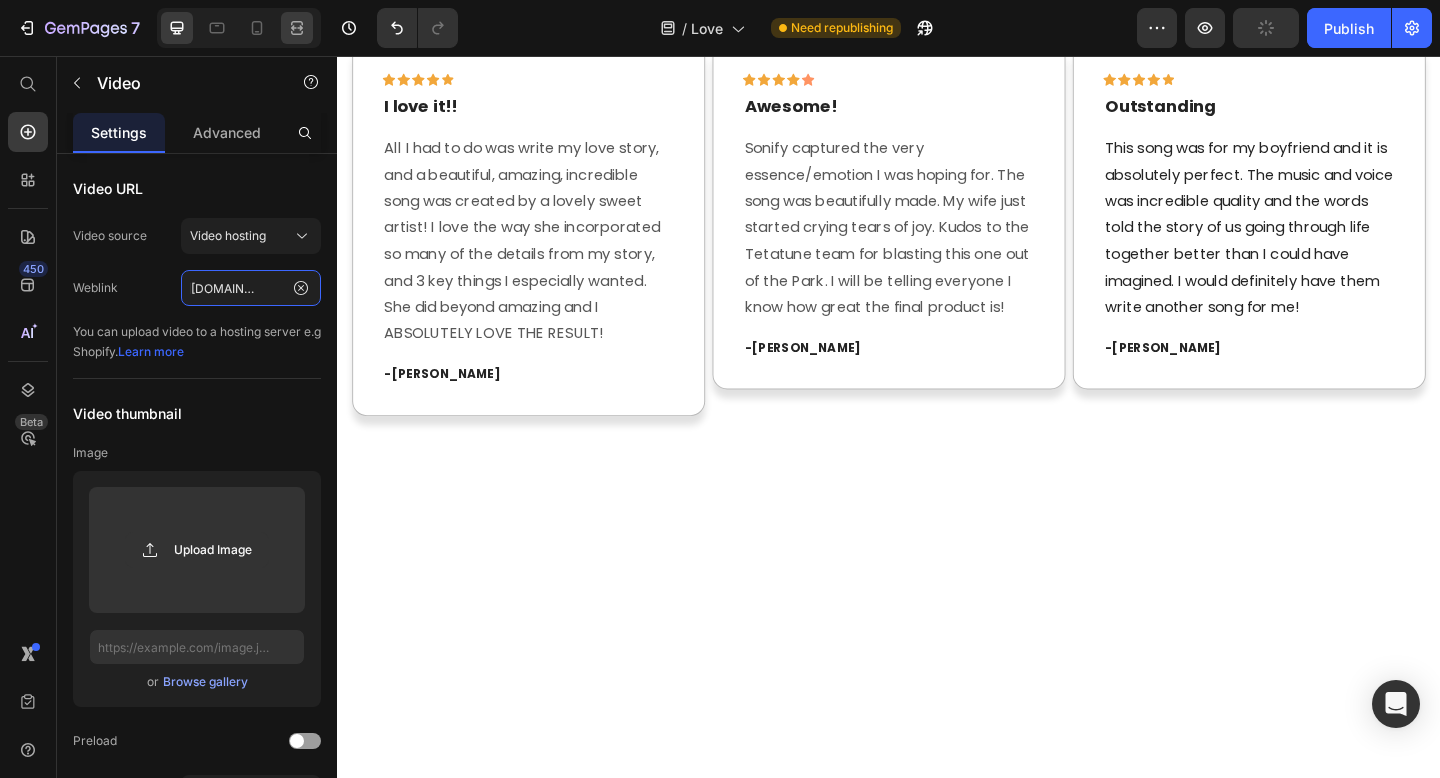 scroll, scrollTop: 0, scrollLeft: 0, axis: both 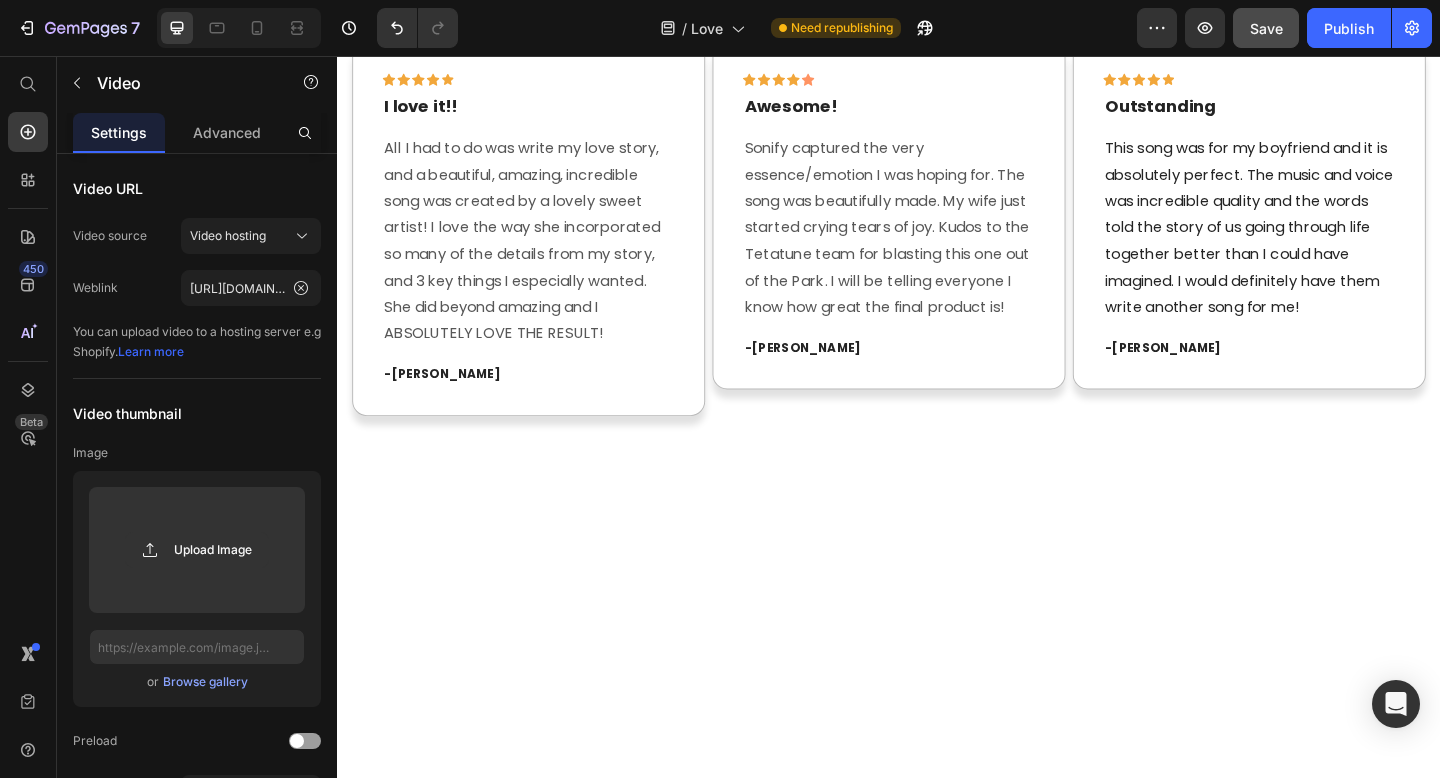 click at bounding box center [1330, -133] 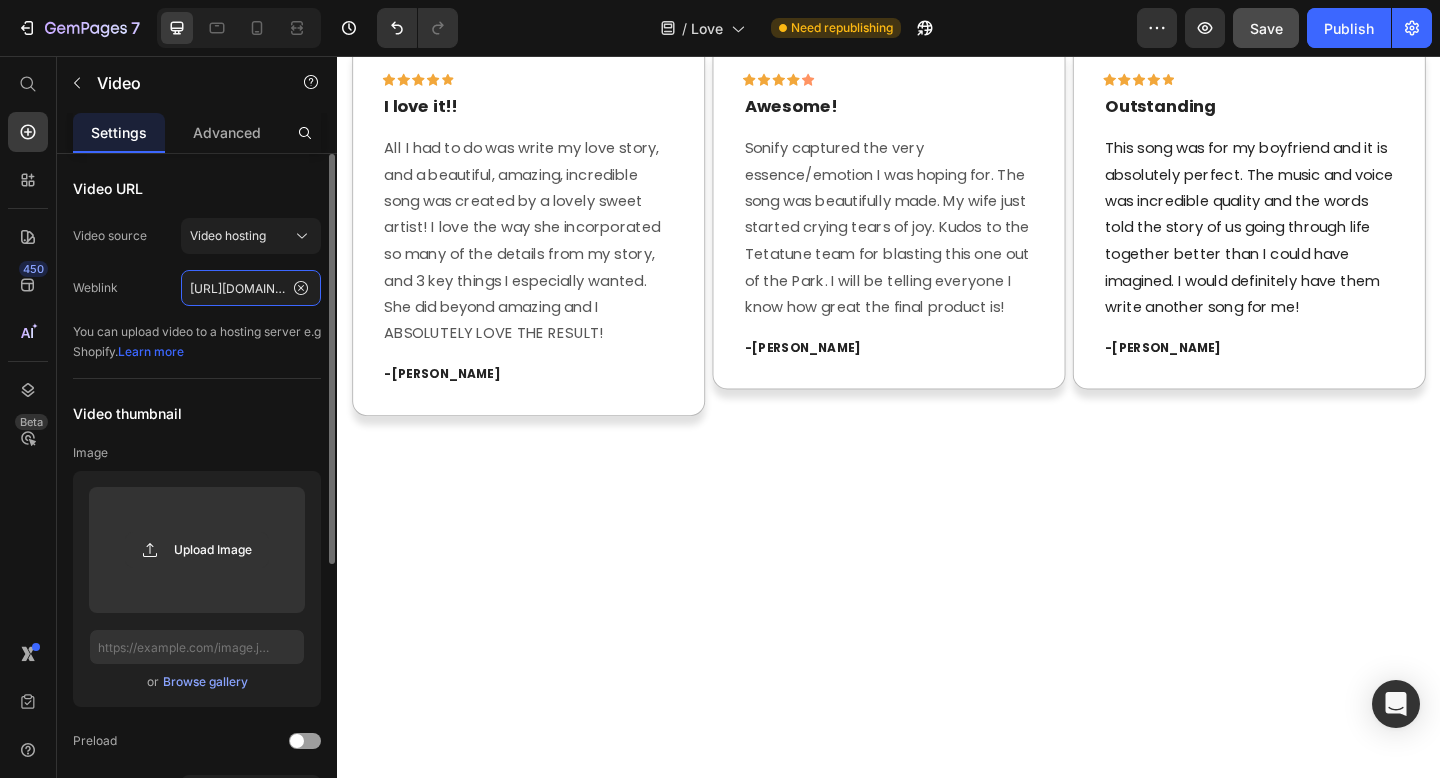 click on "[URL][DOMAIN_NAME]" 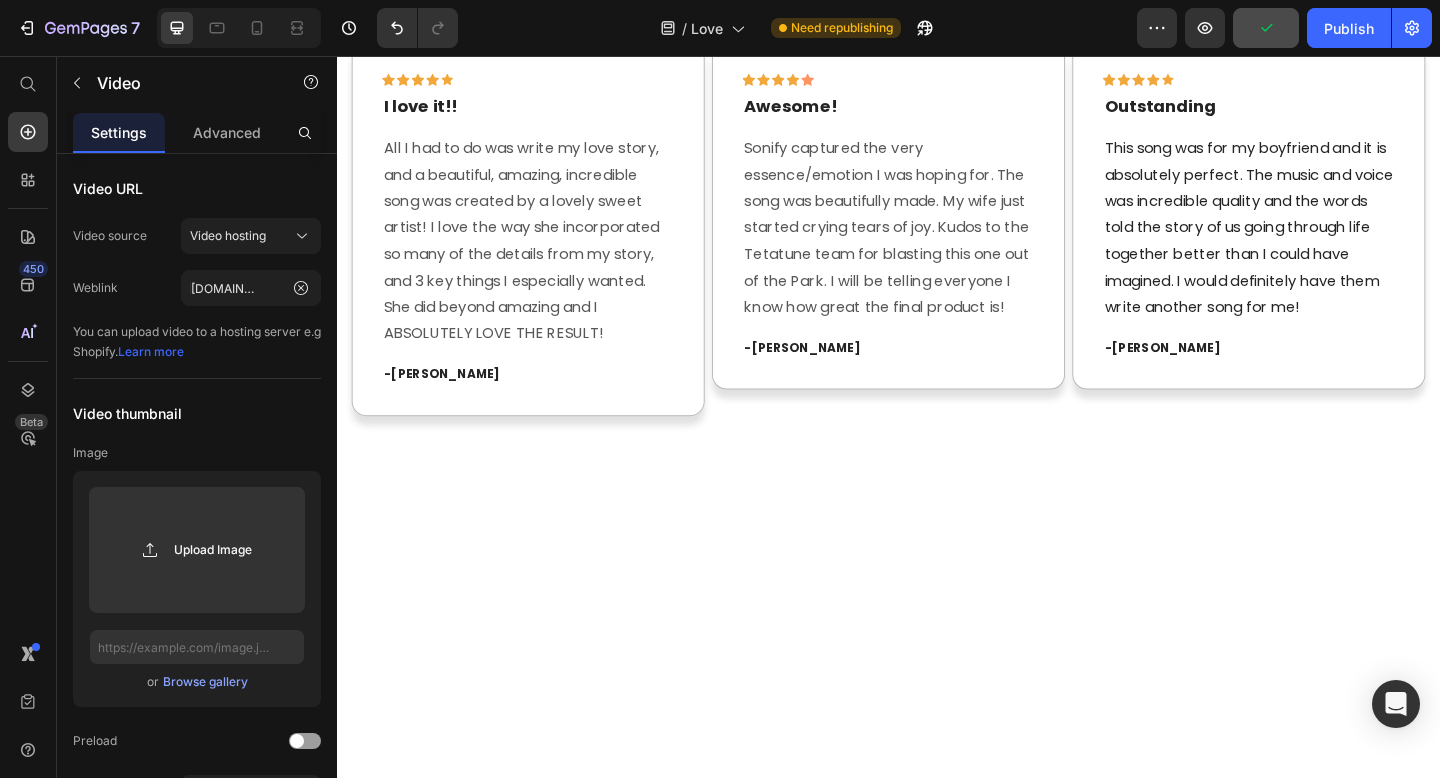 click on "Video Video Video   0 Video Video Video Video Video Video Video Carousel Row Section 12" at bounding box center (937, -103) 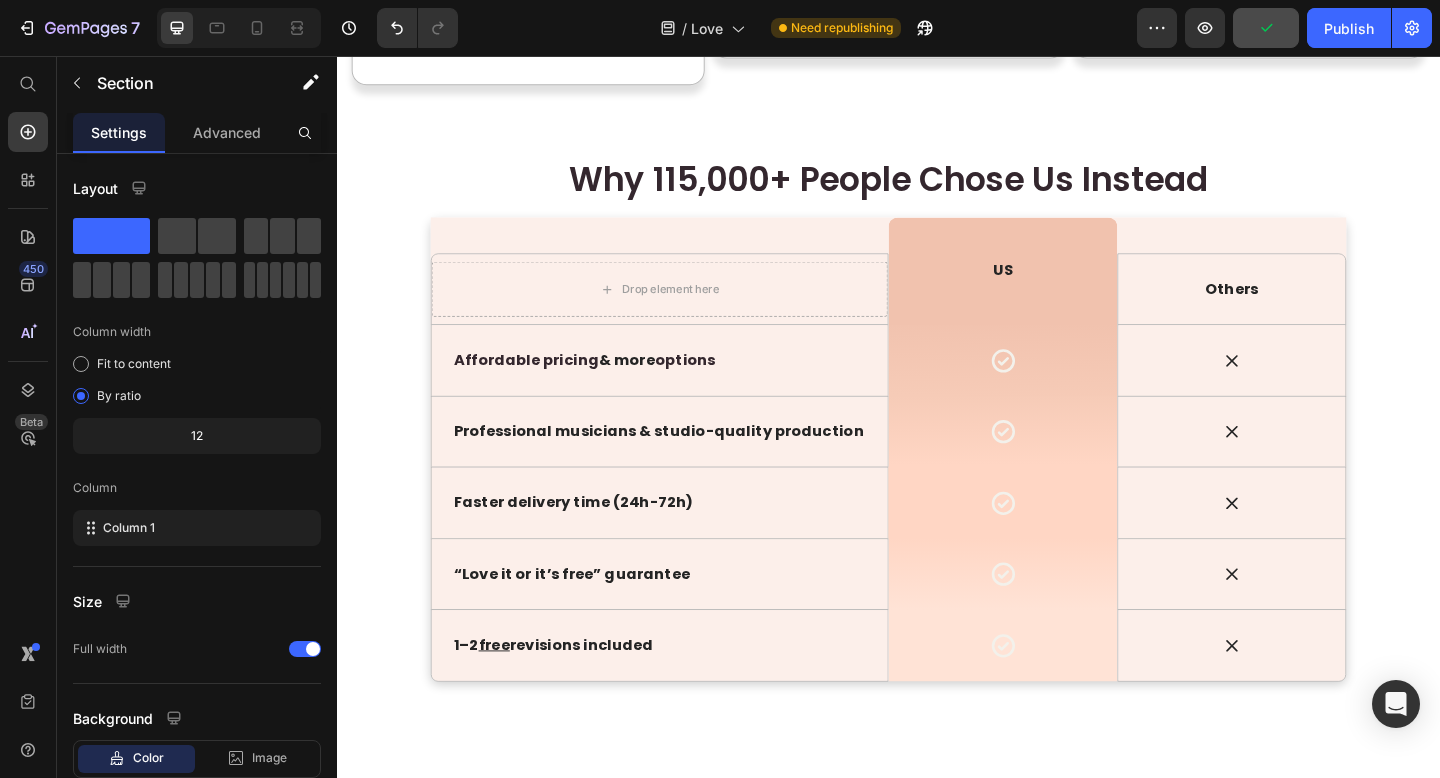 scroll, scrollTop: 2944, scrollLeft: 0, axis: vertical 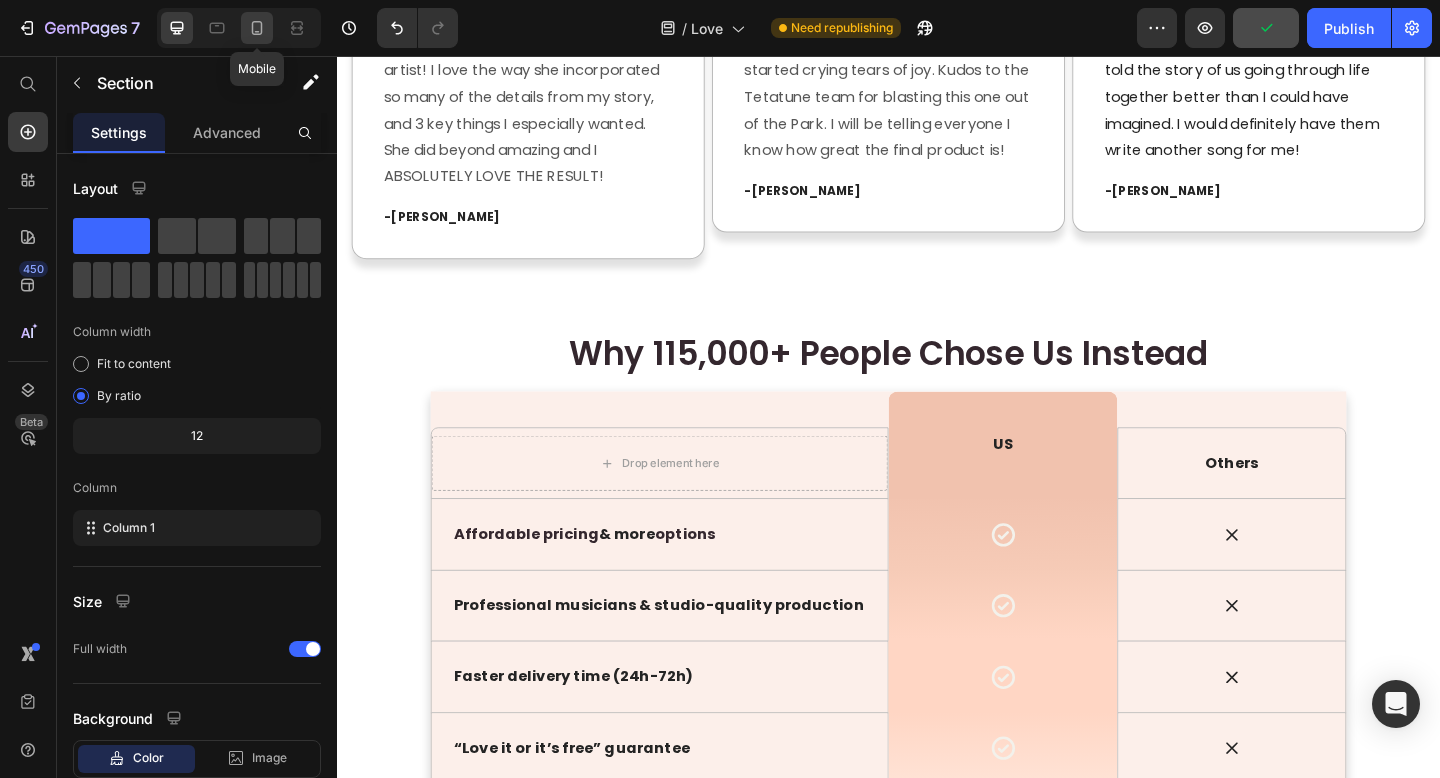 click 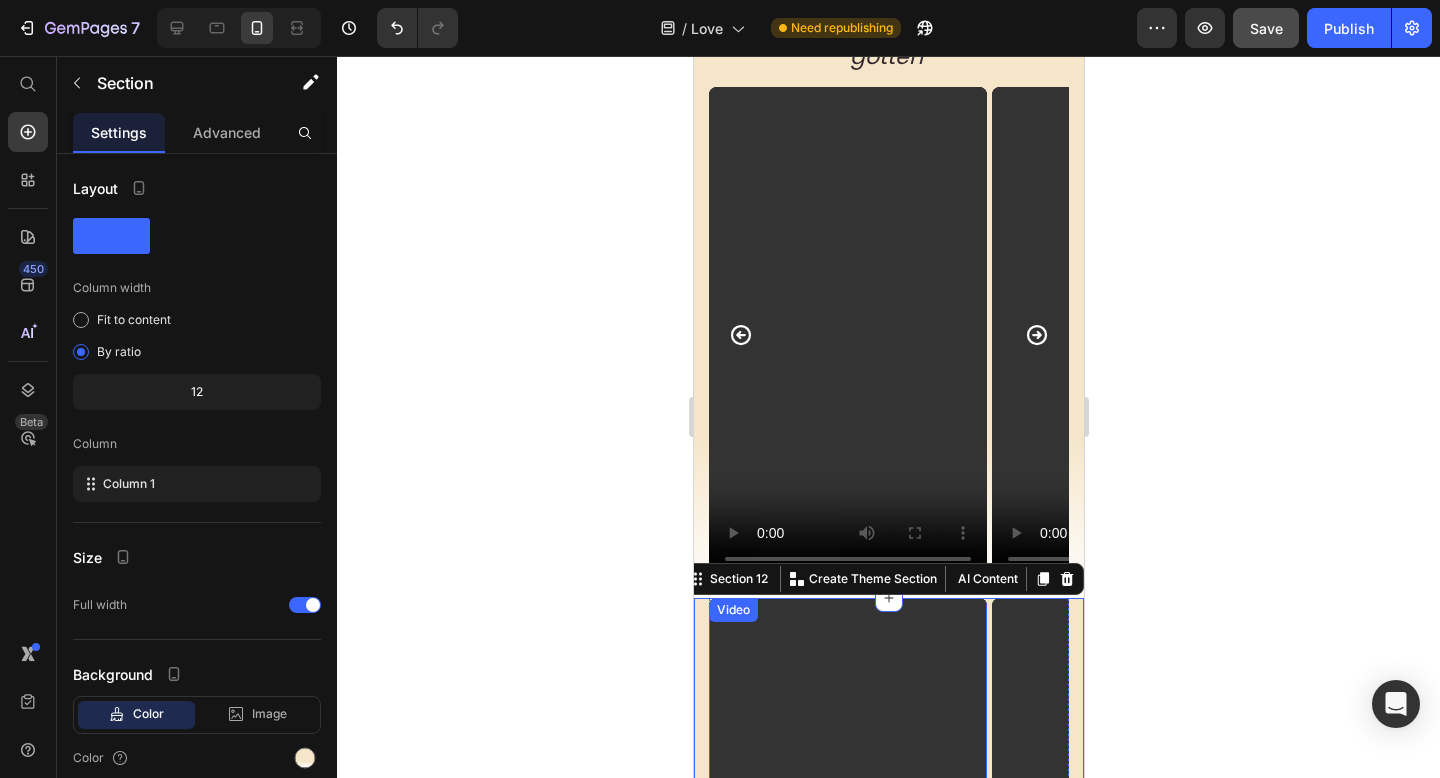 scroll, scrollTop: 2024, scrollLeft: 0, axis: vertical 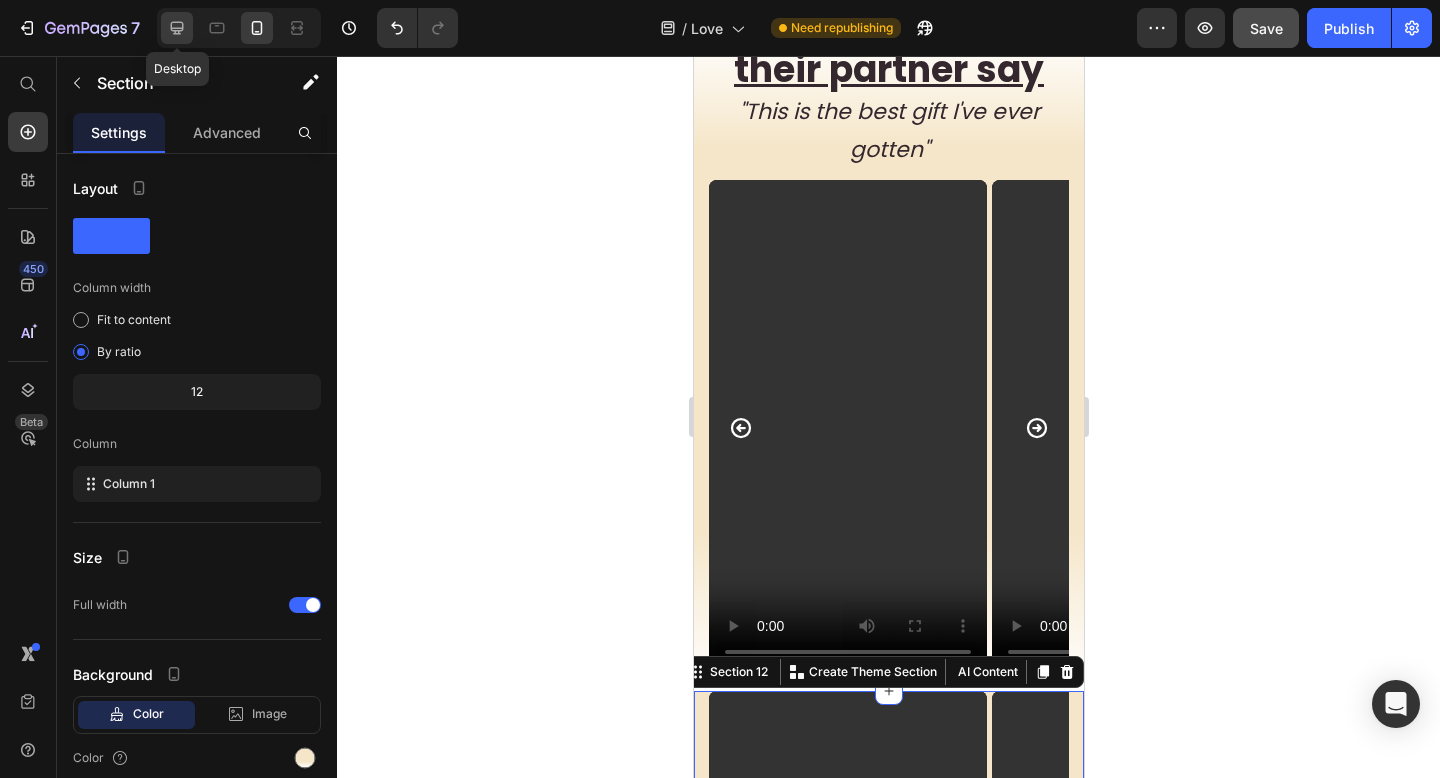 click 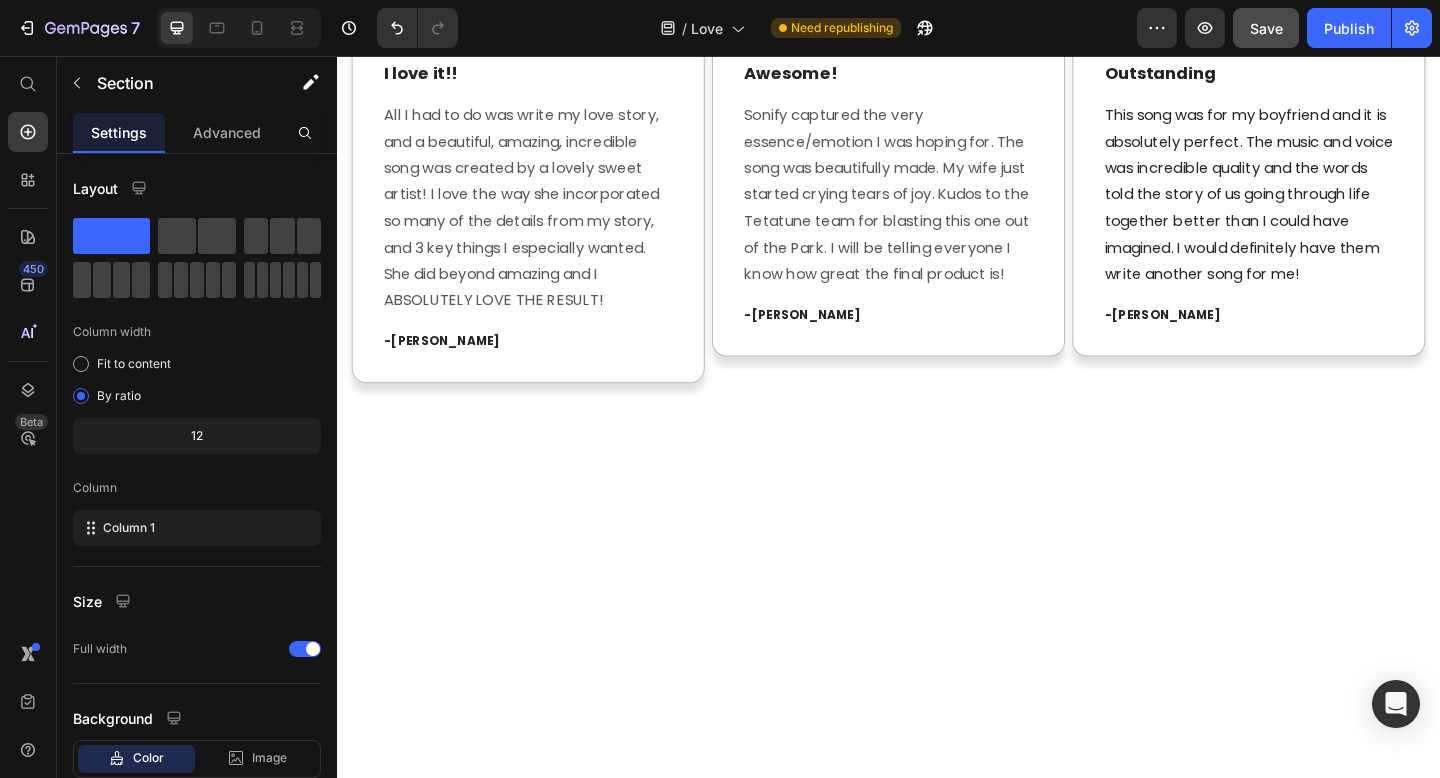 scroll, scrollTop: 2880, scrollLeft: 0, axis: vertical 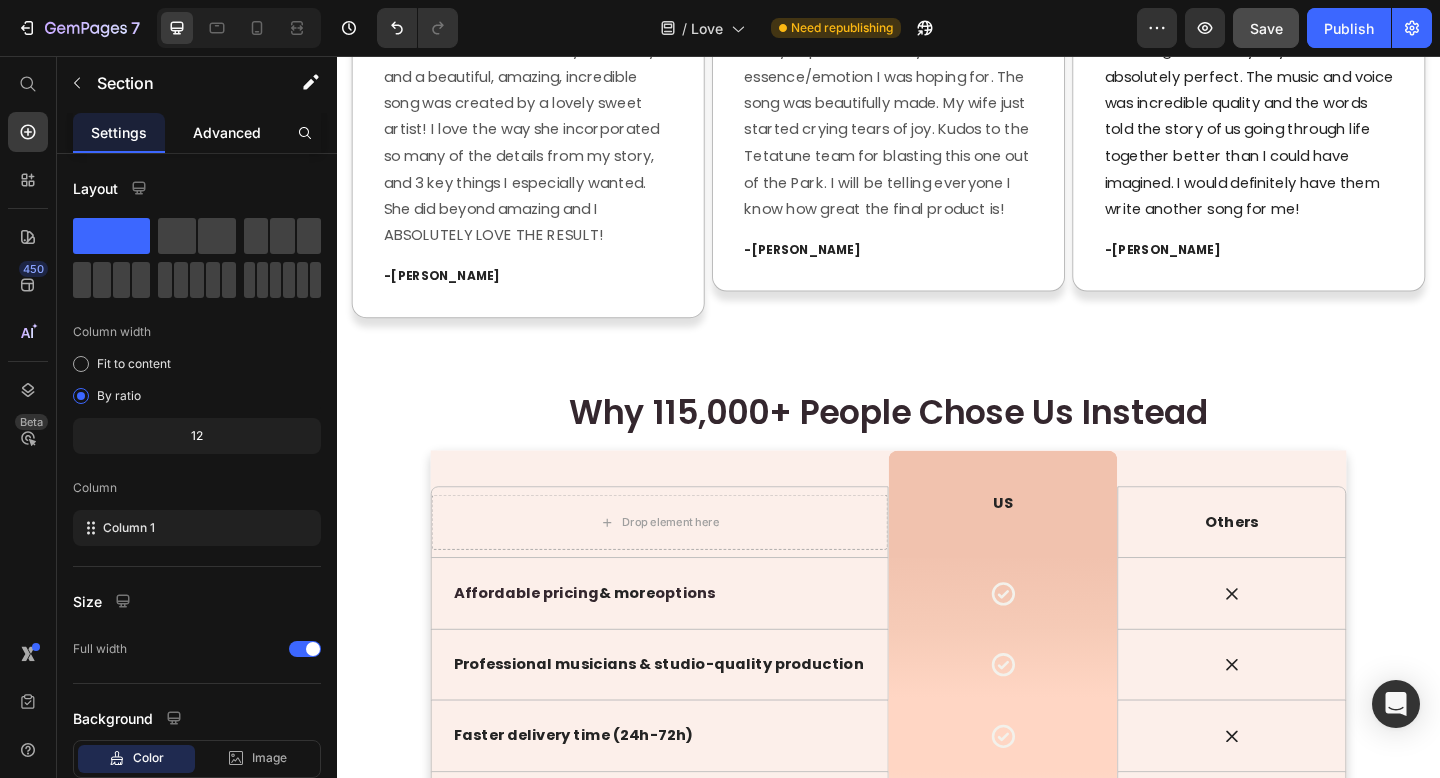 click on "Advanced" at bounding box center (227, 132) 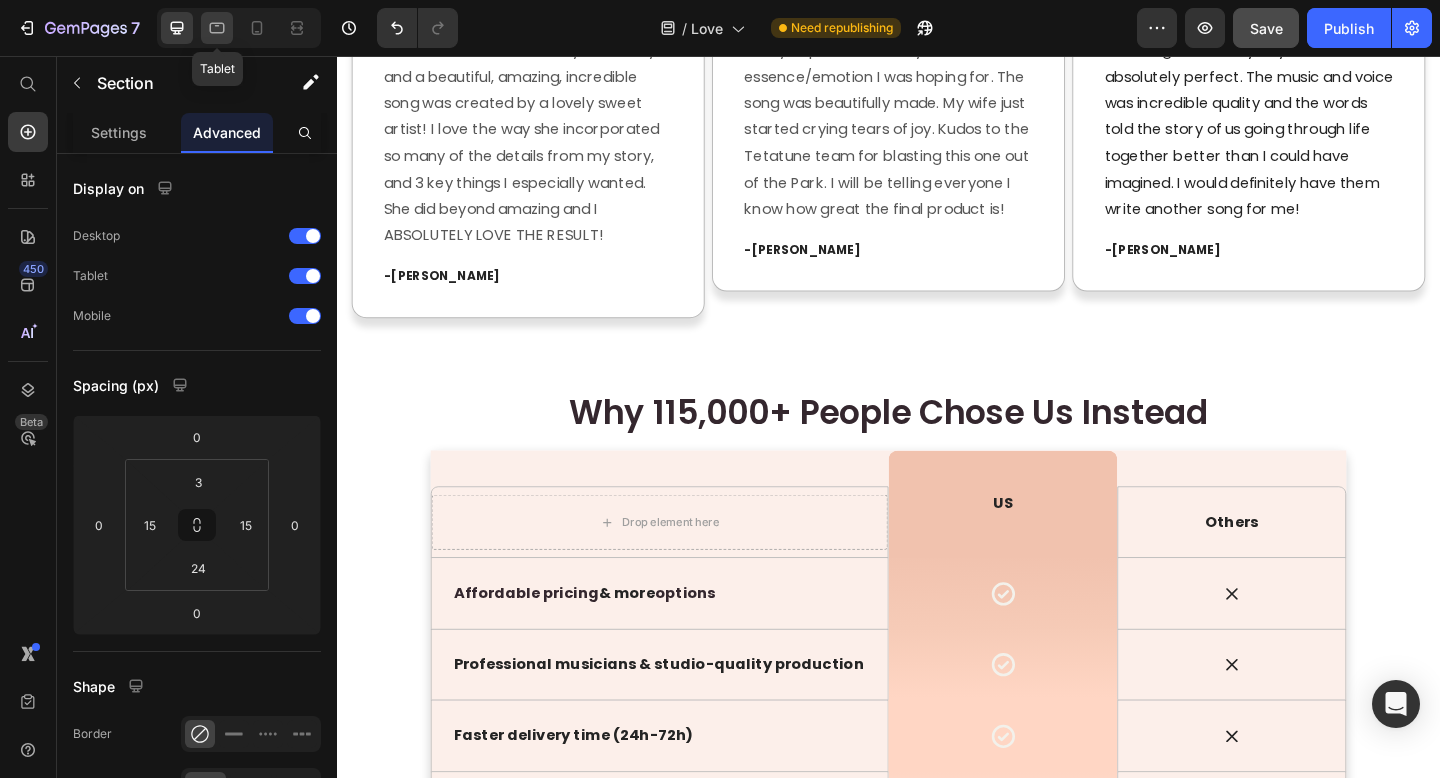 click 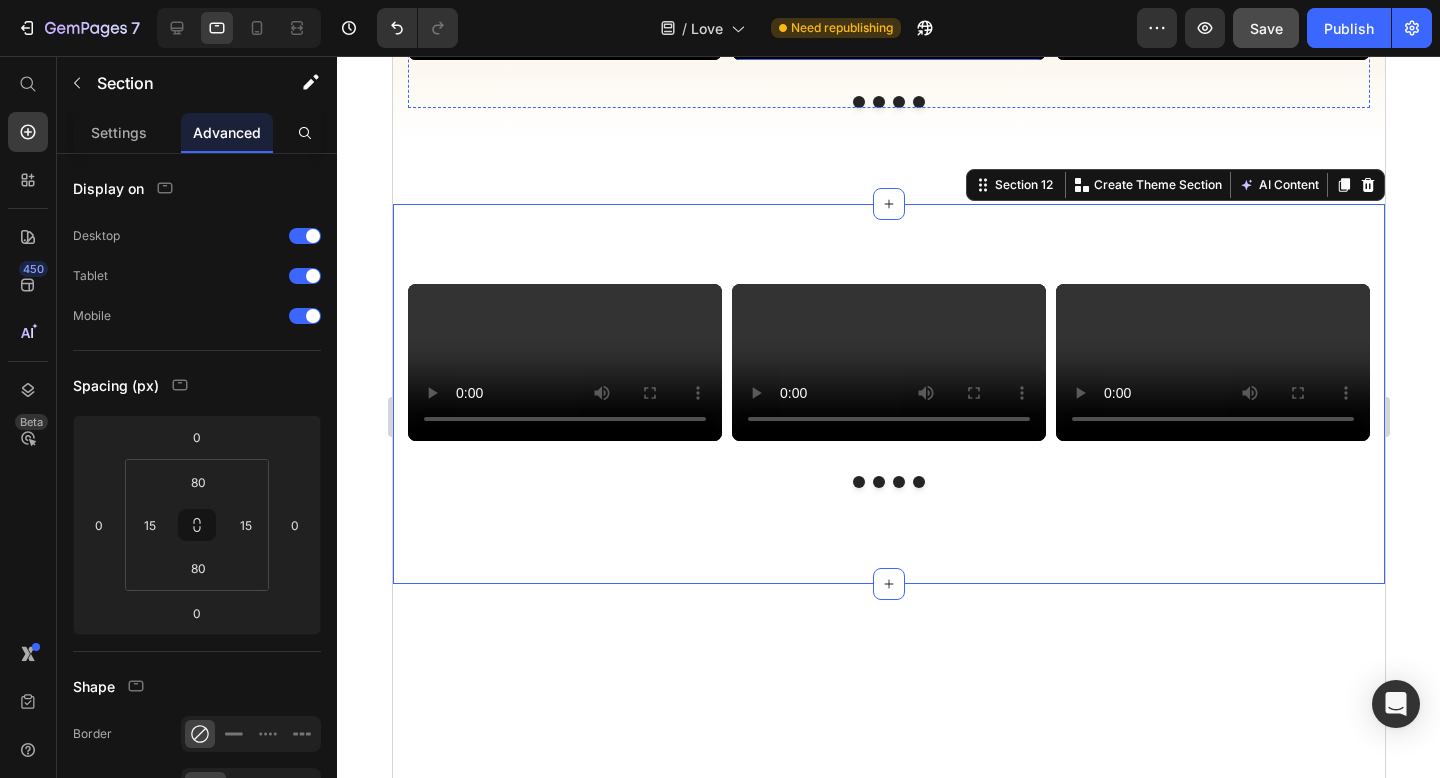 scroll, scrollTop: 3141, scrollLeft: 0, axis: vertical 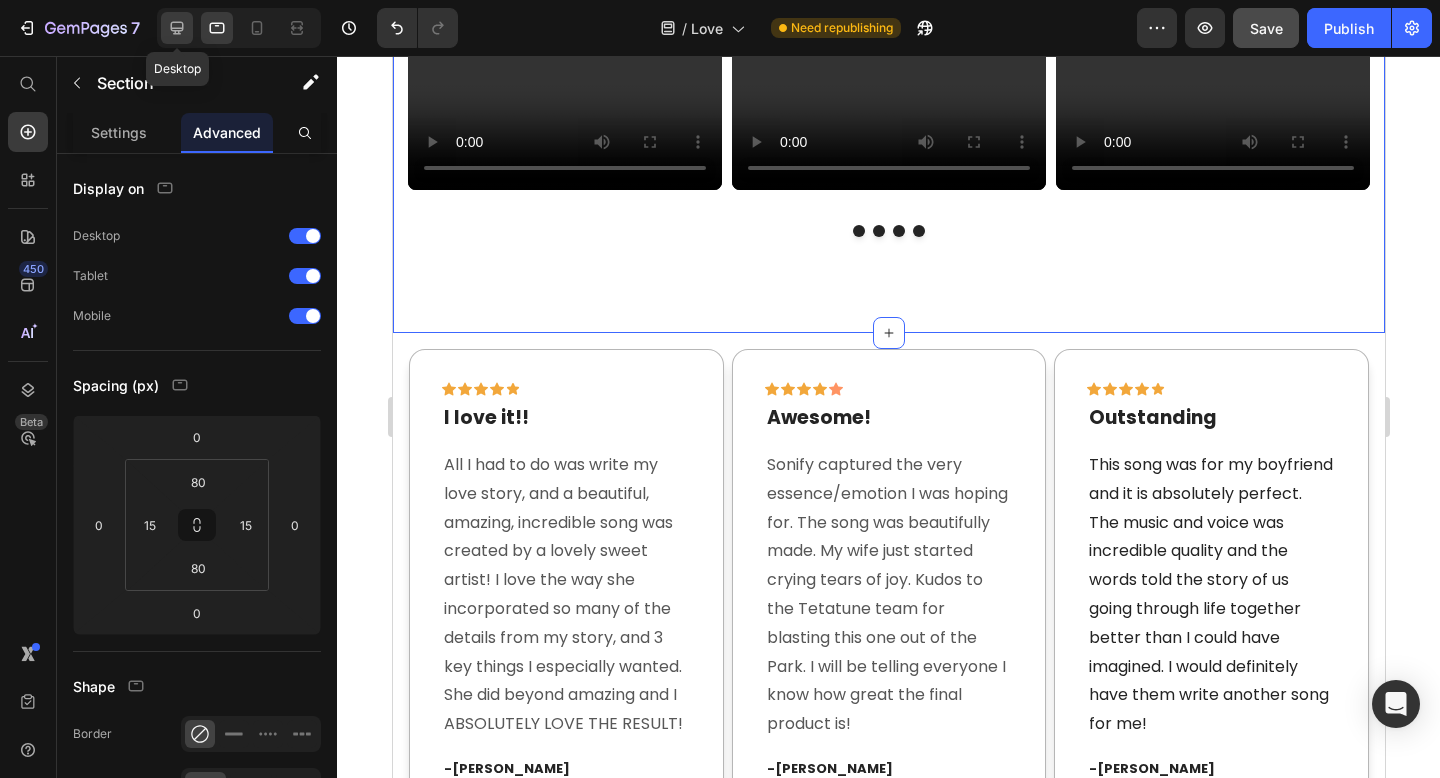 click 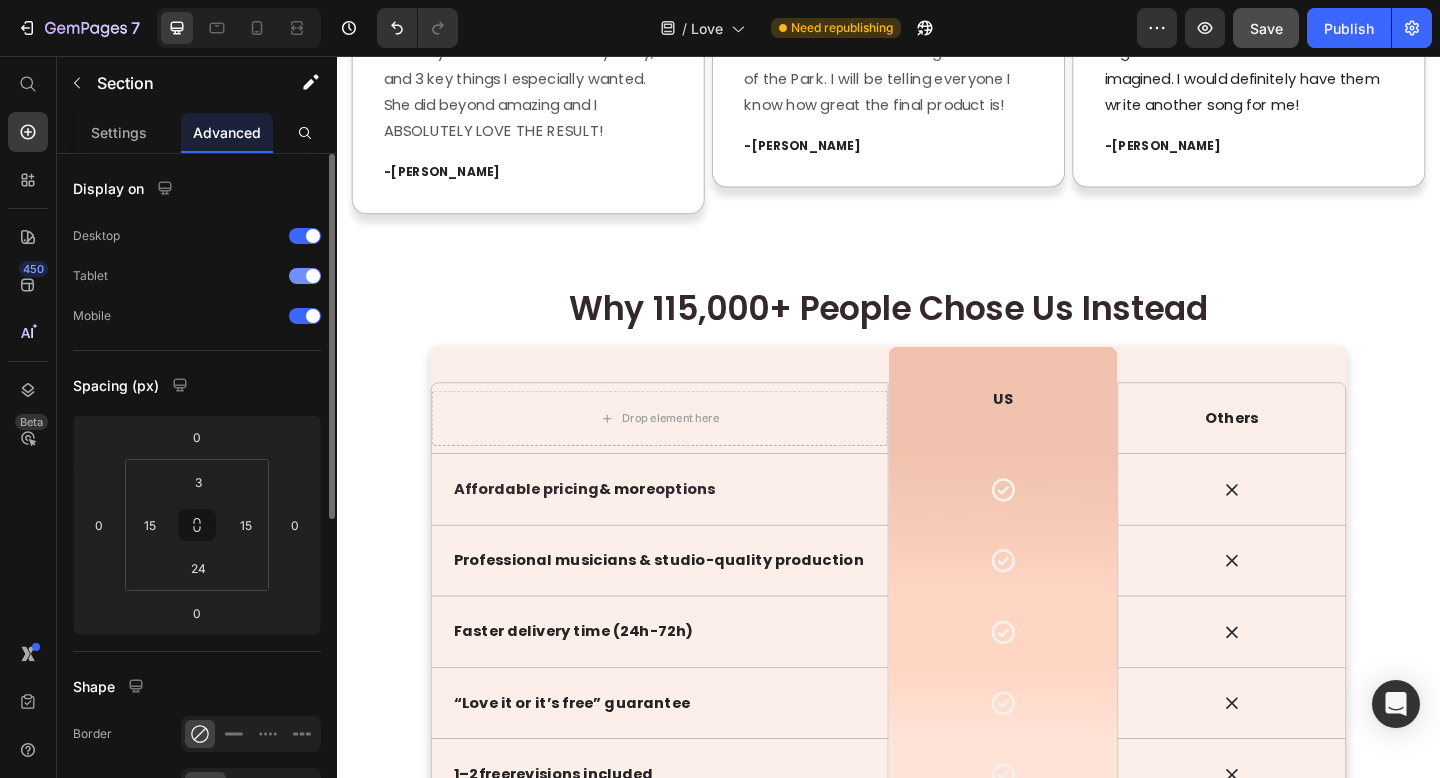 scroll, scrollTop: 2880, scrollLeft: 0, axis: vertical 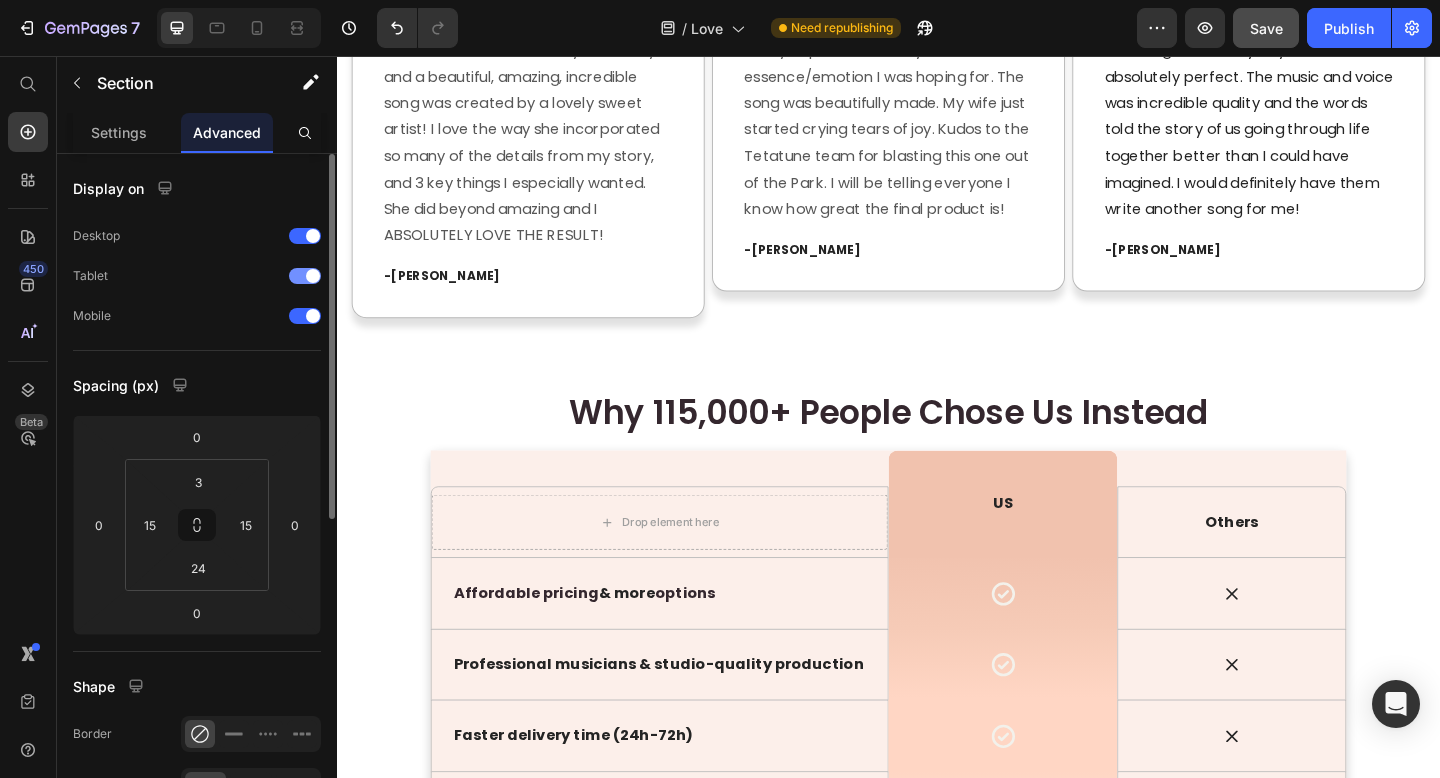 click at bounding box center [305, 276] 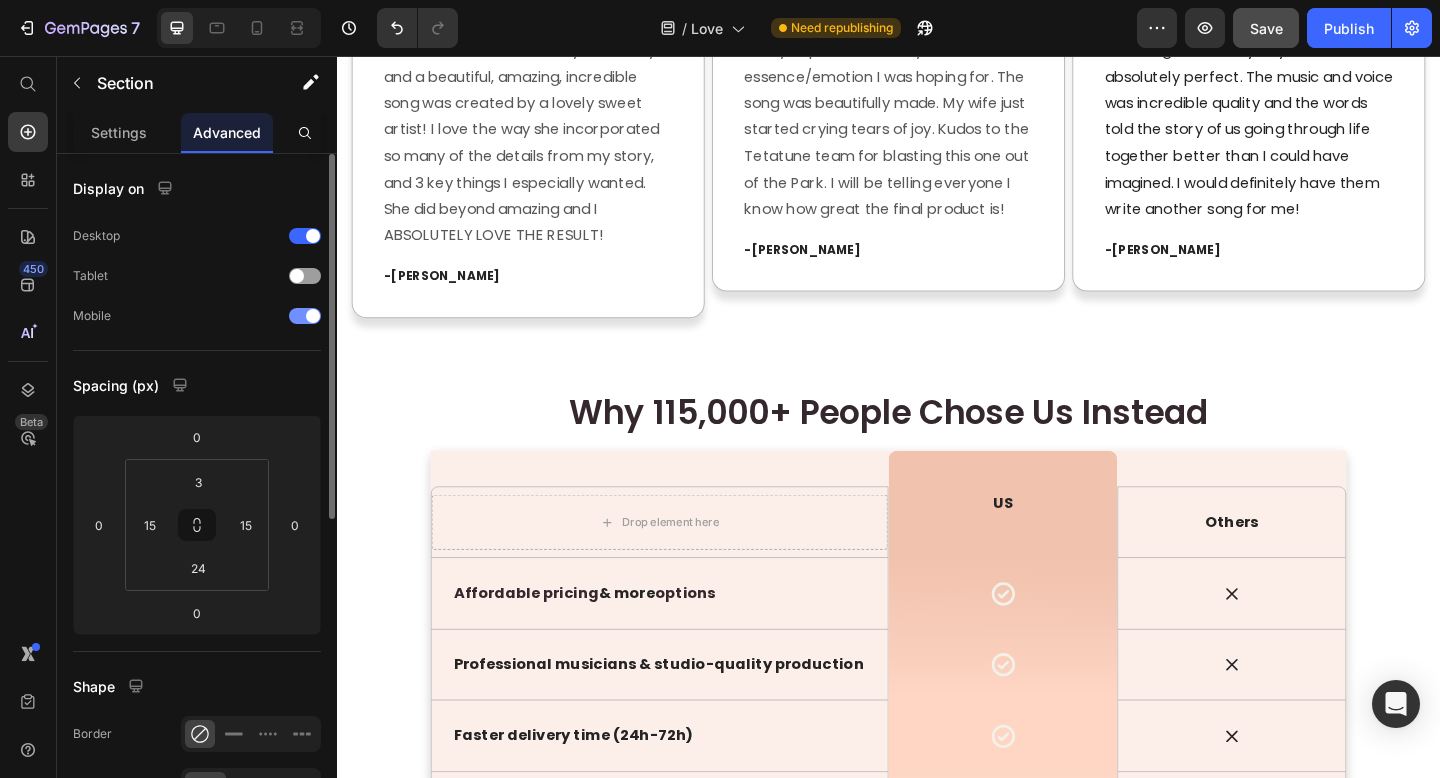 click at bounding box center (305, 316) 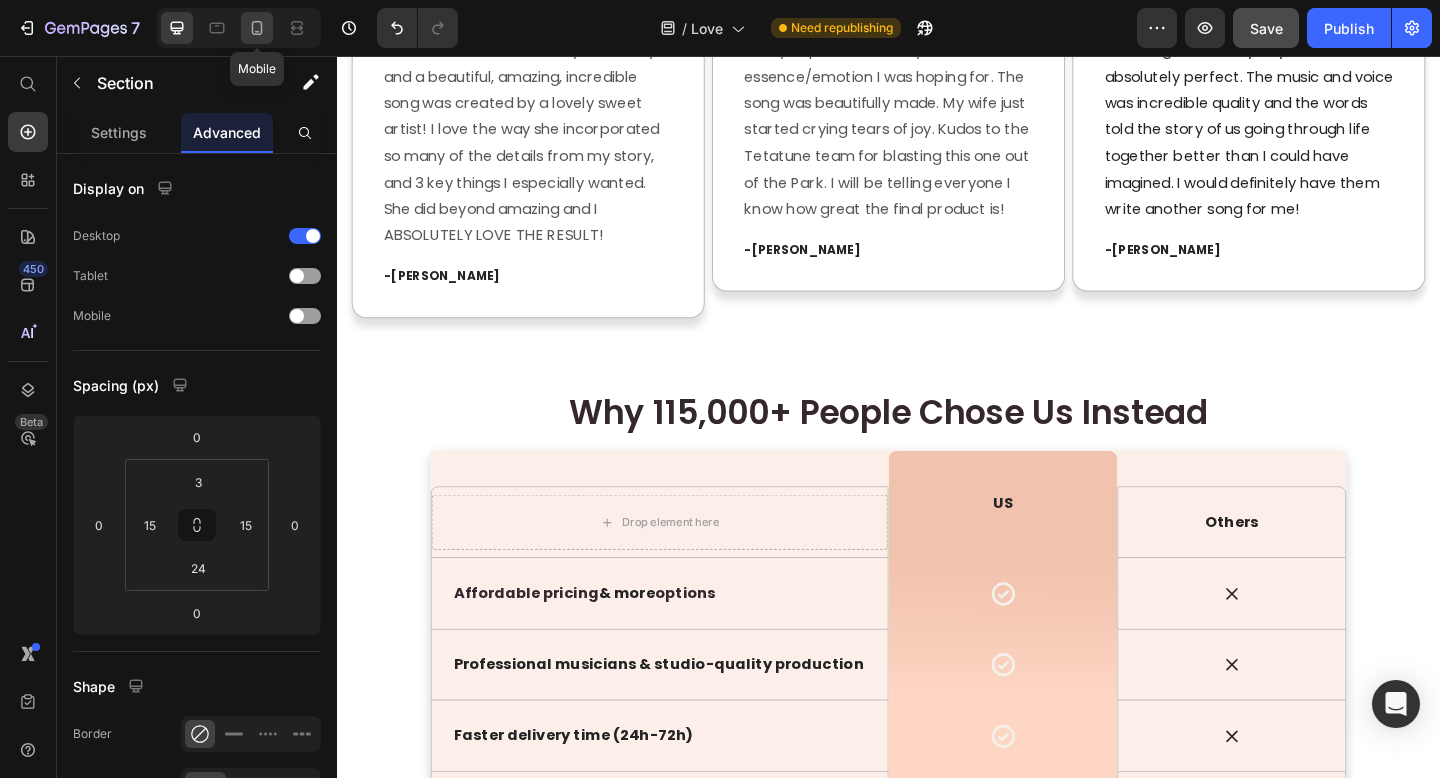 click 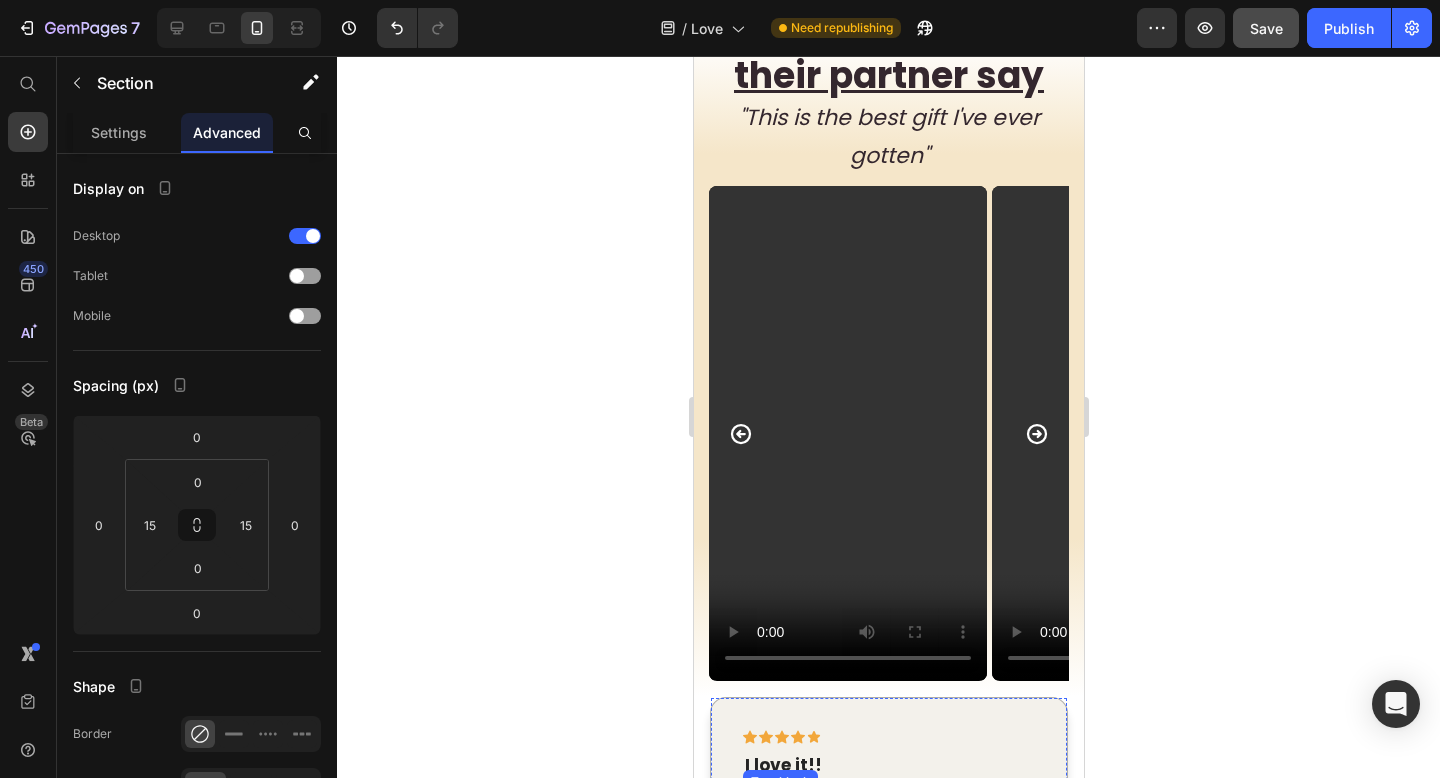 scroll, scrollTop: 2052, scrollLeft: 0, axis: vertical 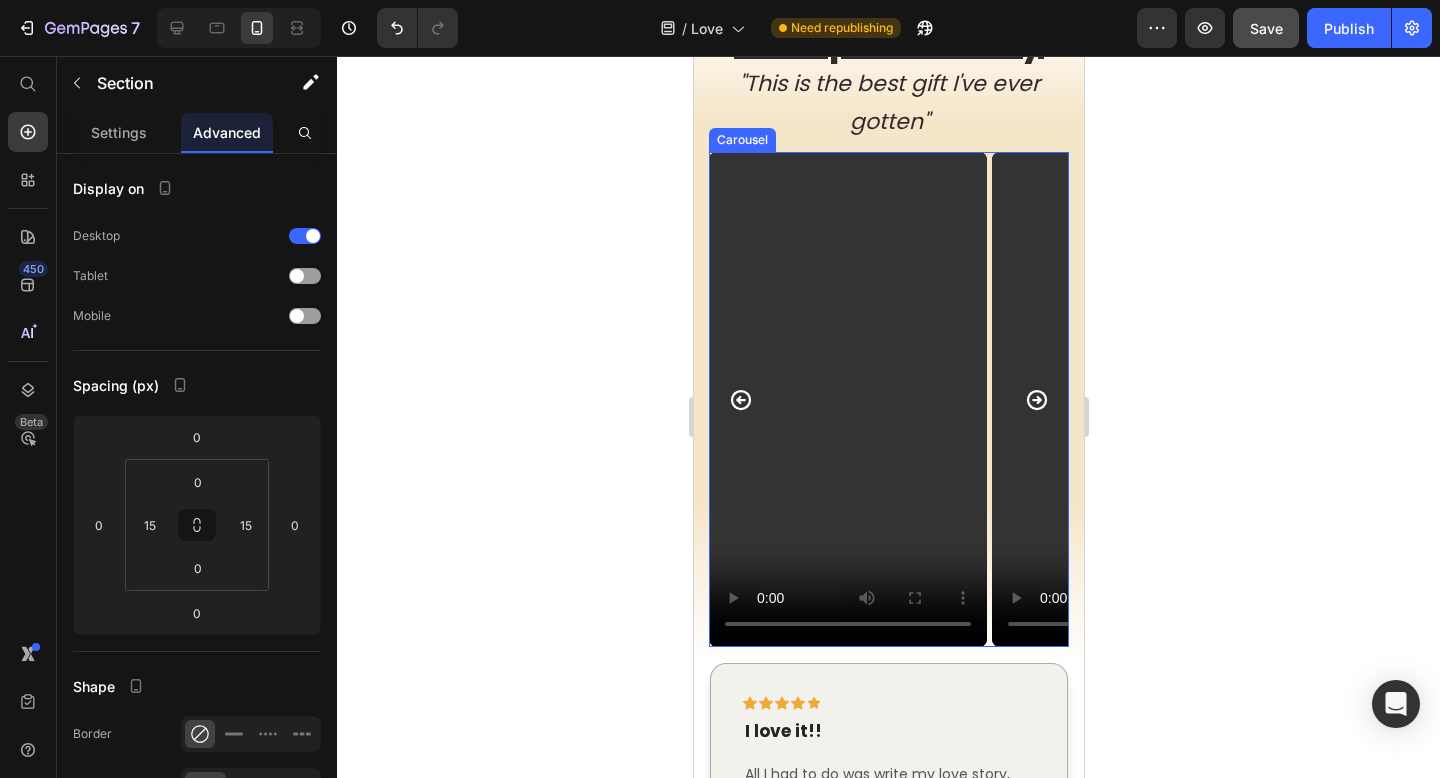 click 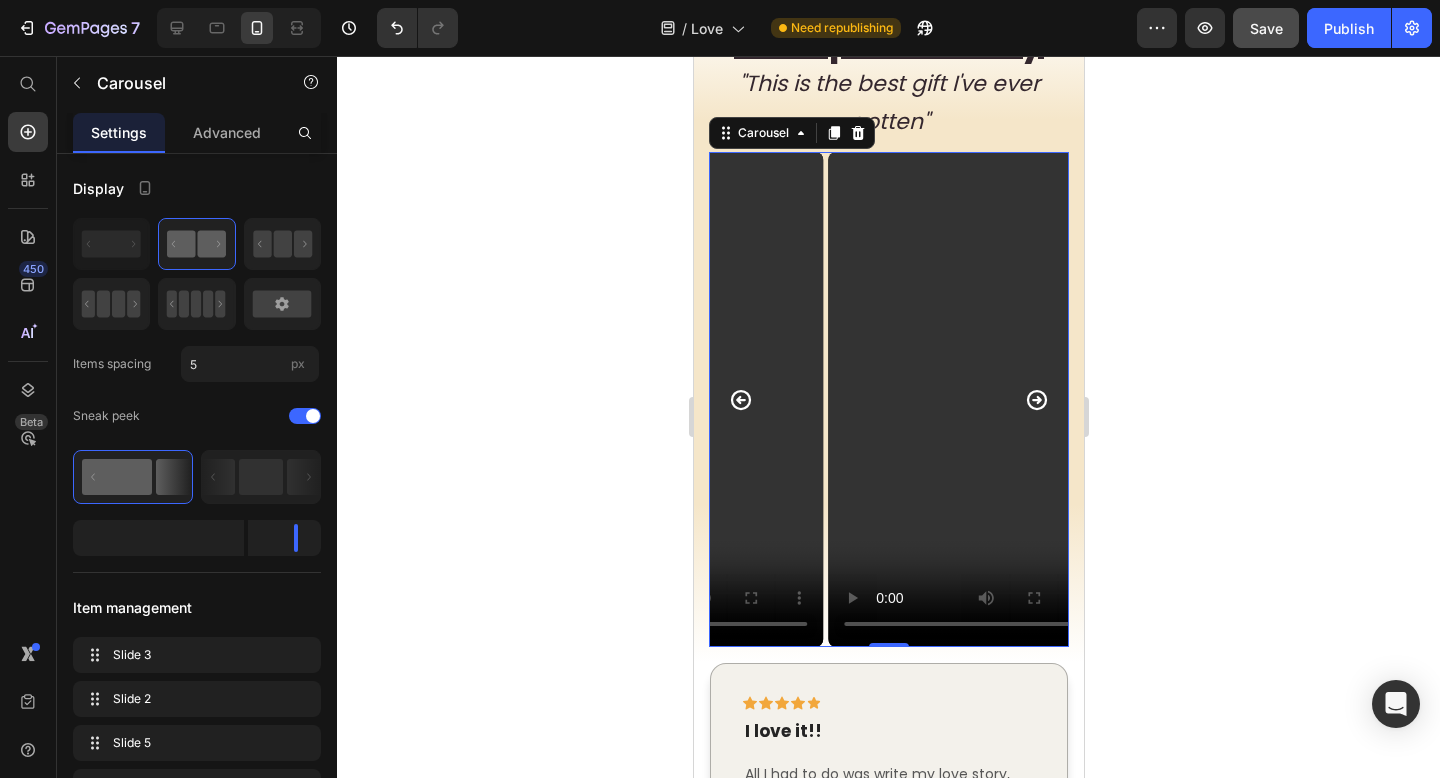 click 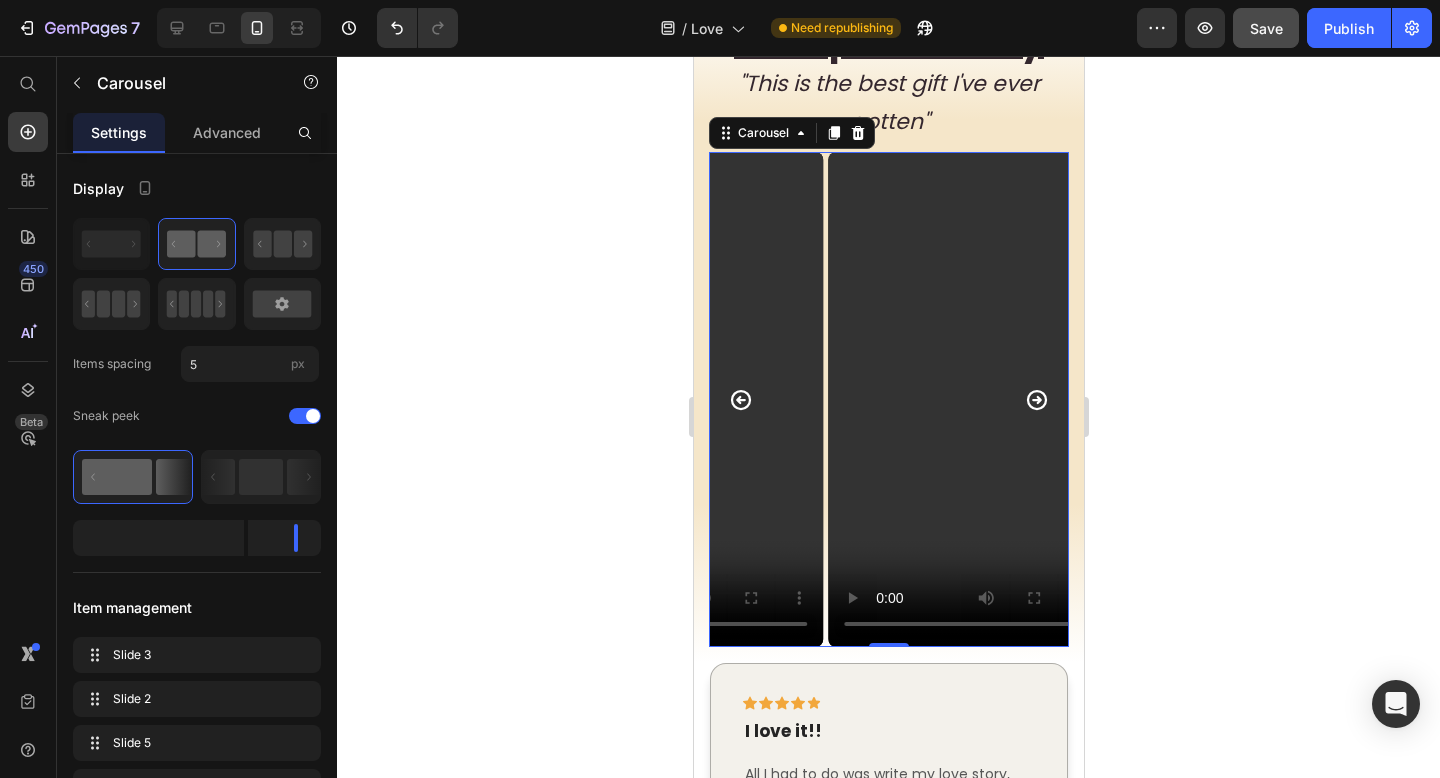 click 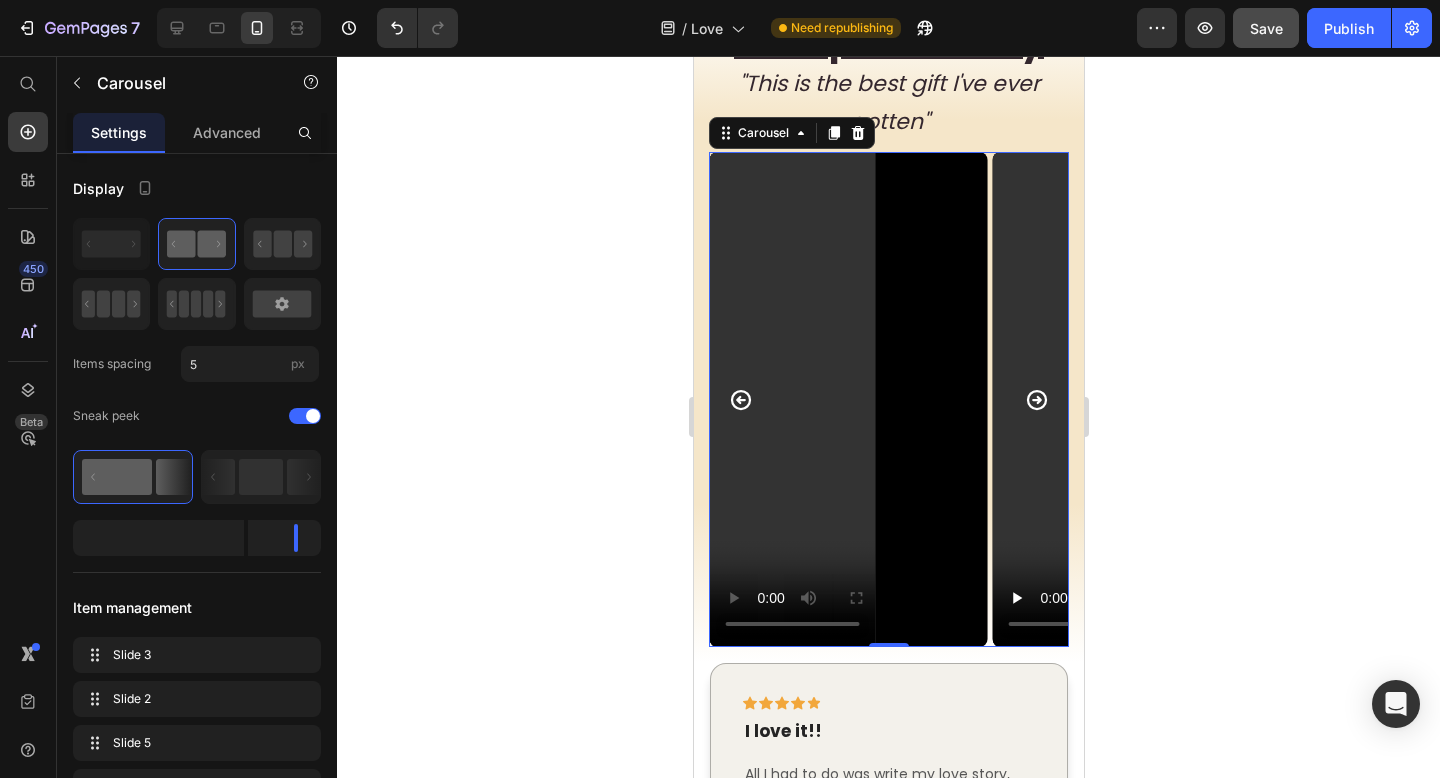 click 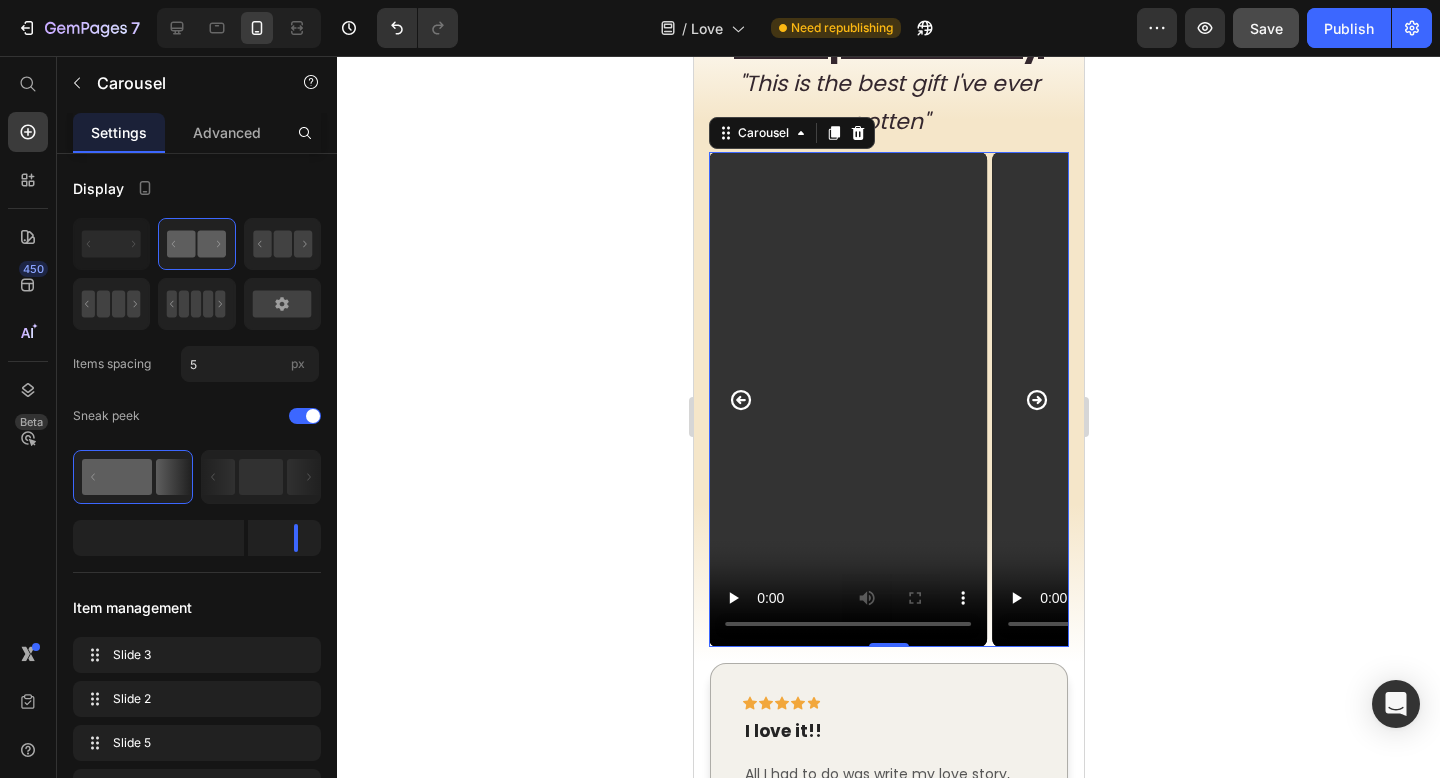 click 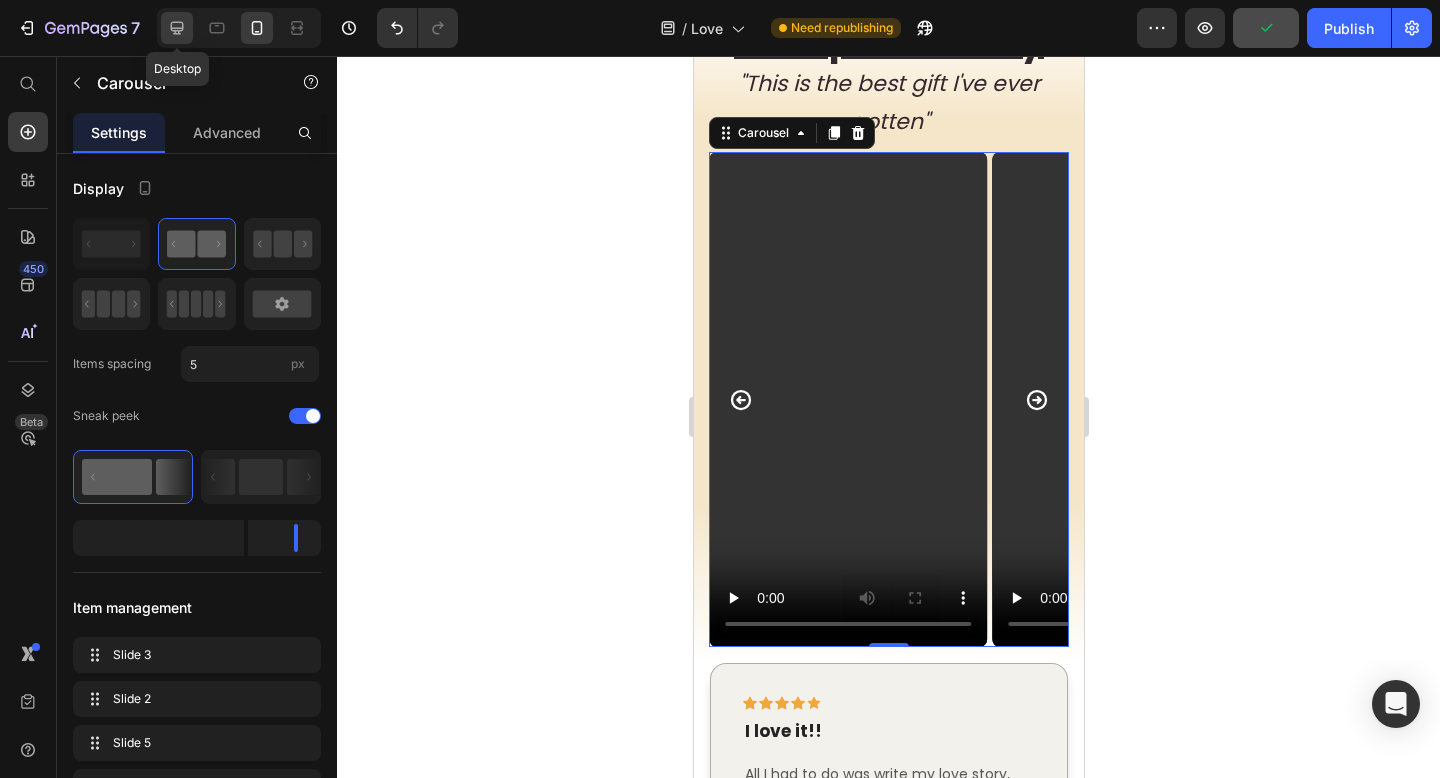 click 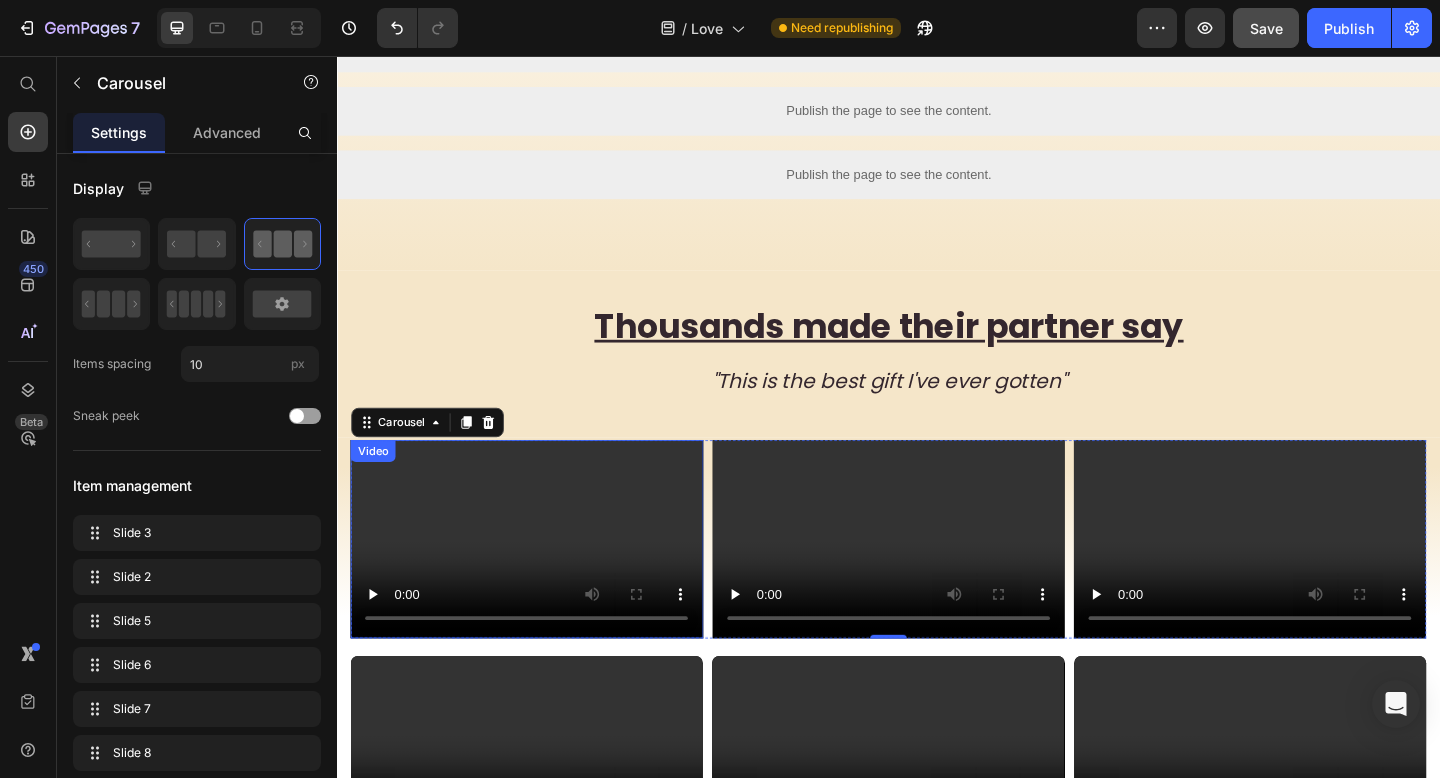 scroll, scrollTop: 1952, scrollLeft: 0, axis: vertical 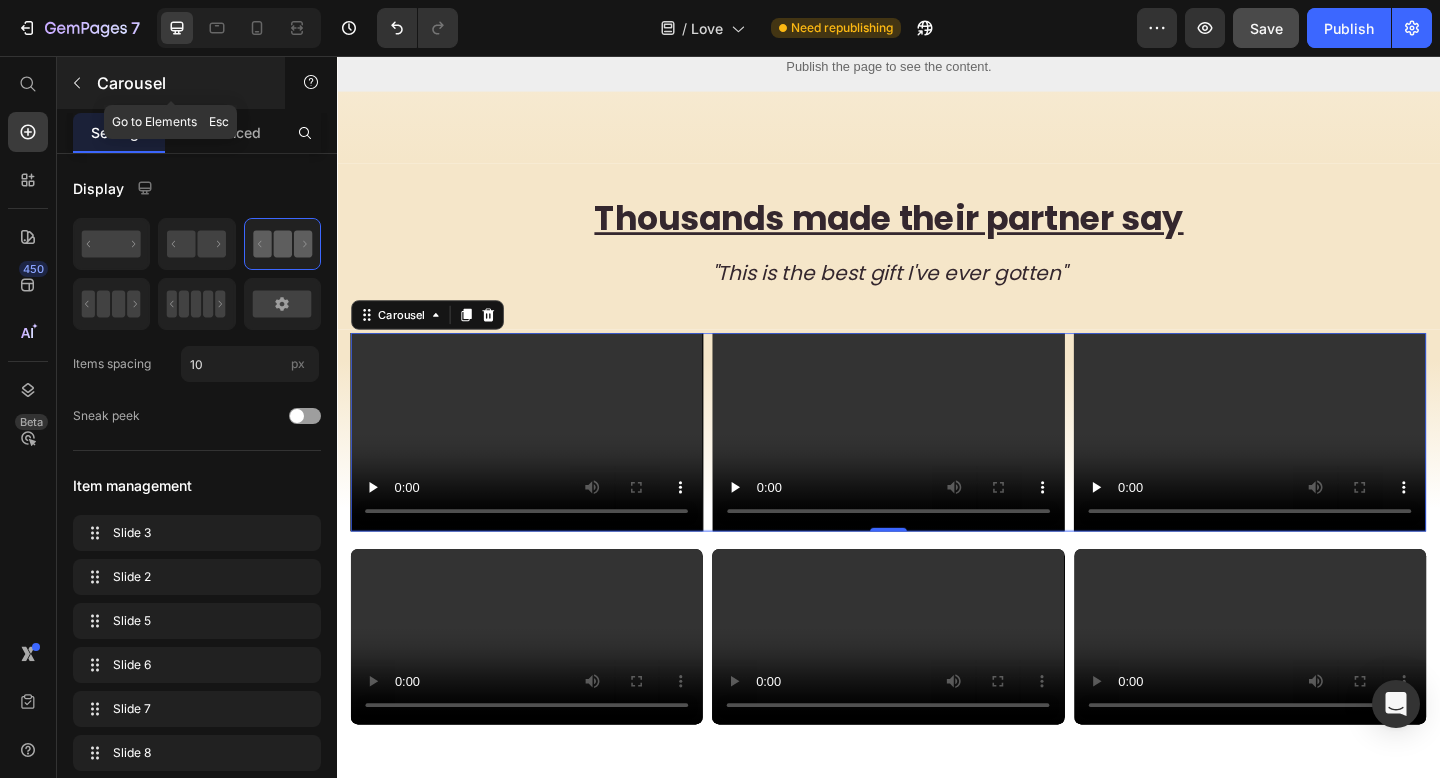 click at bounding box center (77, 83) 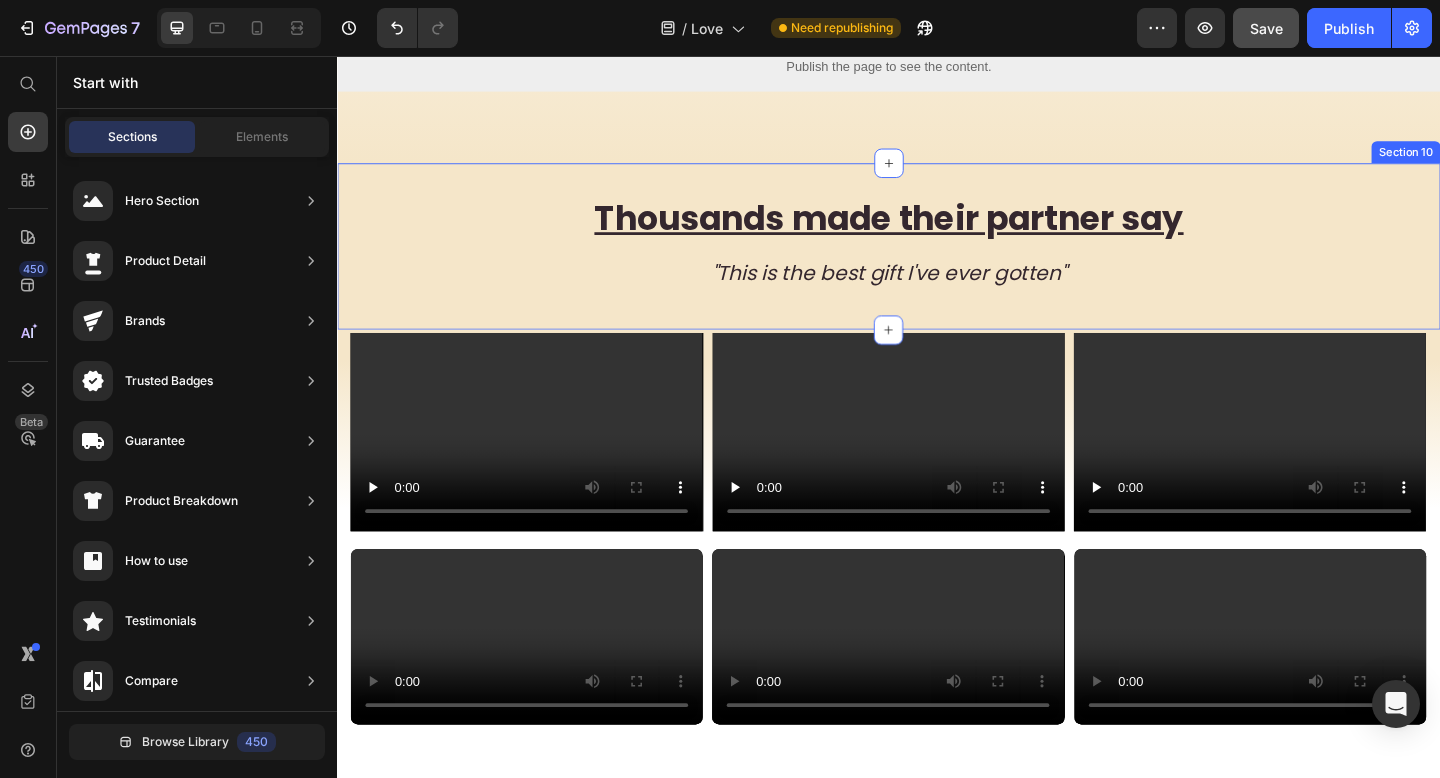 click on "Thousands made their partner say  "This is the best gift I've ever gotten" Heading Row Section 10" at bounding box center (937, 263) 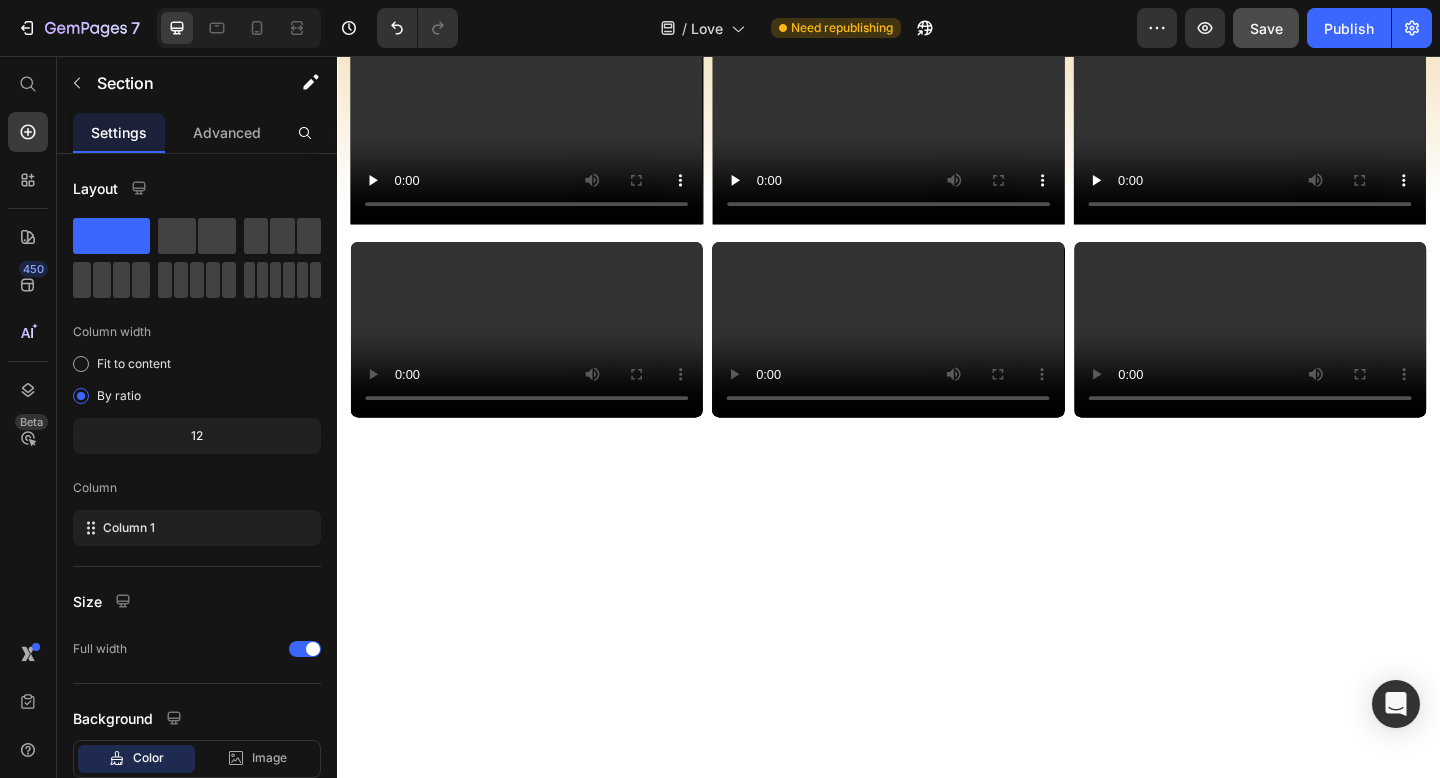 scroll, scrollTop: 2259, scrollLeft: 0, axis: vertical 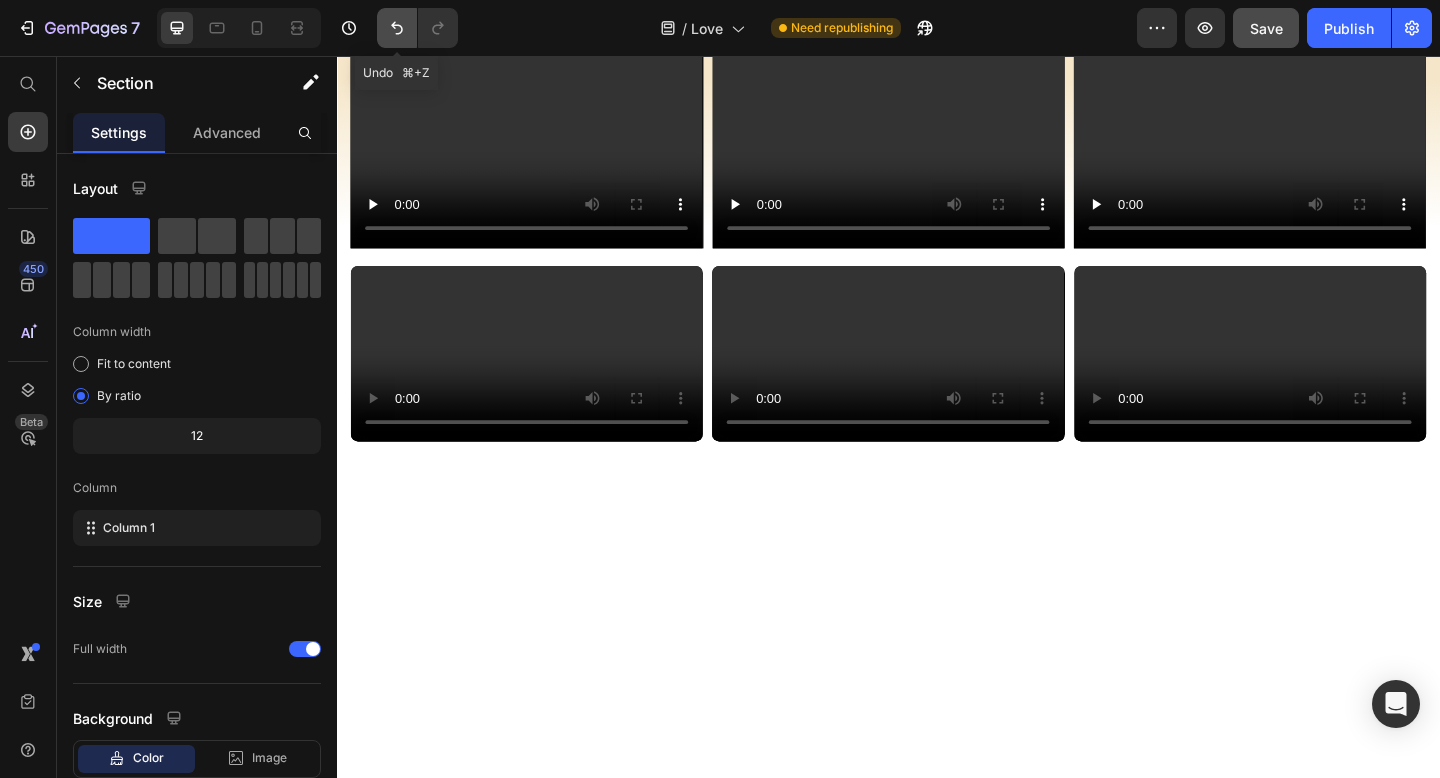 click 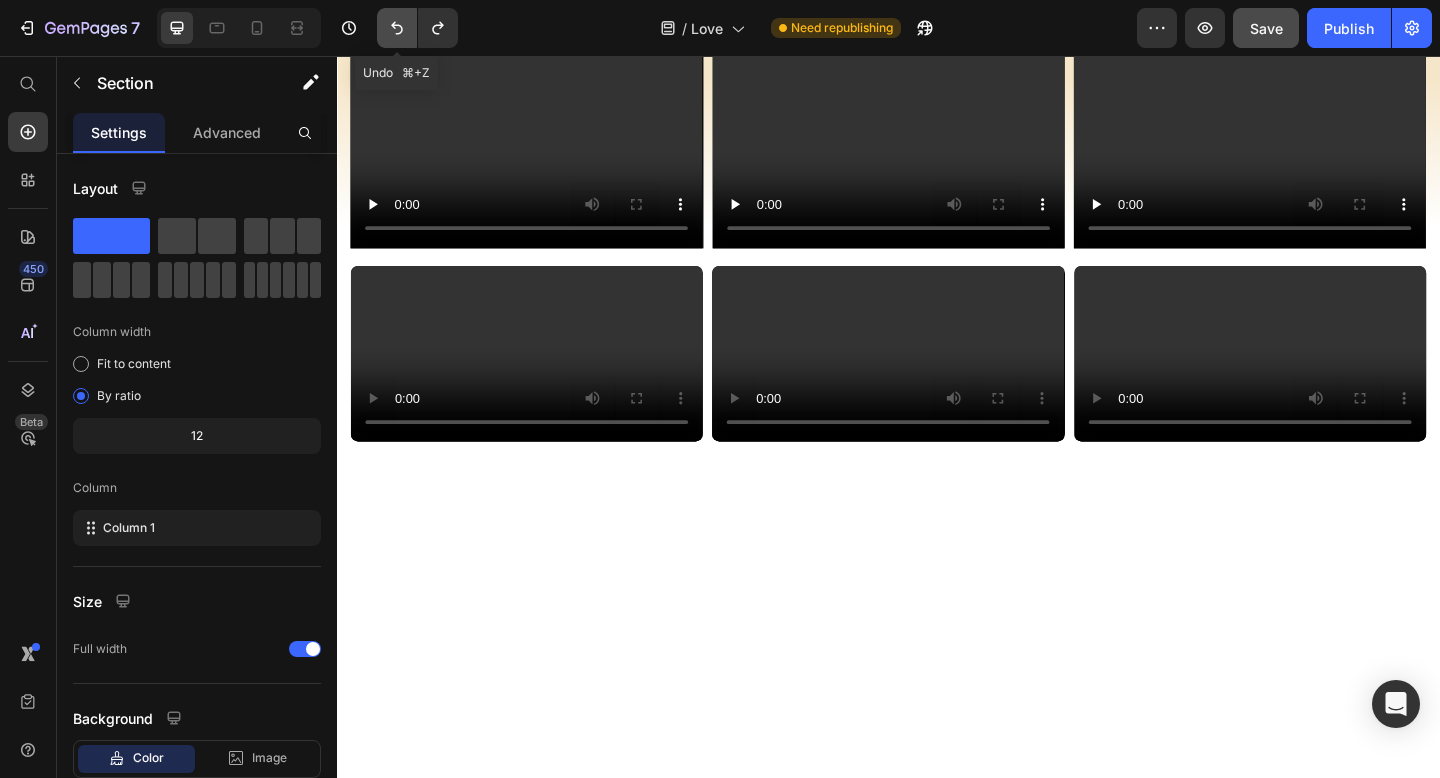 click 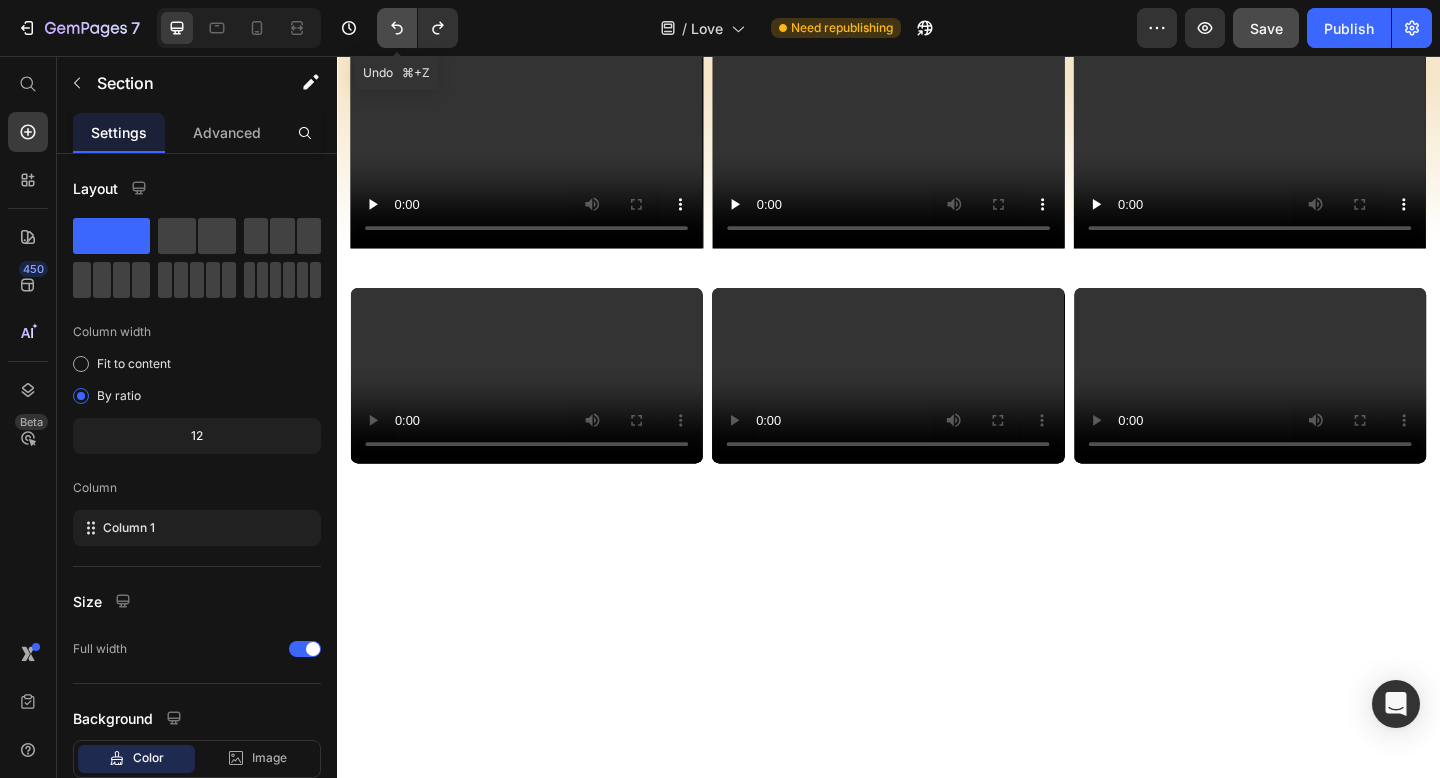 click 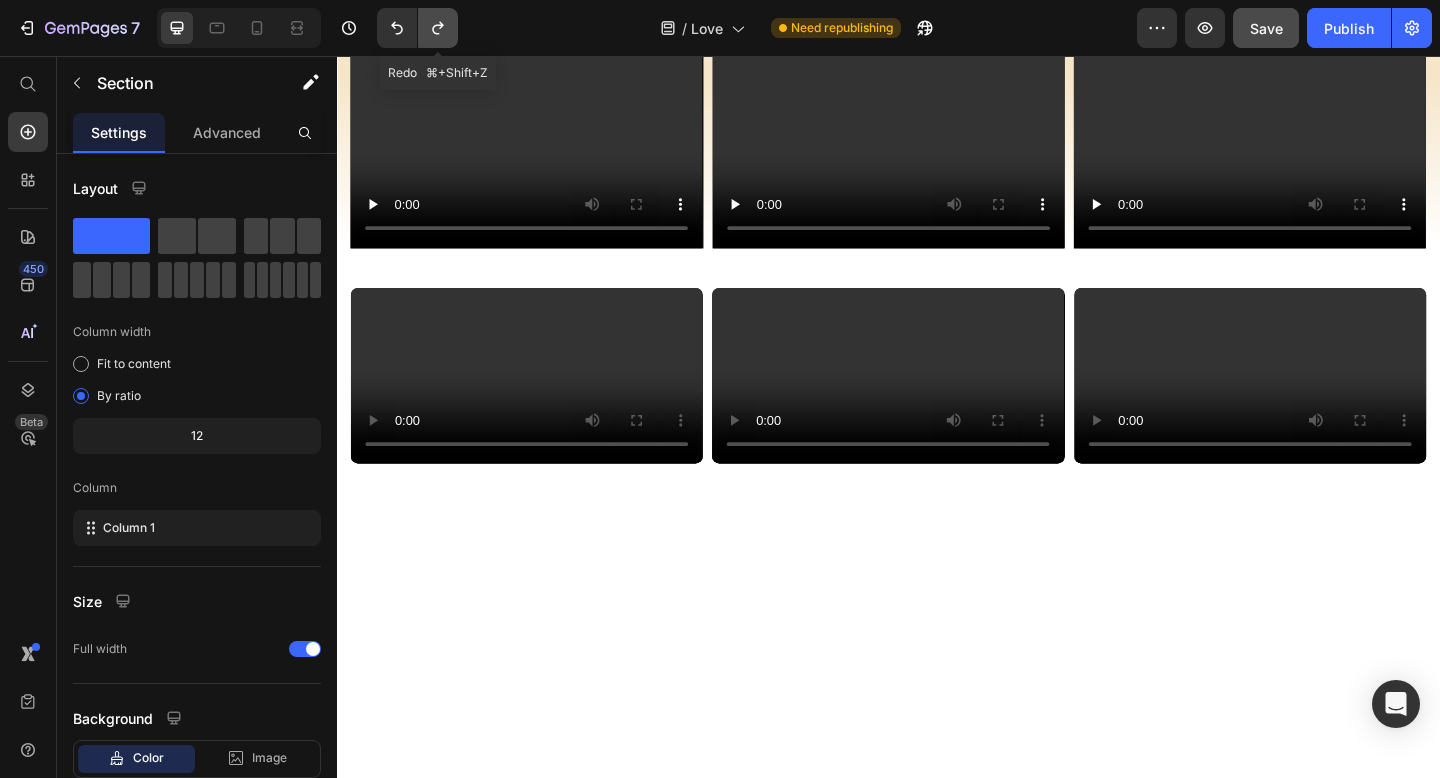 click 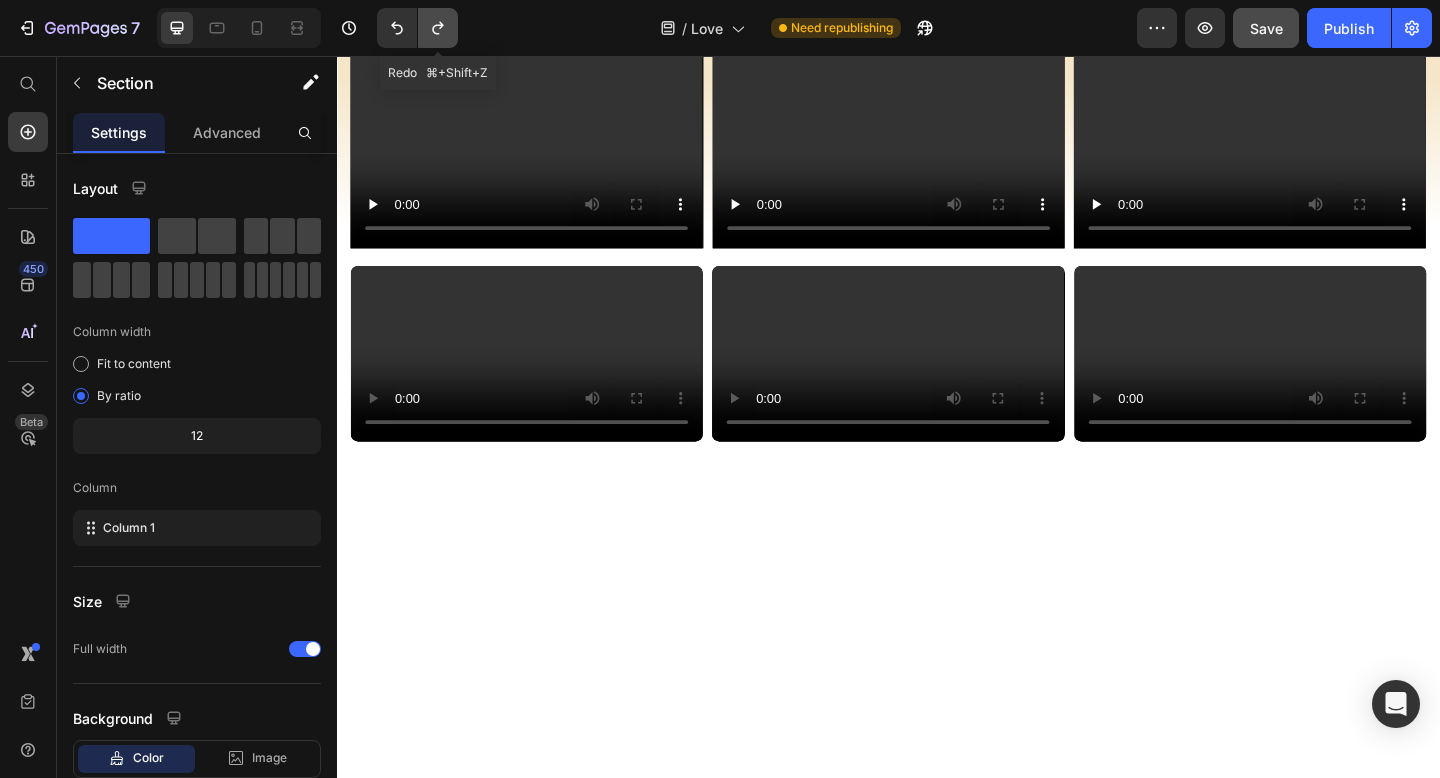 click 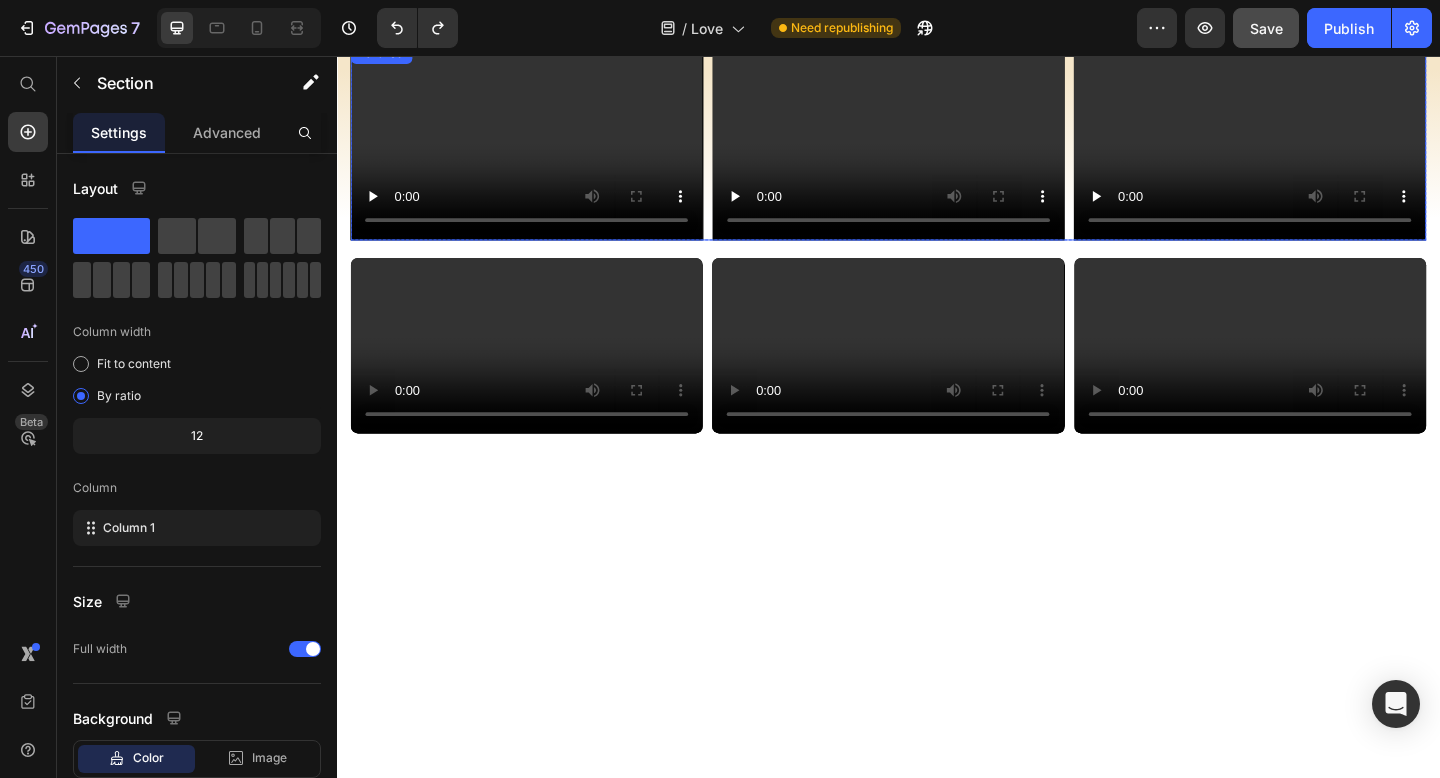 scroll, scrollTop: 2057, scrollLeft: 0, axis: vertical 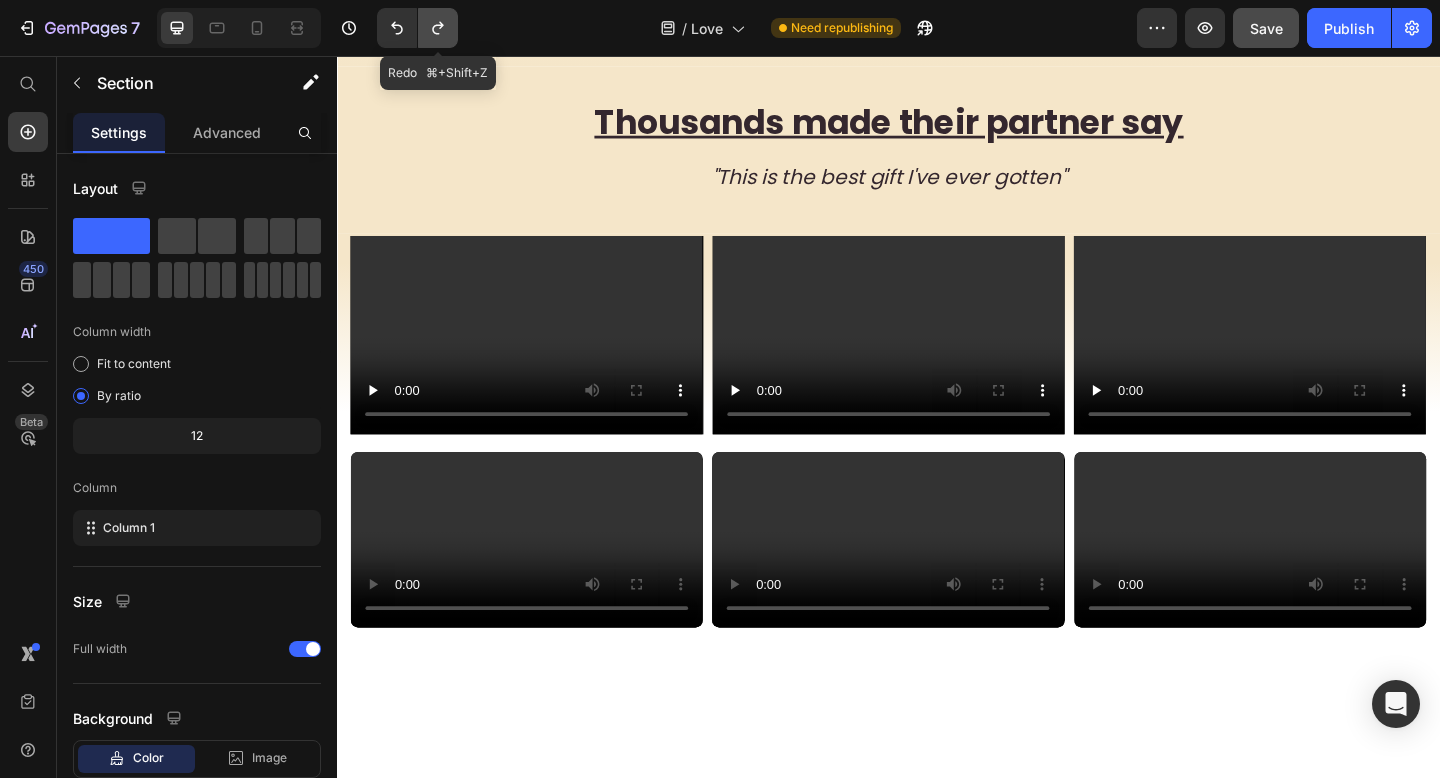 click 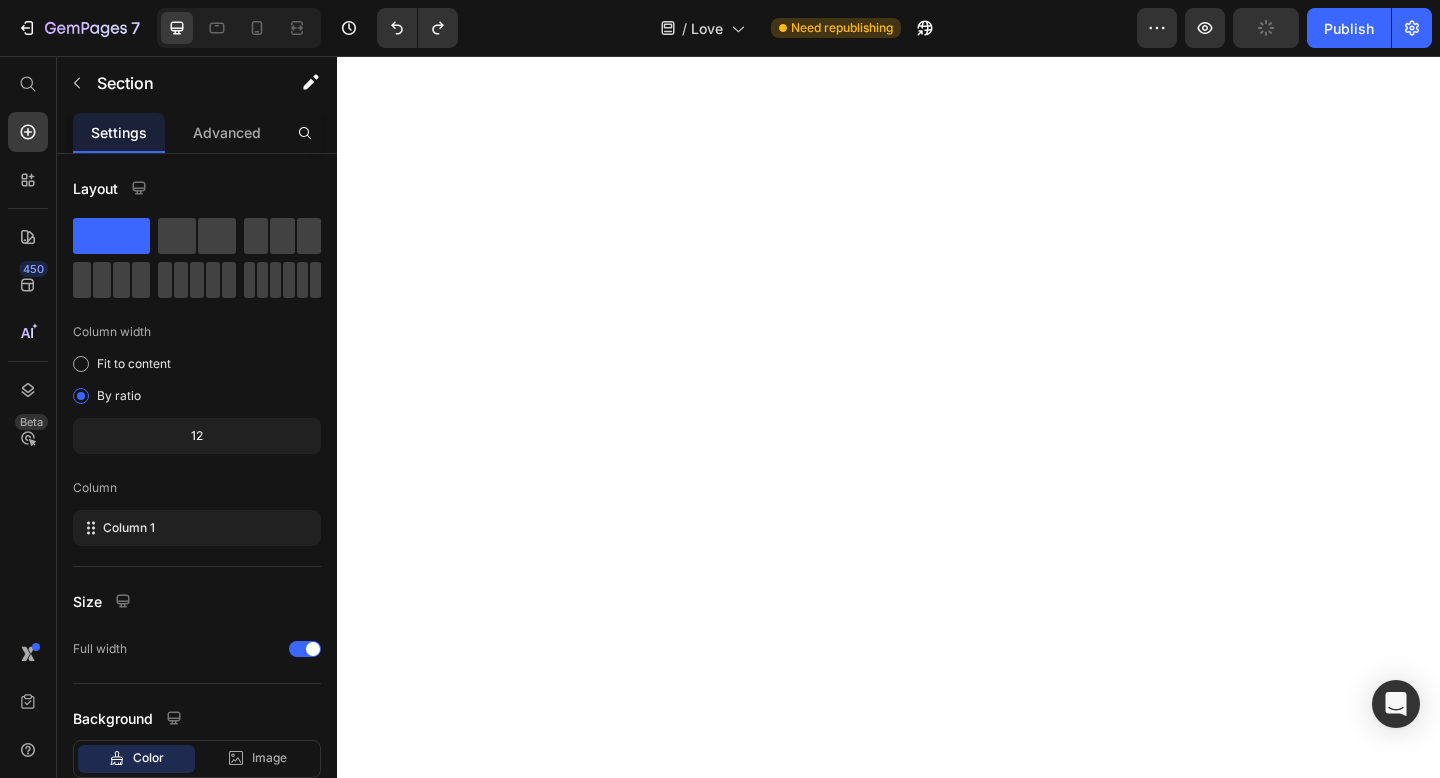 scroll, scrollTop: 1807, scrollLeft: 0, axis: vertical 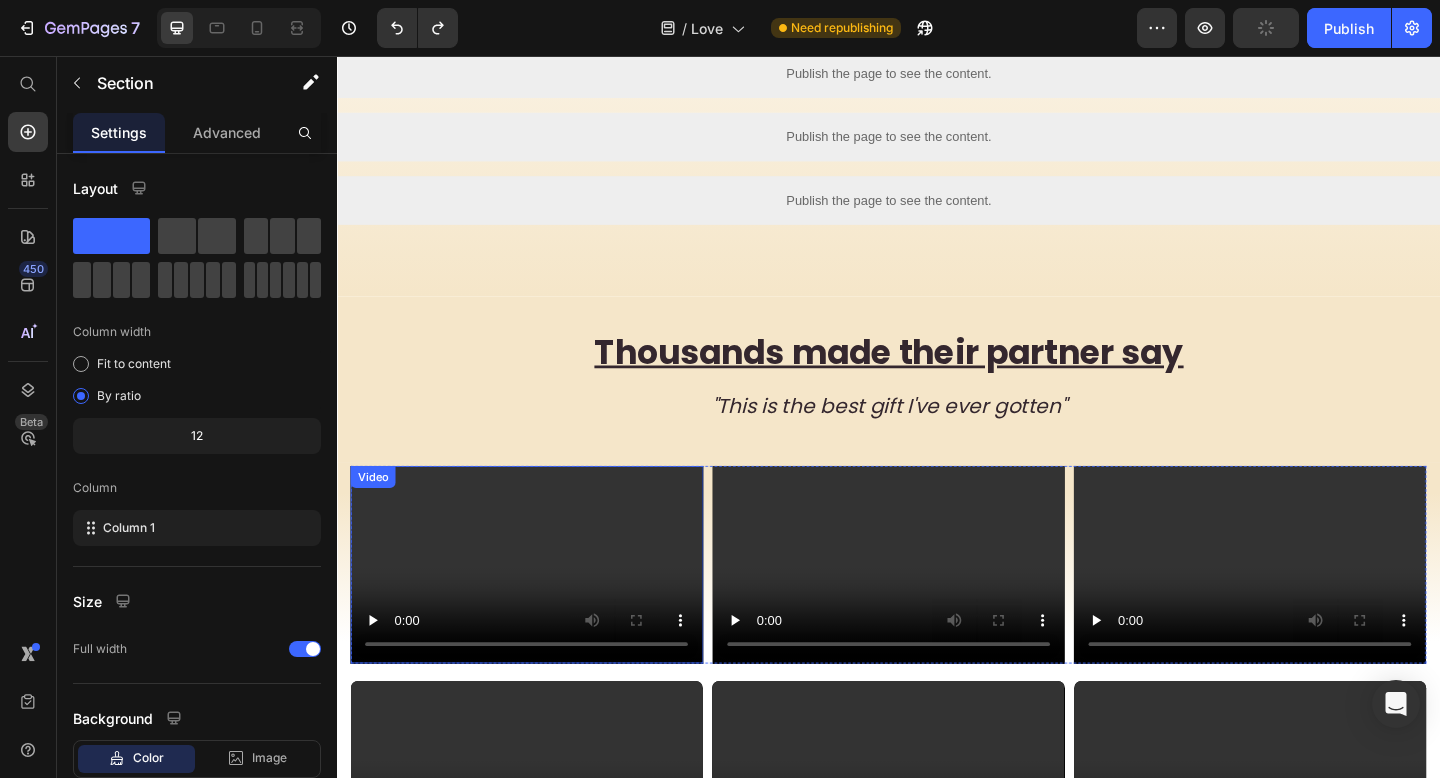 click at bounding box center [543, 610] 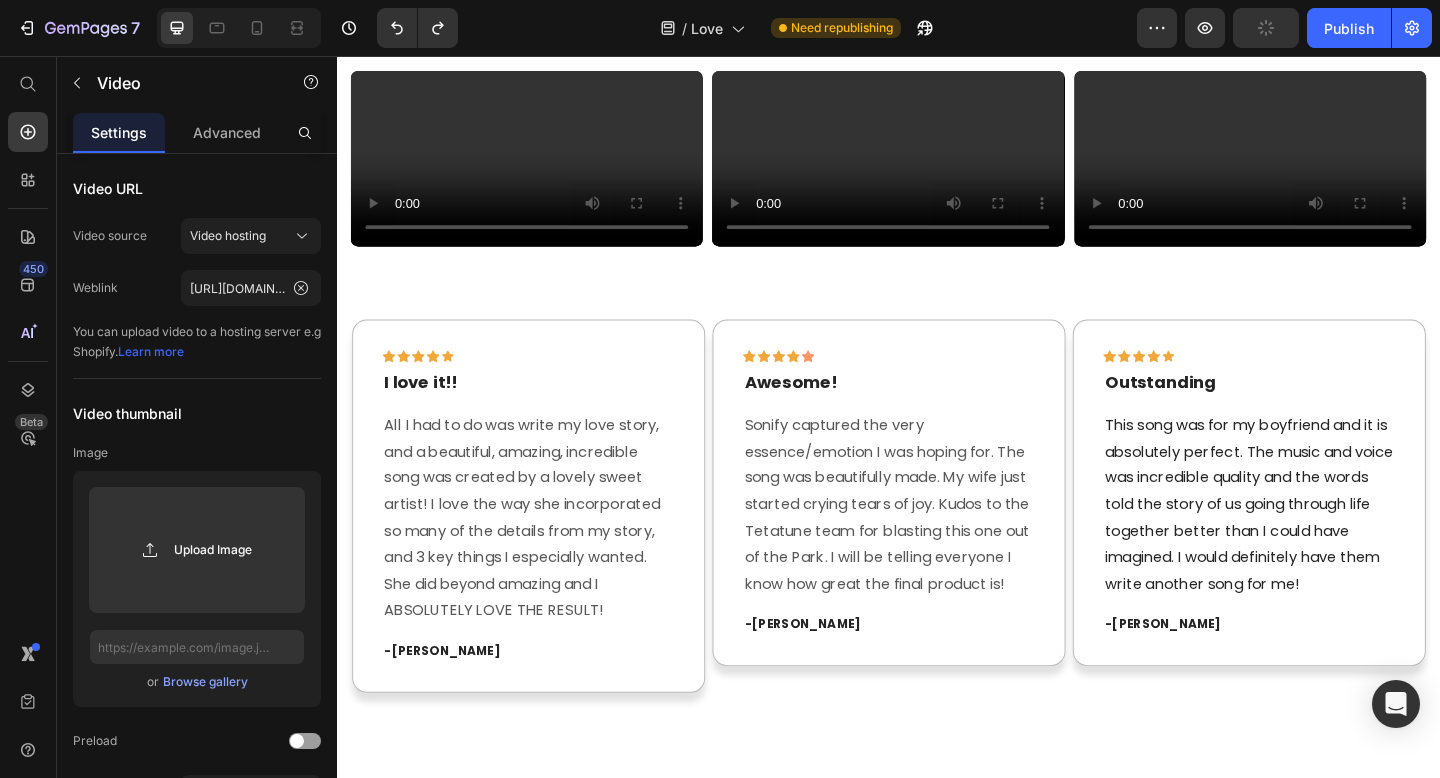 scroll, scrollTop: 2167, scrollLeft: 0, axis: vertical 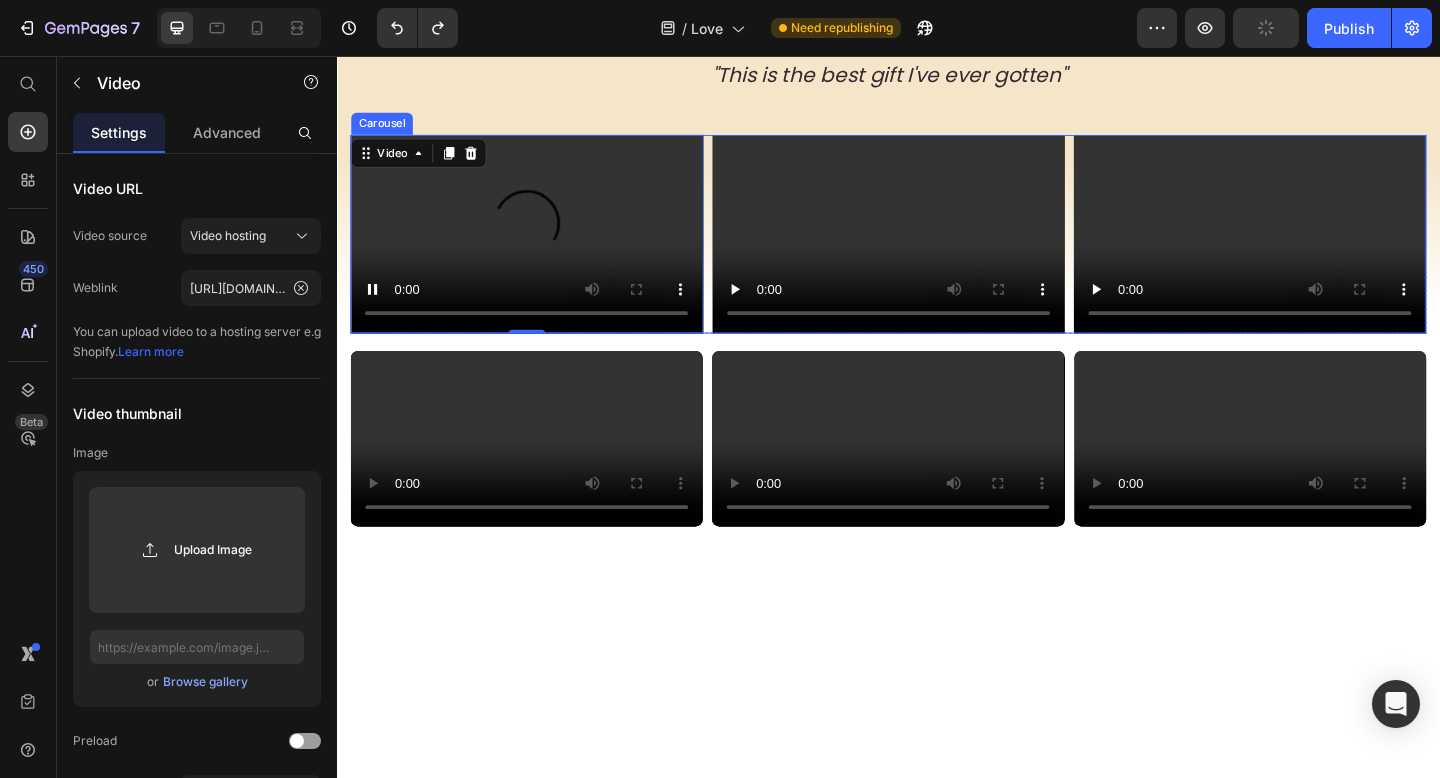 click on "Video   0" at bounding box center (543, 250) 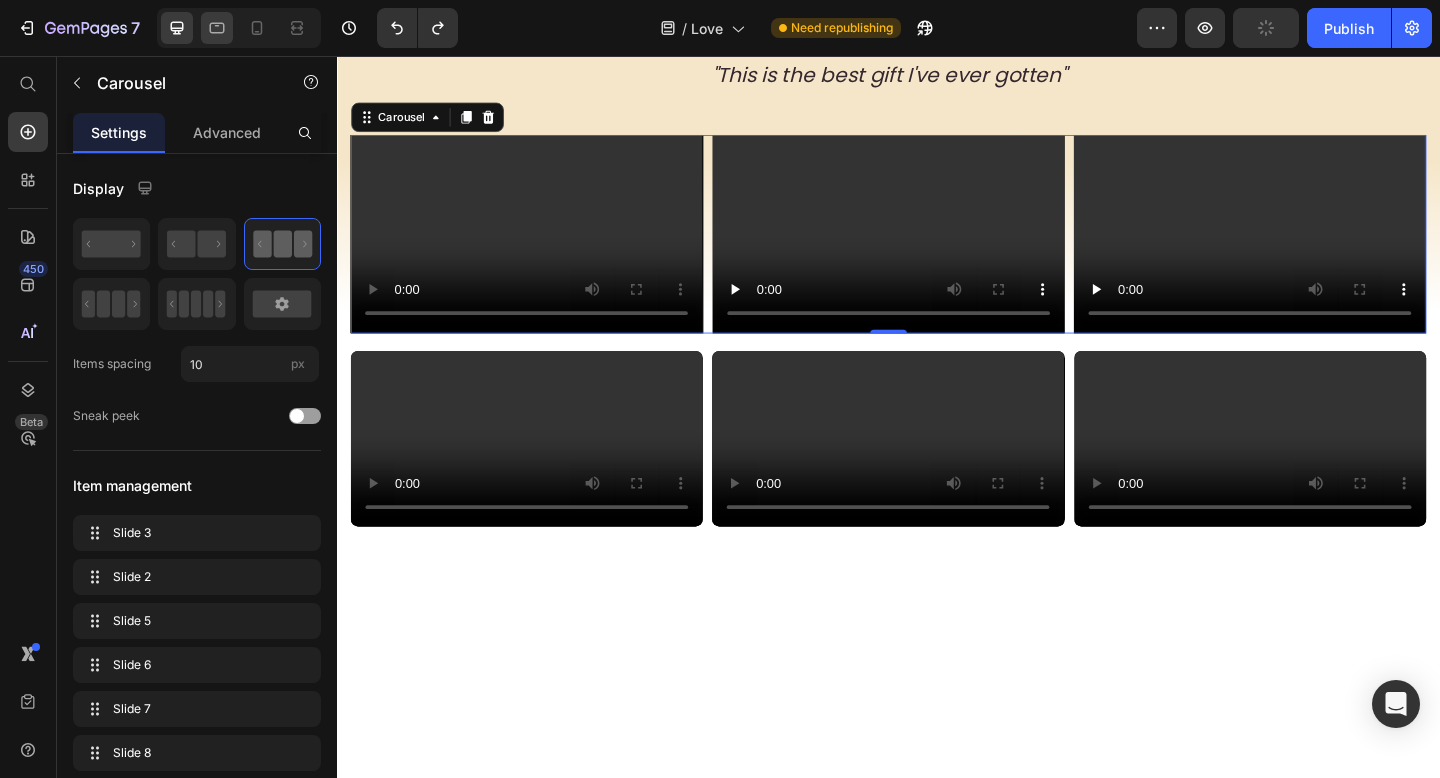 click 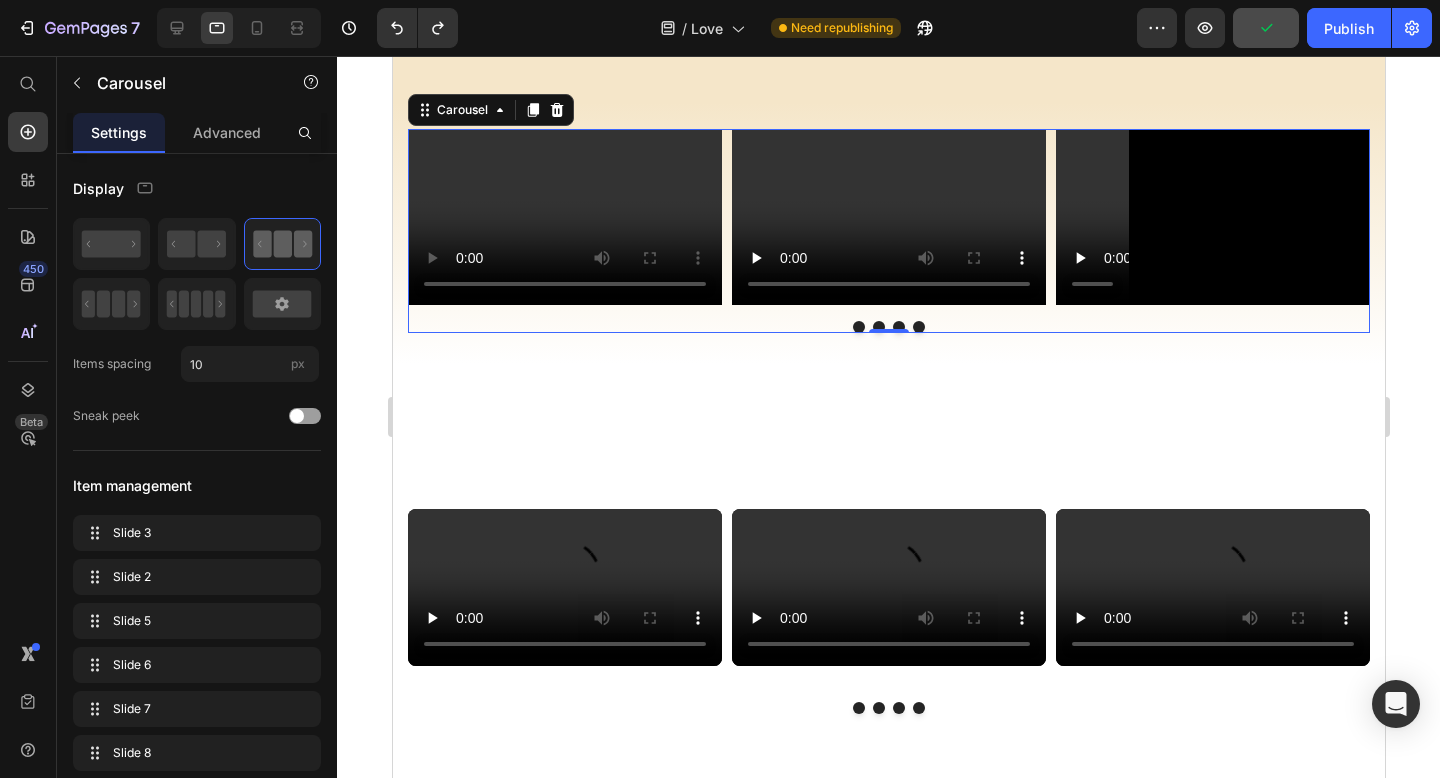 scroll, scrollTop: 2675, scrollLeft: 0, axis: vertical 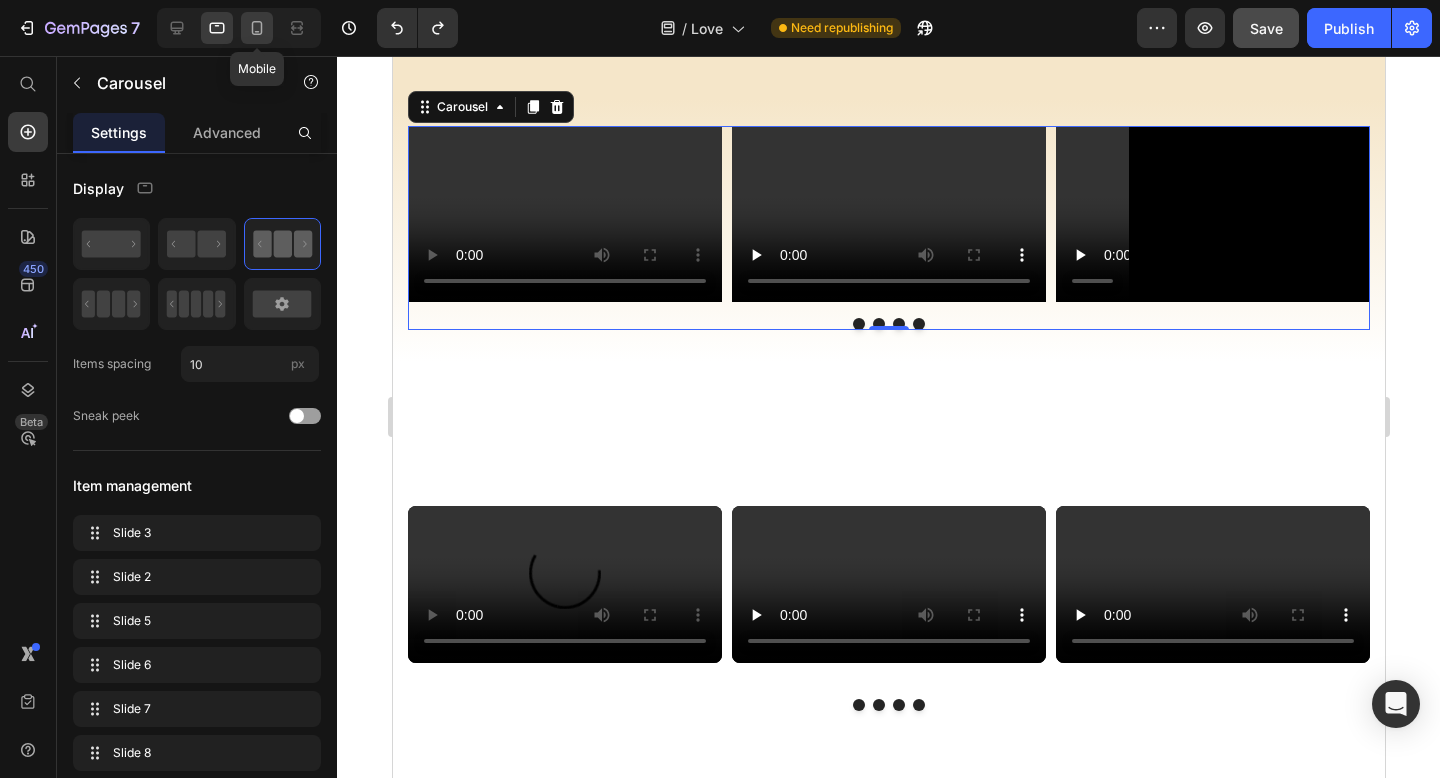 click 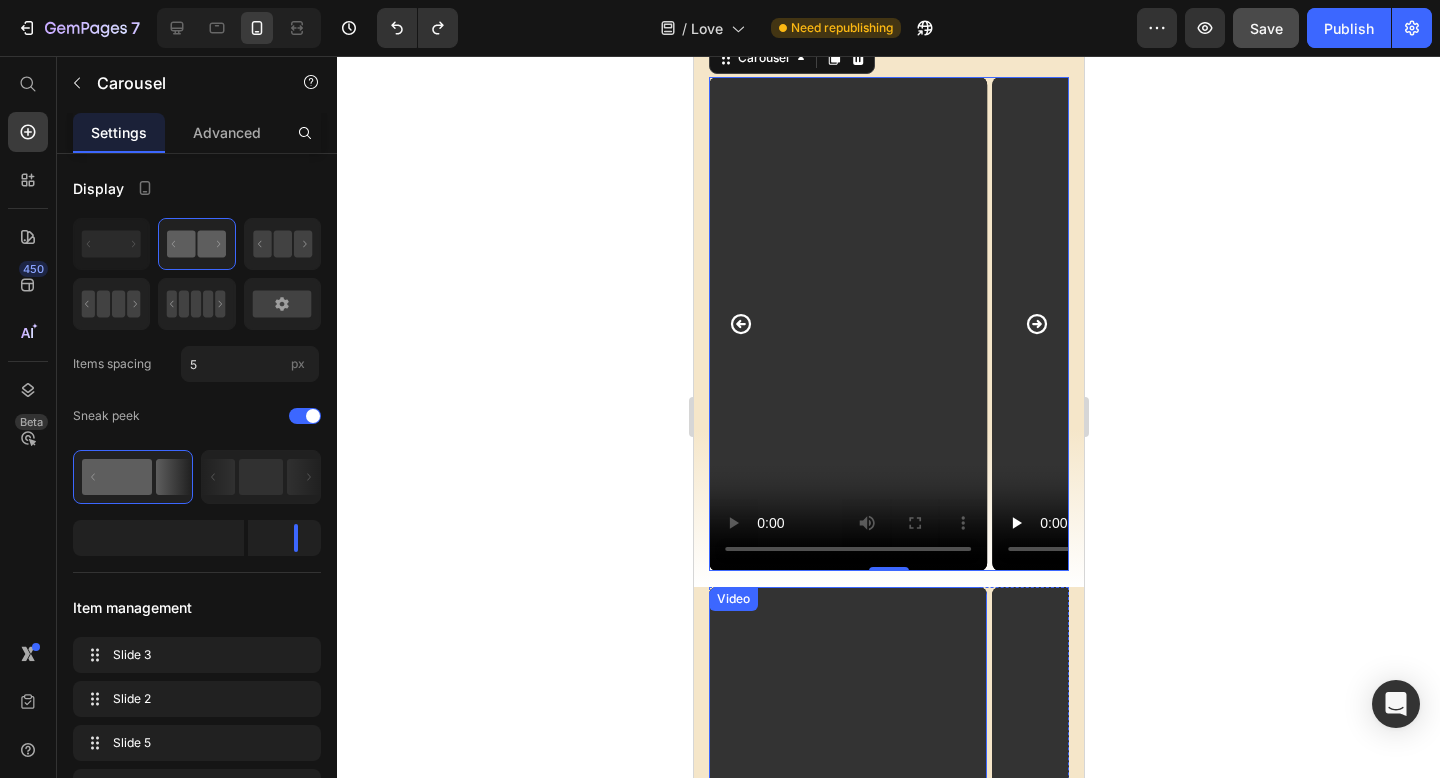 scroll, scrollTop: 2128, scrollLeft: 0, axis: vertical 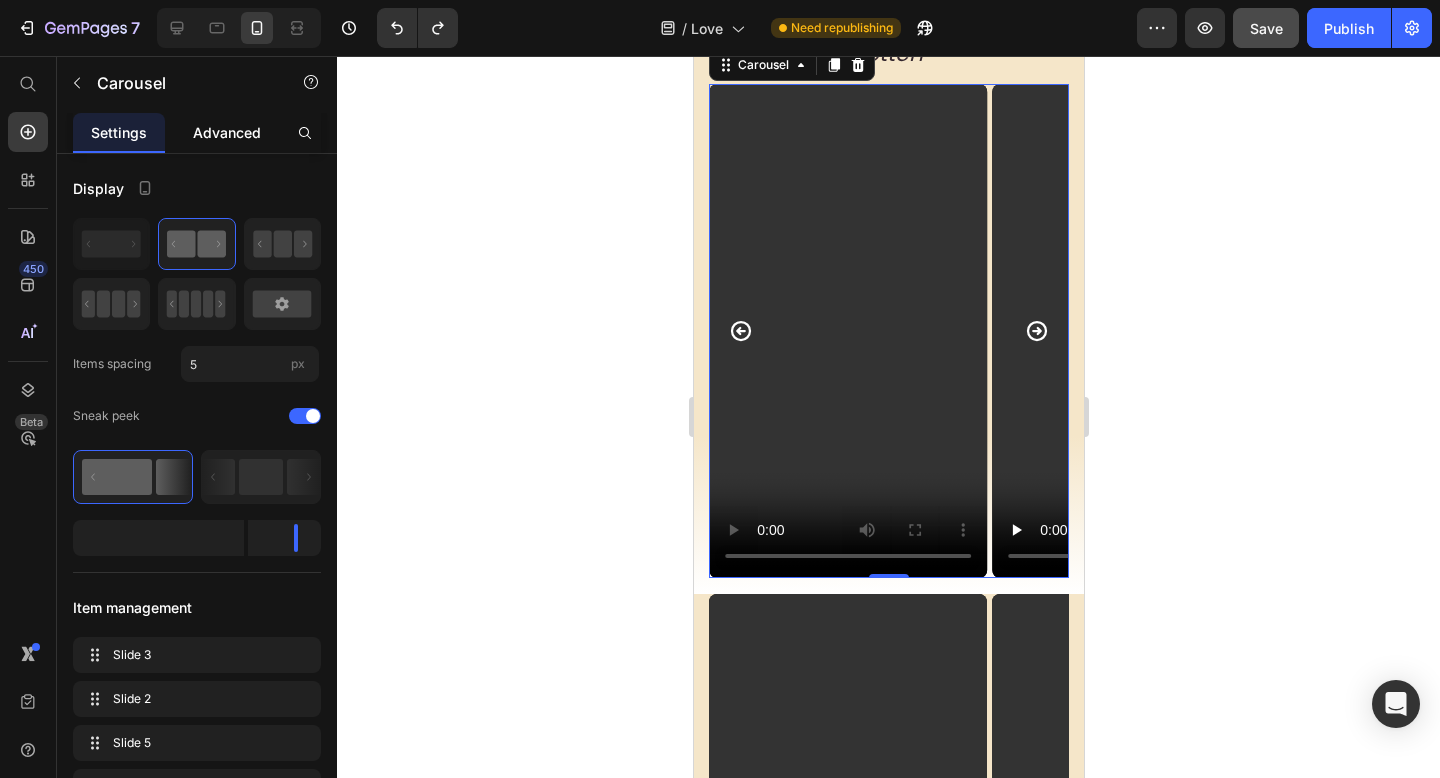 click on "Advanced" at bounding box center [227, 132] 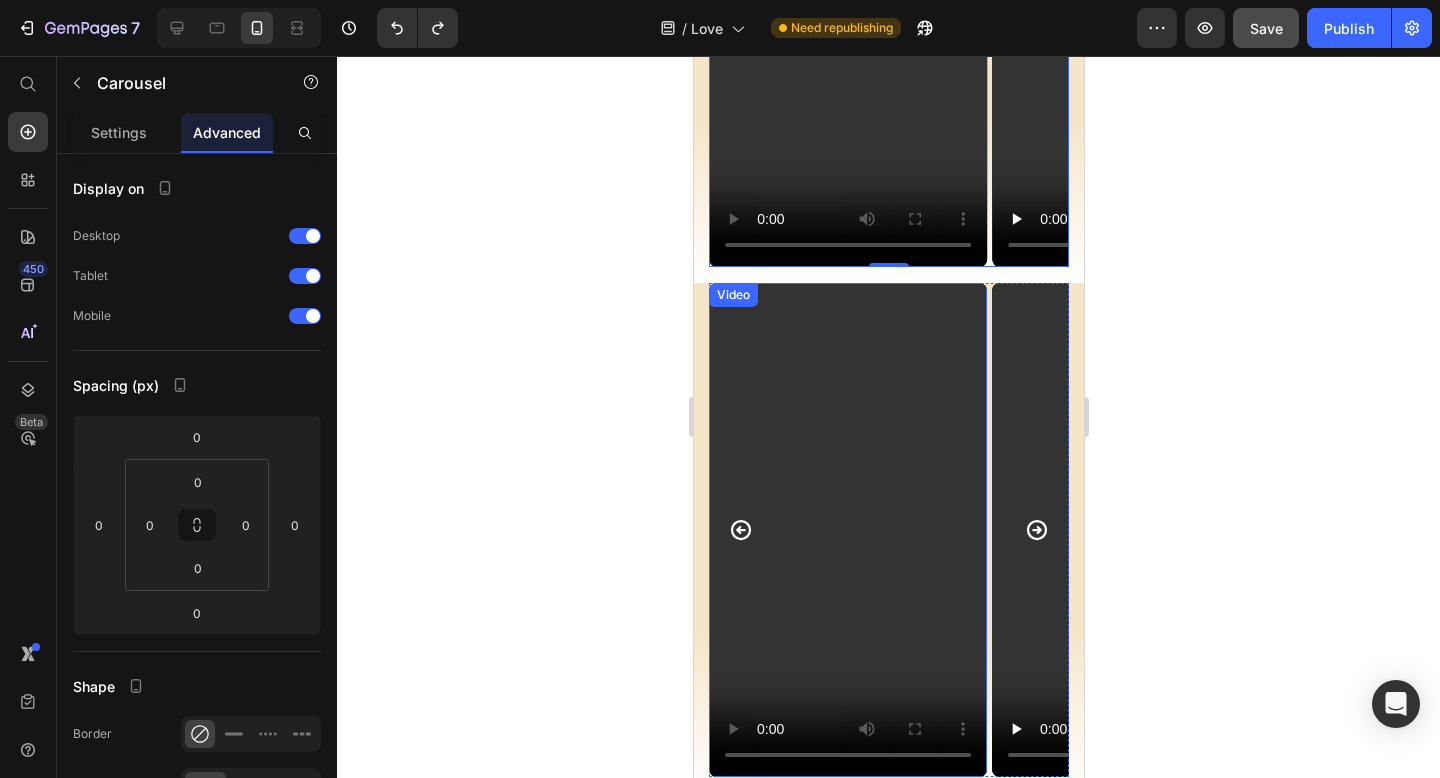 scroll, scrollTop: 2433, scrollLeft: 0, axis: vertical 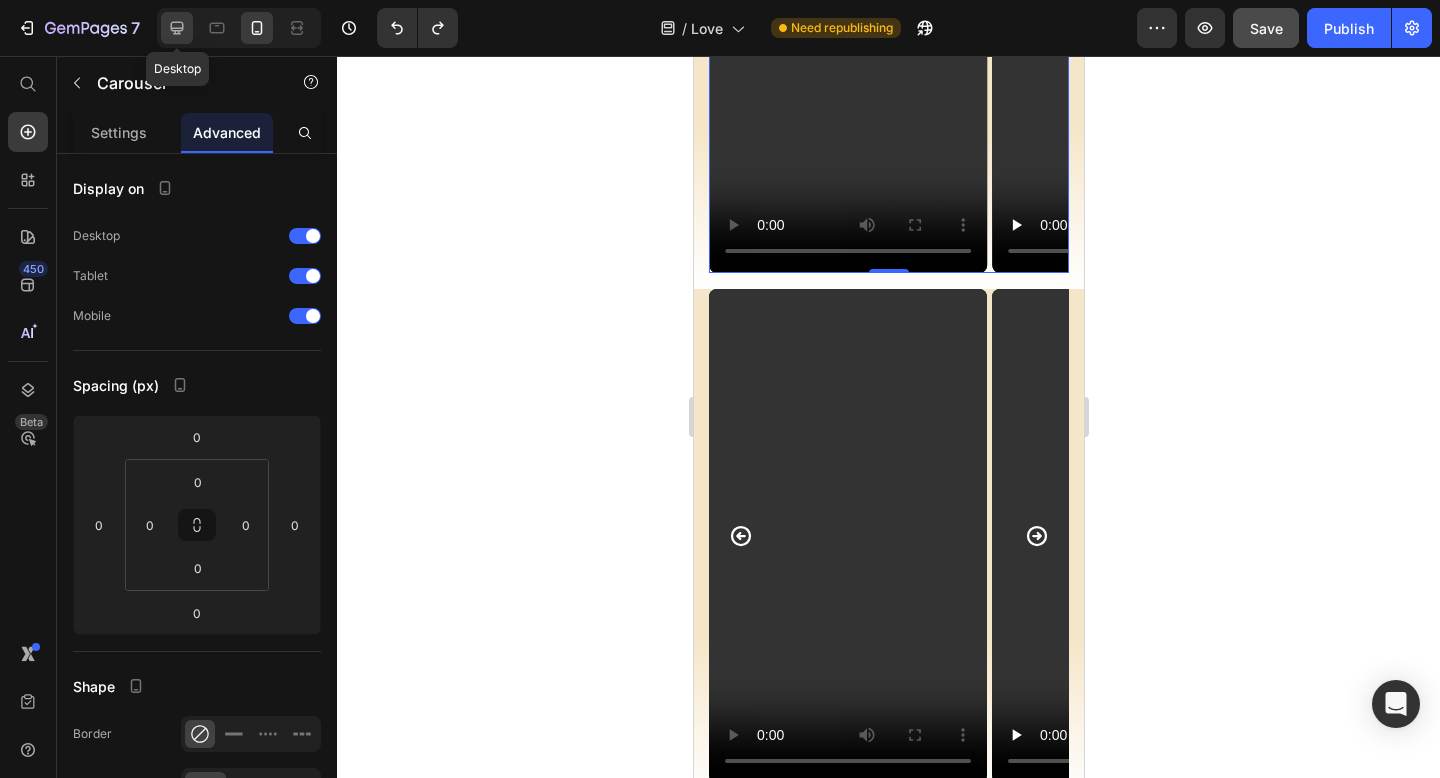 click 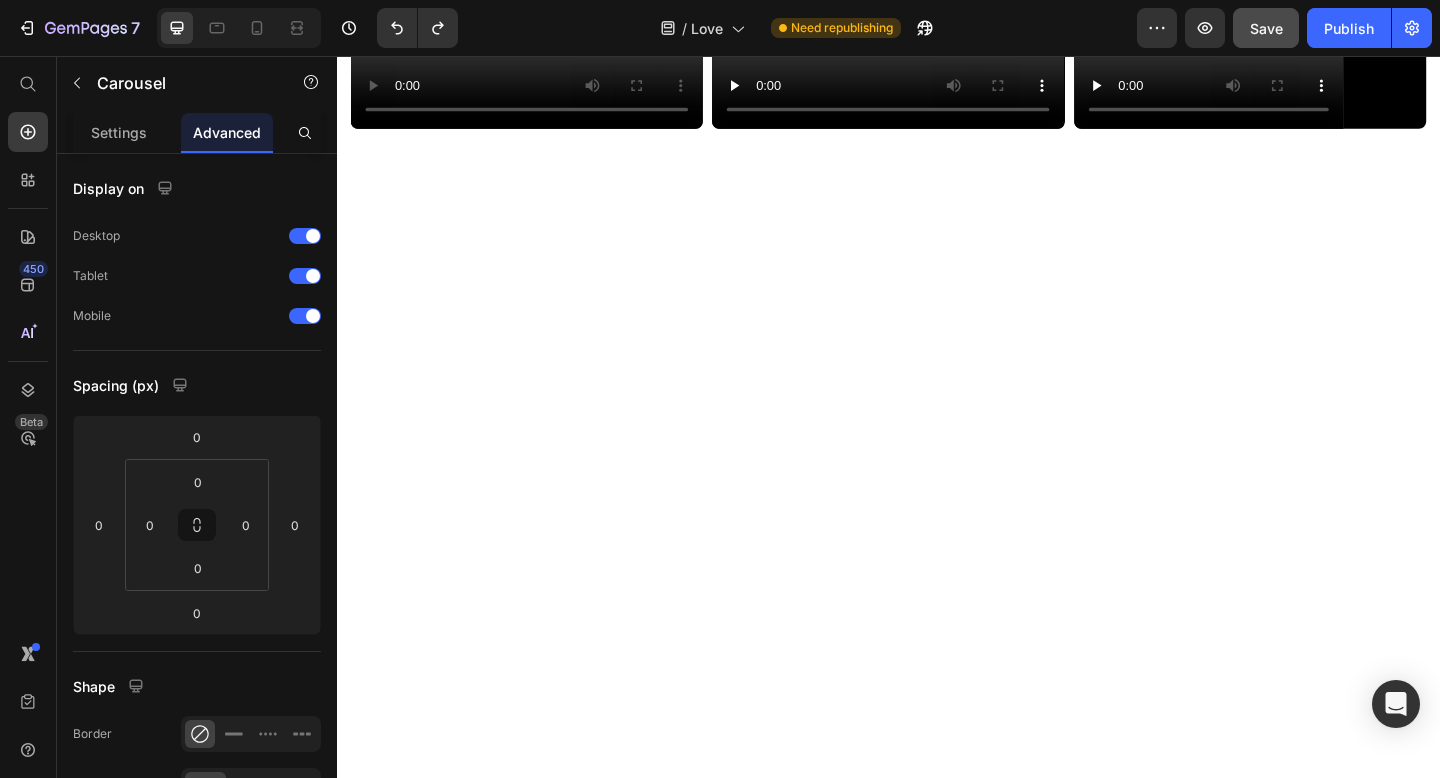 scroll, scrollTop: 2656, scrollLeft: 0, axis: vertical 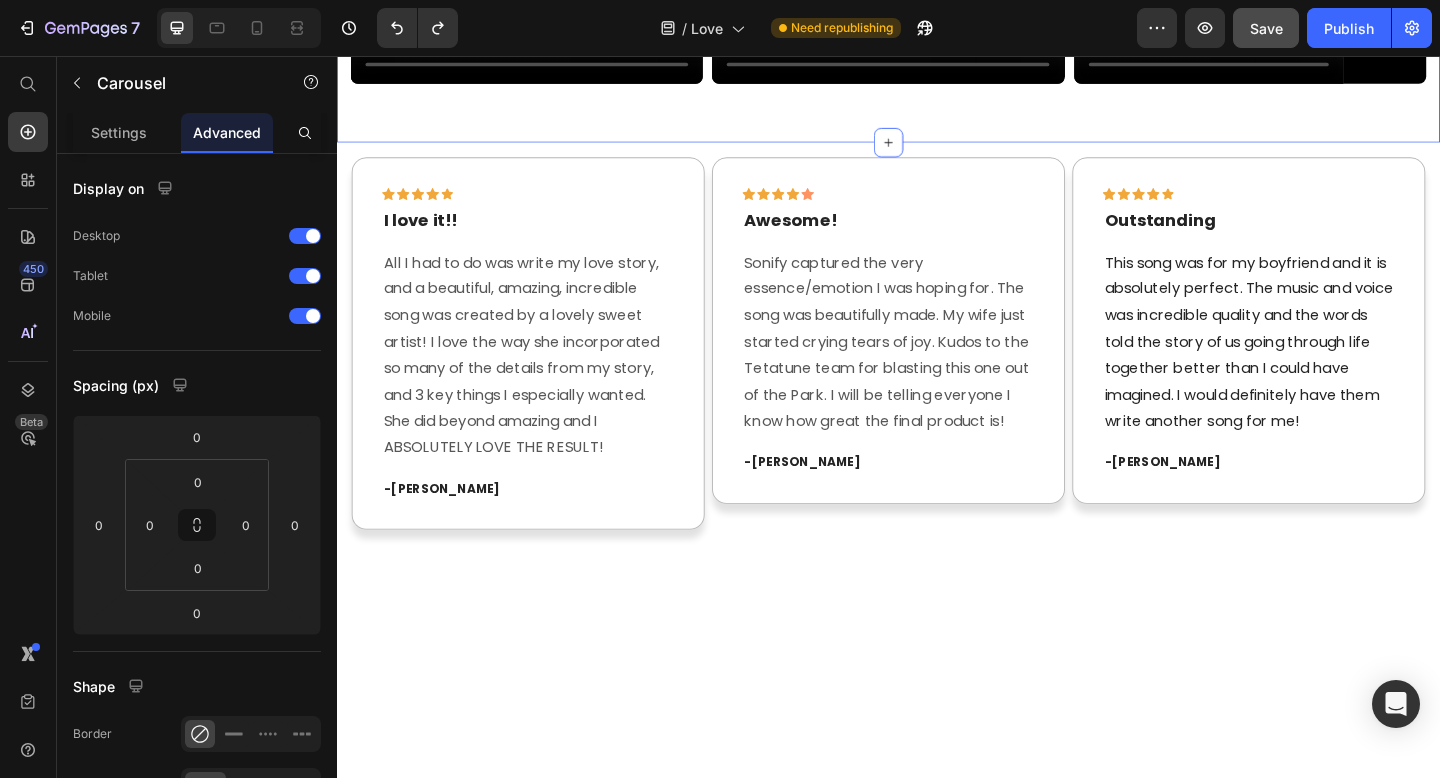 click on "Video Video Video Video Video Video Video Video Video Video Carousel Row Section 12" at bounding box center [937, 22] 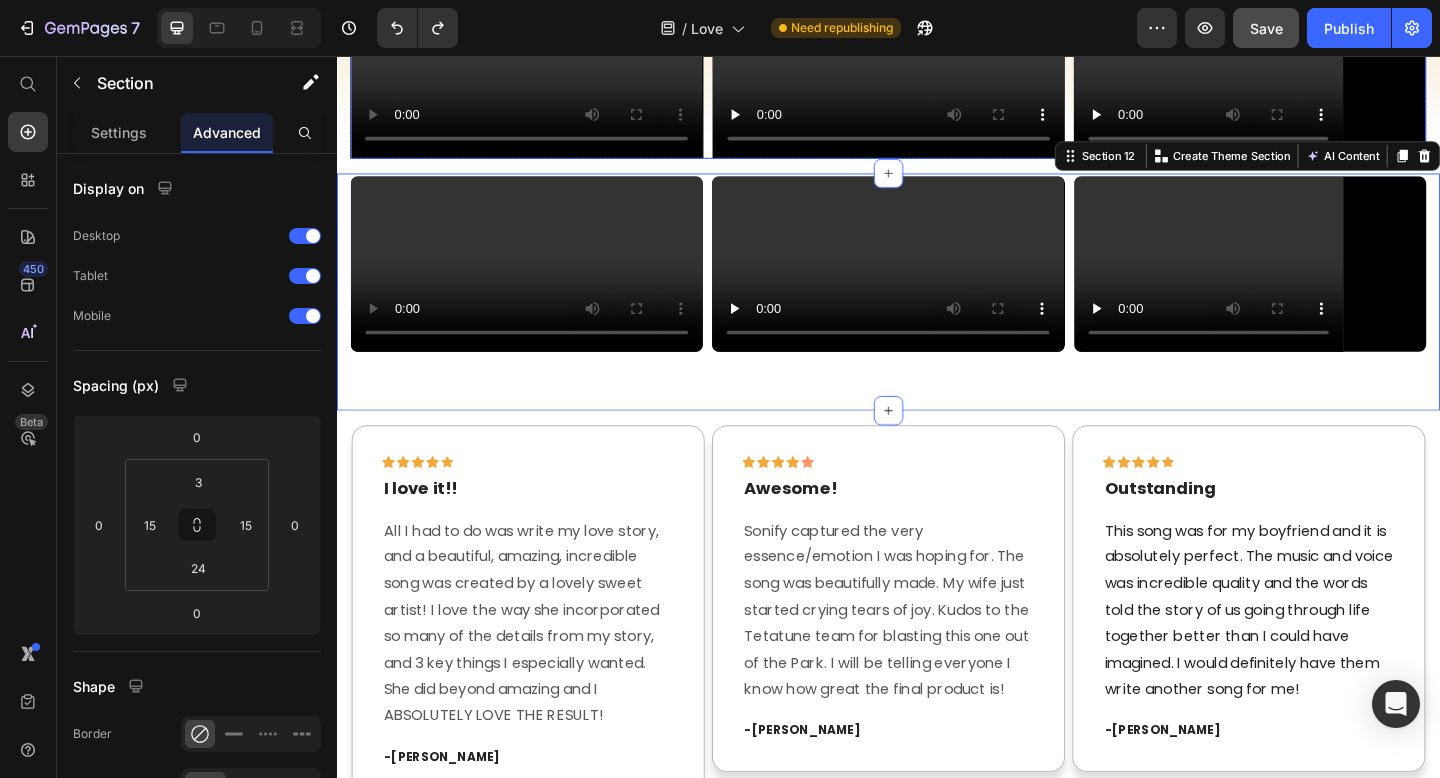 scroll, scrollTop: 2335, scrollLeft: 0, axis: vertical 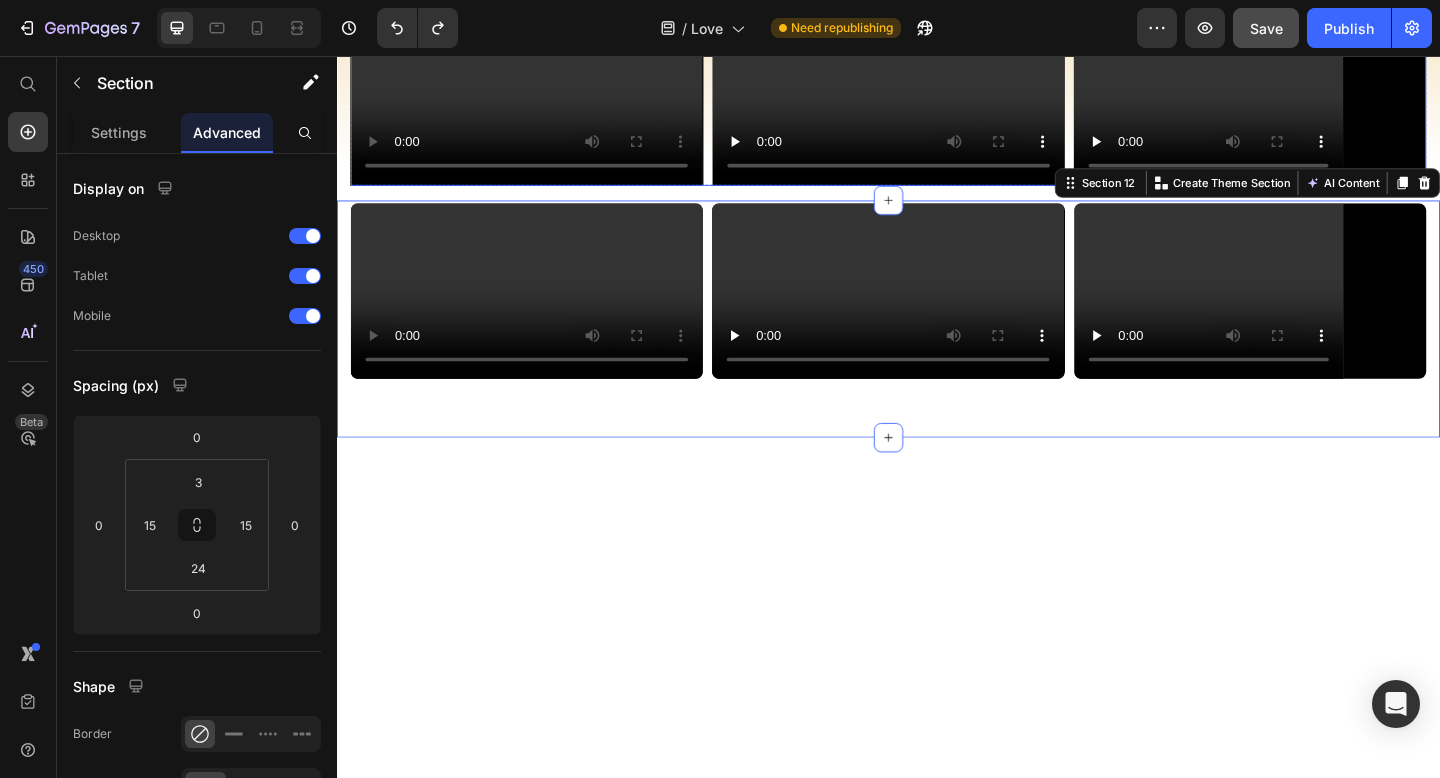 click on "Video" at bounding box center [543, 90] 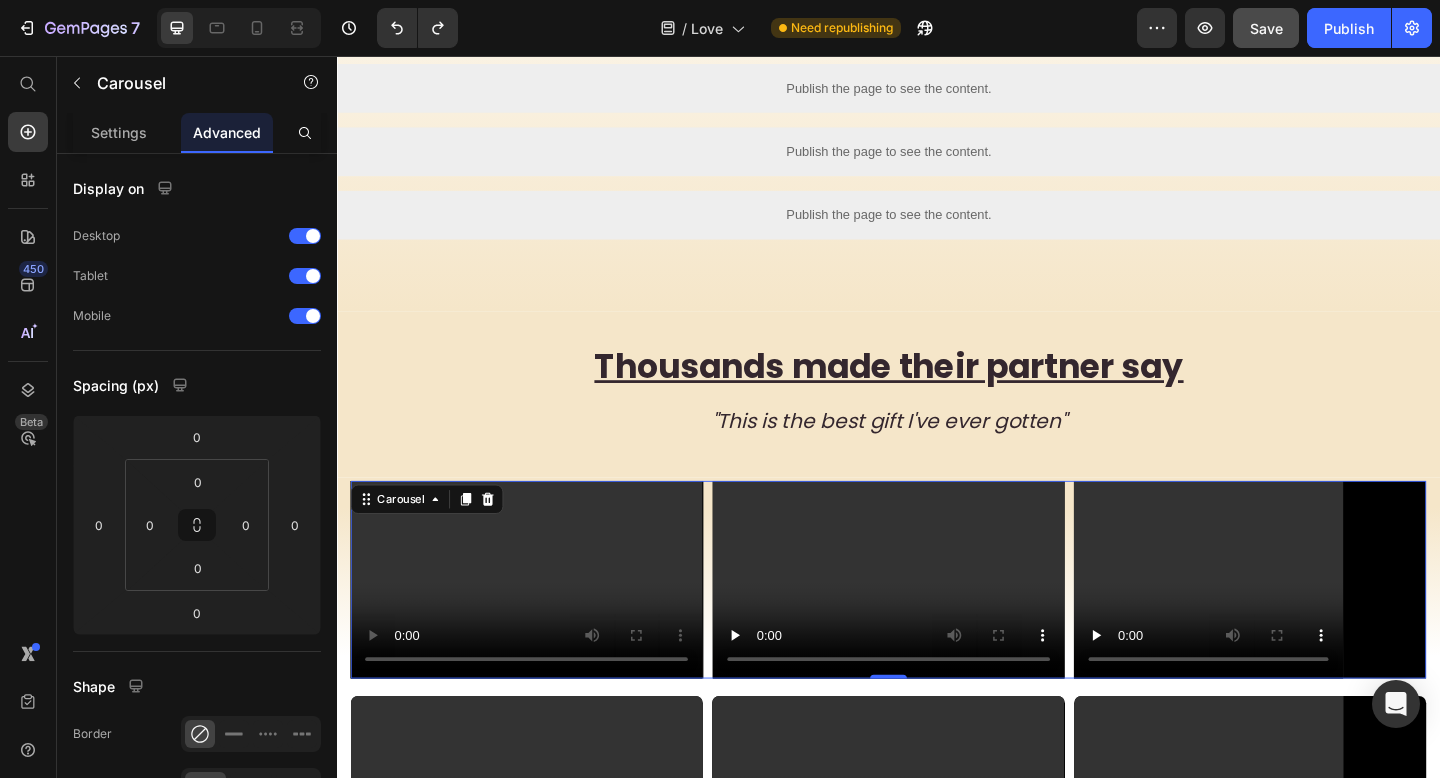 scroll, scrollTop: 2286, scrollLeft: 0, axis: vertical 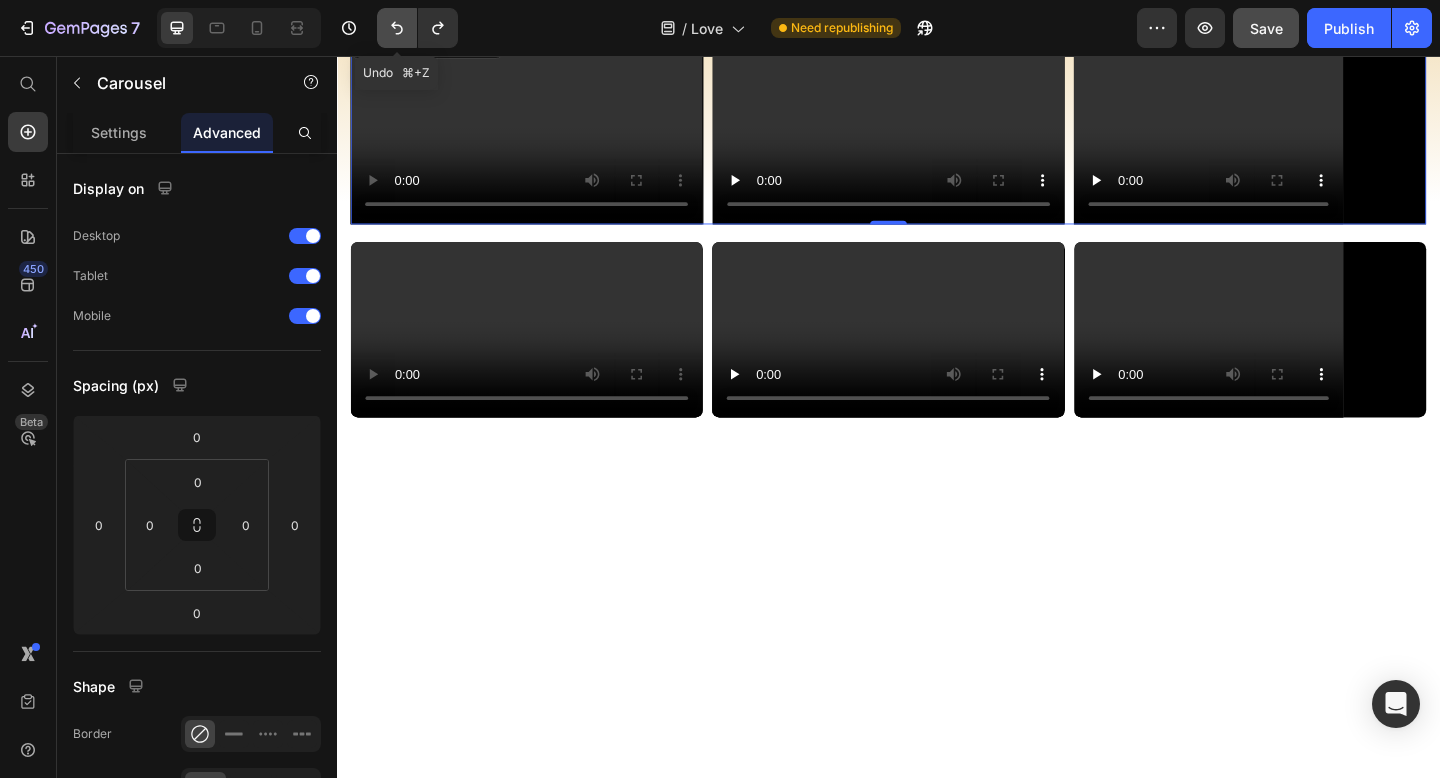 click 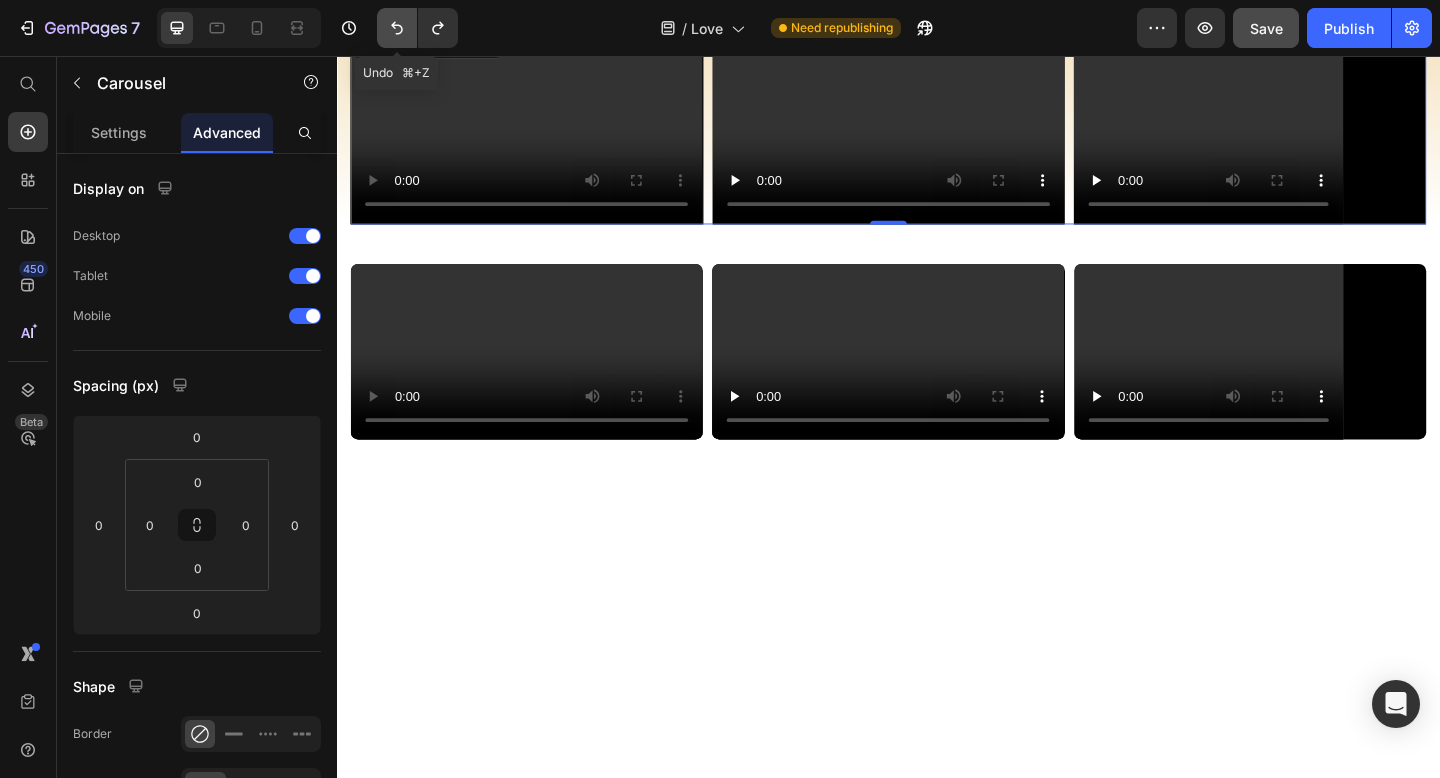click 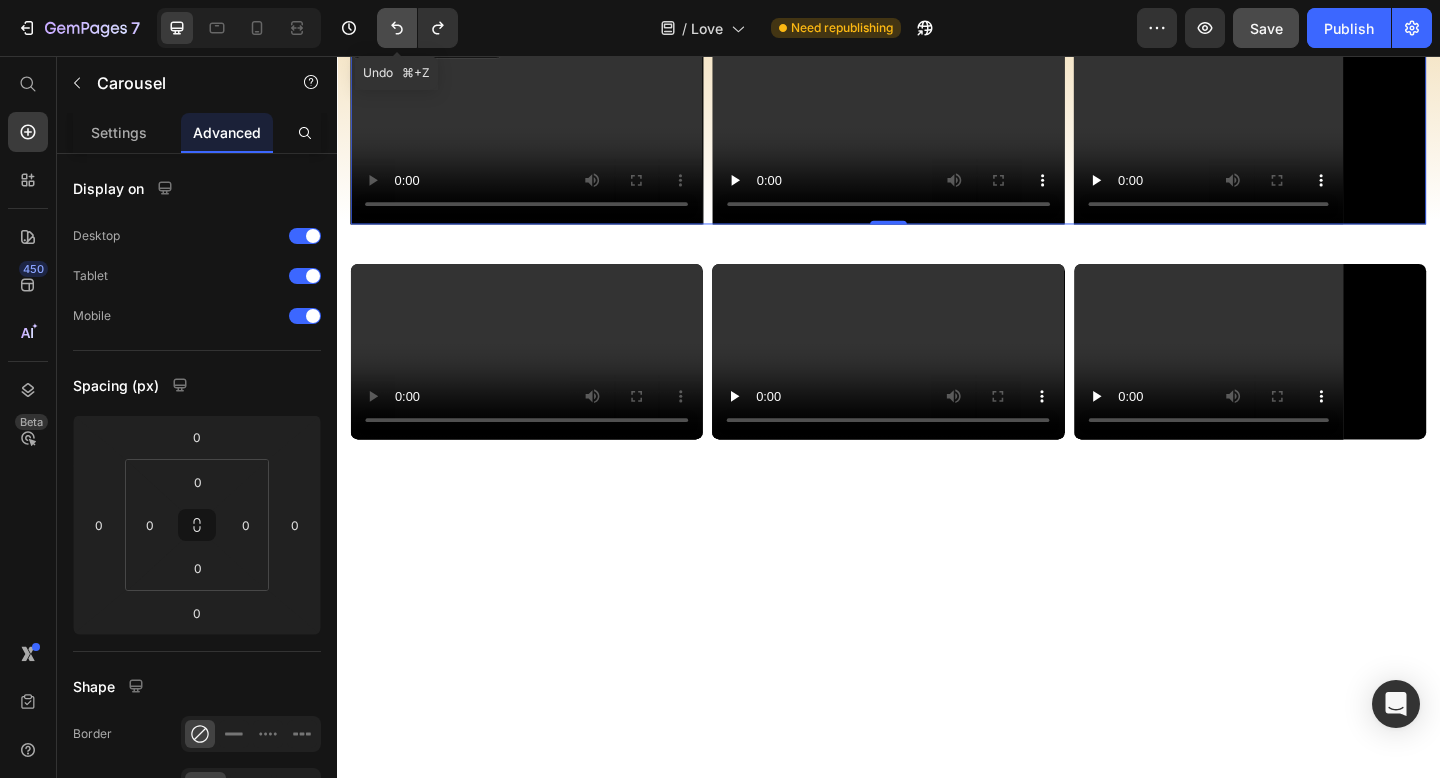 click 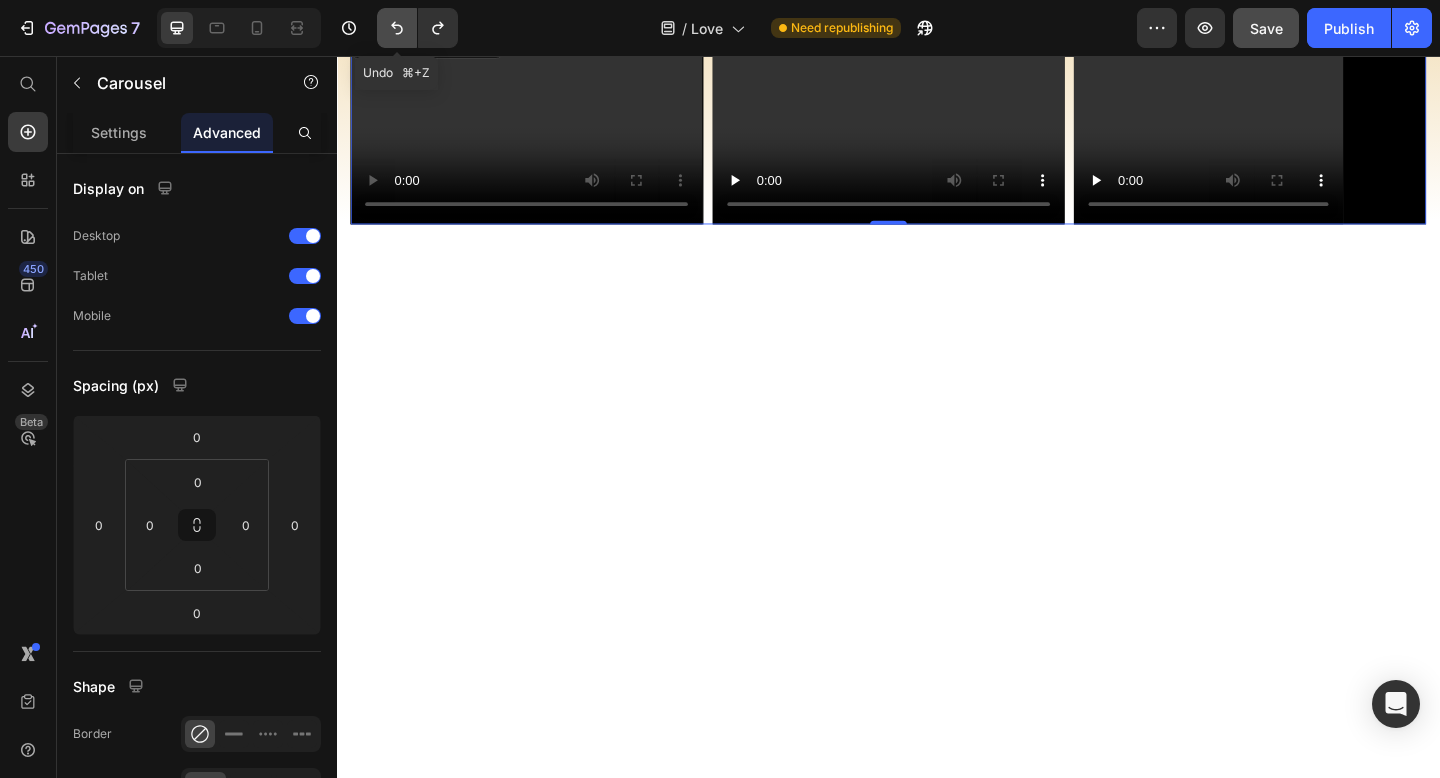 click 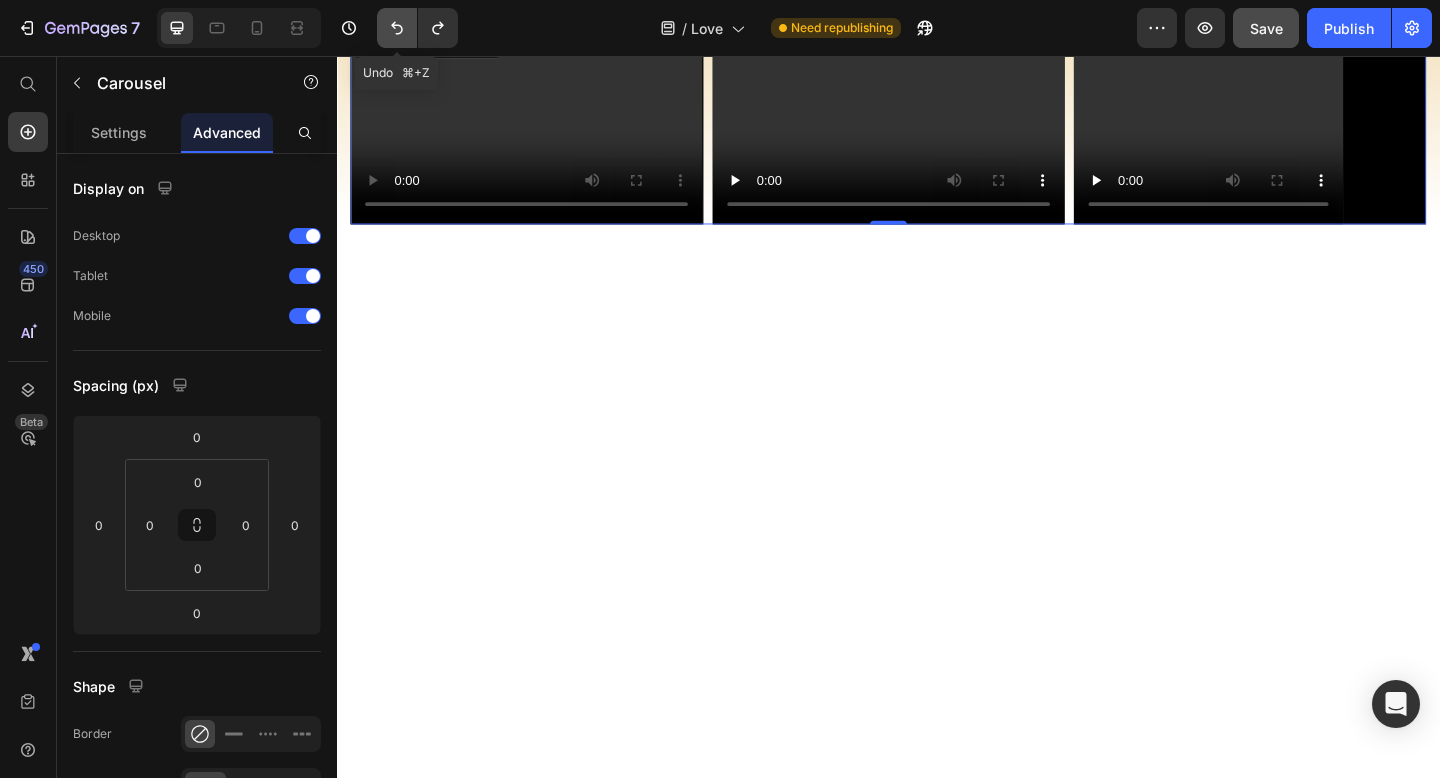 click 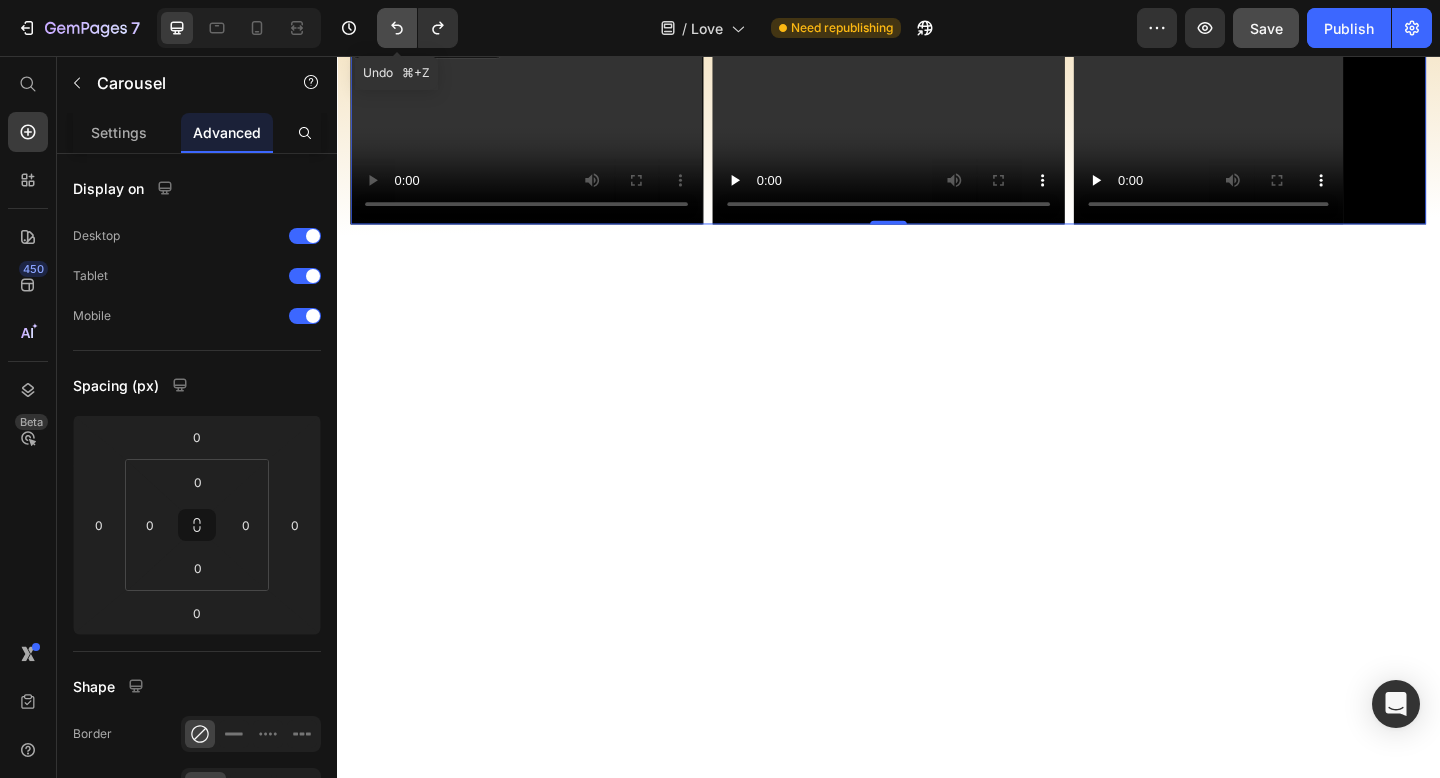 click 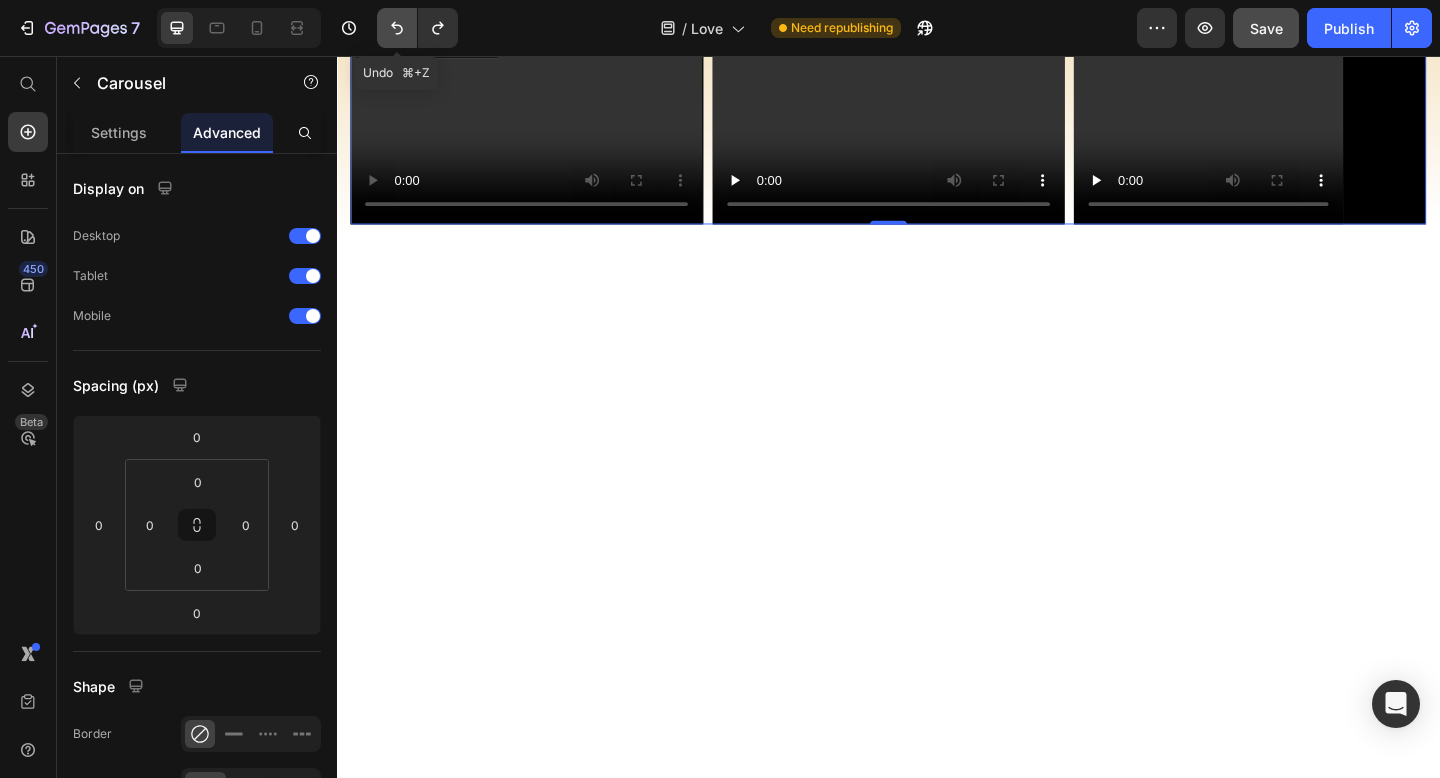 click 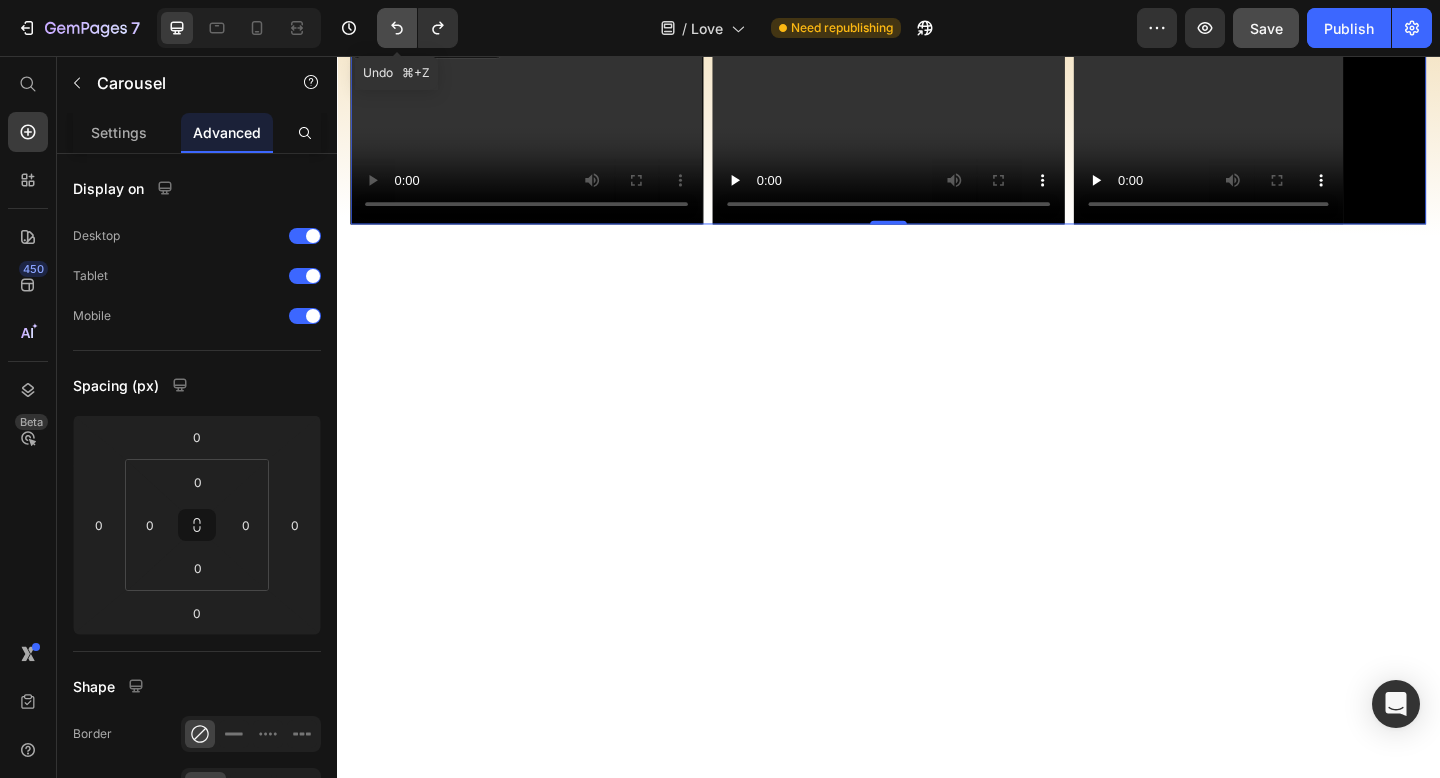 click 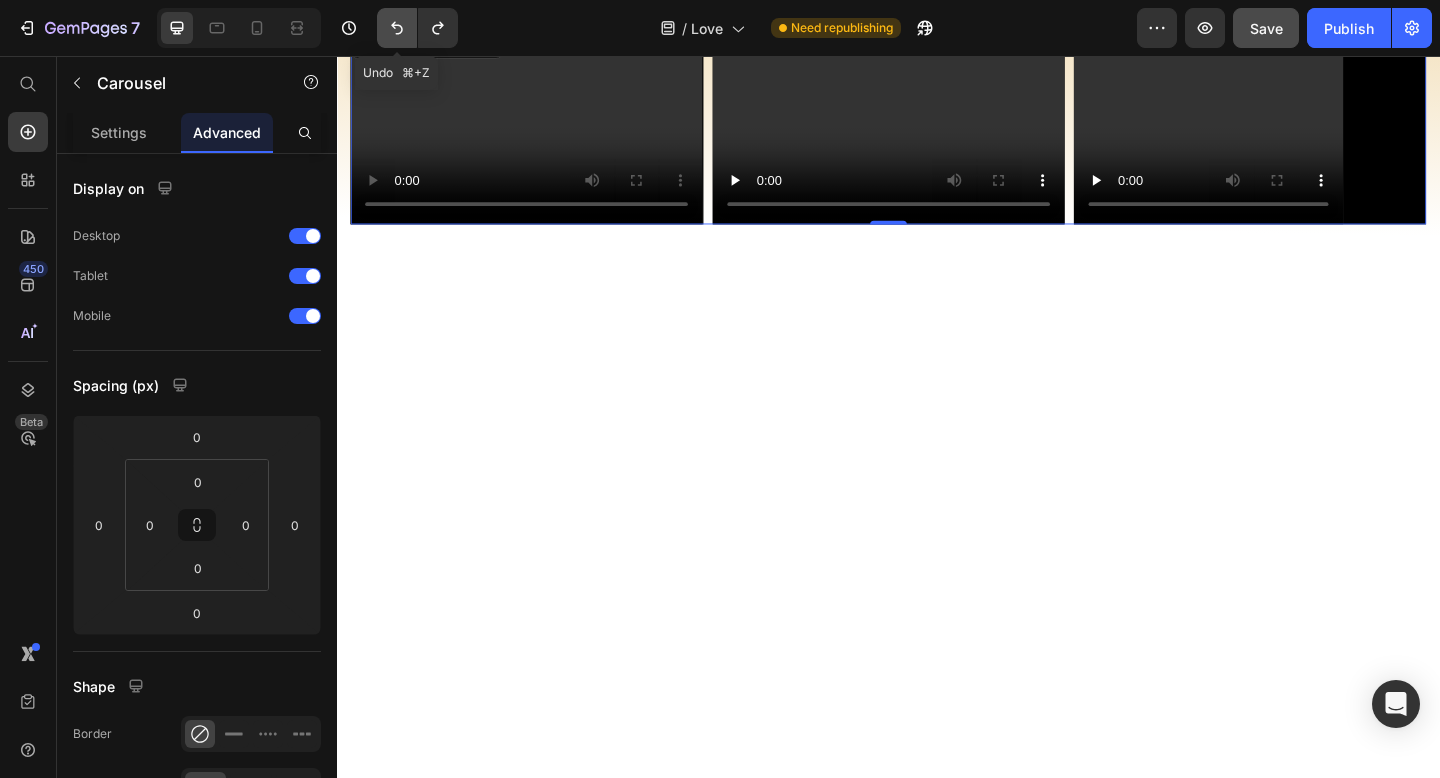 click 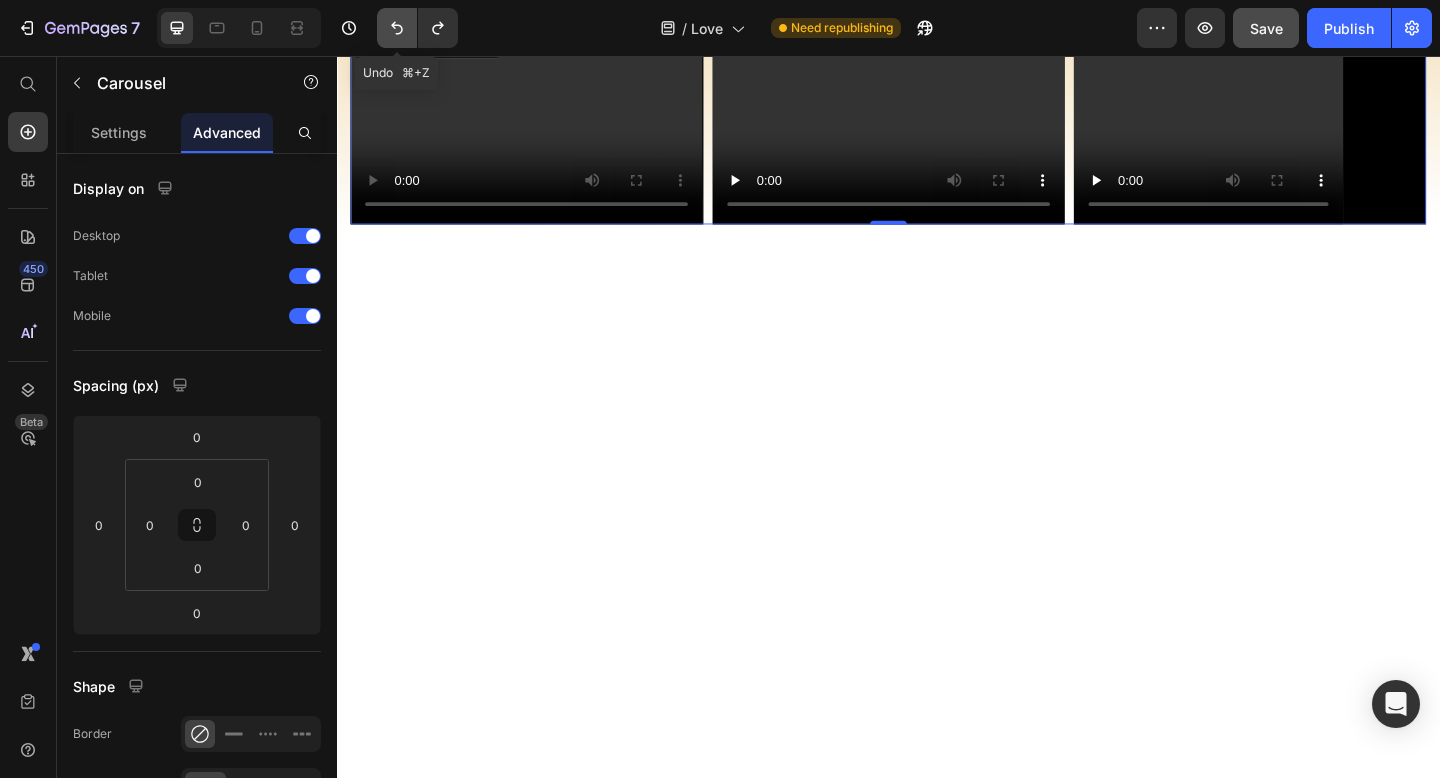 click 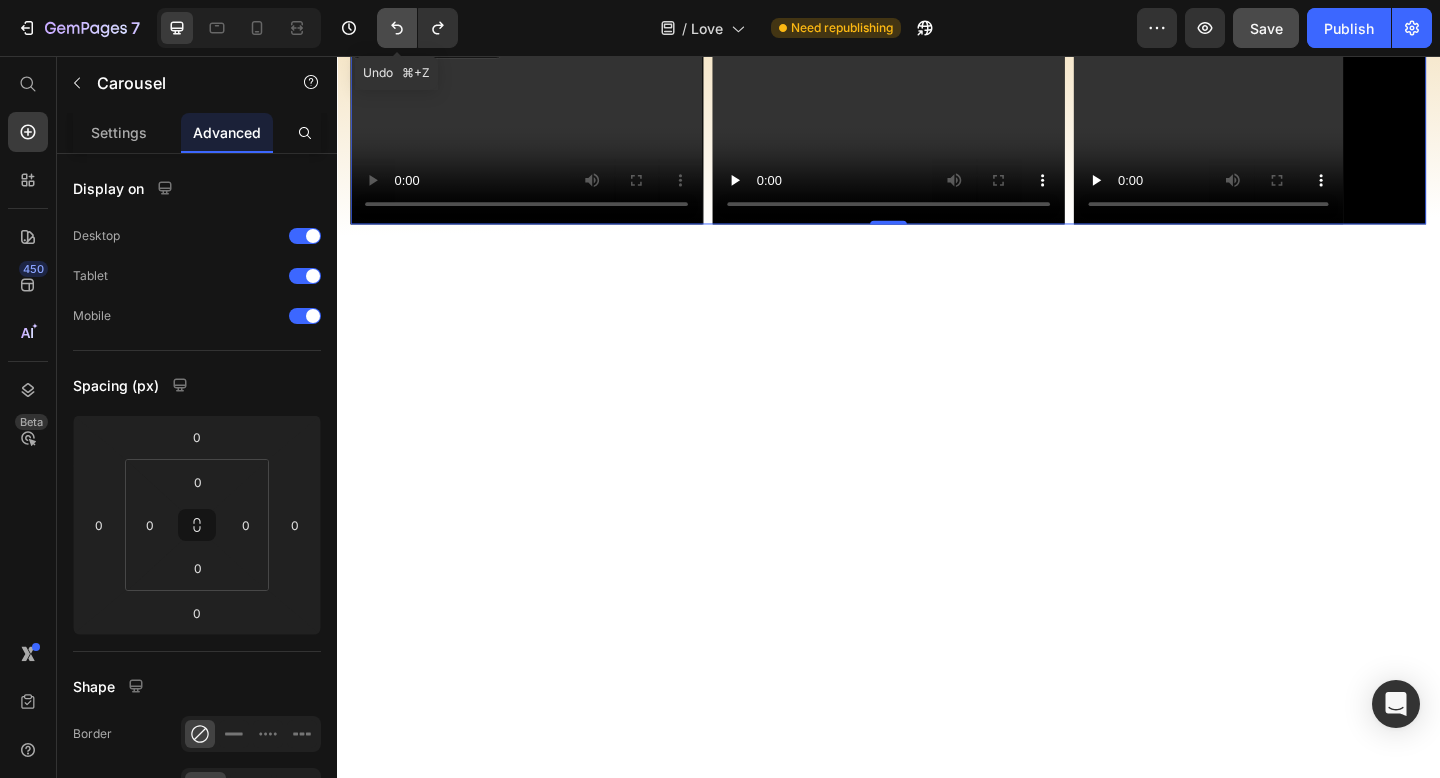 click 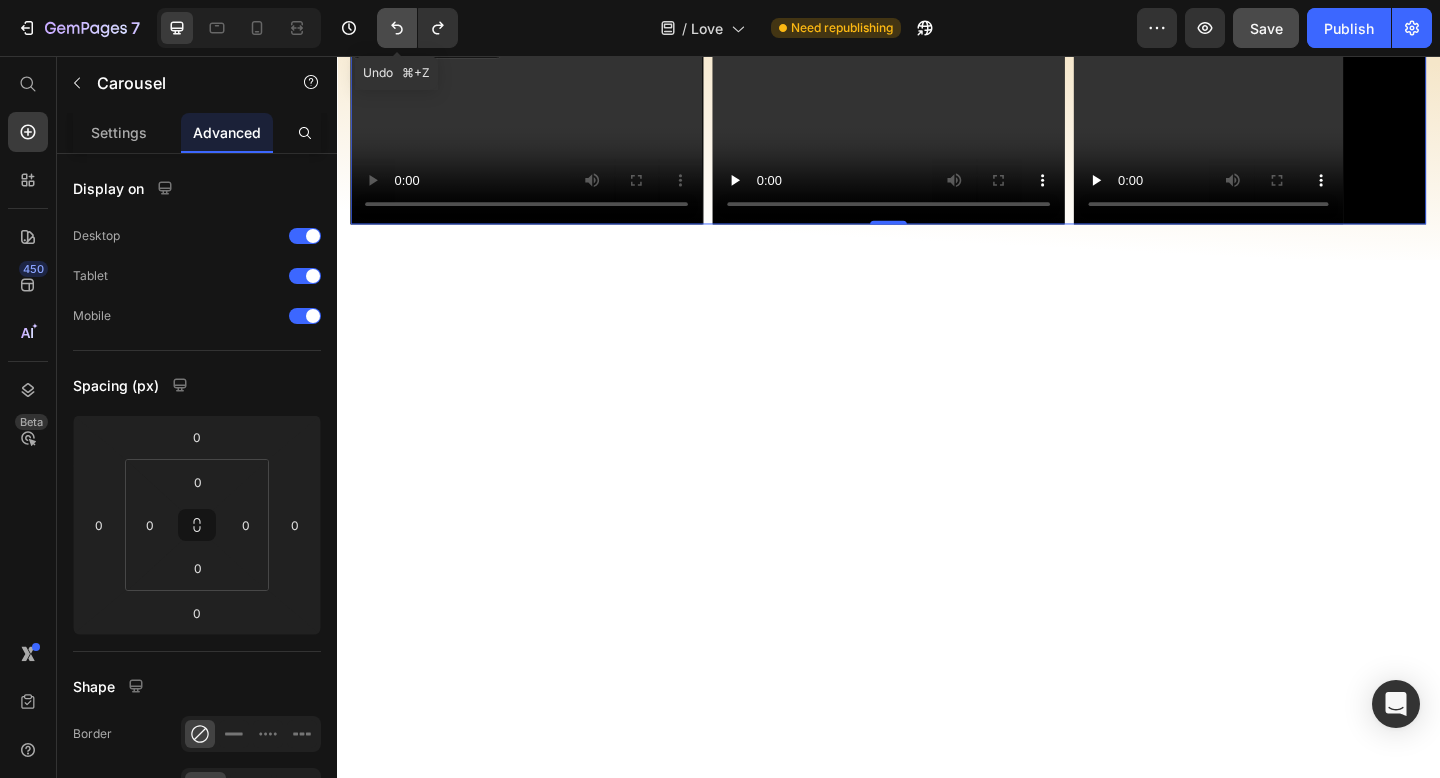 click 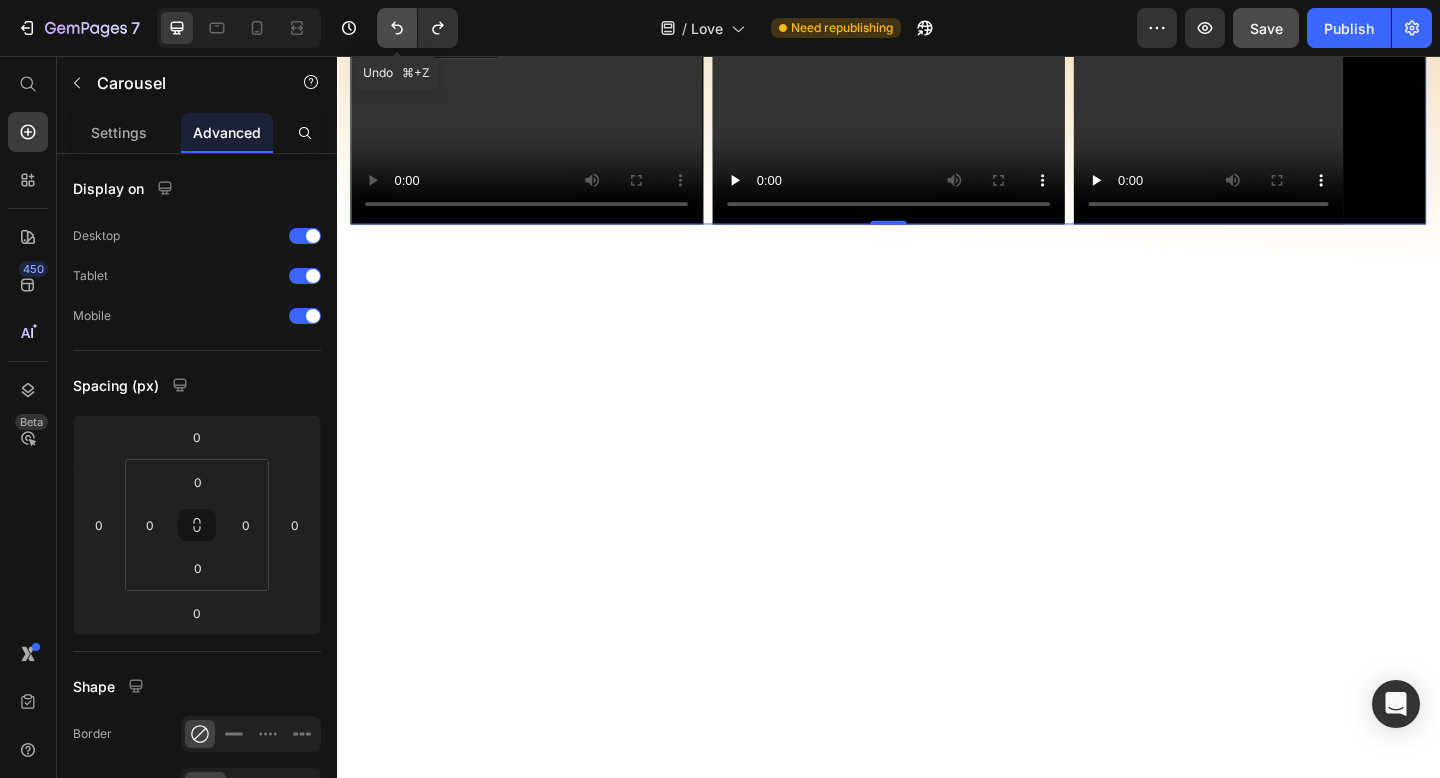 click 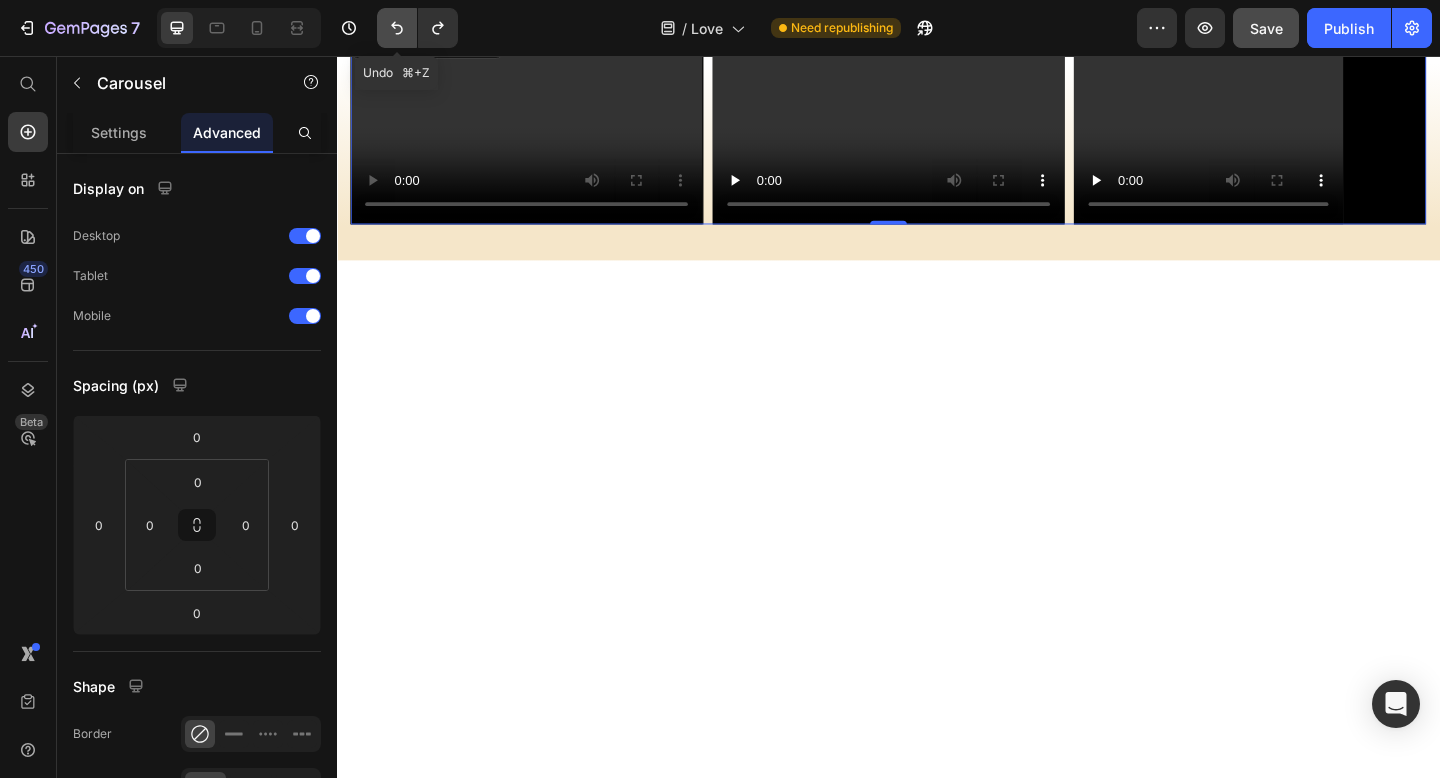 click 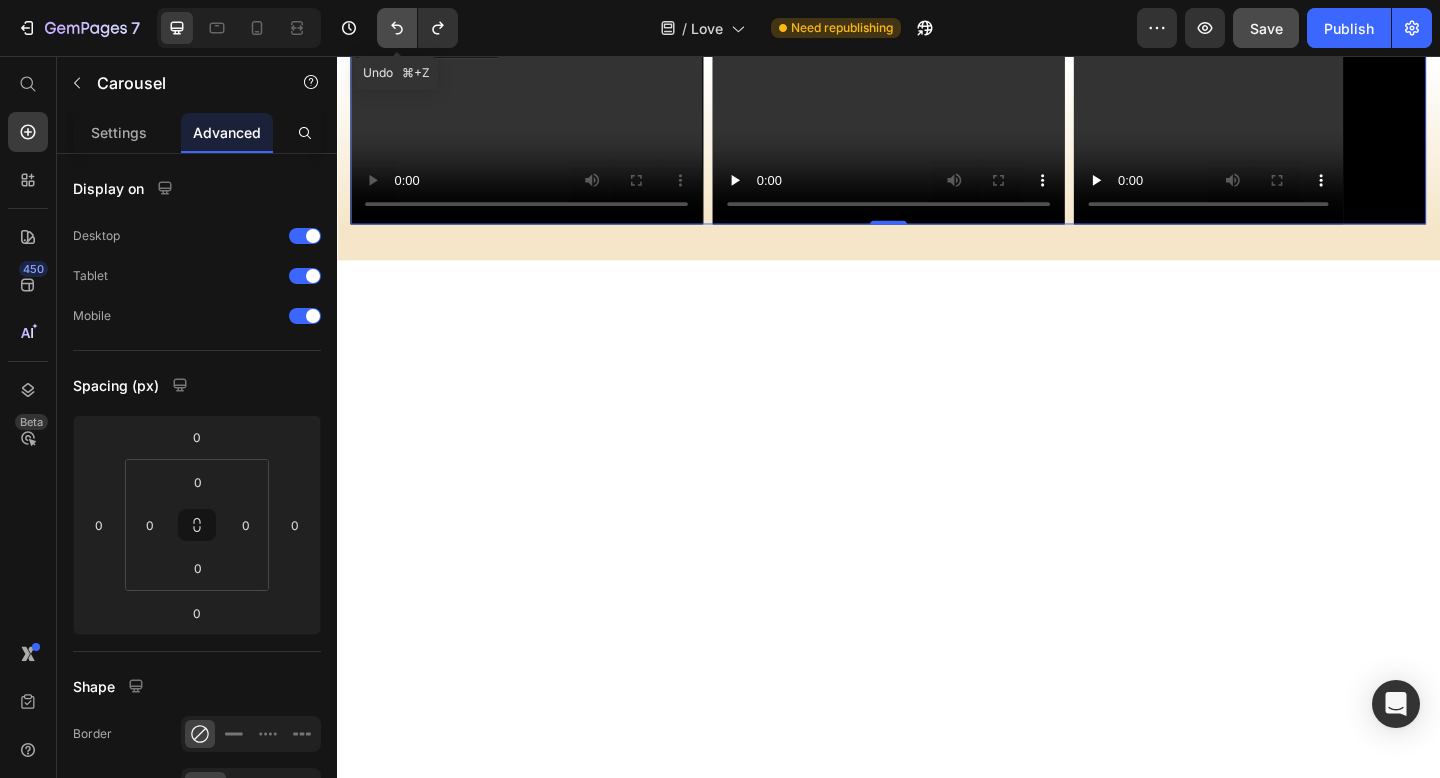 click 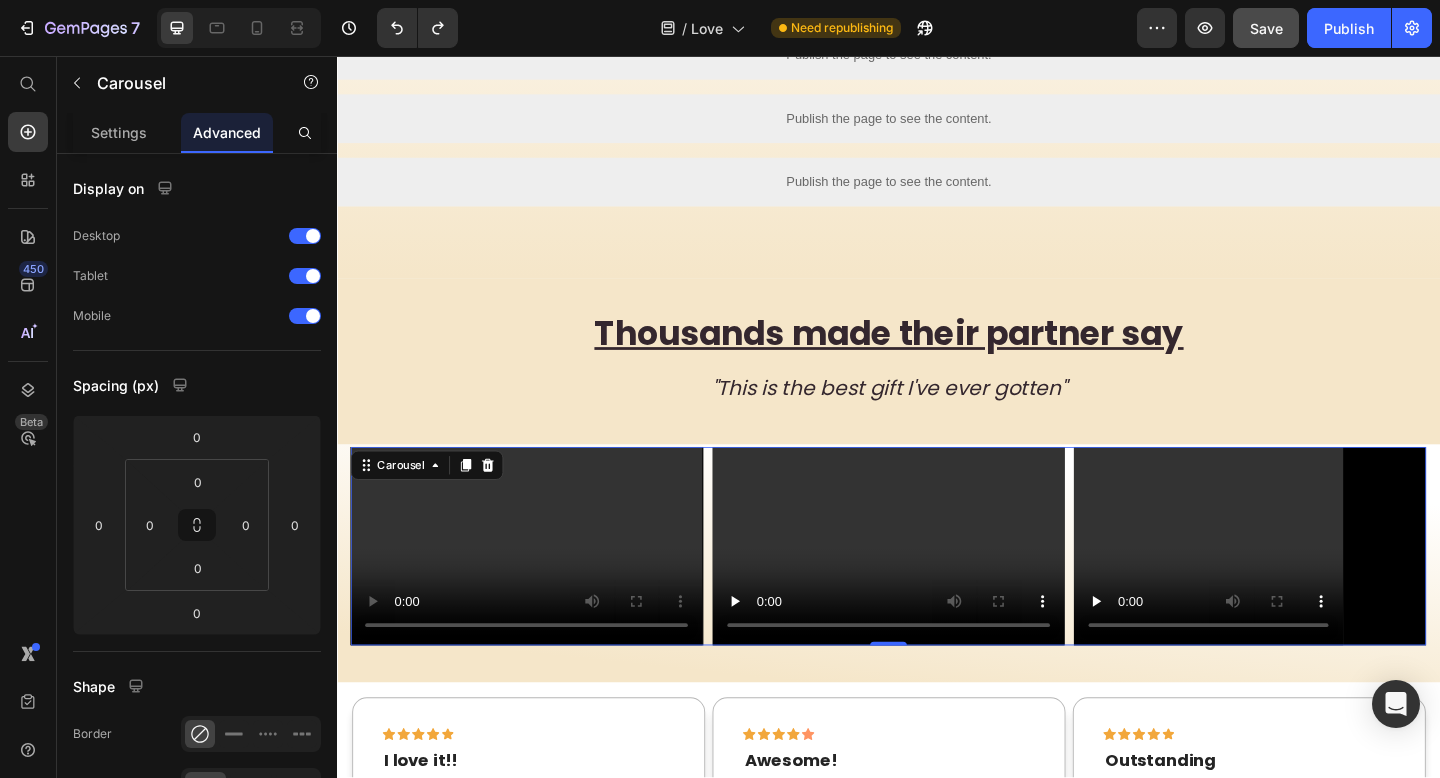 scroll, scrollTop: 1860, scrollLeft: 0, axis: vertical 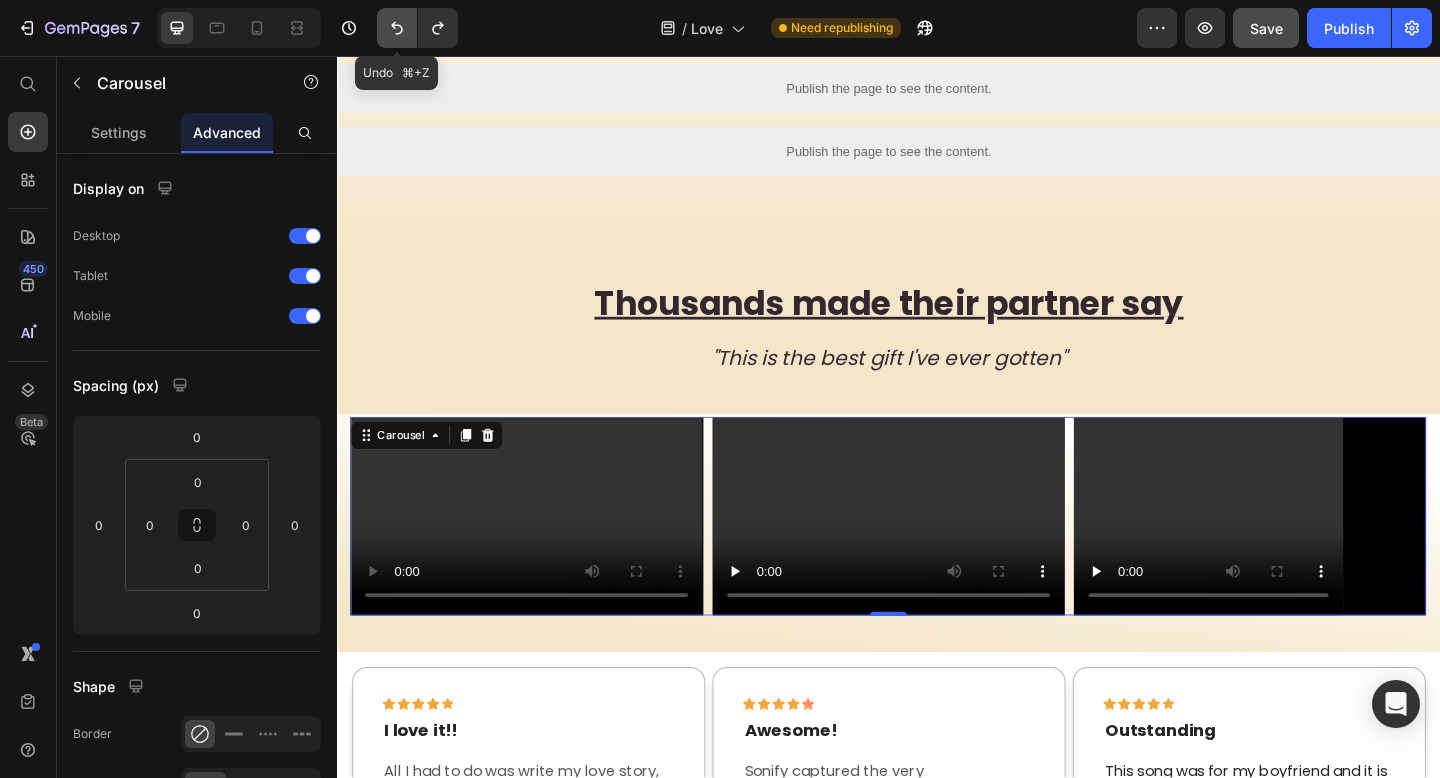 click 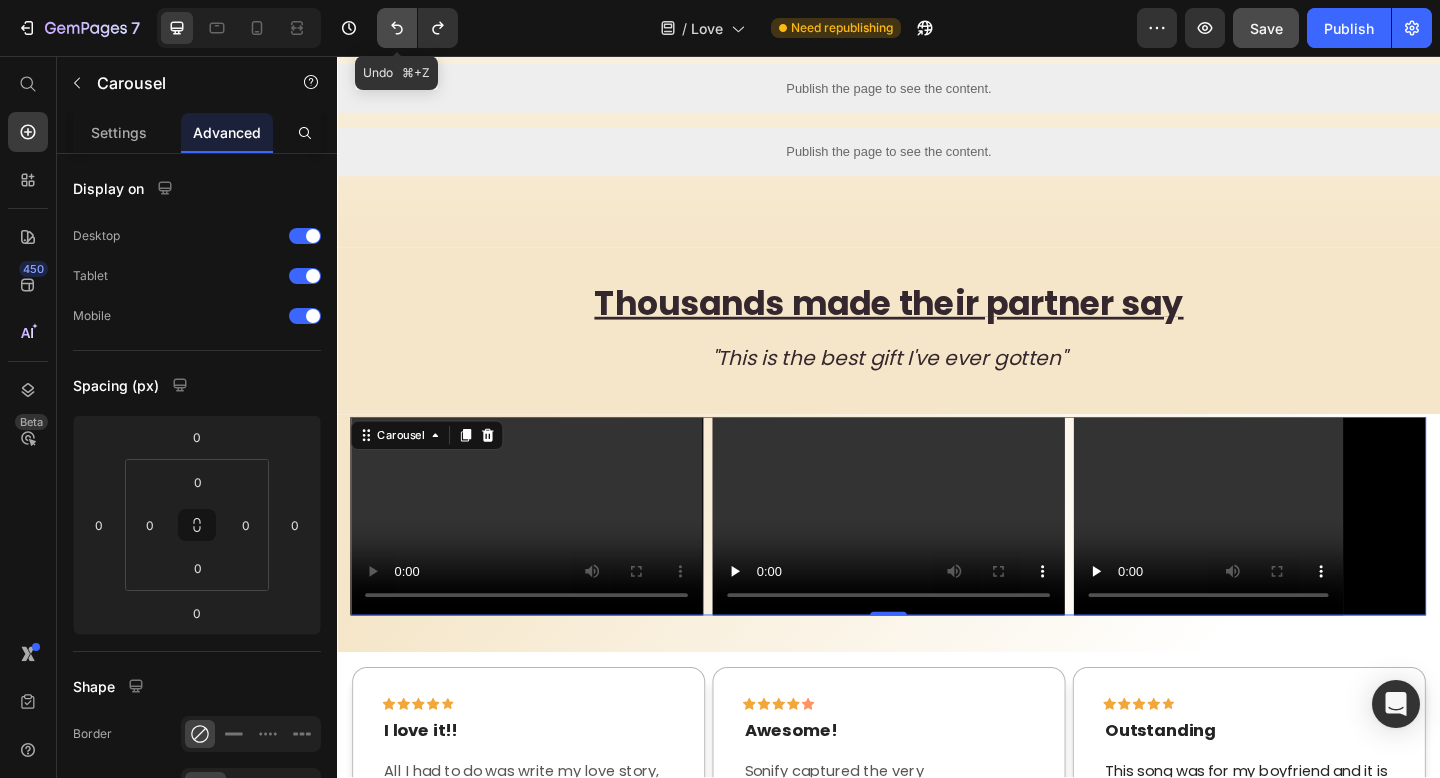click 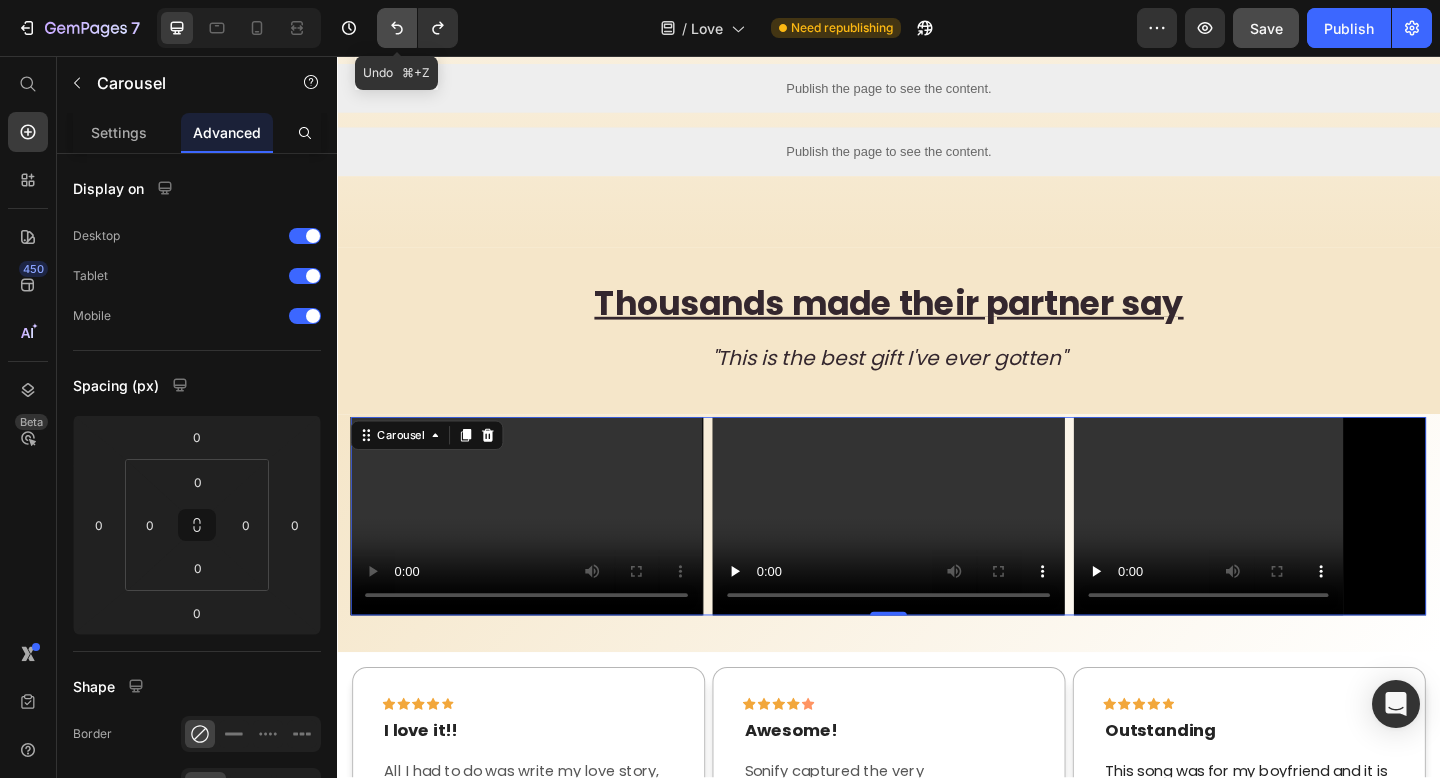 click 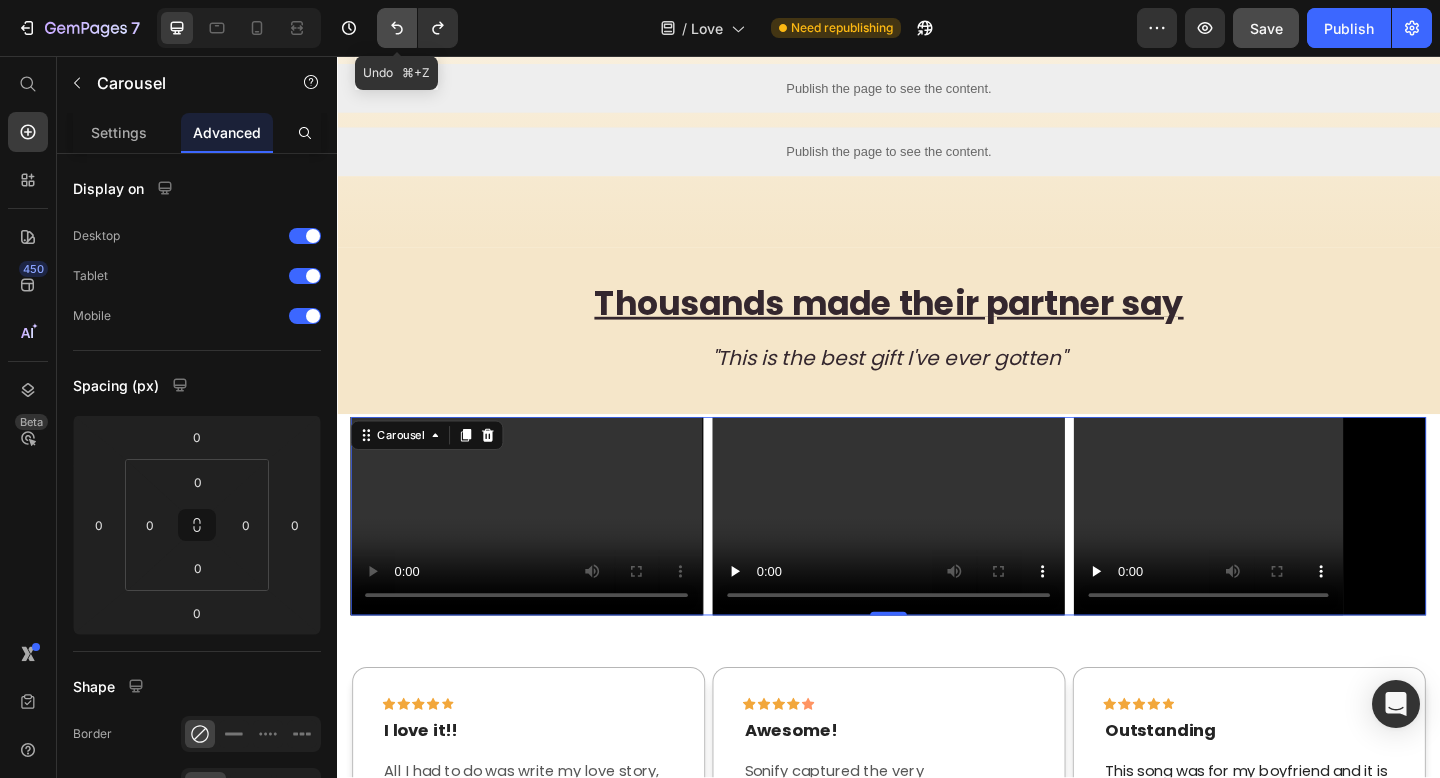 click 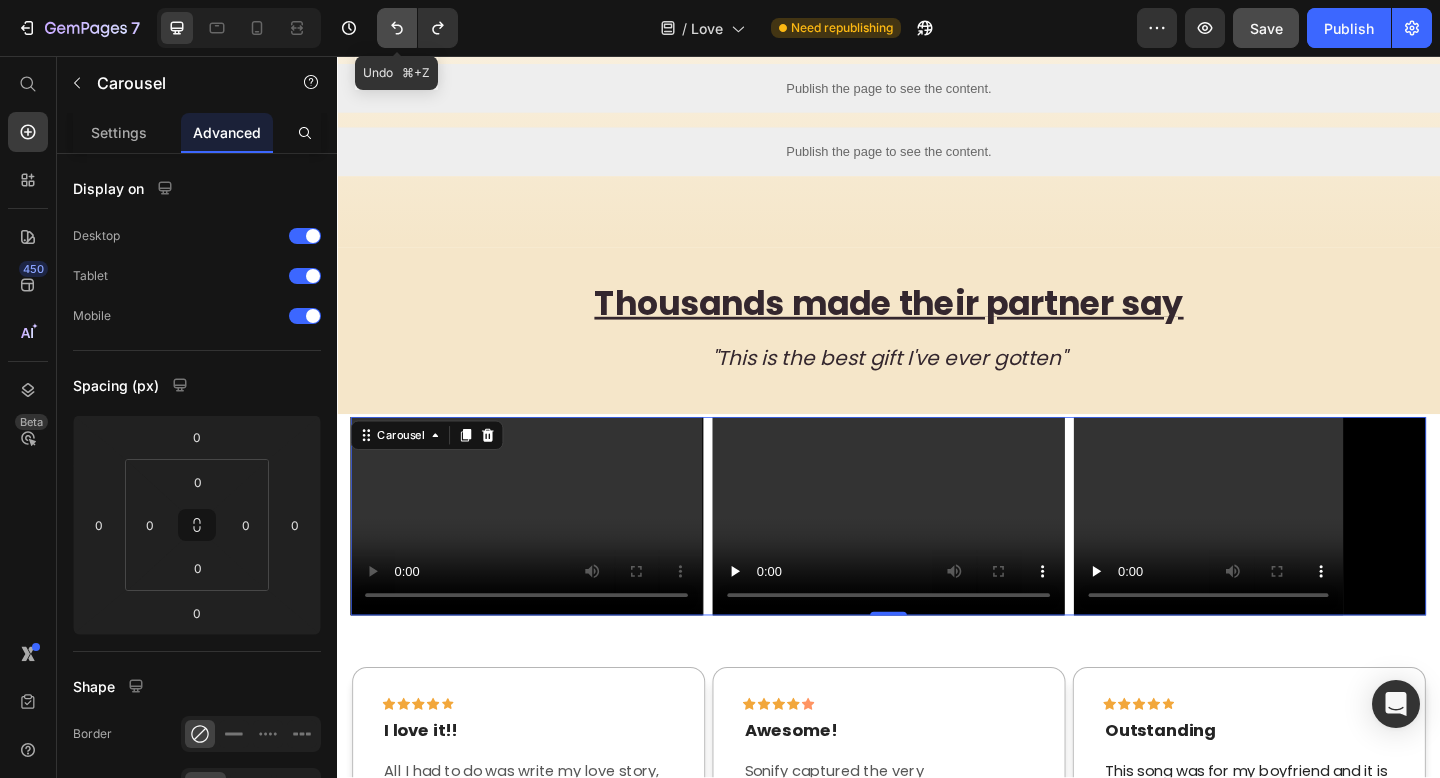 click 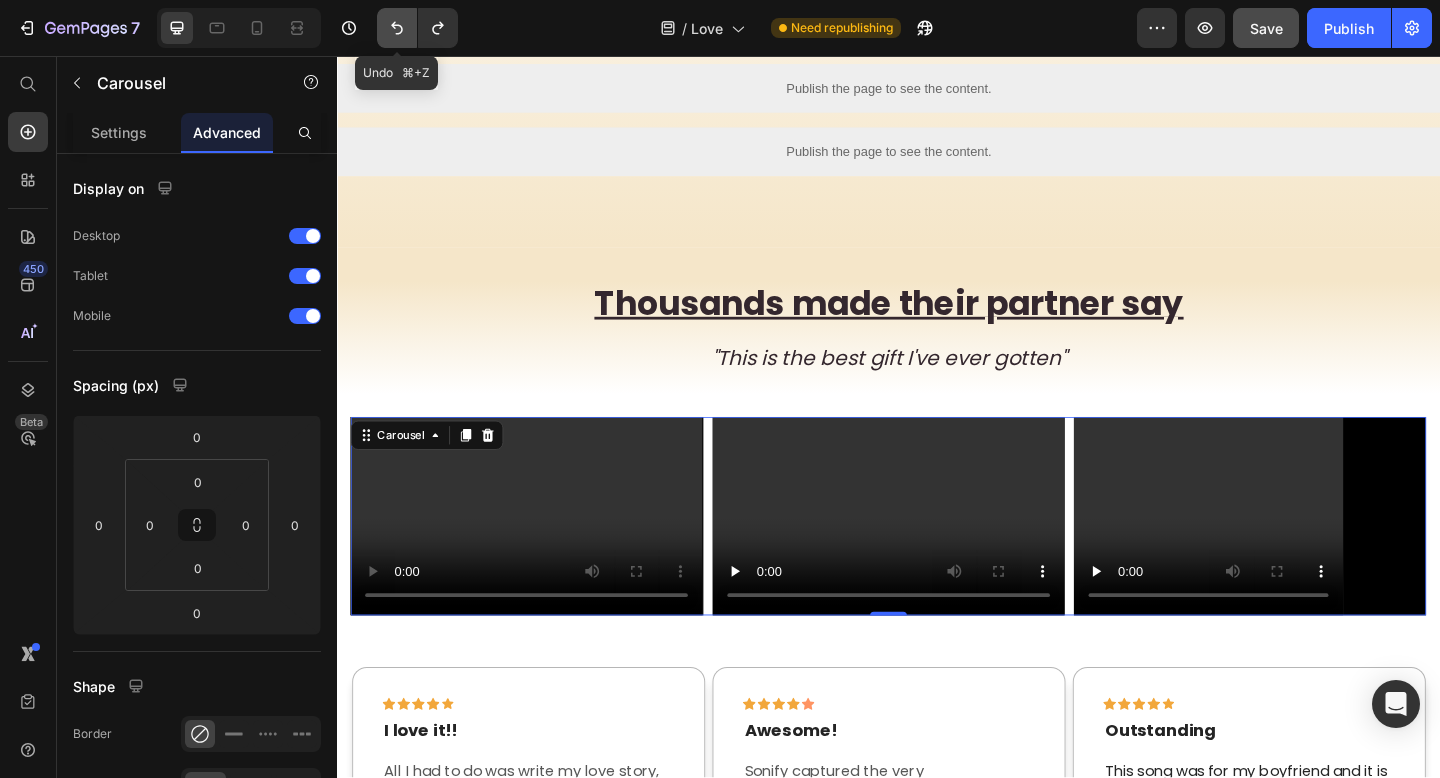 click 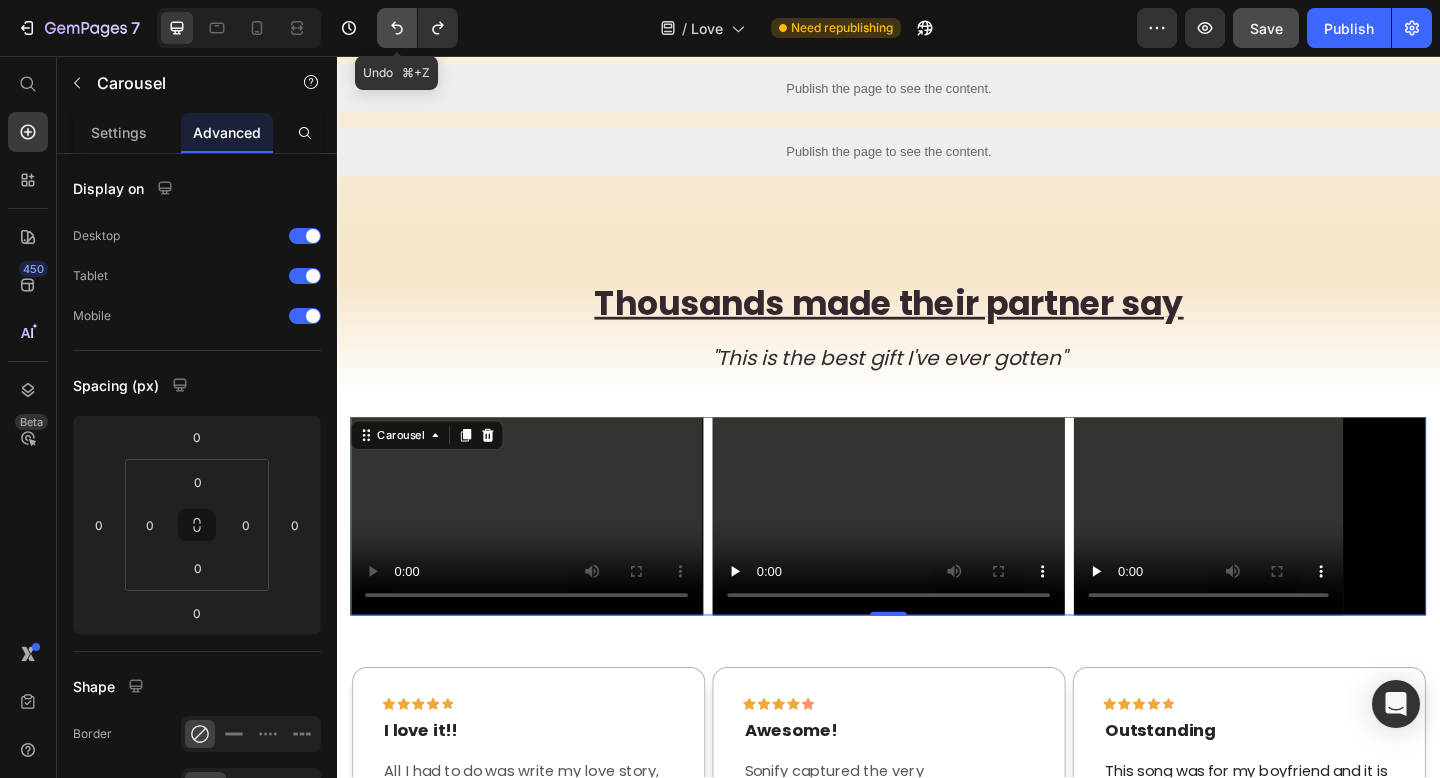 click 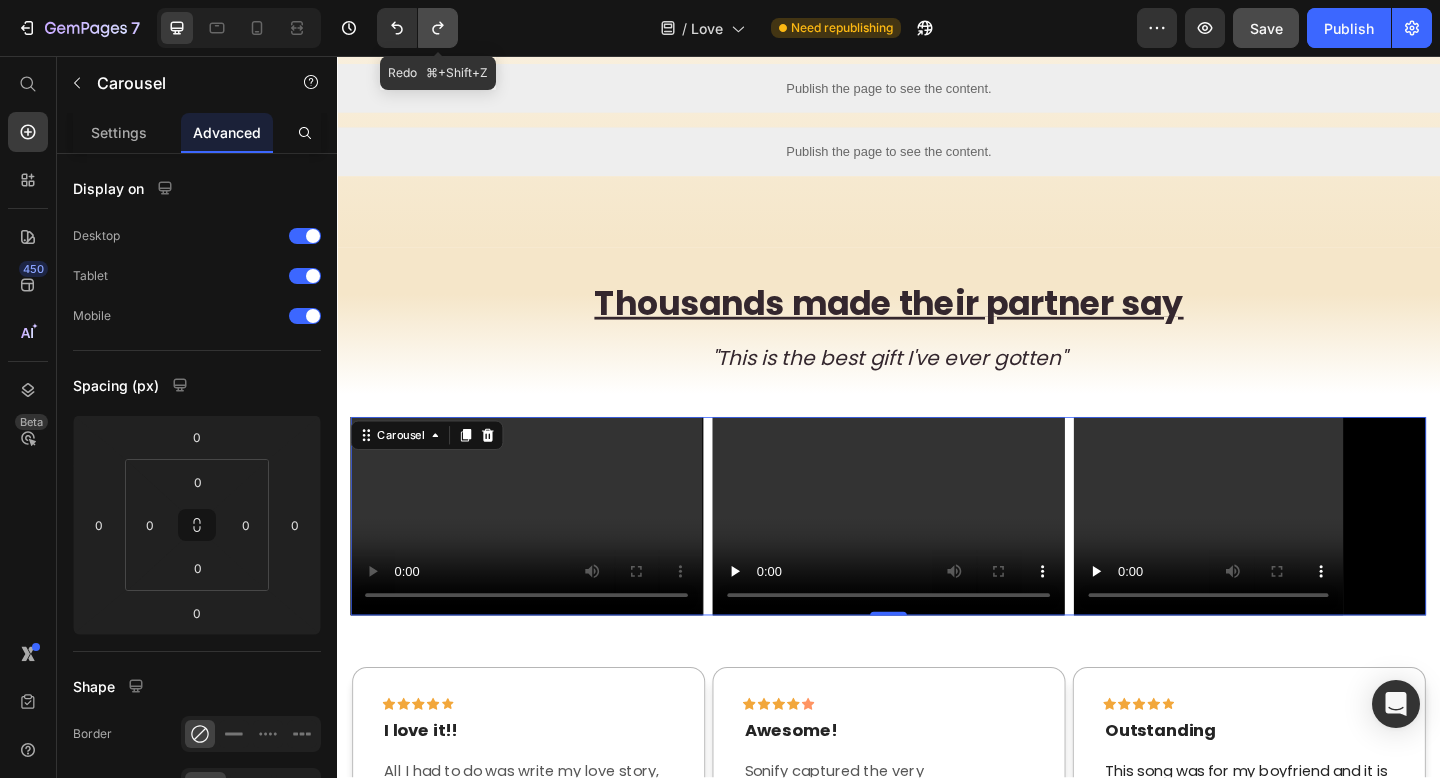 click 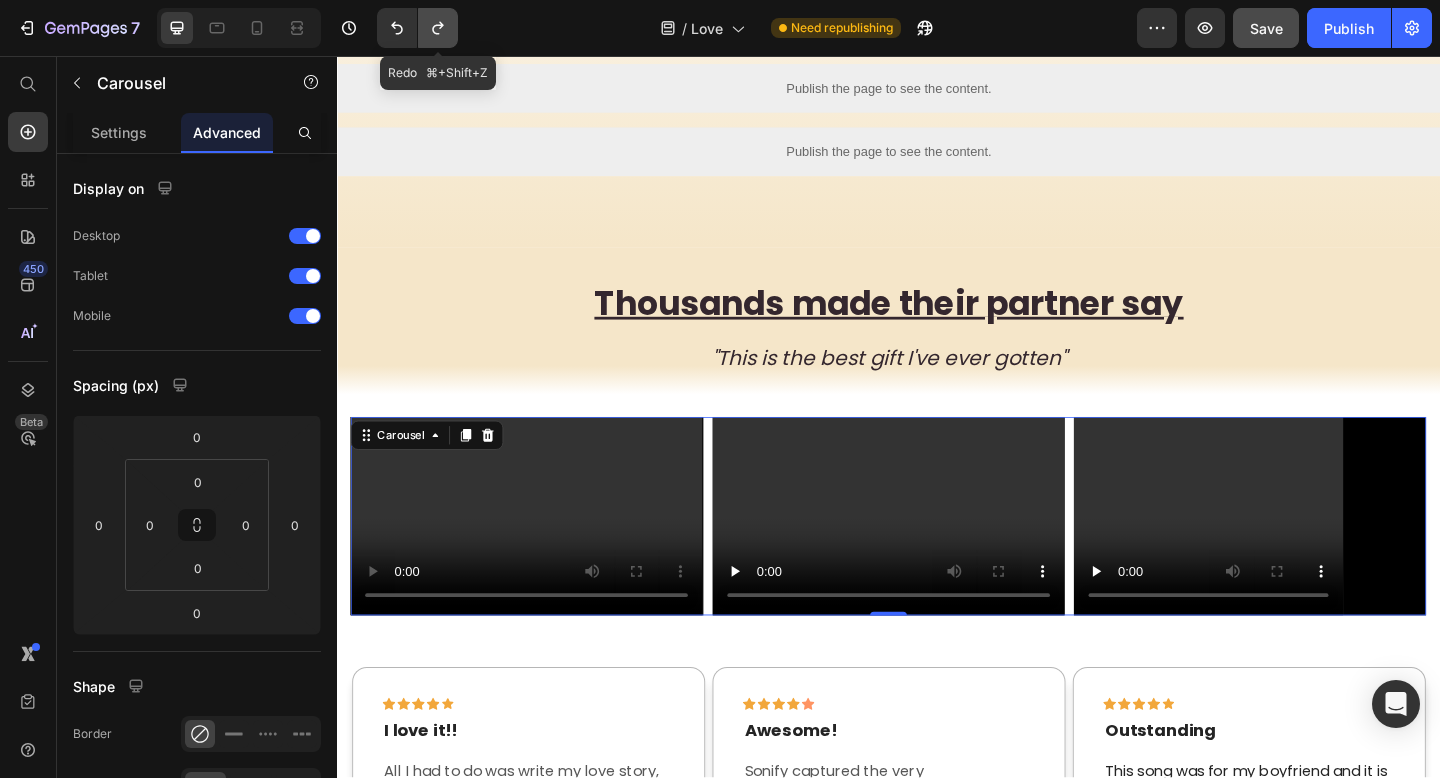 click 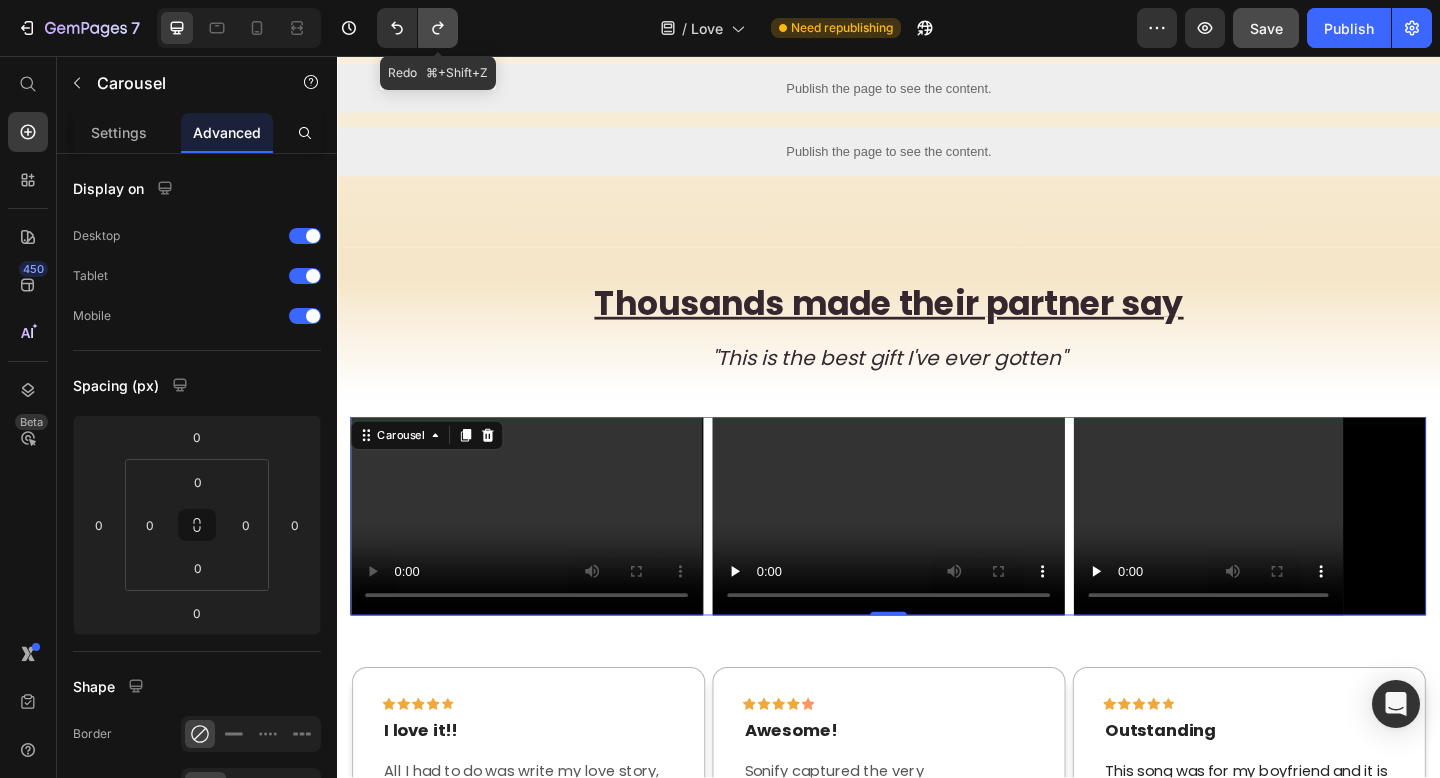 click 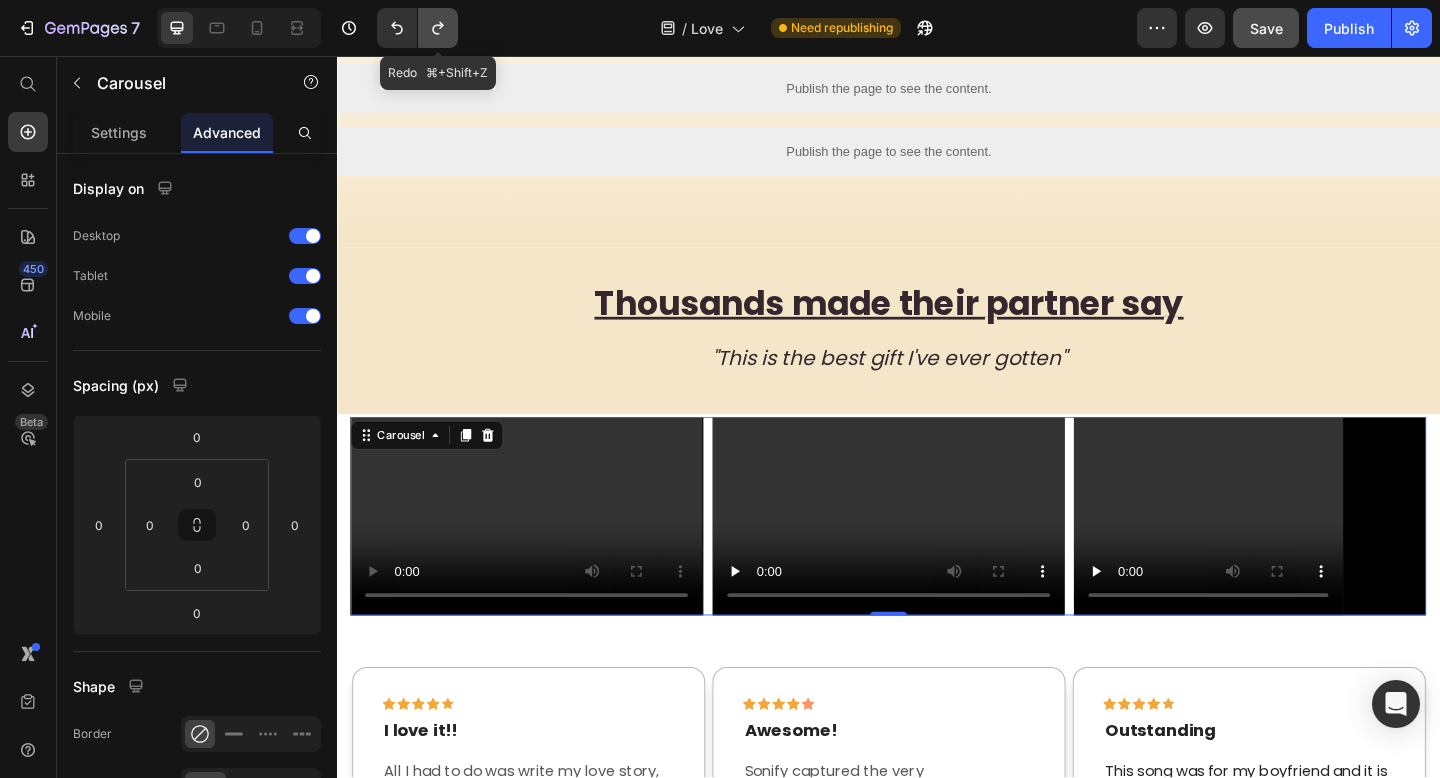 click 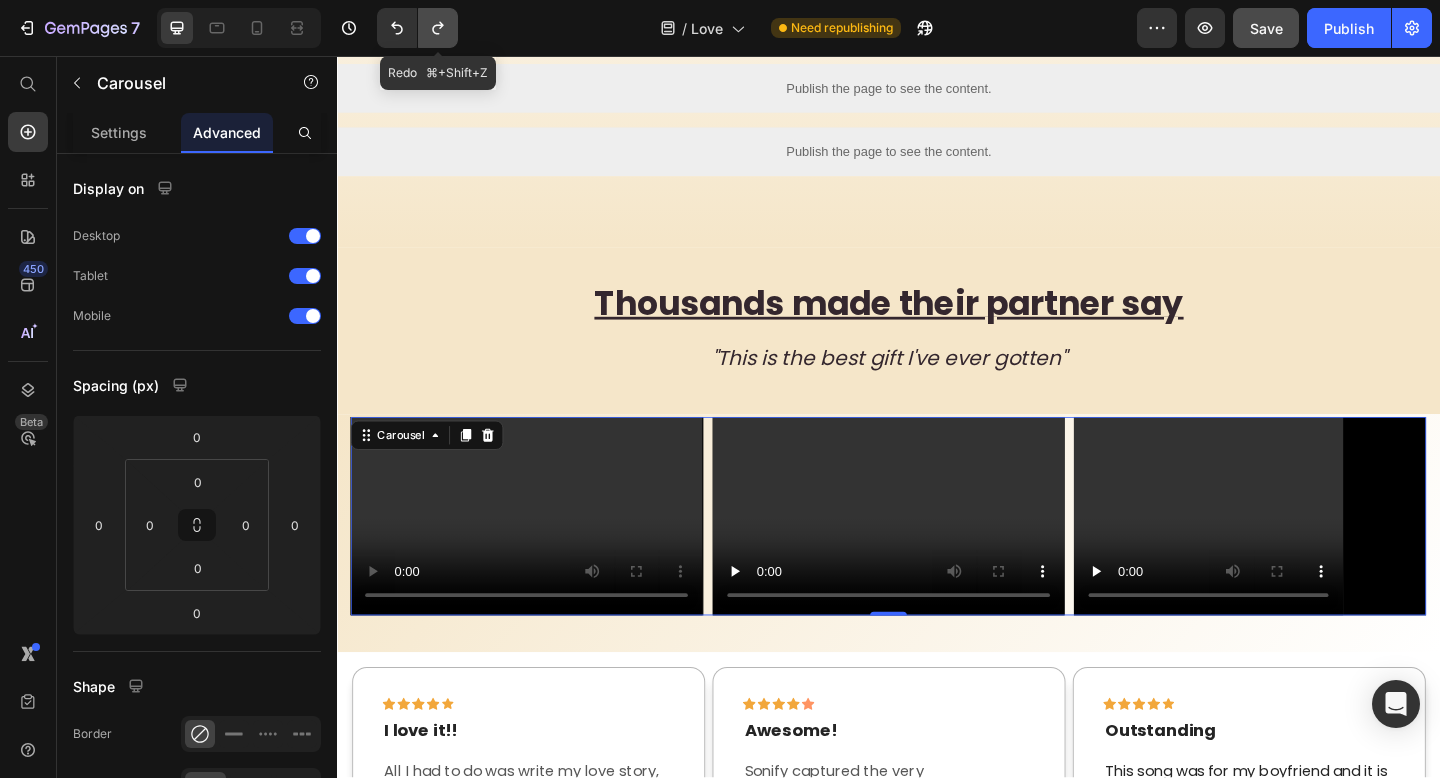 click 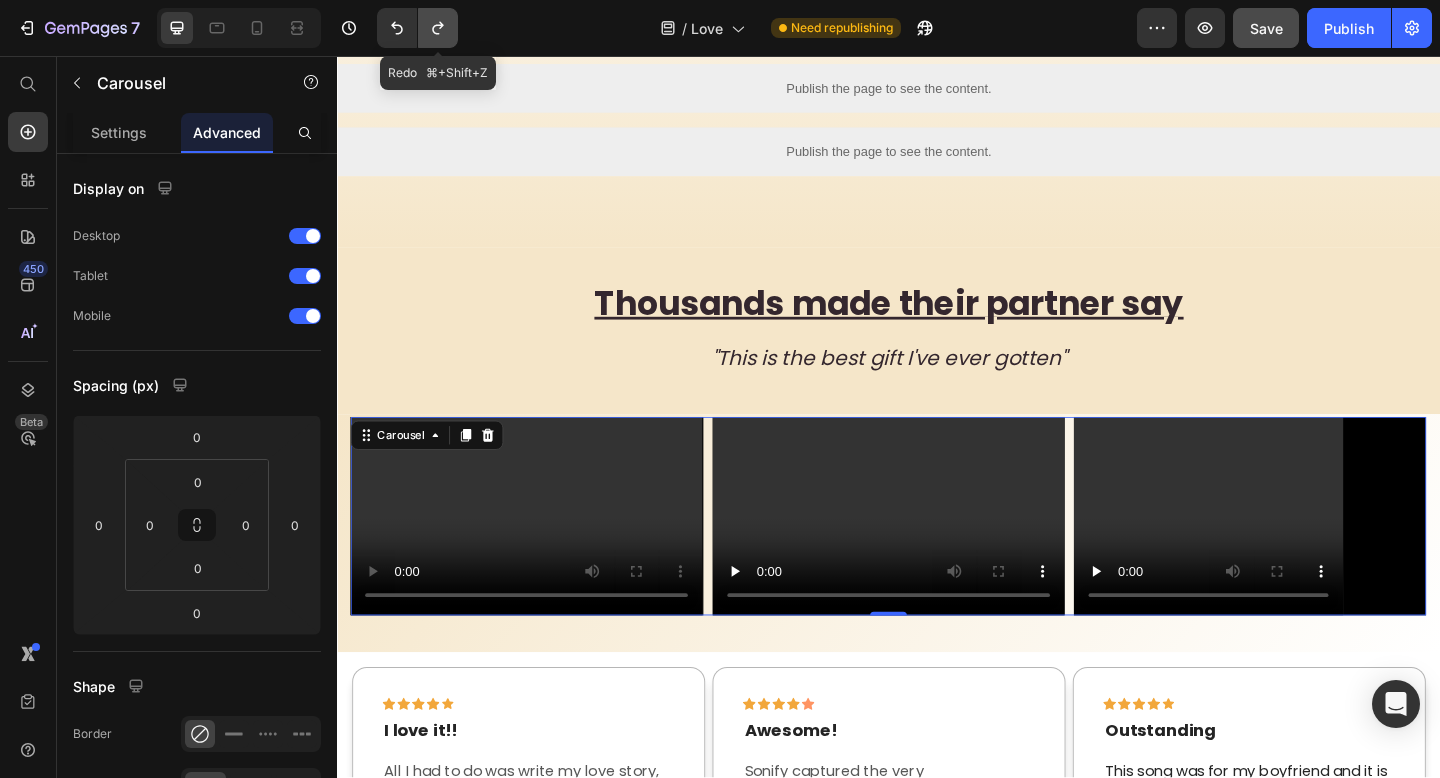 click 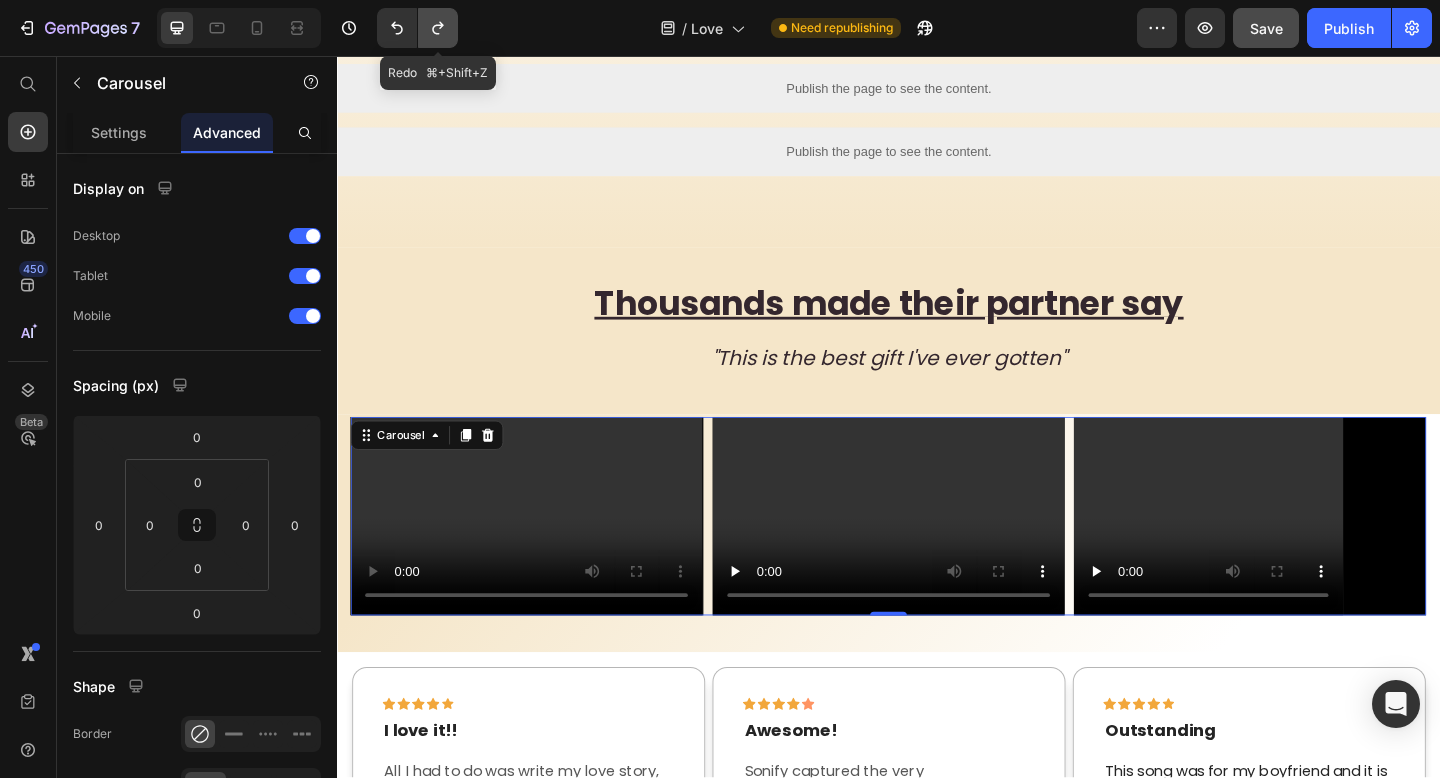 click 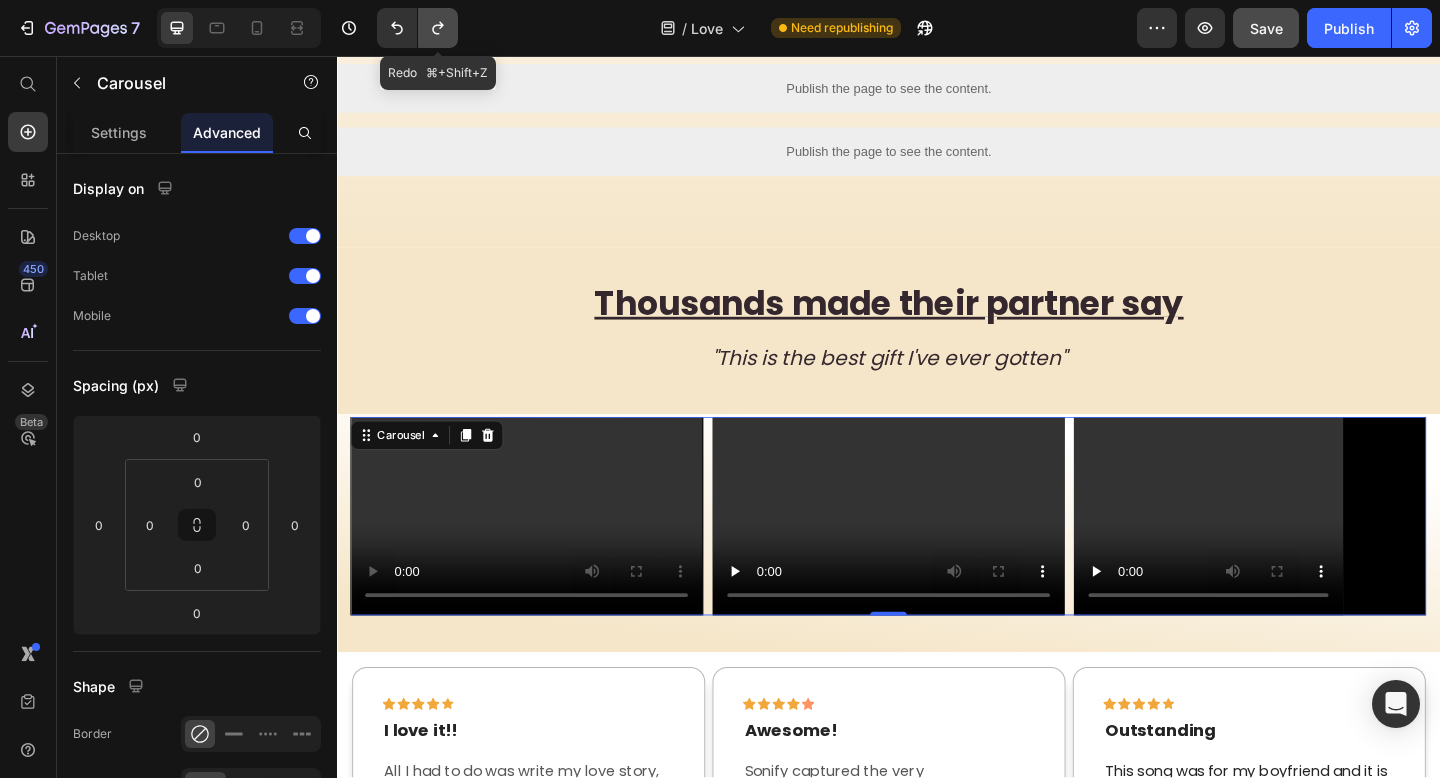 click 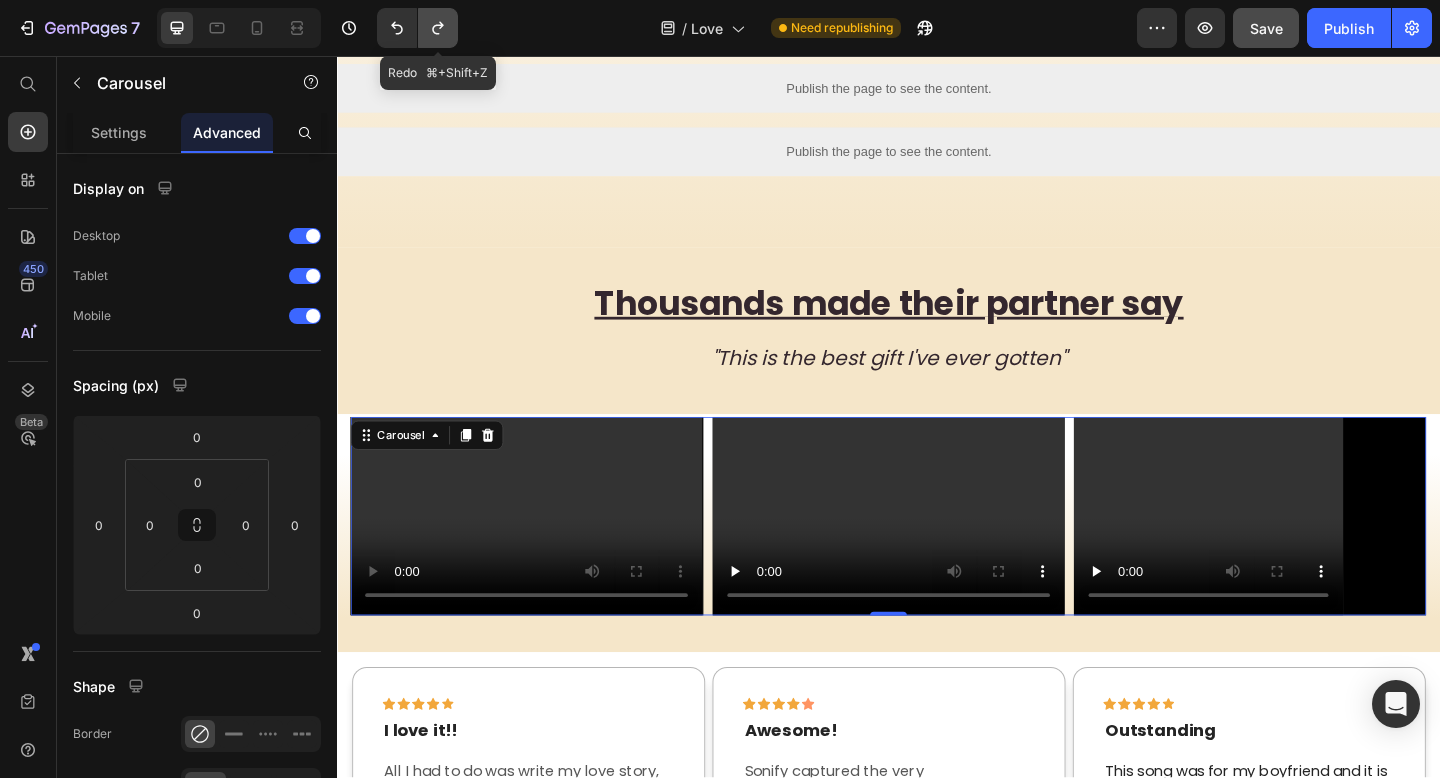 click 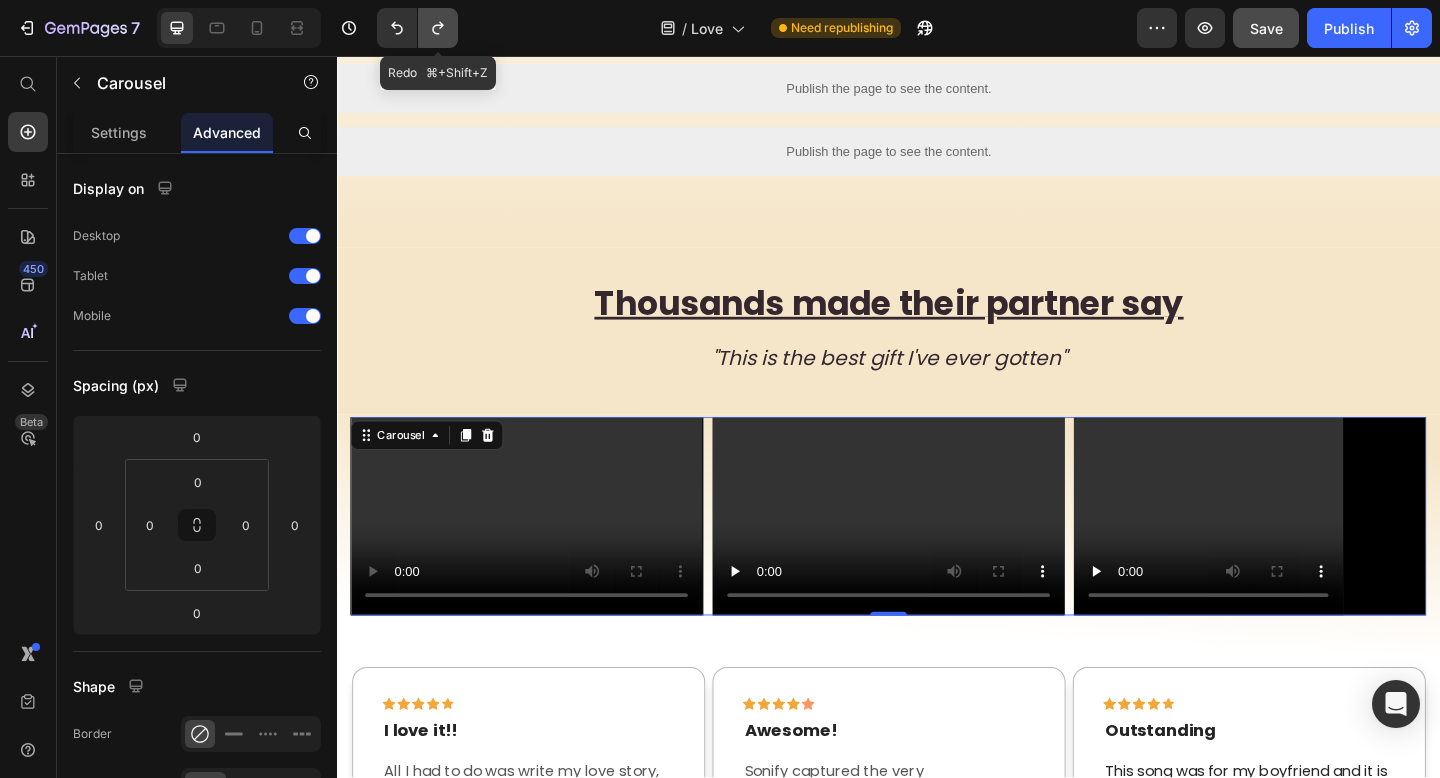 click 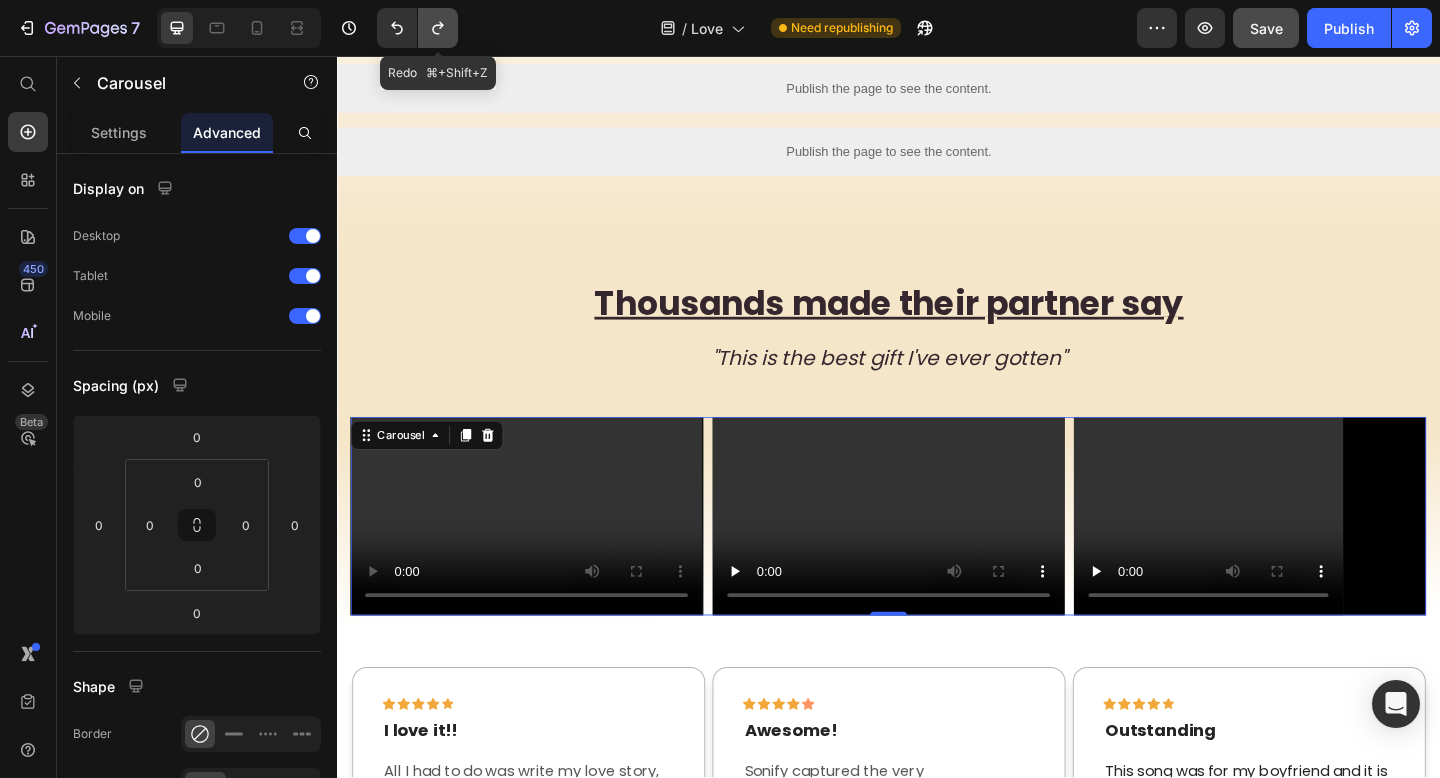 click 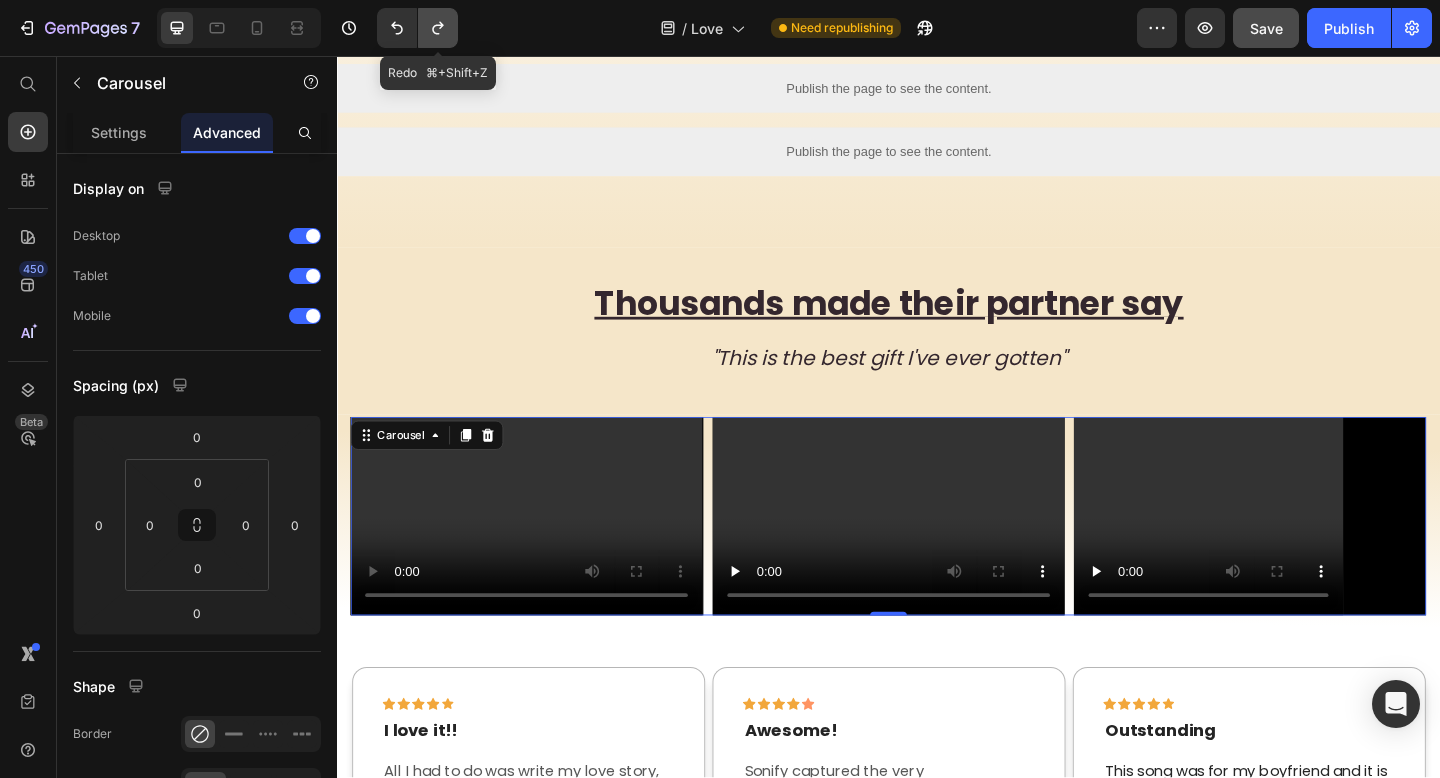 click 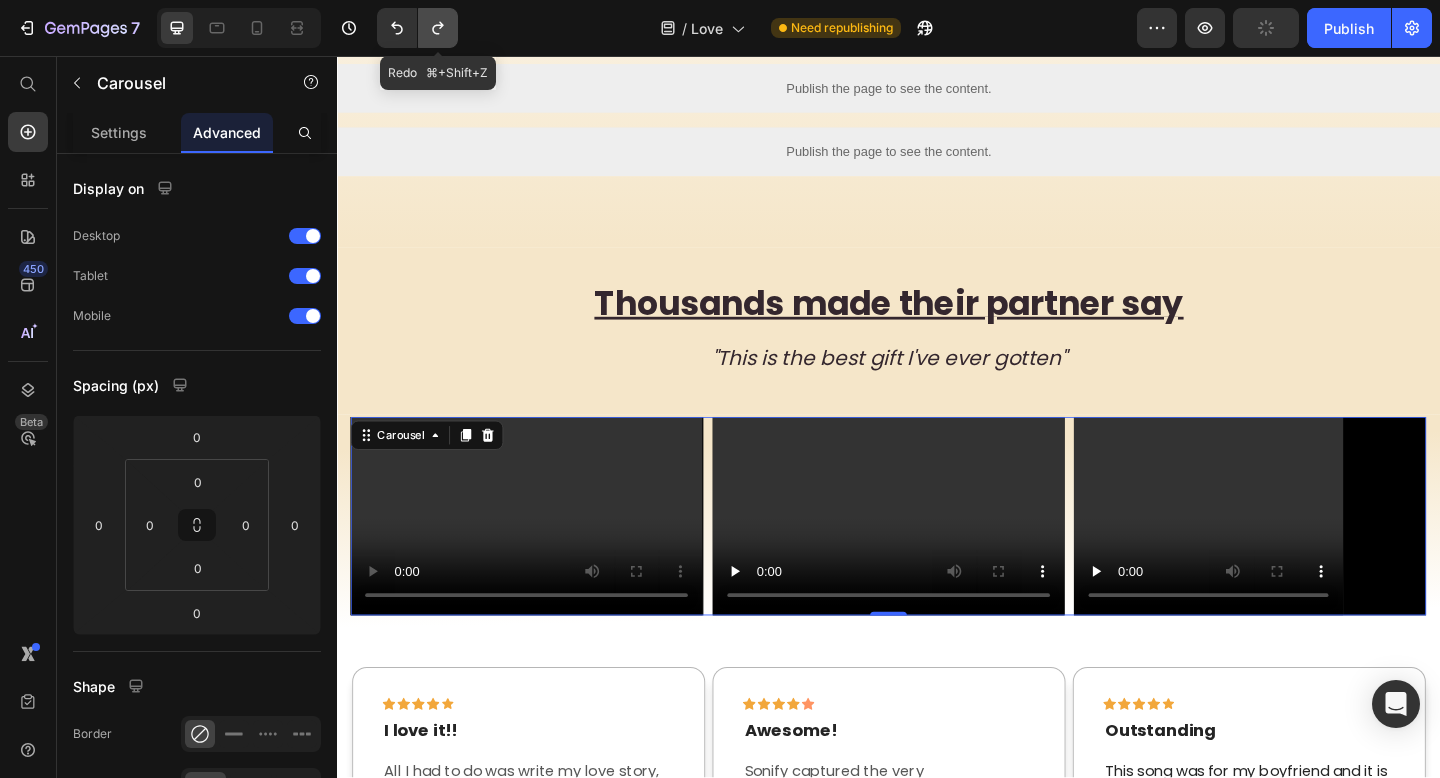 click 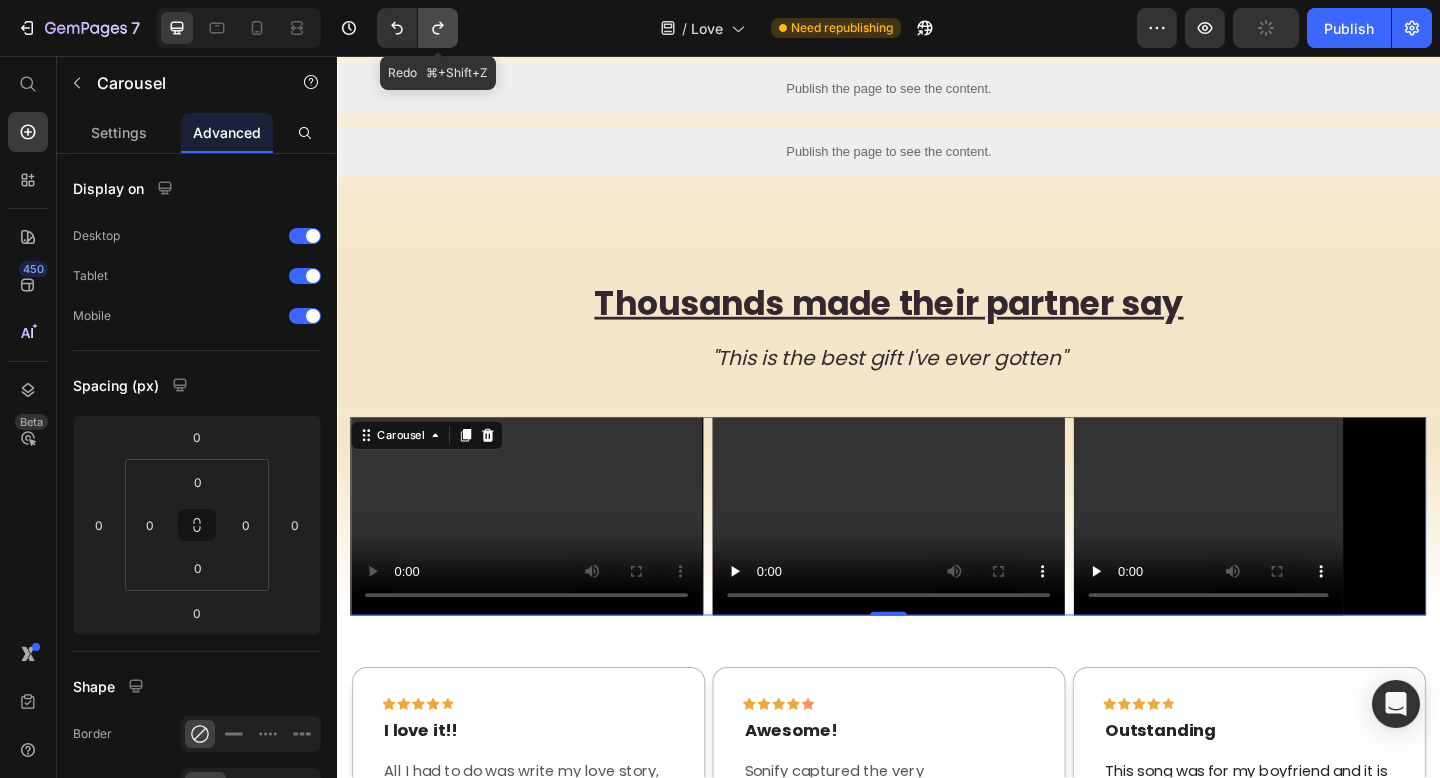 click 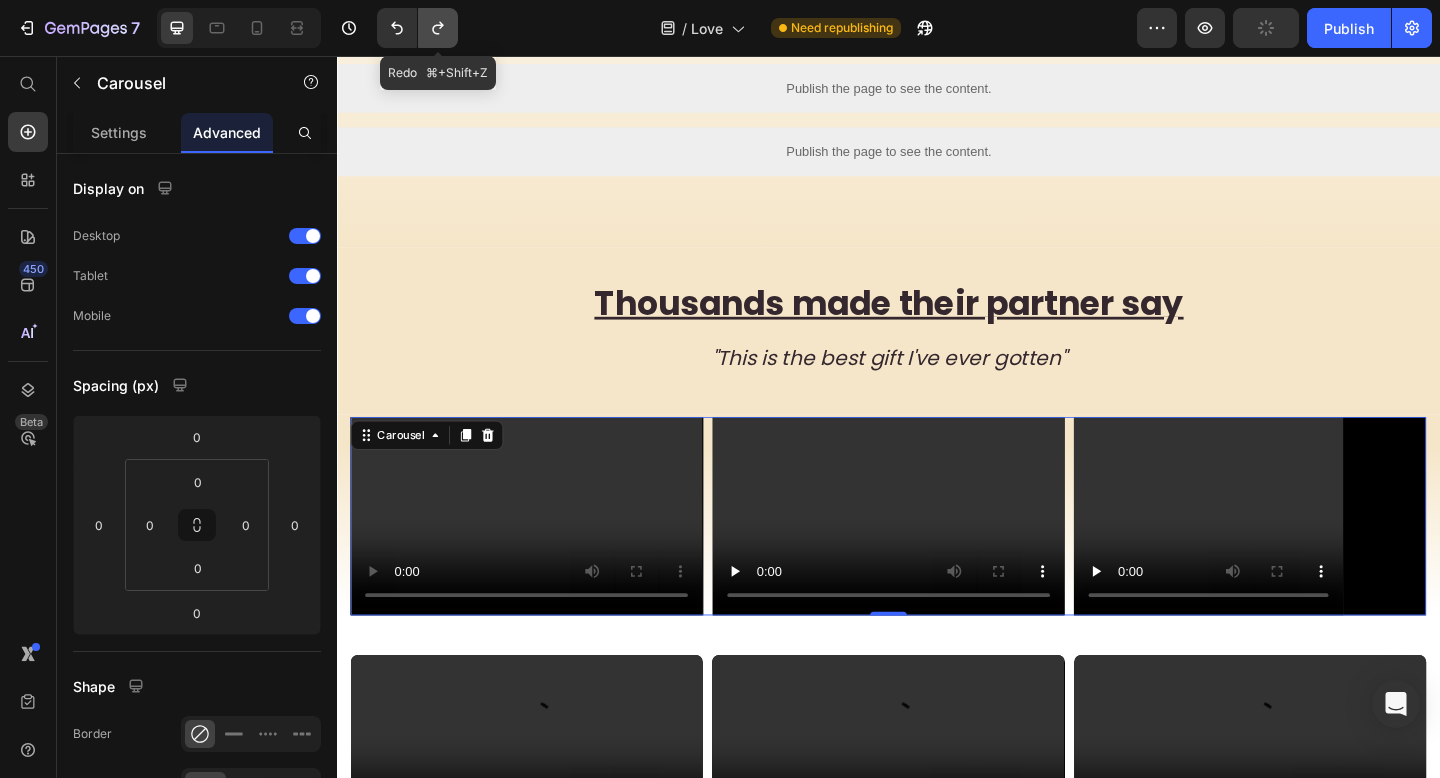 click 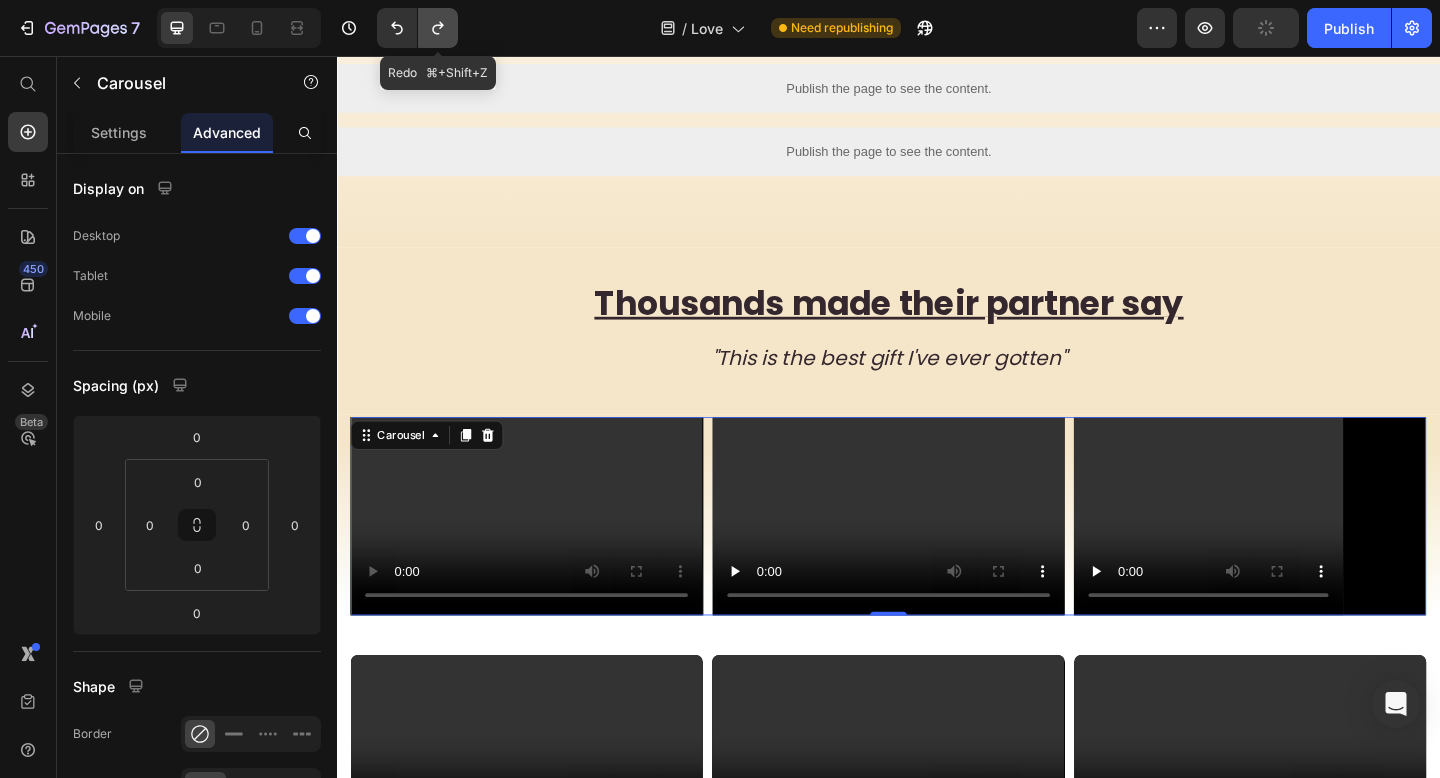 click 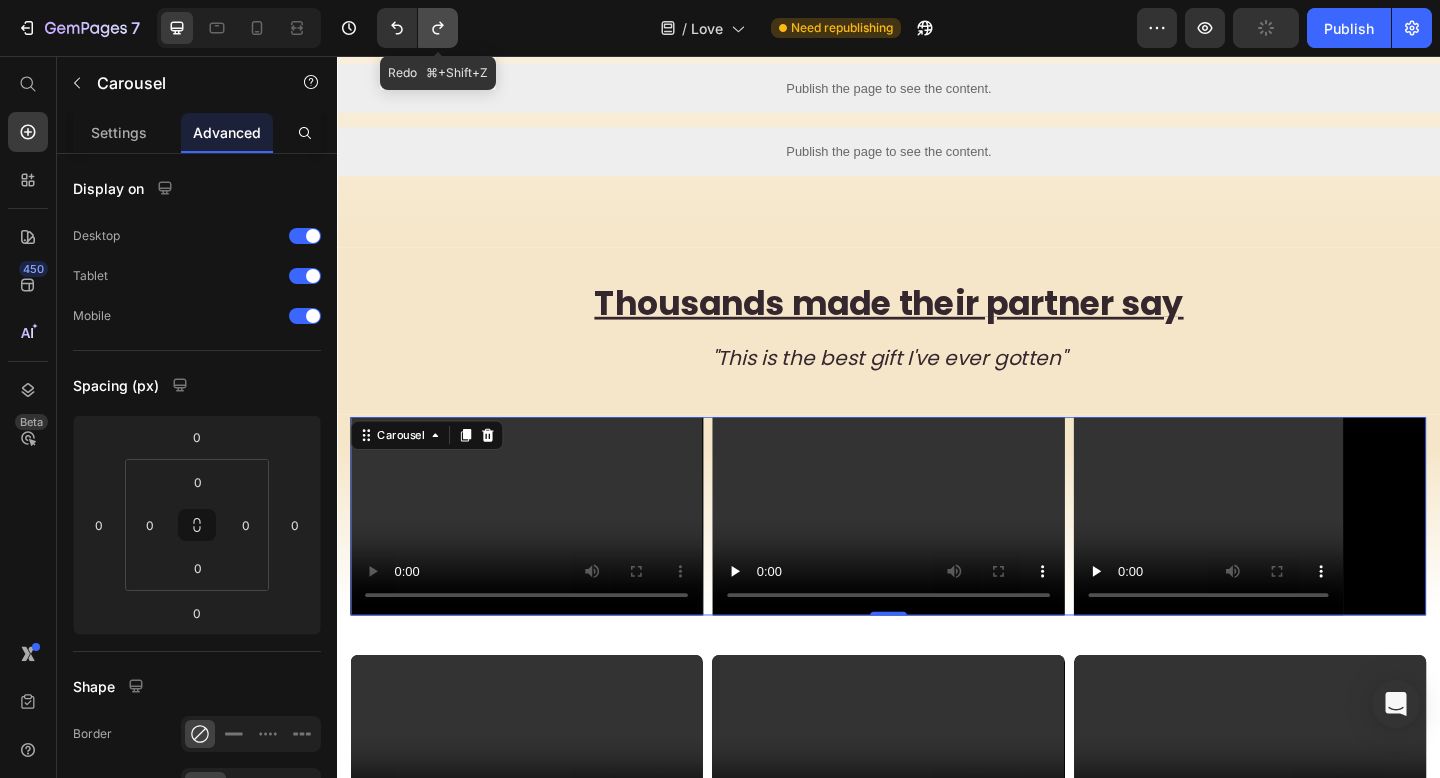 click 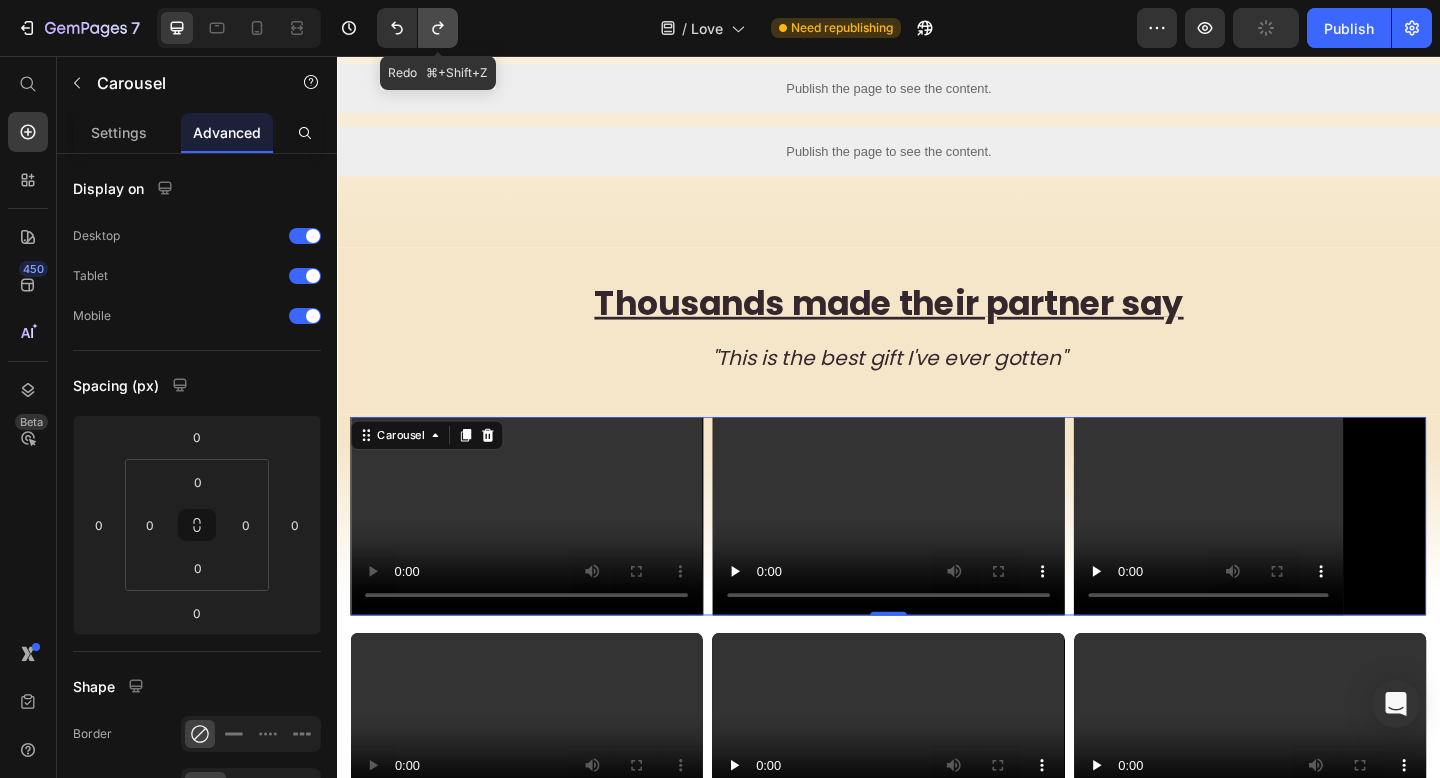 click 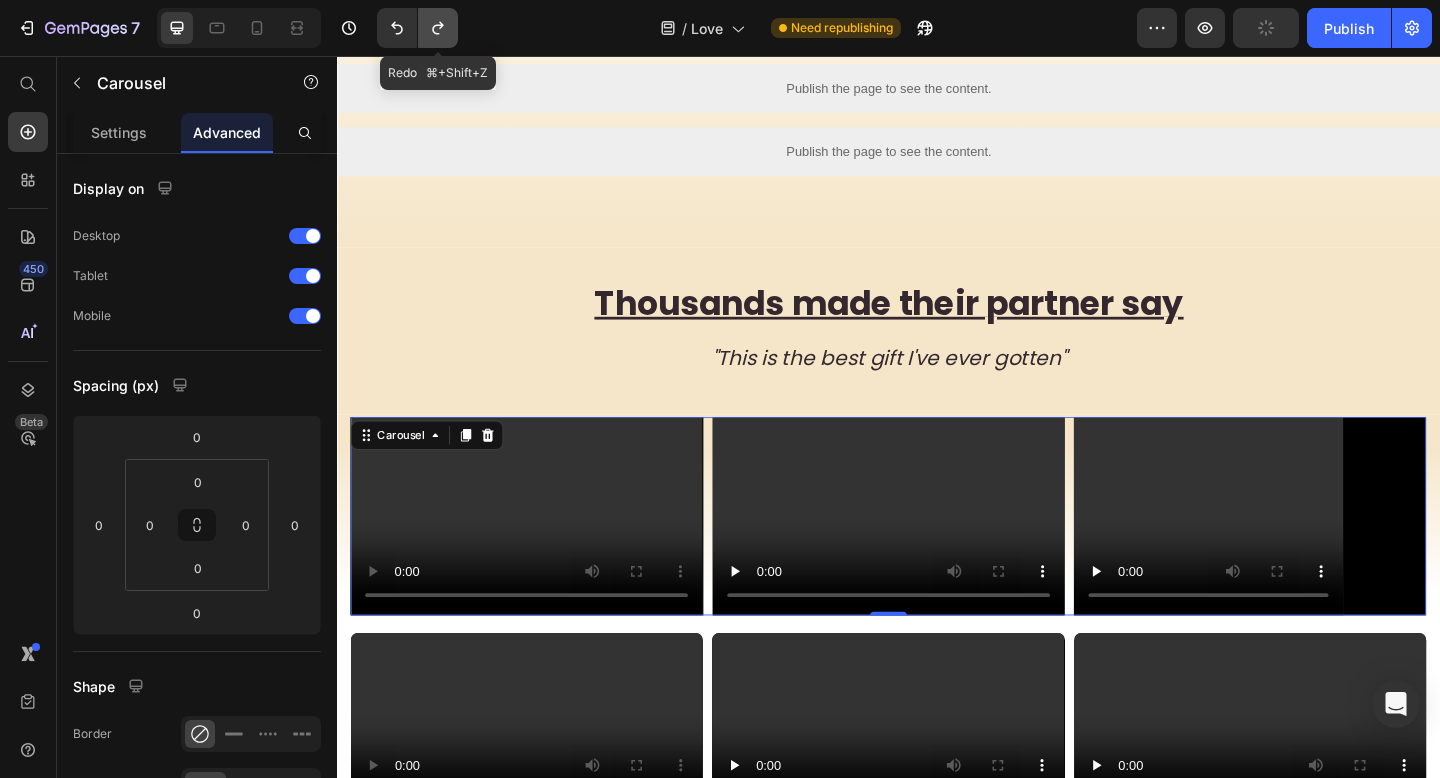 click 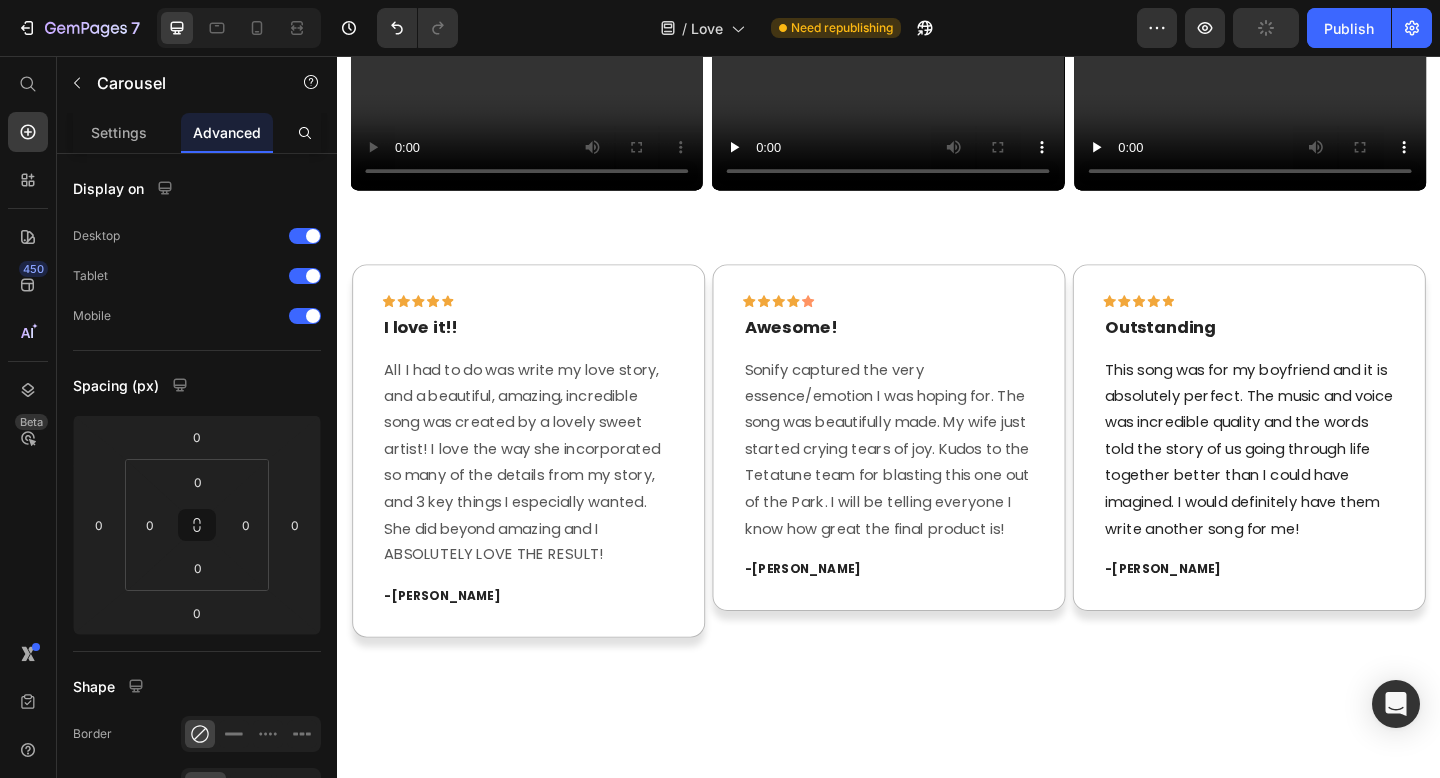 scroll, scrollTop: 2241, scrollLeft: 0, axis: vertical 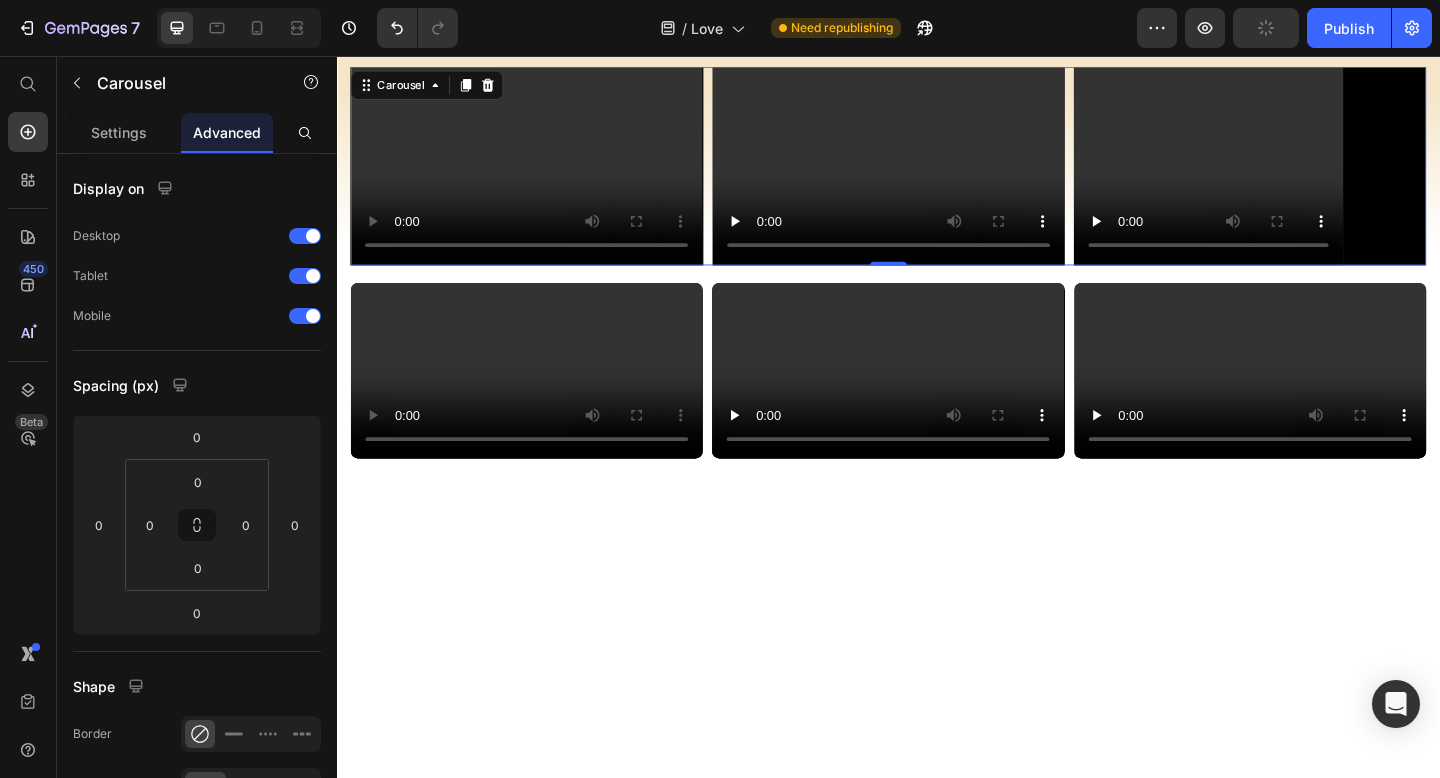 click on "Video" at bounding box center [543, 176] 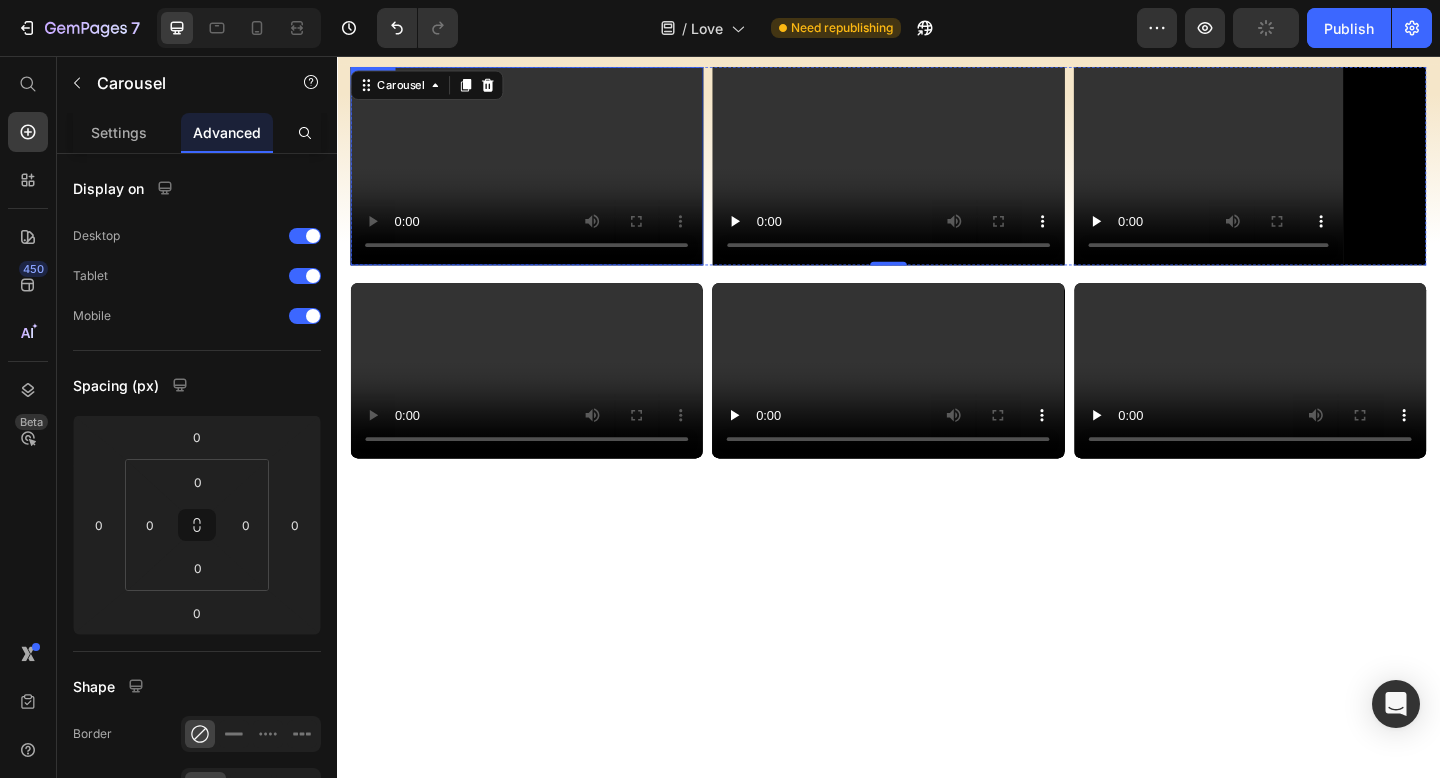 scroll, scrollTop: 2132, scrollLeft: 0, axis: vertical 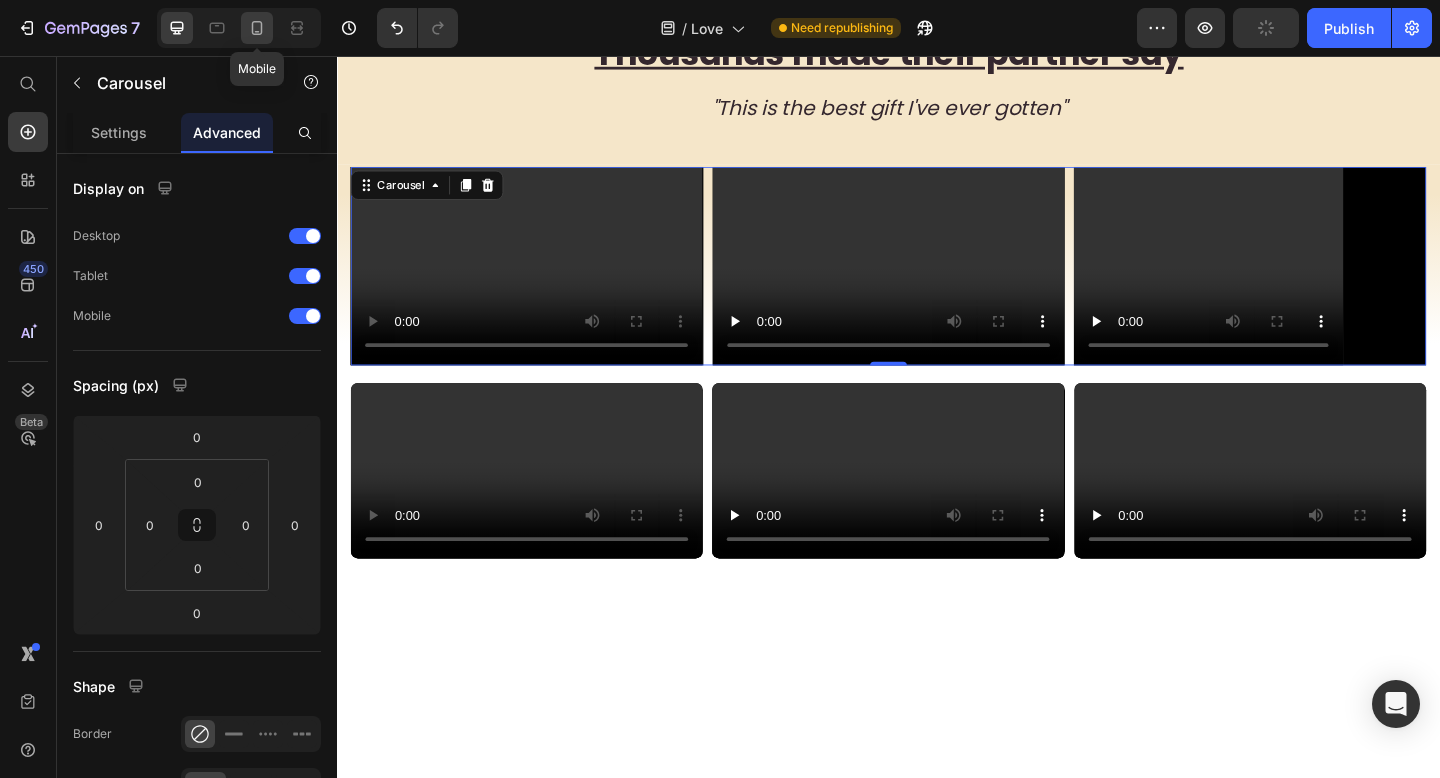 click 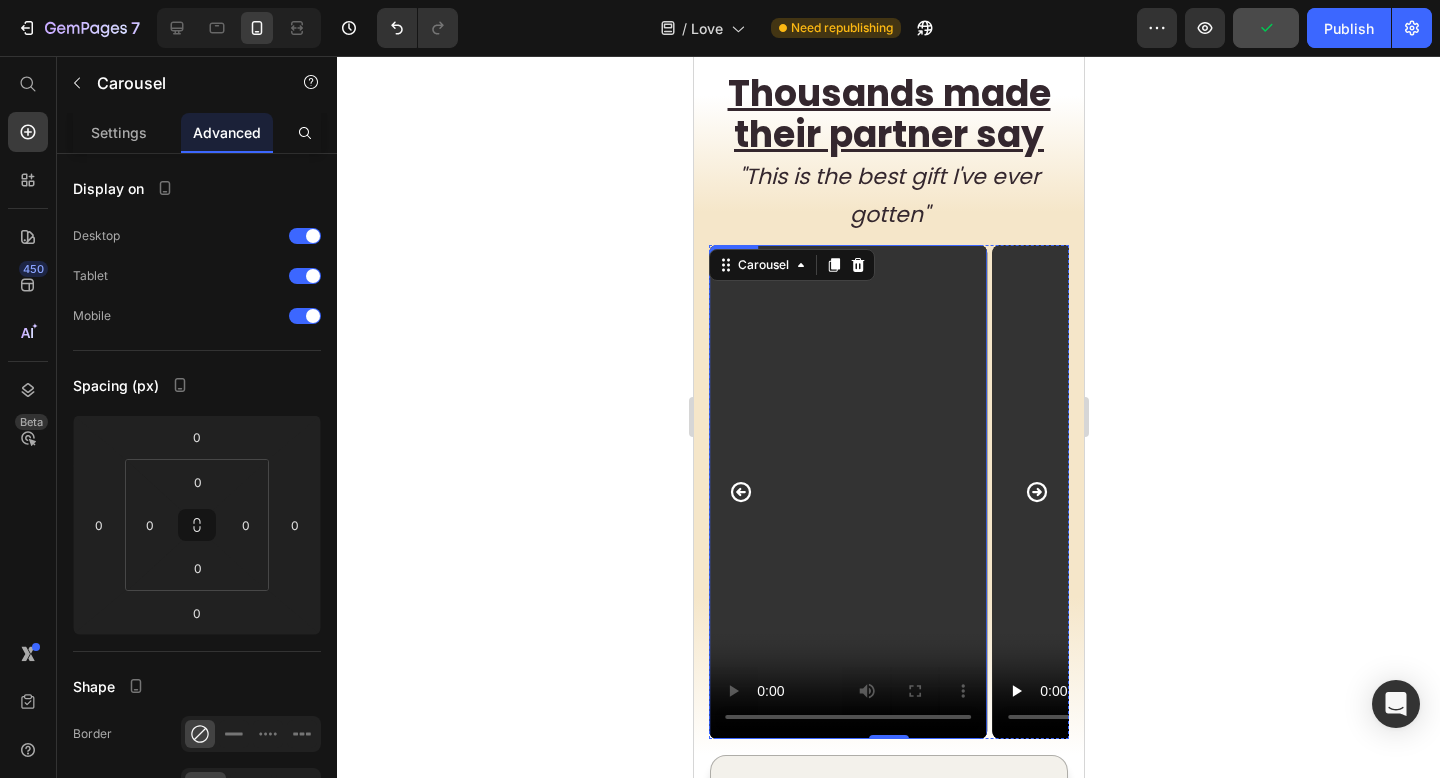 scroll, scrollTop: 1979, scrollLeft: 0, axis: vertical 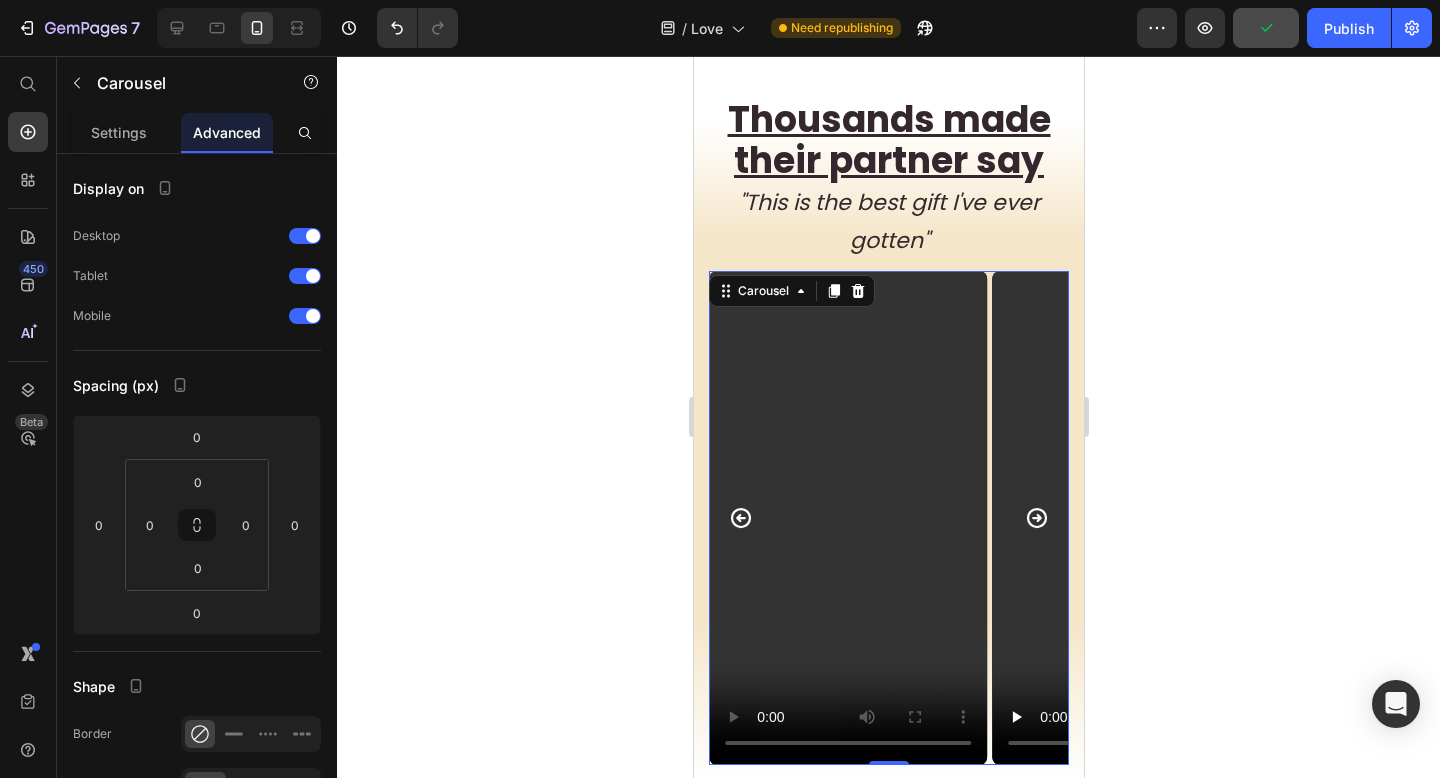 click 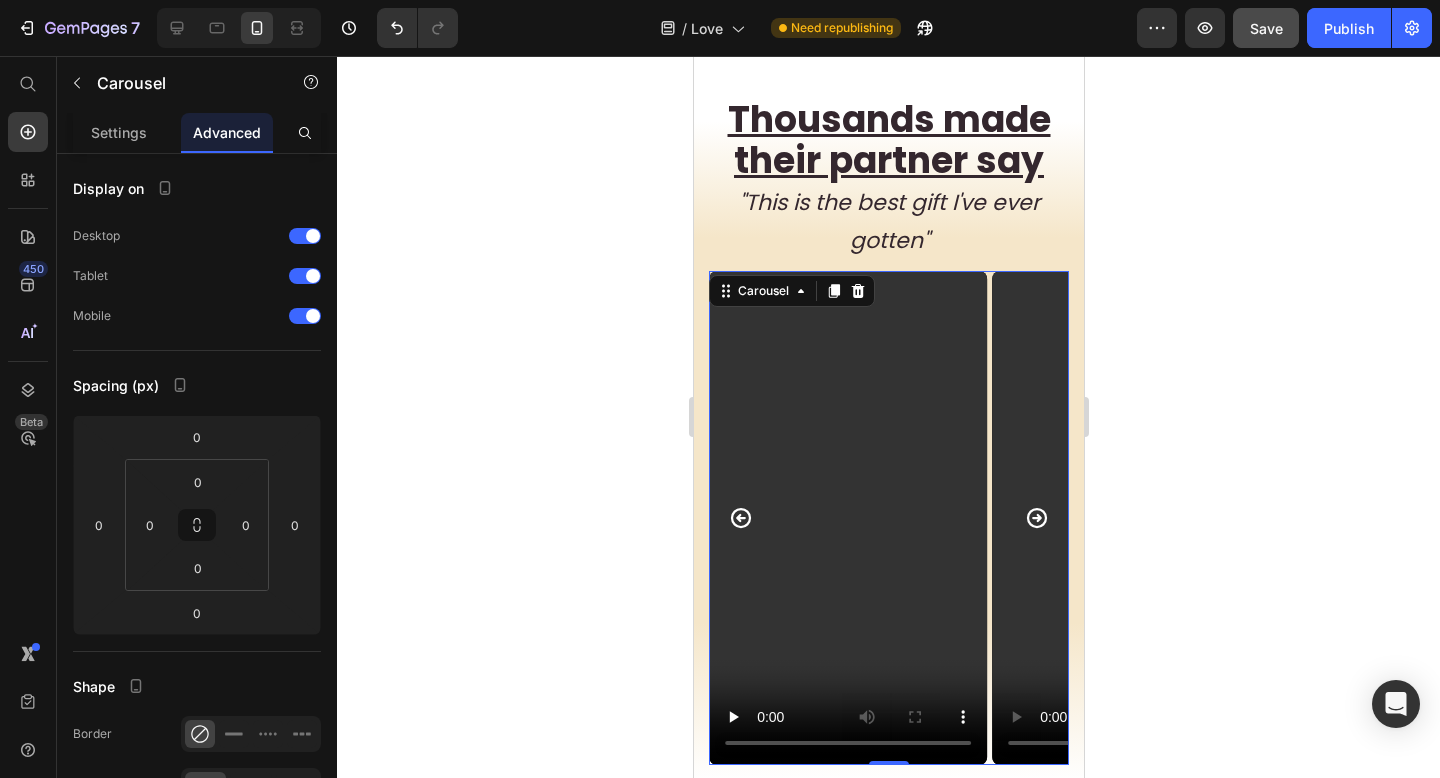 click 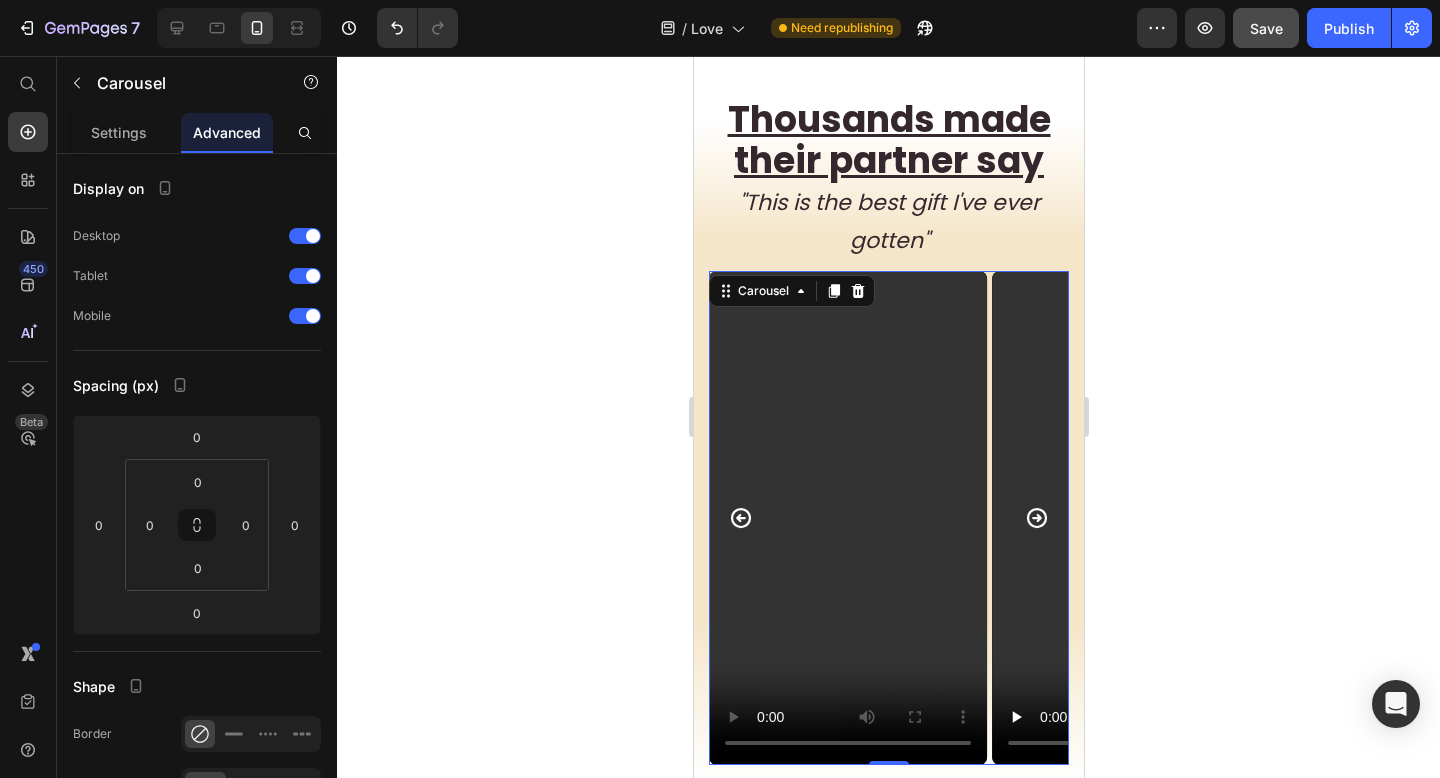 click 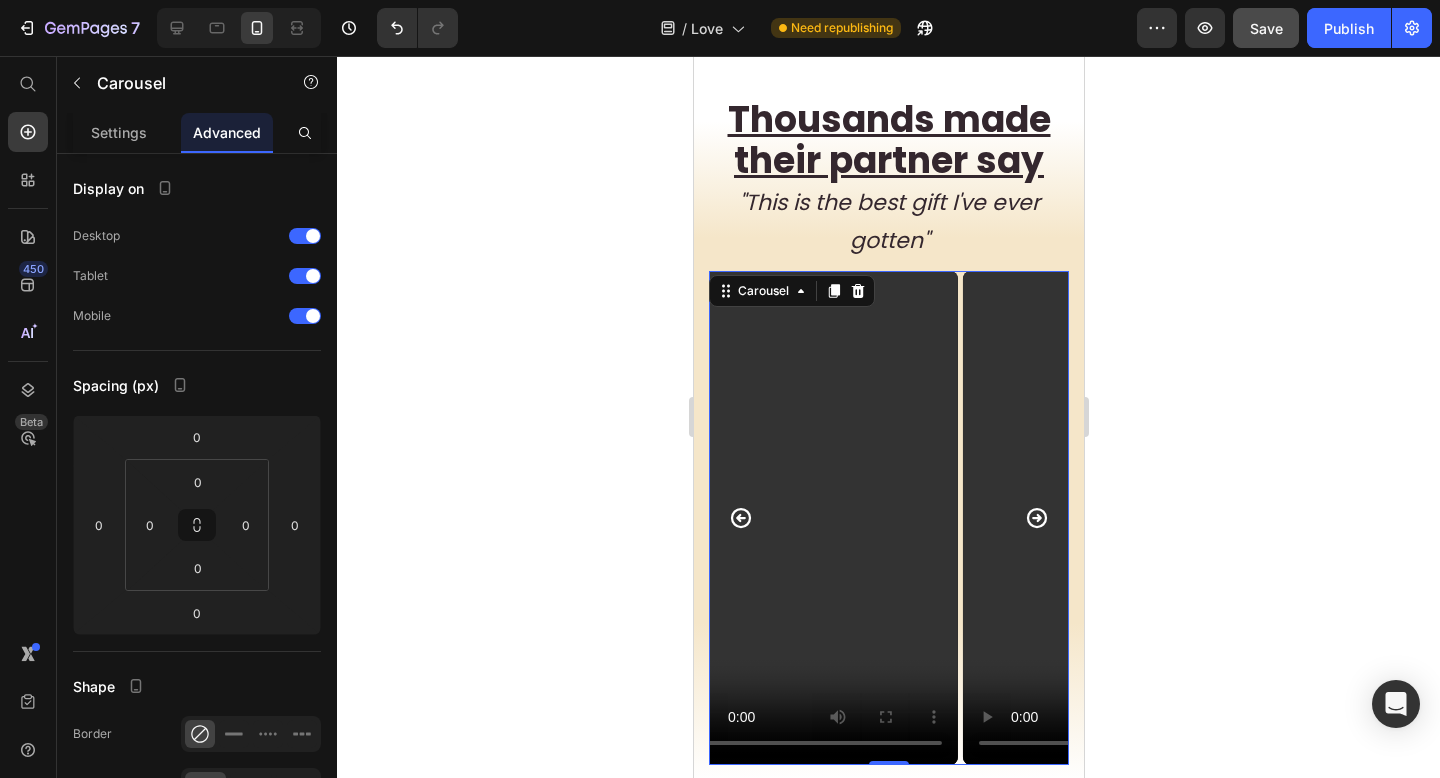 click 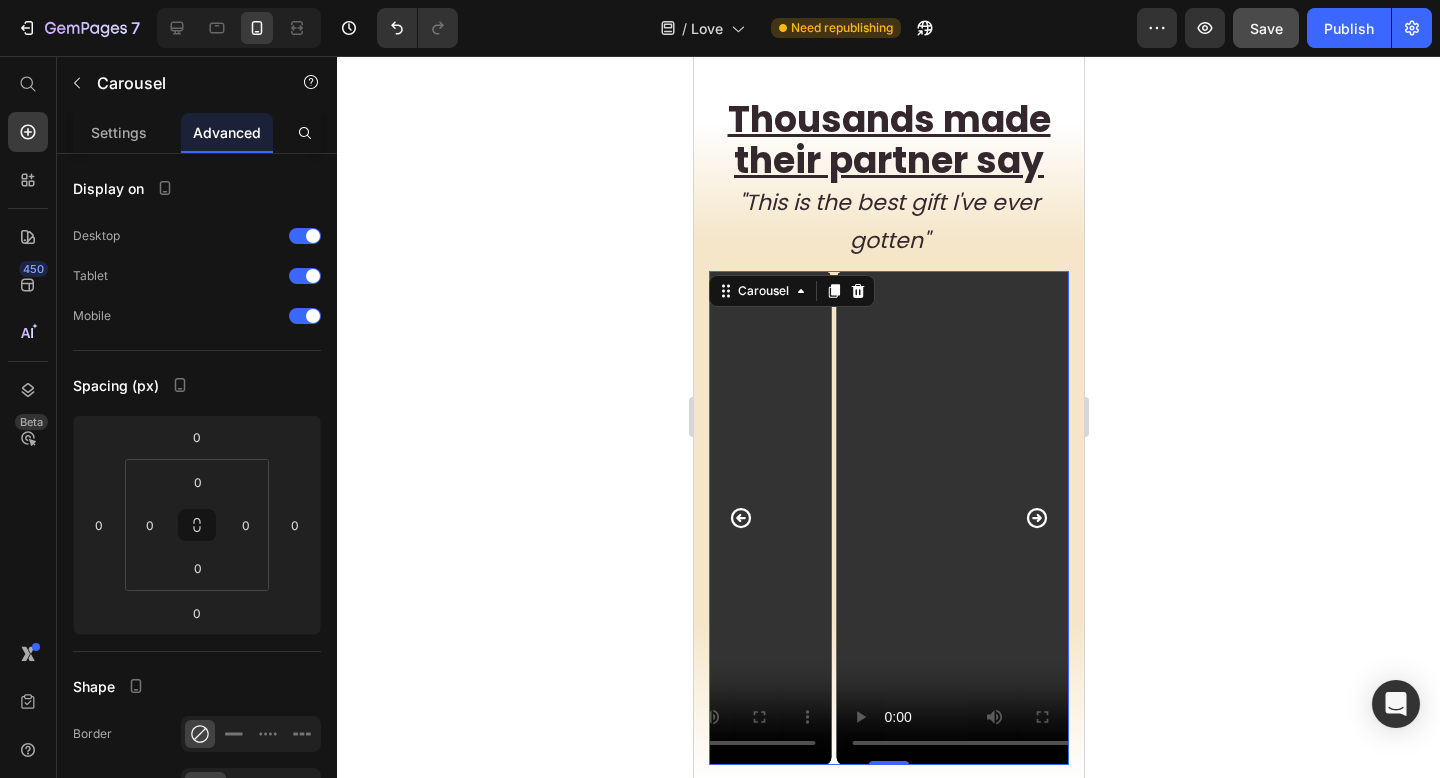 click 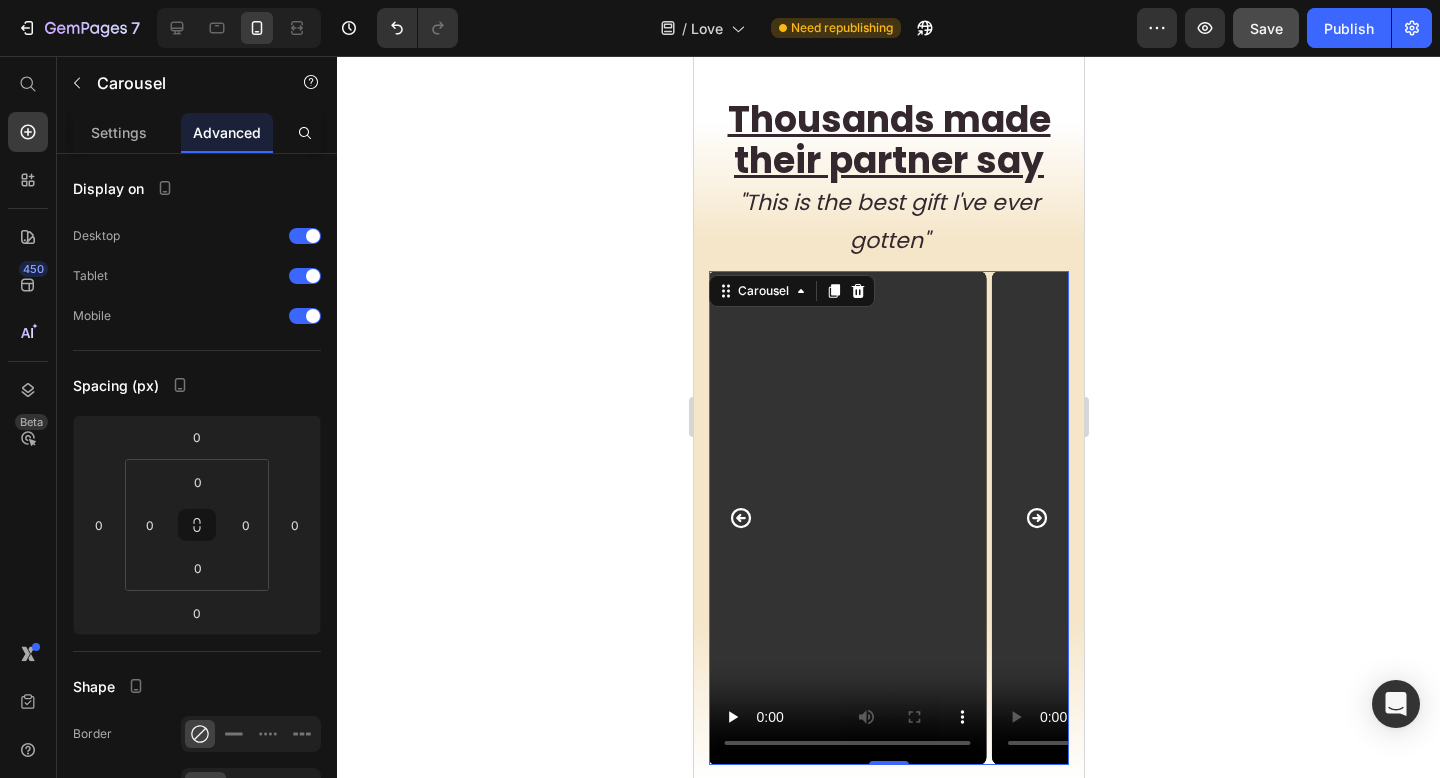 click 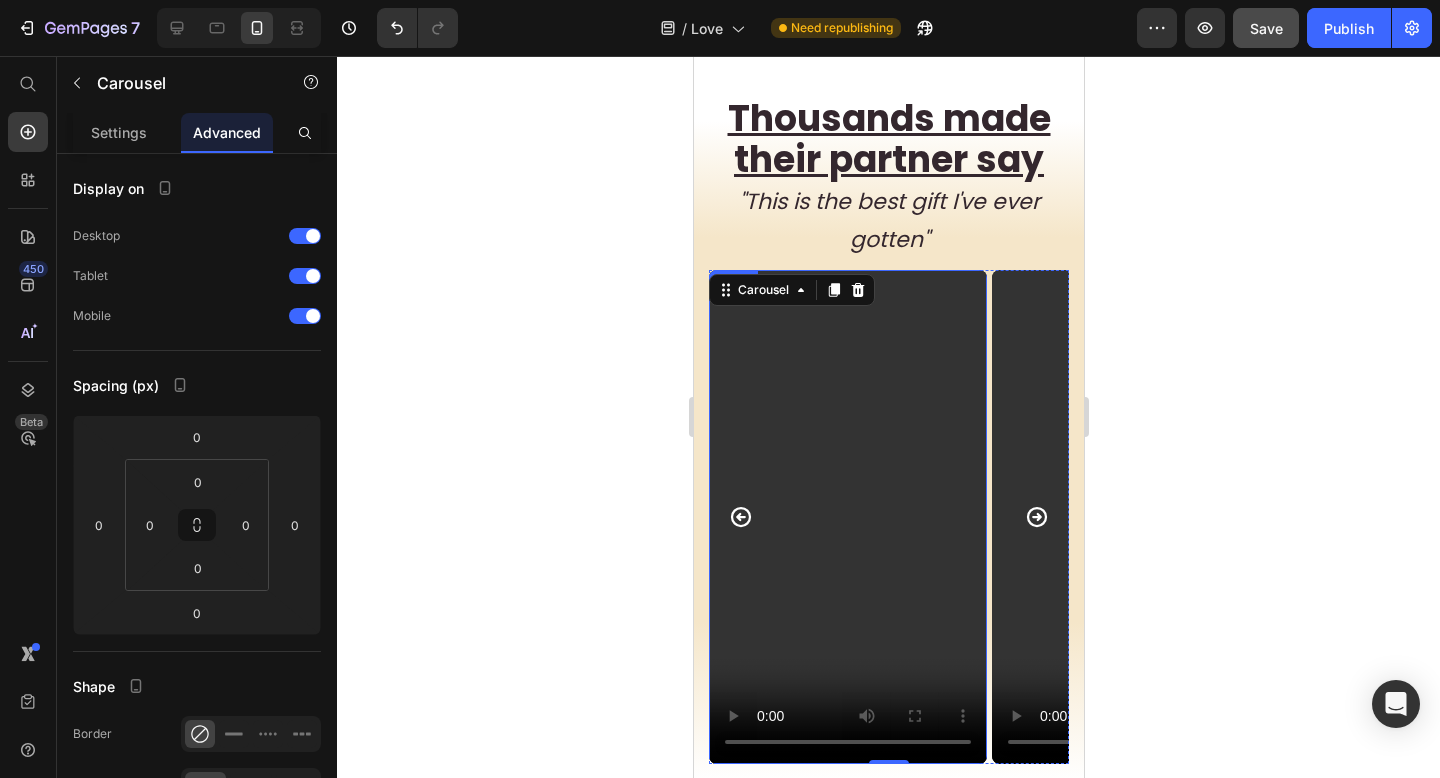 scroll, scrollTop: 2263, scrollLeft: 0, axis: vertical 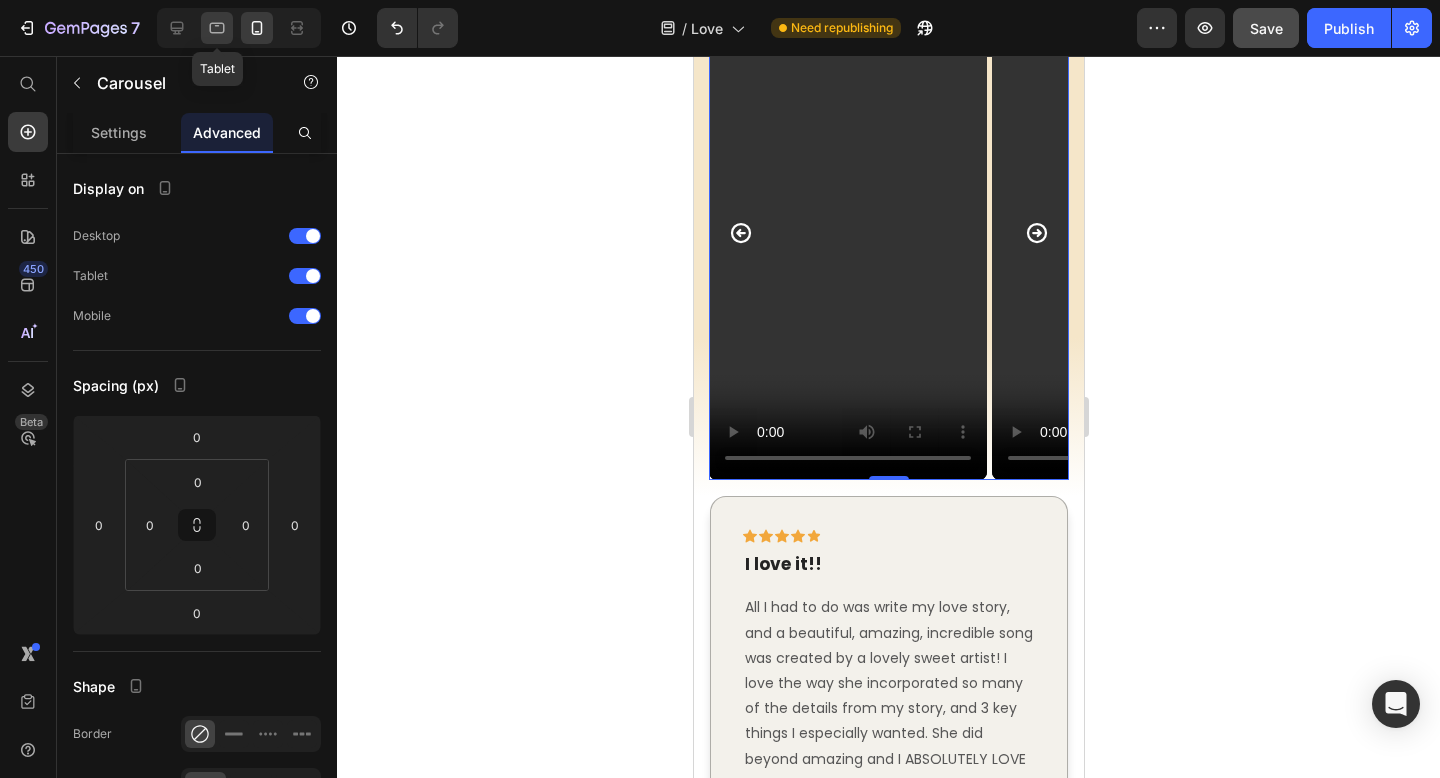 click 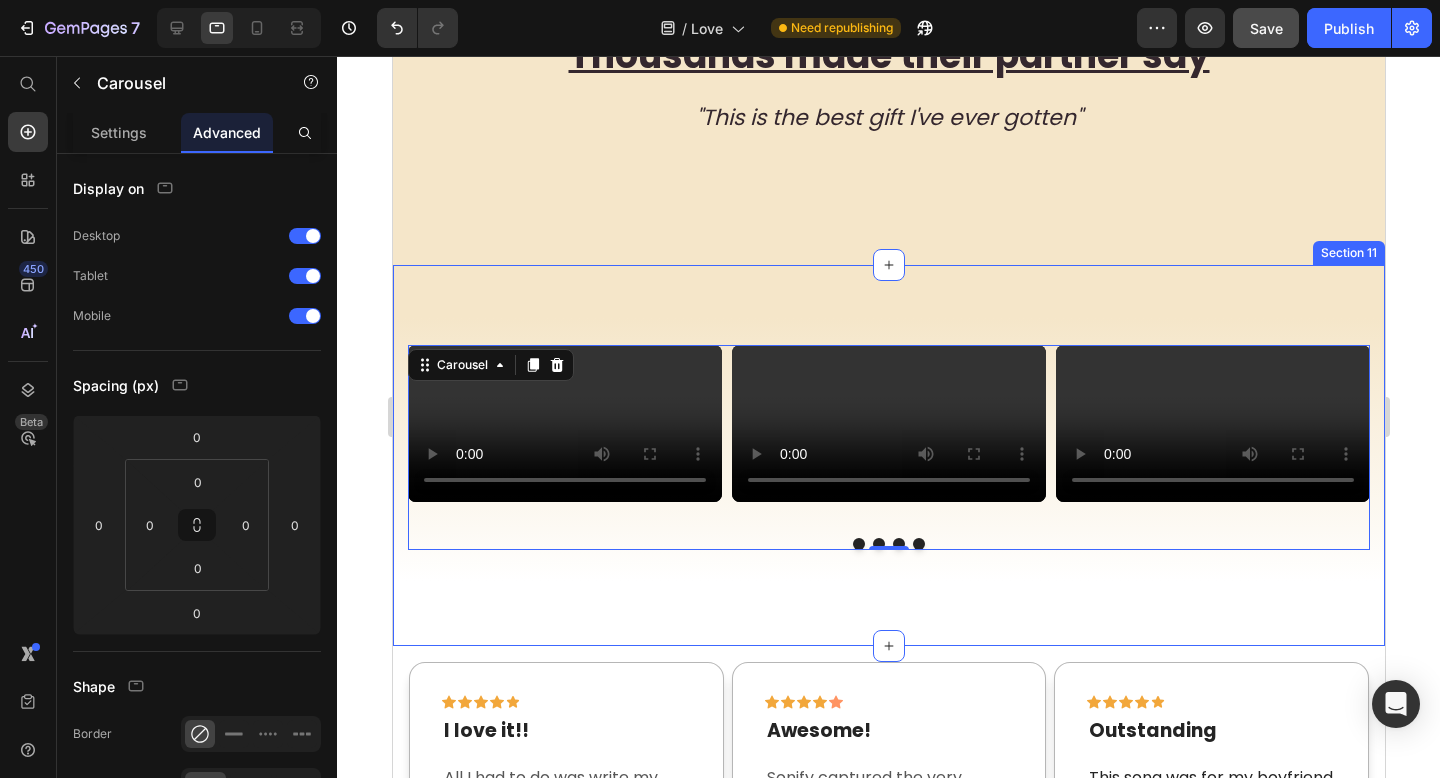 scroll, scrollTop: 2470, scrollLeft: 0, axis: vertical 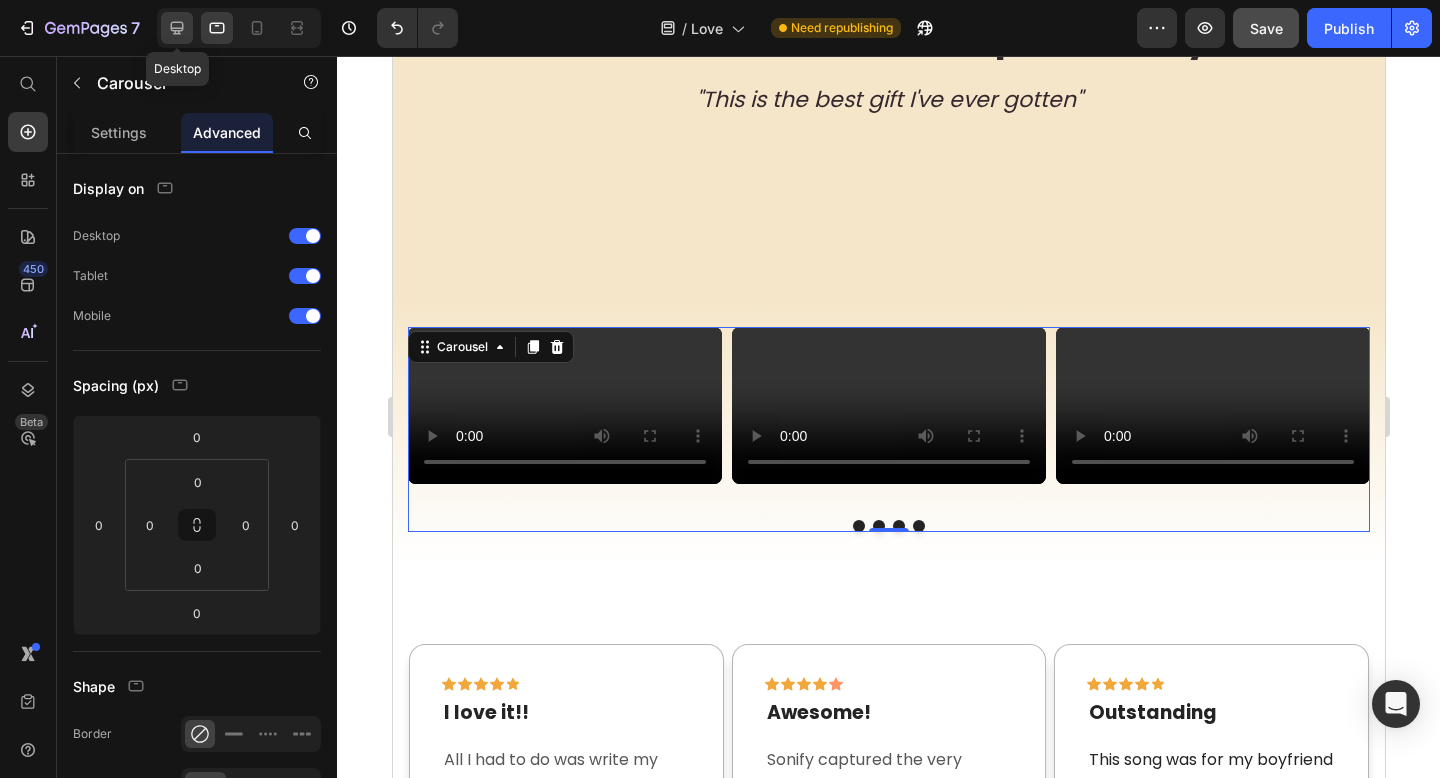 click 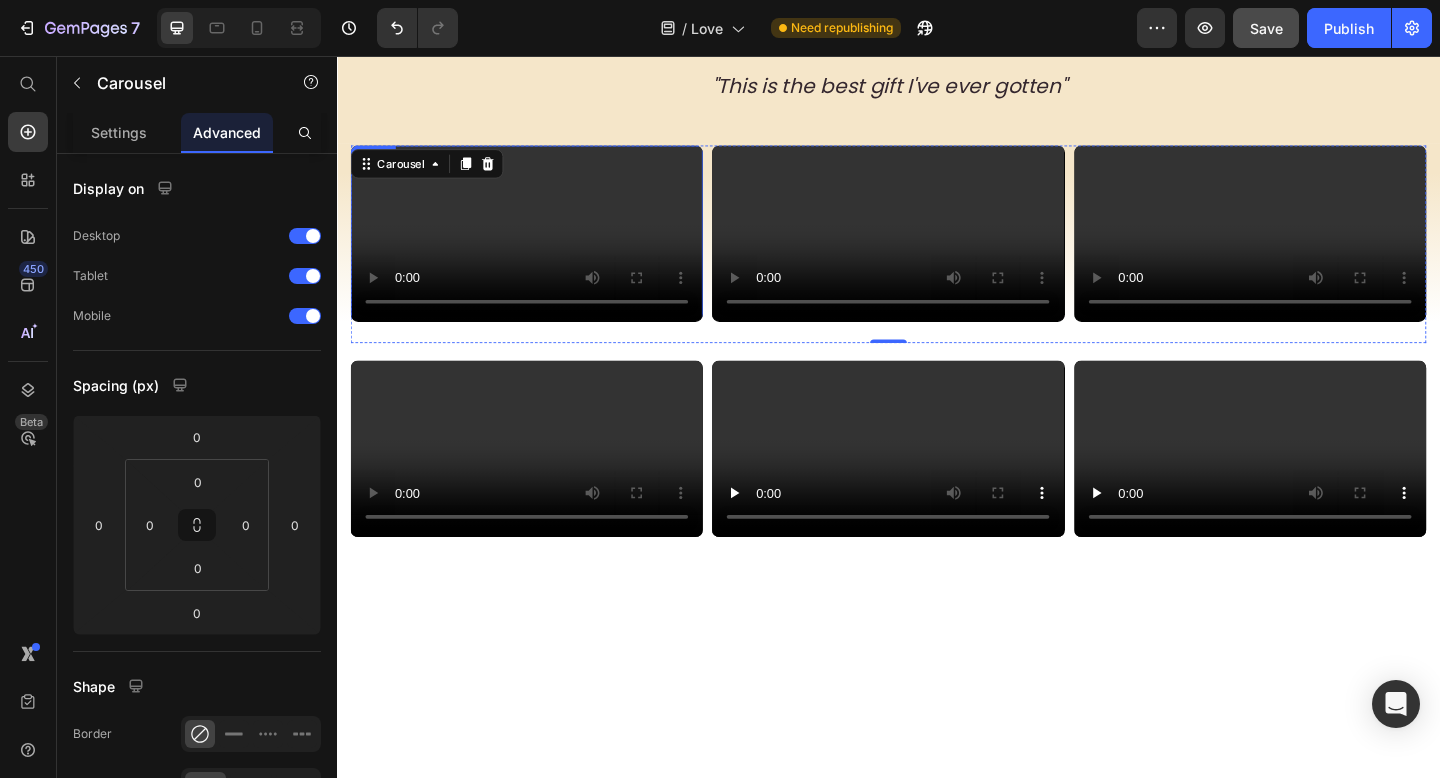 scroll, scrollTop: 2143, scrollLeft: 0, axis: vertical 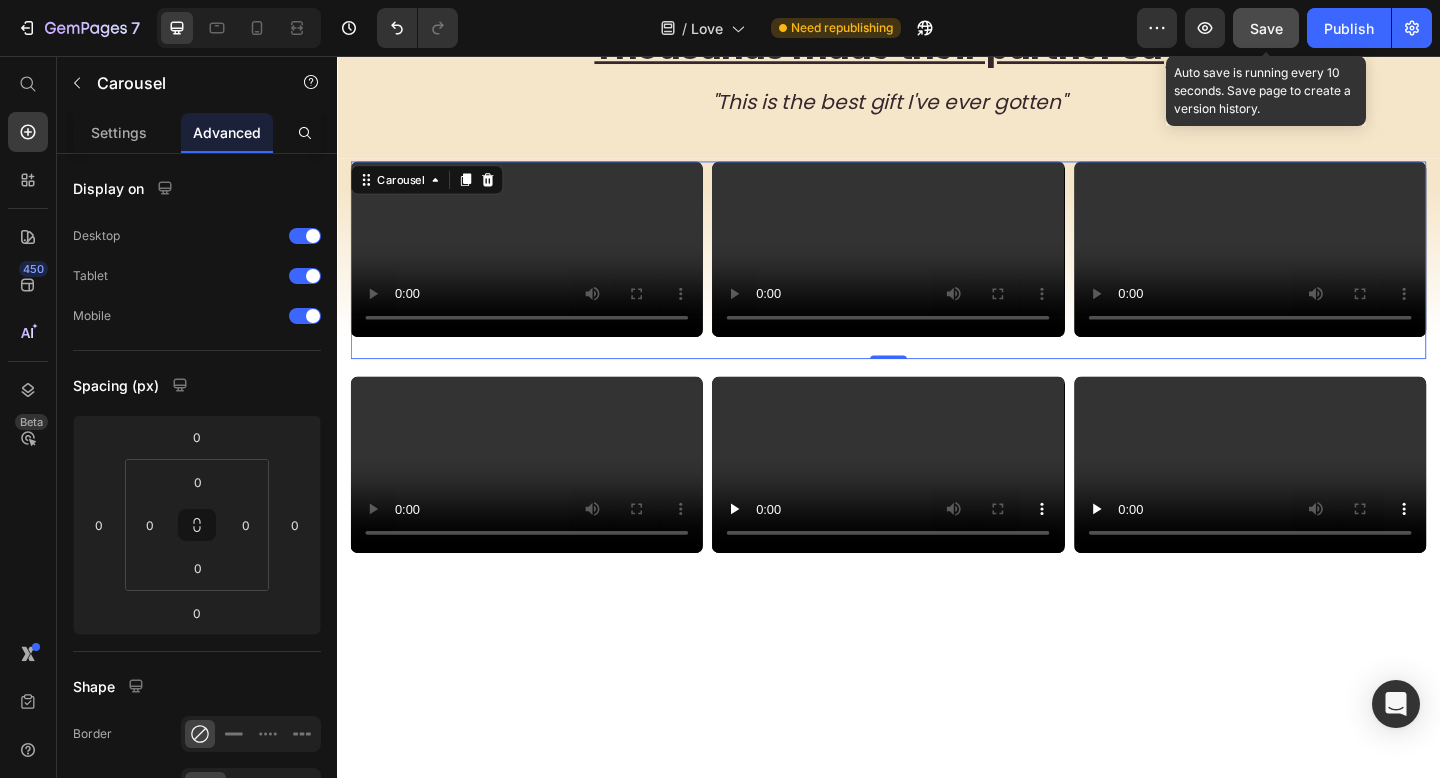 click on "Save" at bounding box center [1266, 28] 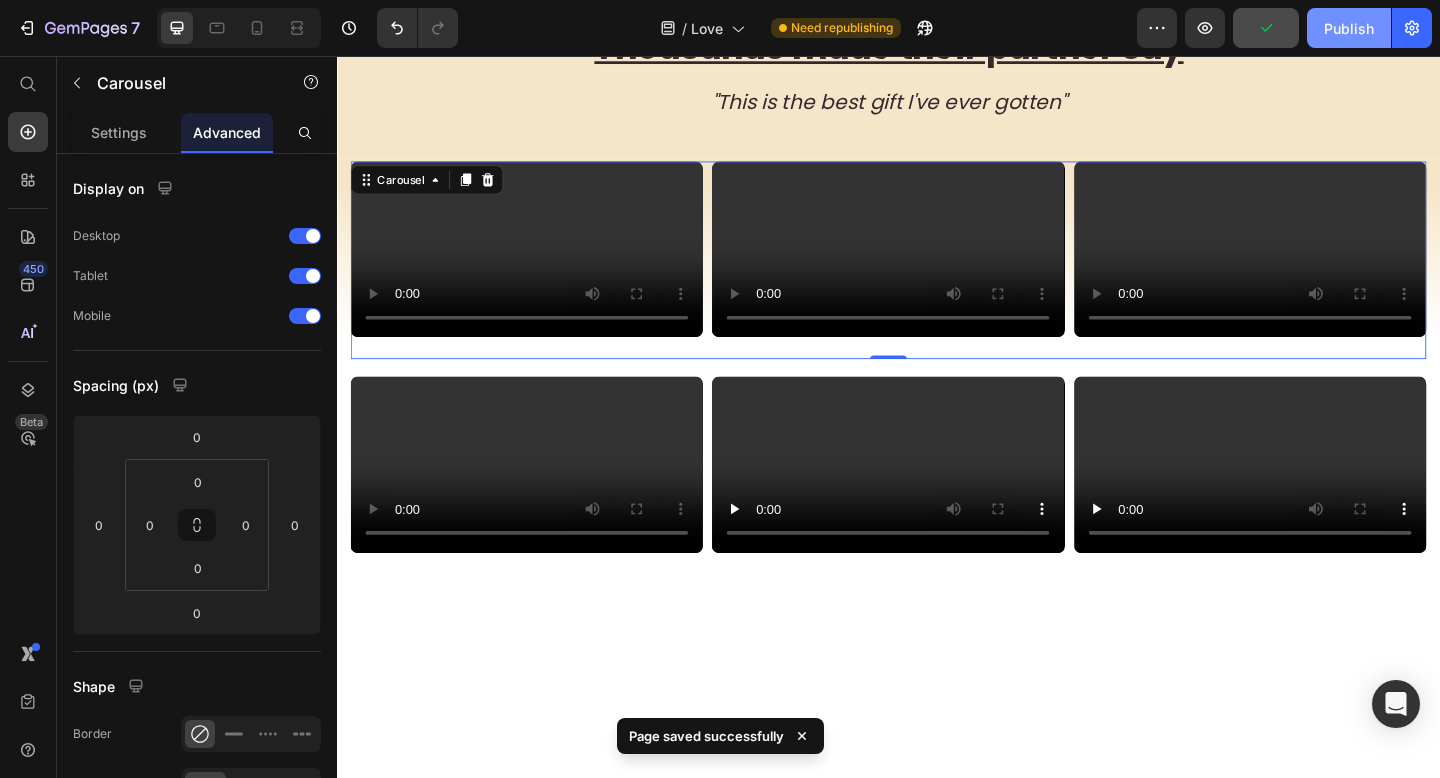 click on "Publish" at bounding box center [1349, 28] 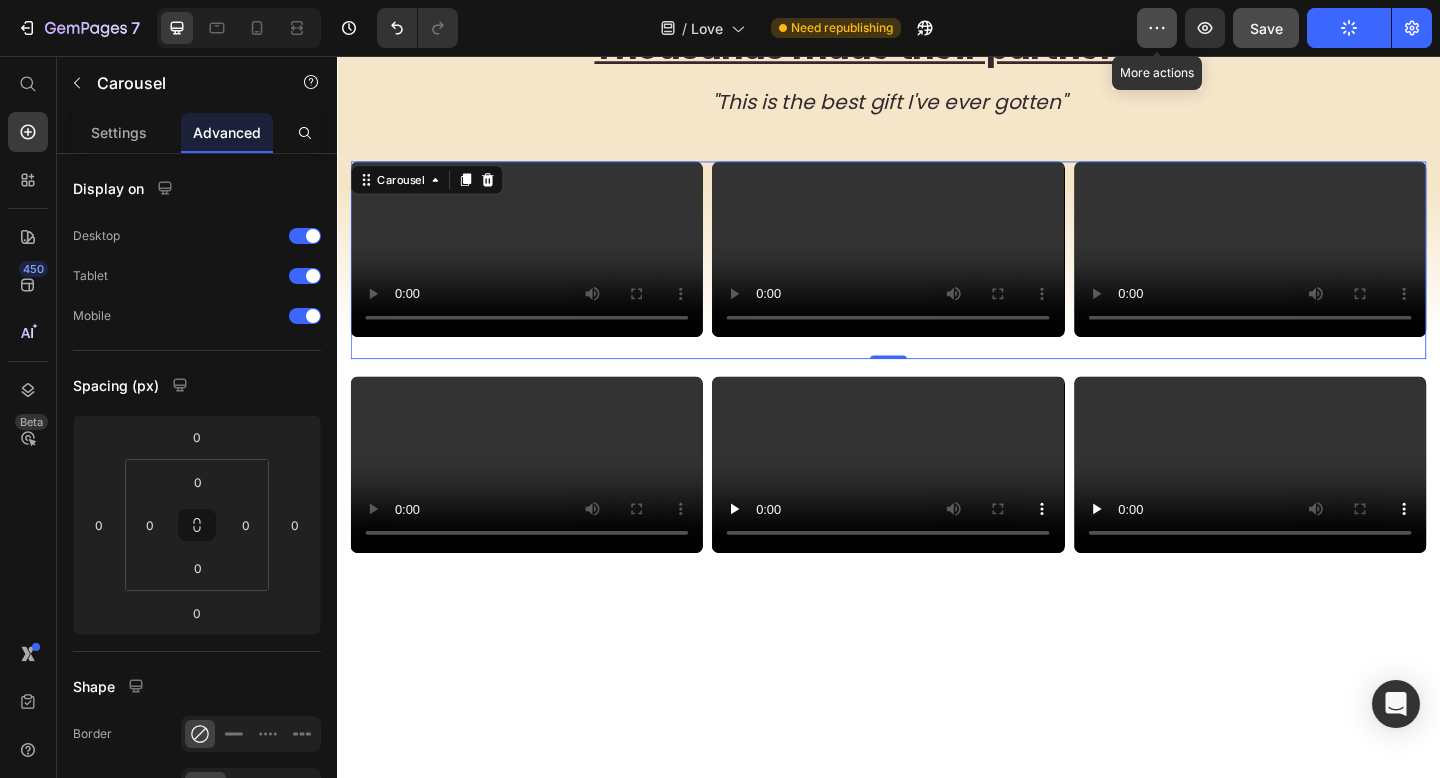 click 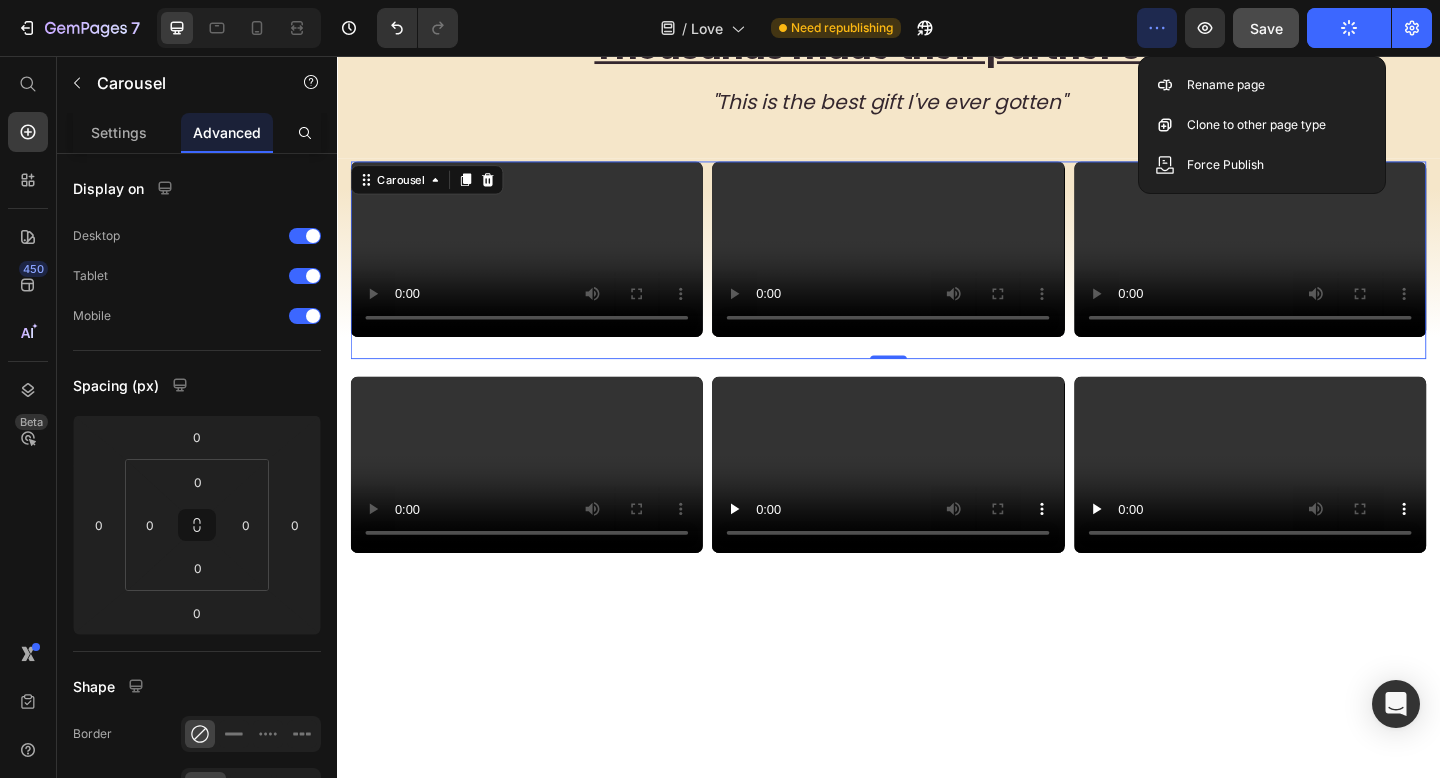 click 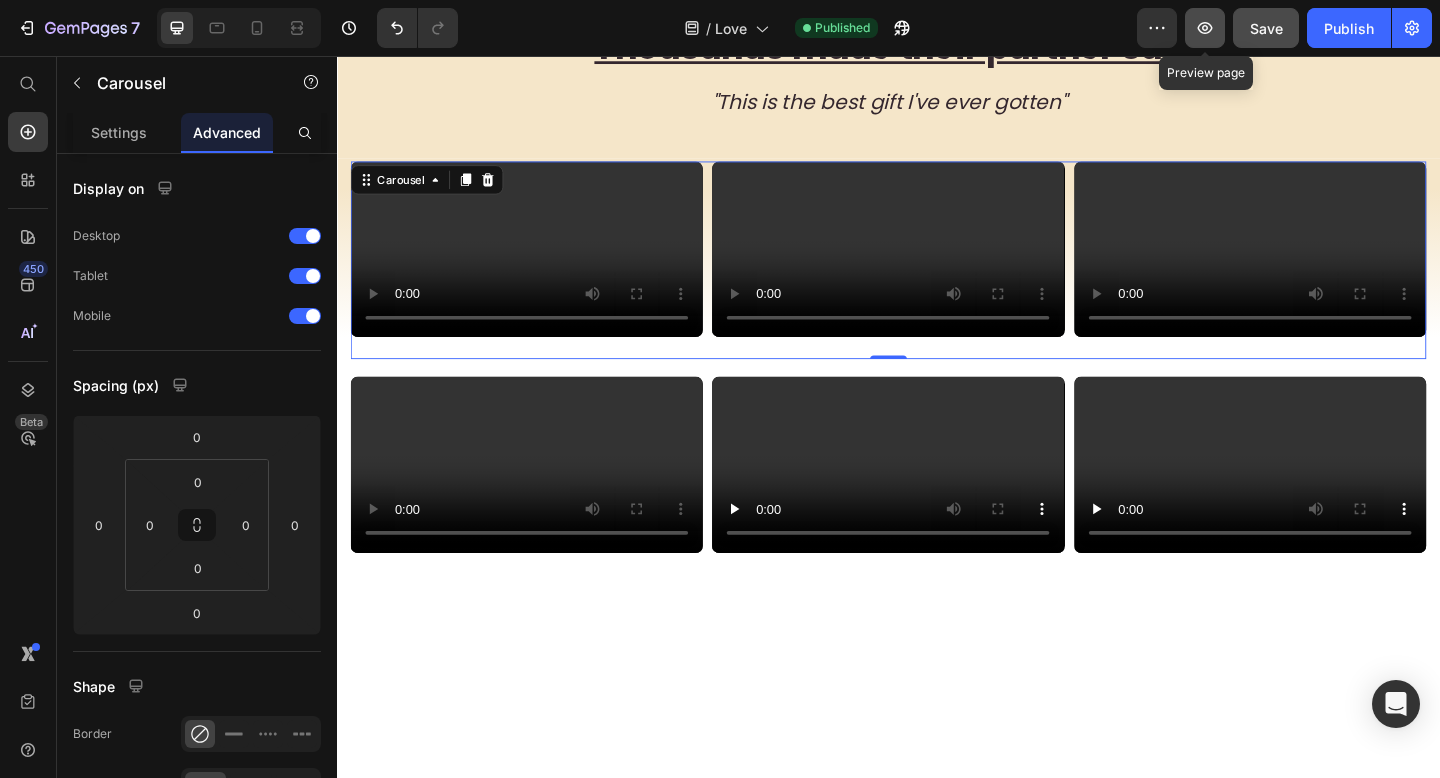 click 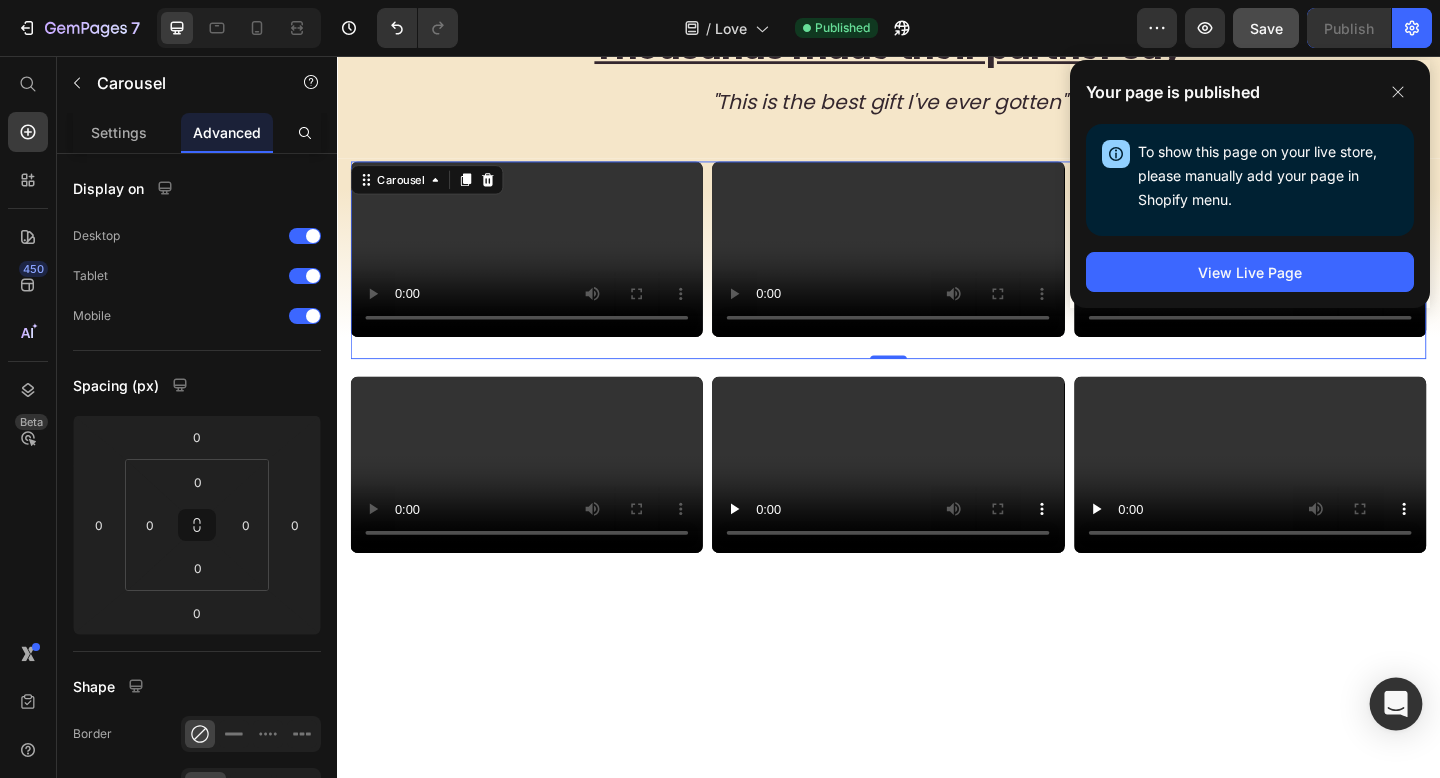 click 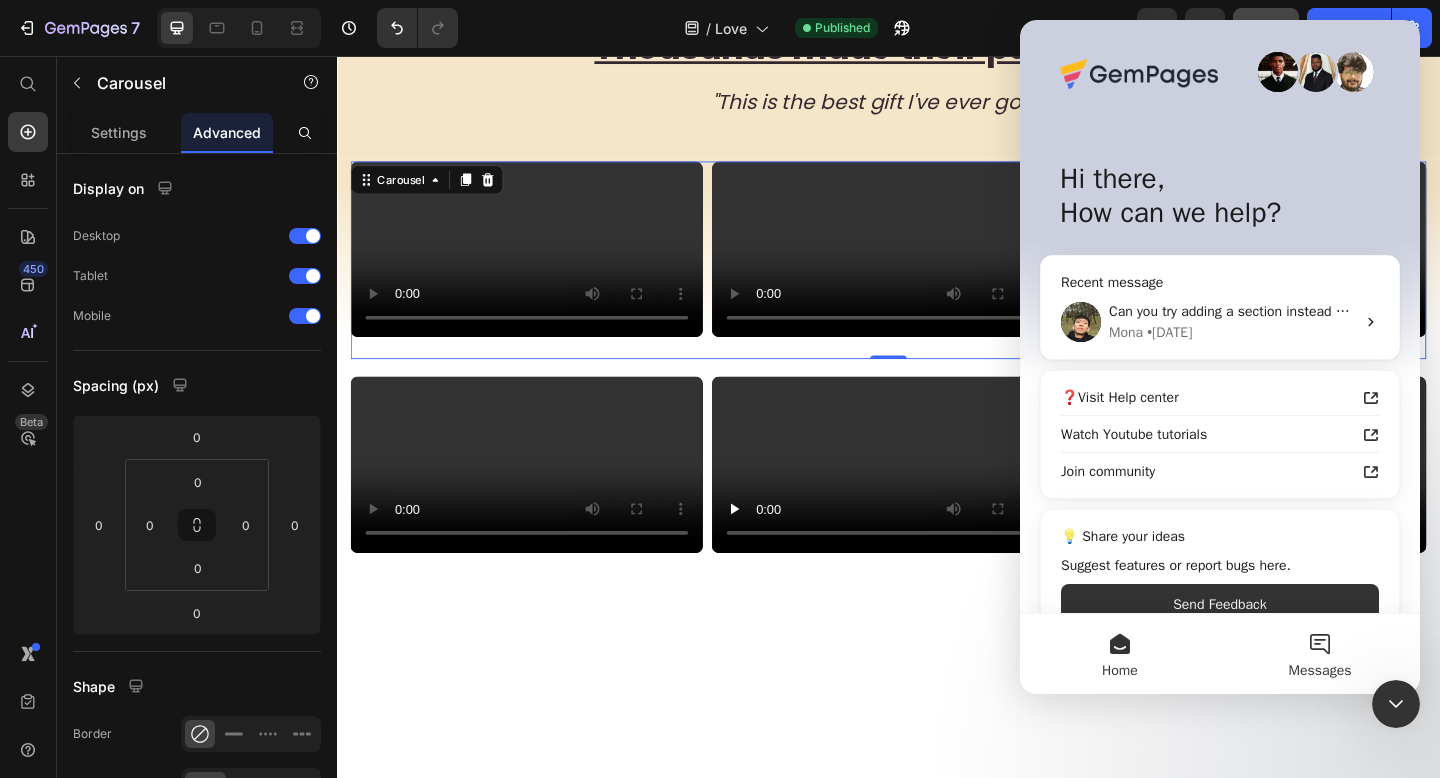 scroll, scrollTop: 0, scrollLeft: 0, axis: both 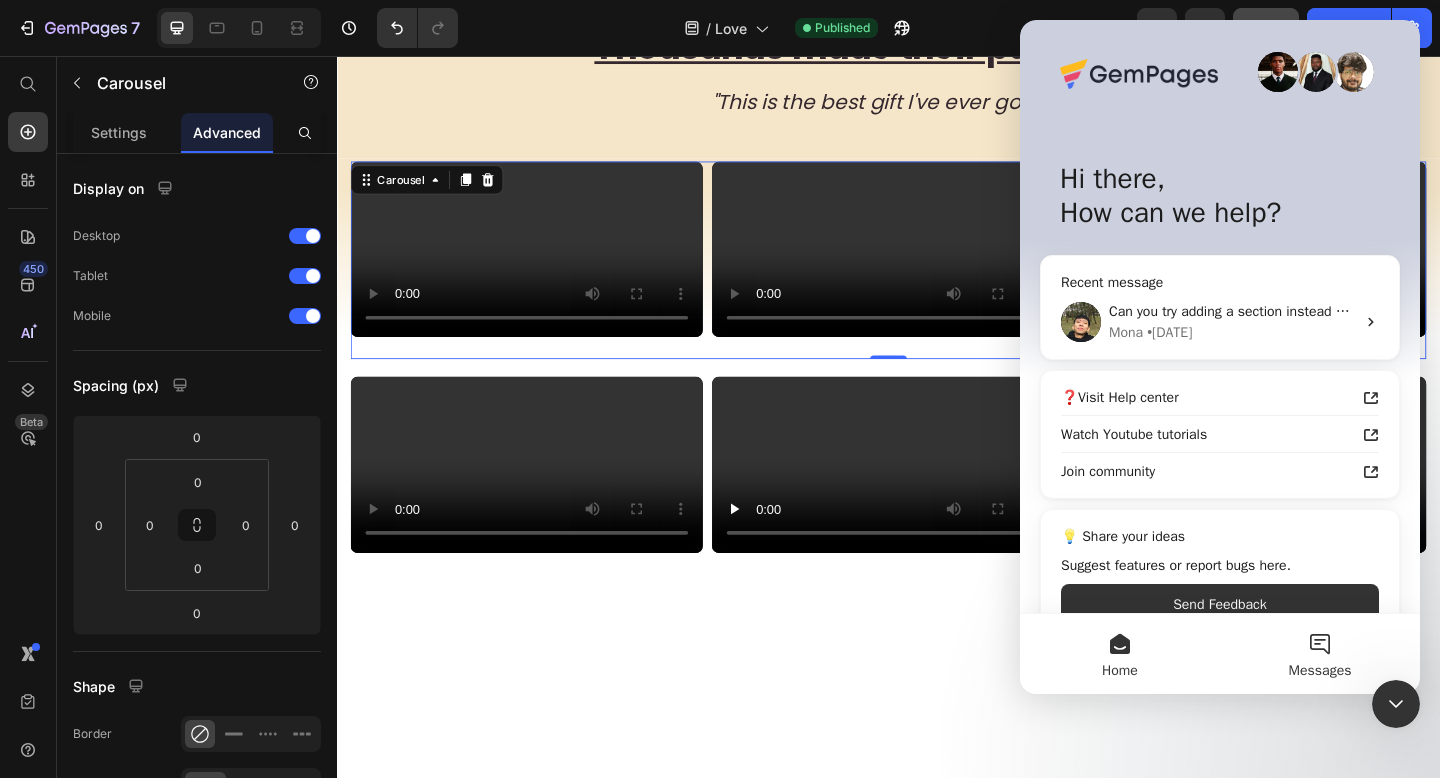 click on "Messages" at bounding box center (1320, 654) 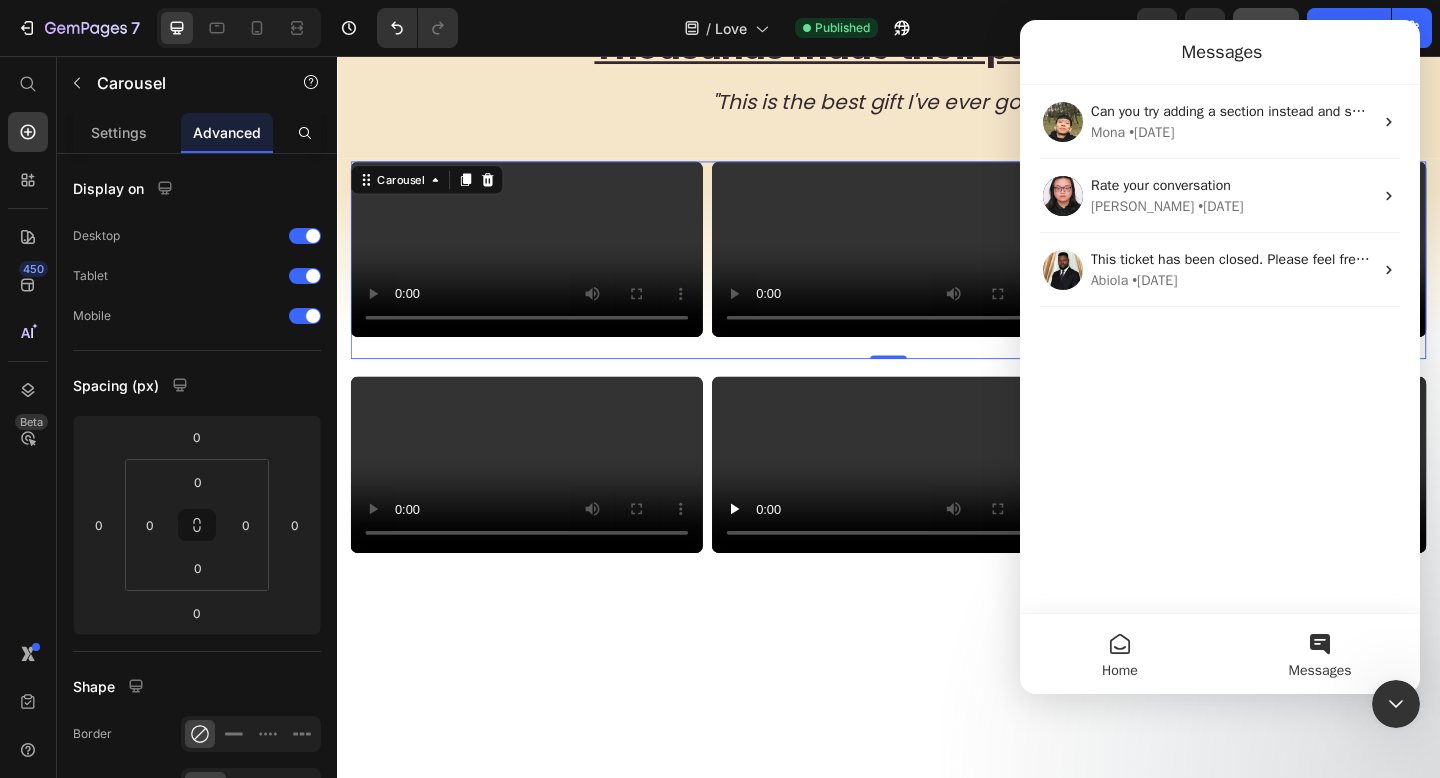 click on "Home" at bounding box center [1120, 654] 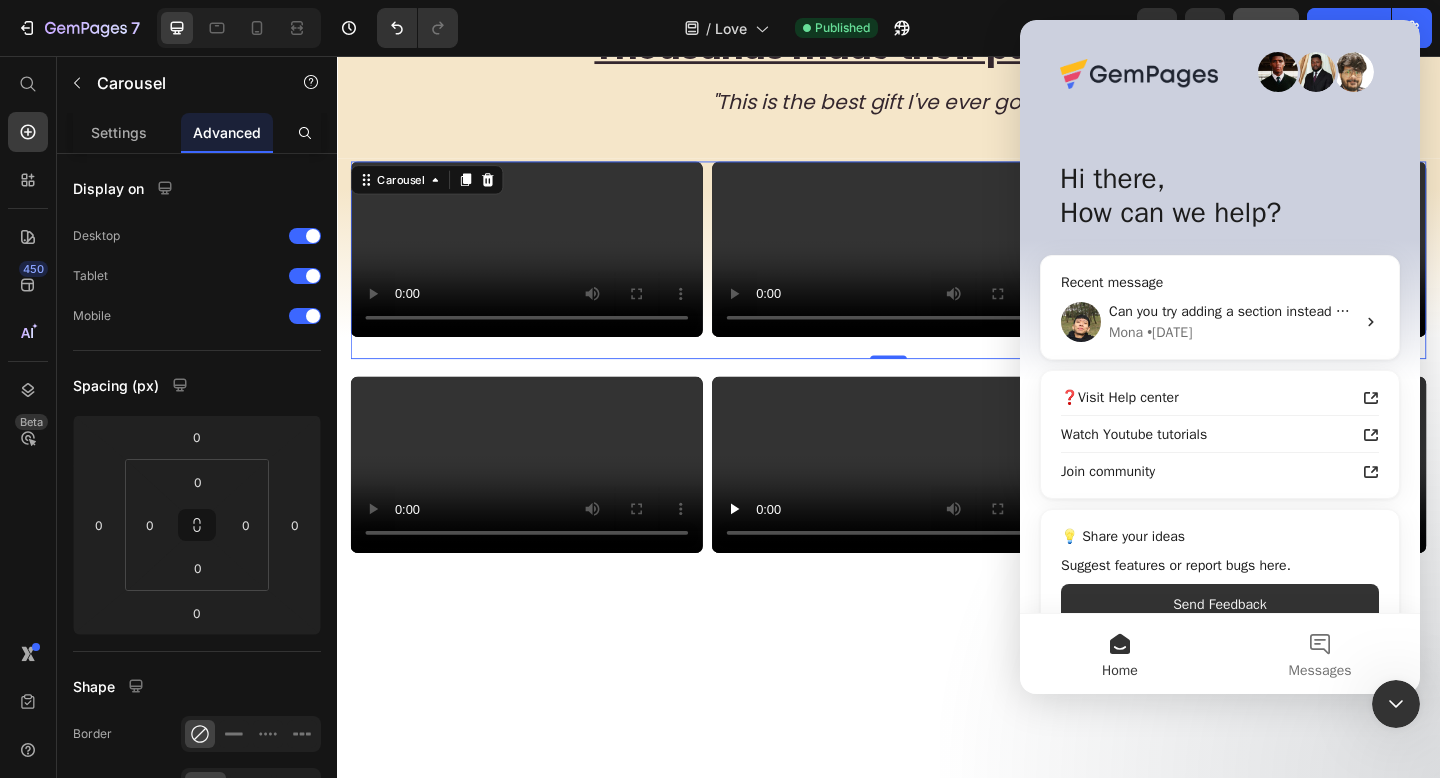 scroll, scrollTop: 36, scrollLeft: 0, axis: vertical 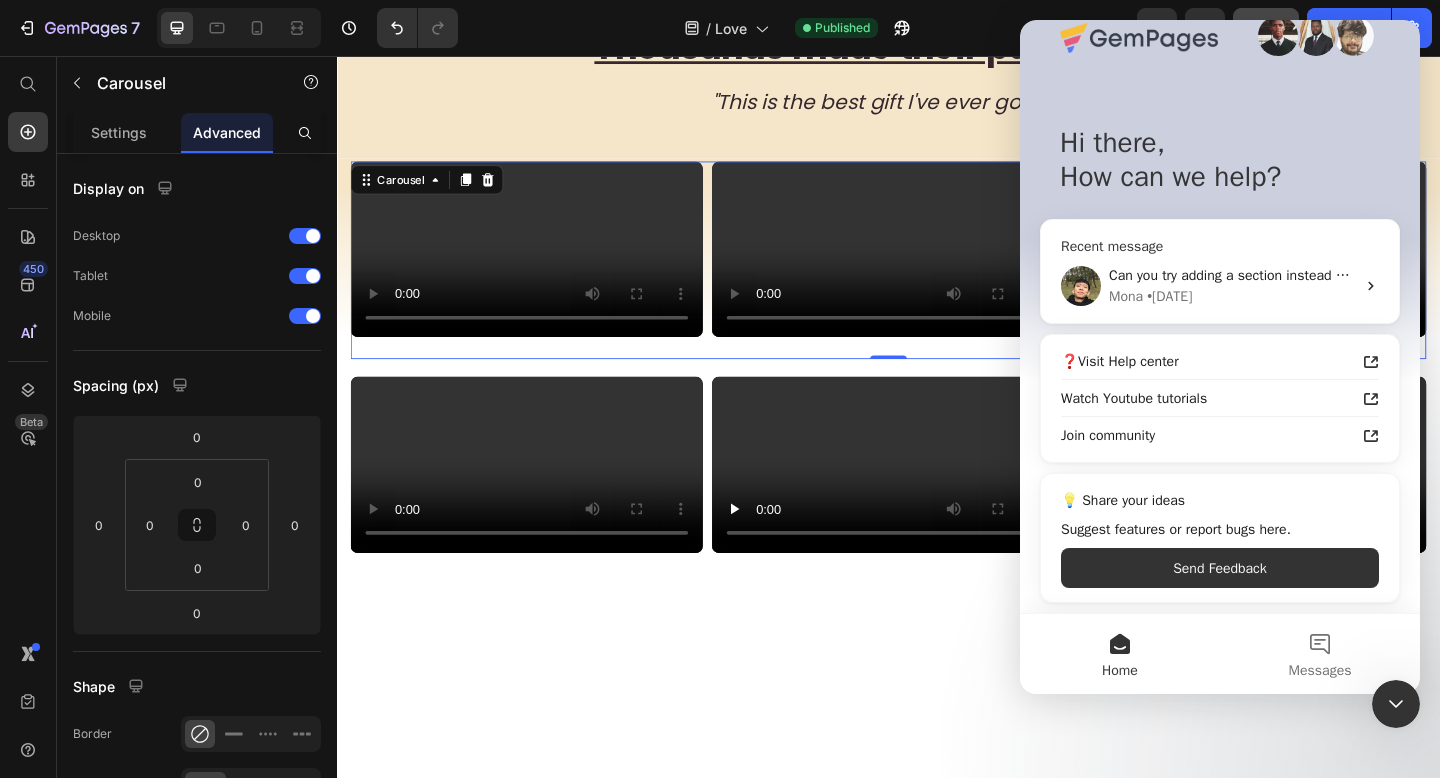 click on "Can you try adding a section instead and see how it goes?" at bounding box center (1232, 275) 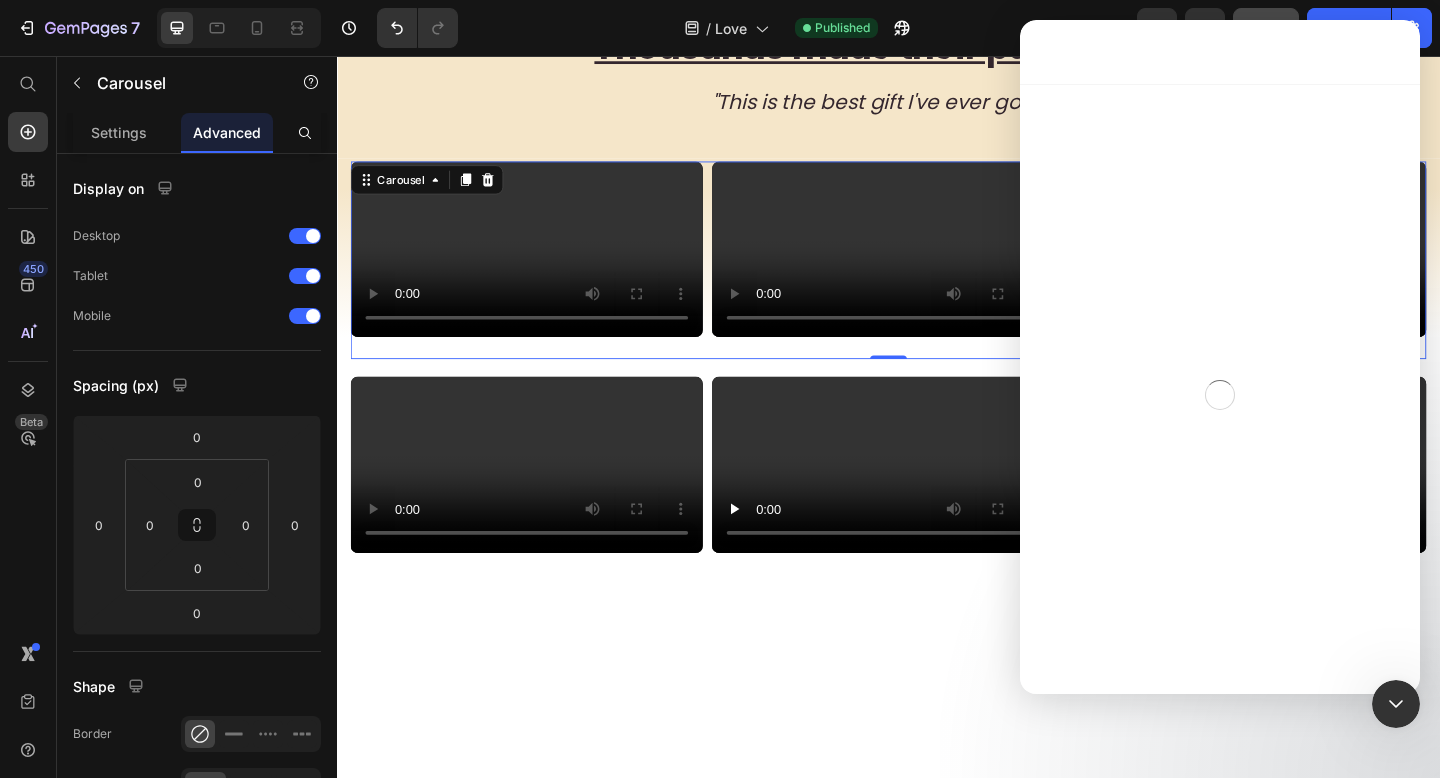 scroll, scrollTop: 0, scrollLeft: 0, axis: both 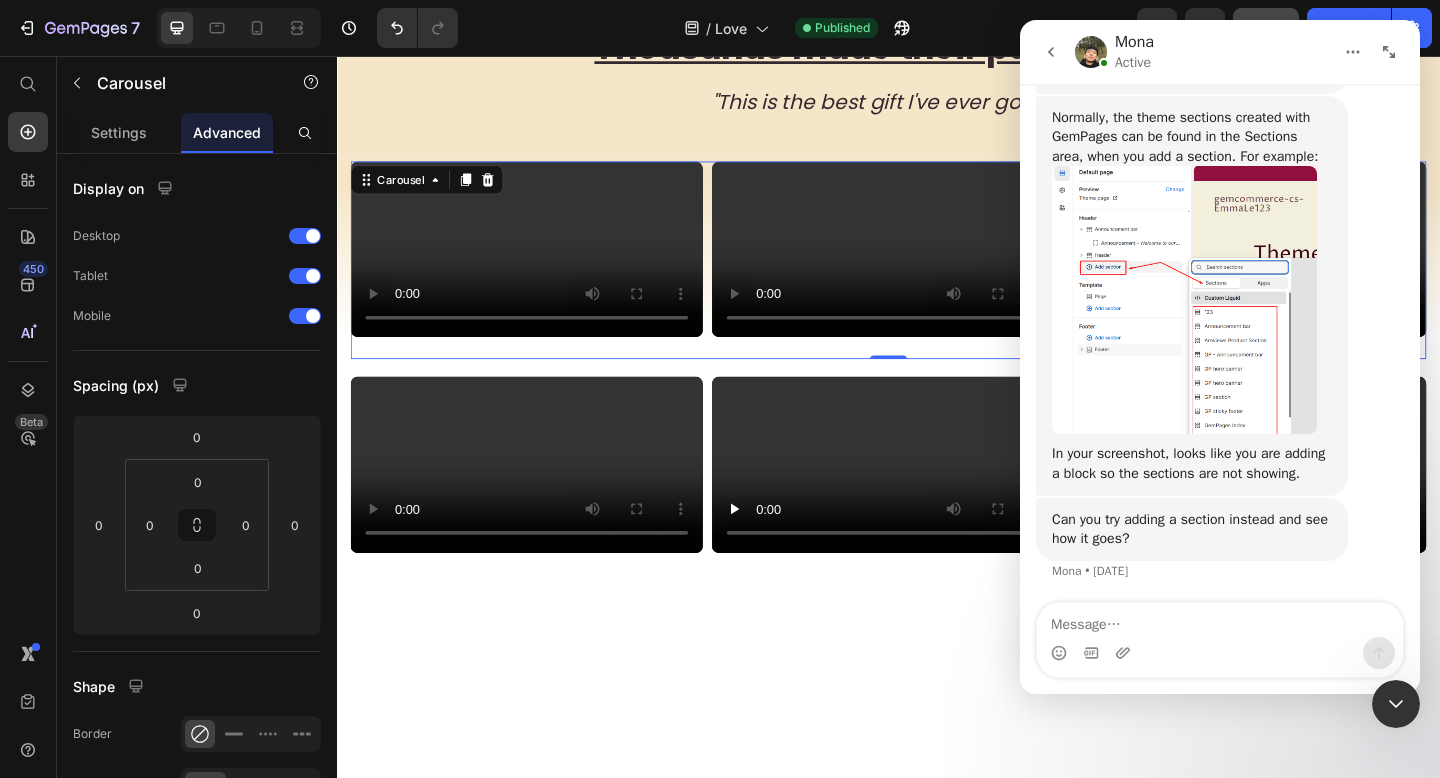 click at bounding box center [1220, 620] 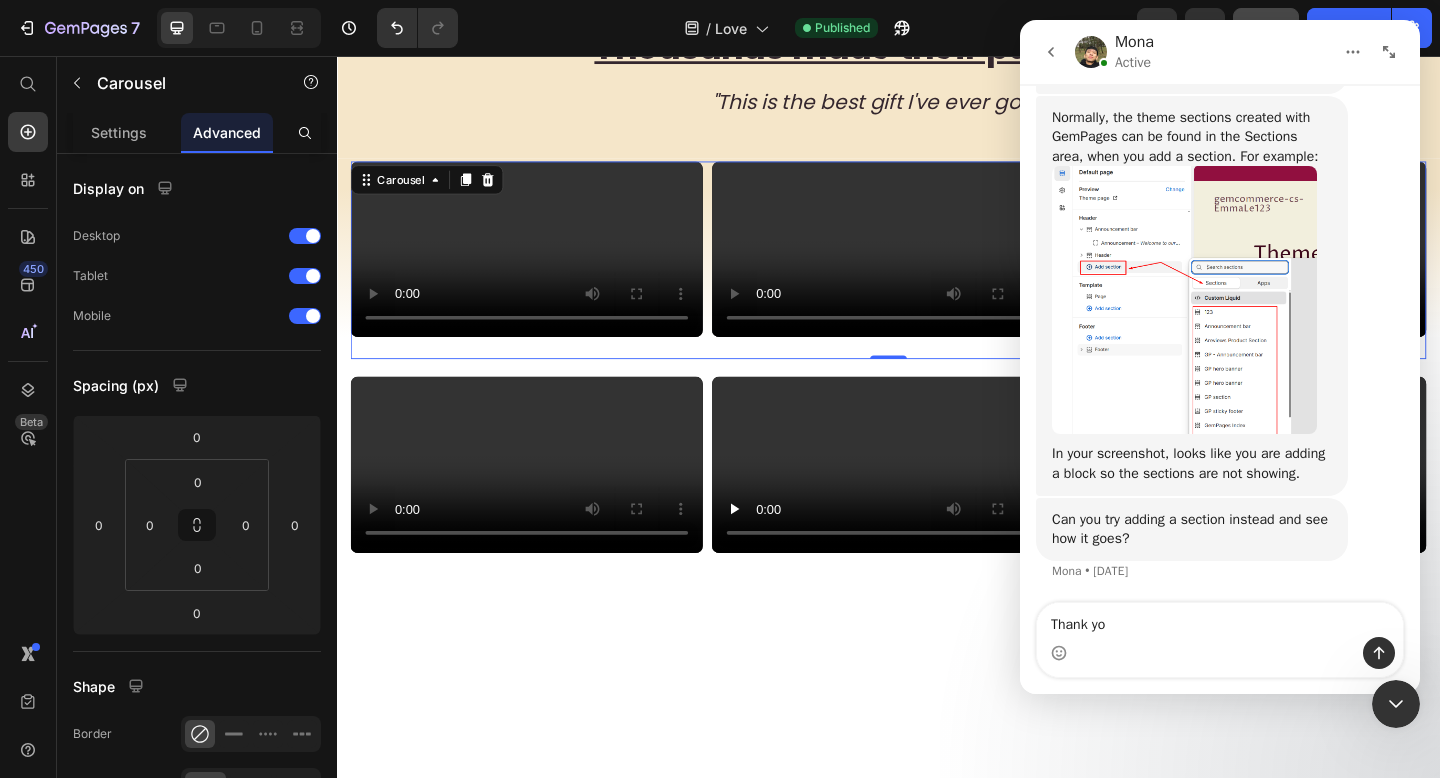 type on "Thank you" 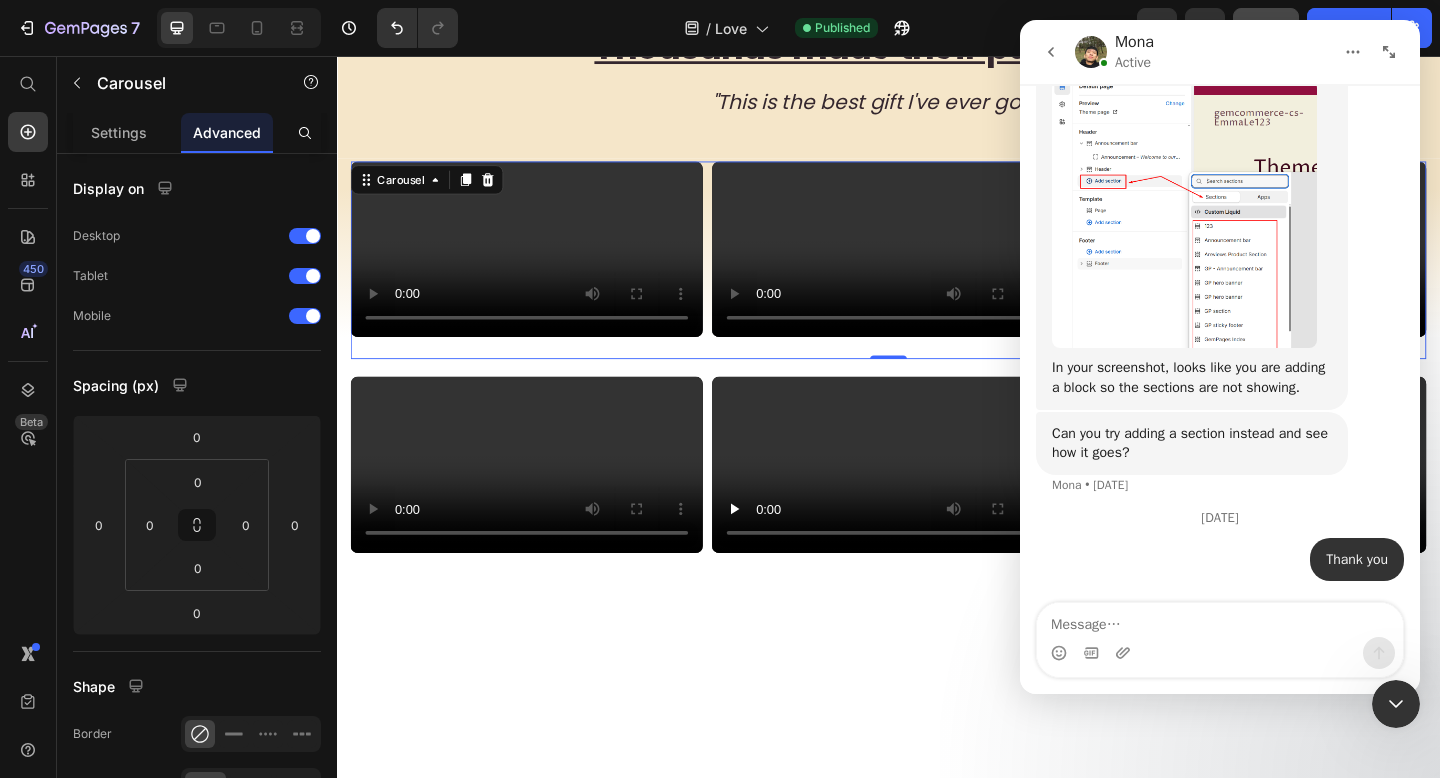 scroll, scrollTop: 1255, scrollLeft: 0, axis: vertical 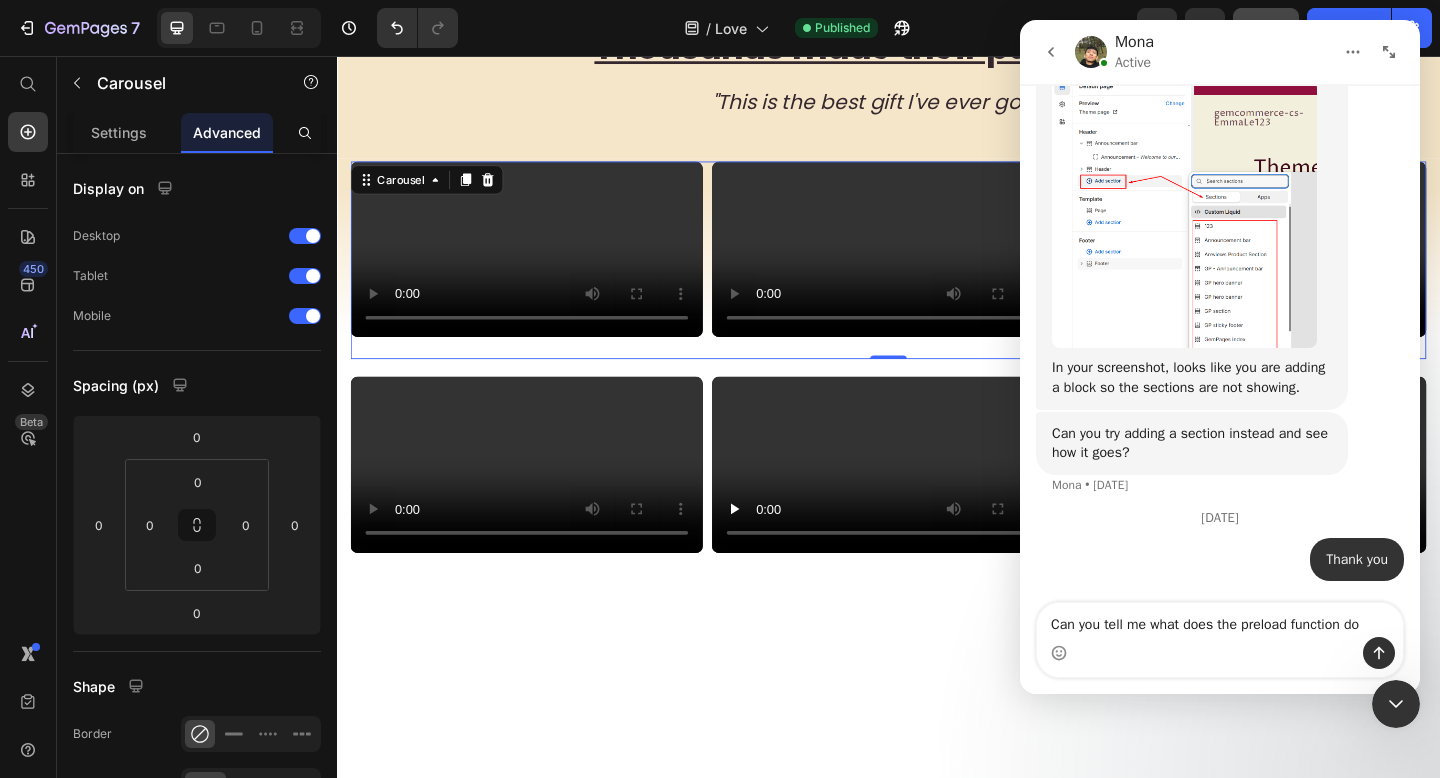 type on "Can you tell me what does the preload function do?" 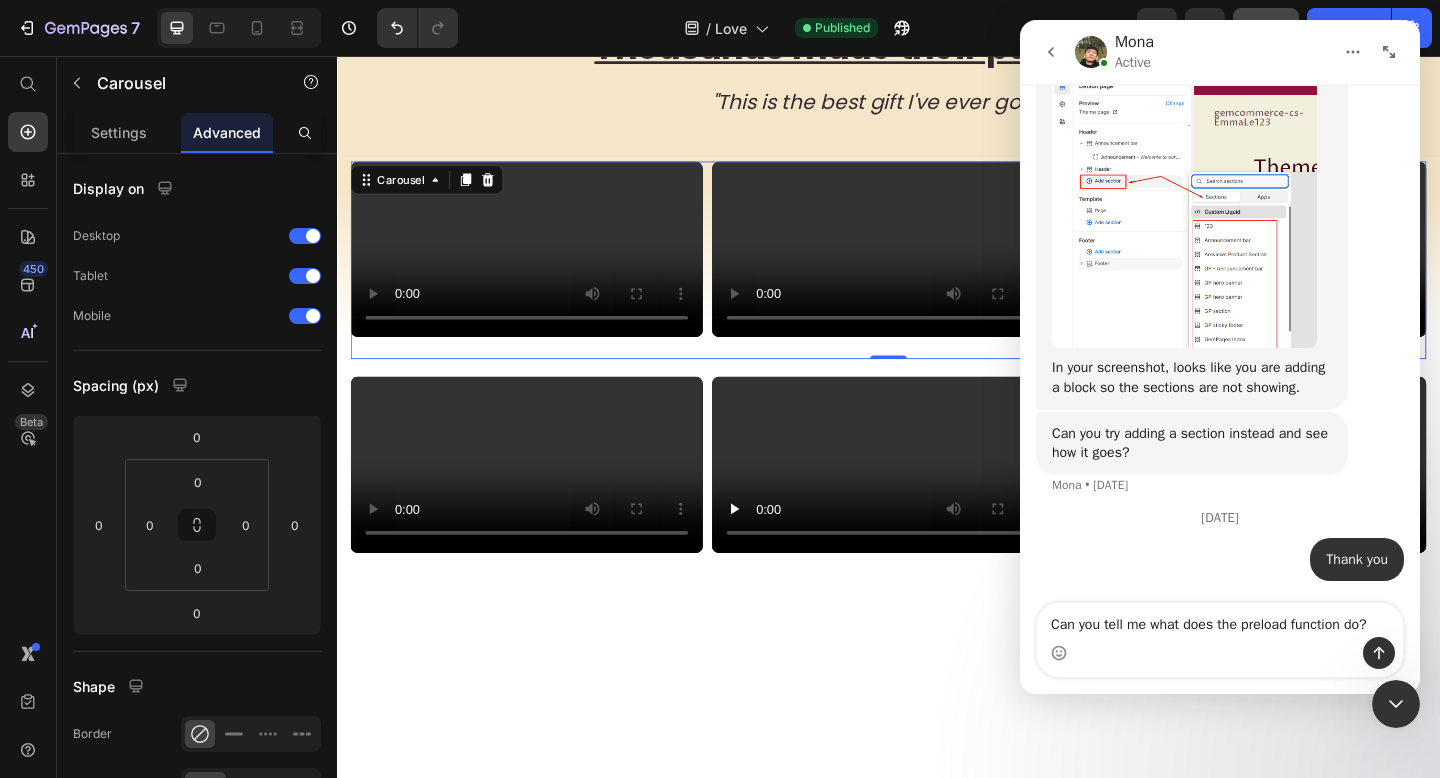 type 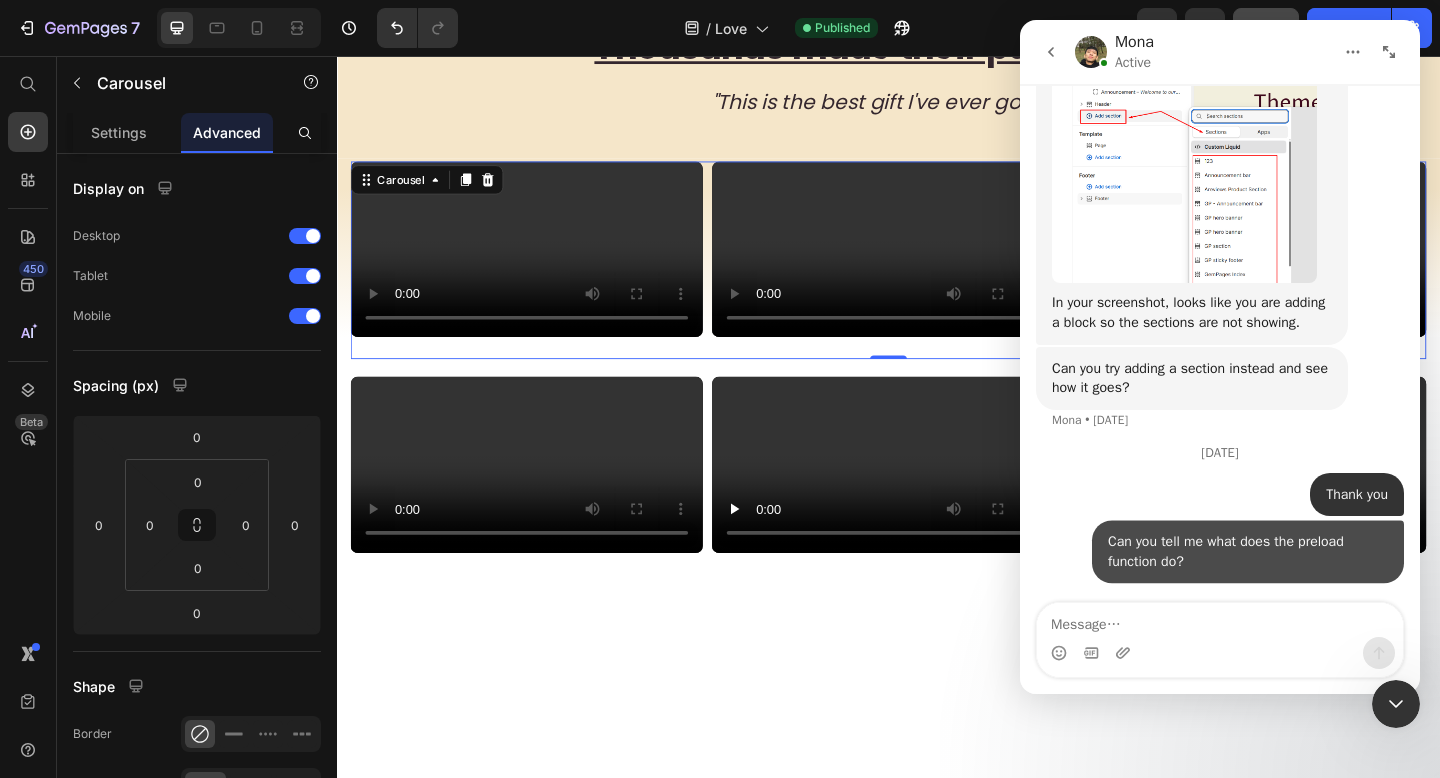 scroll, scrollTop: 1320, scrollLeft: 0, axis: vertical 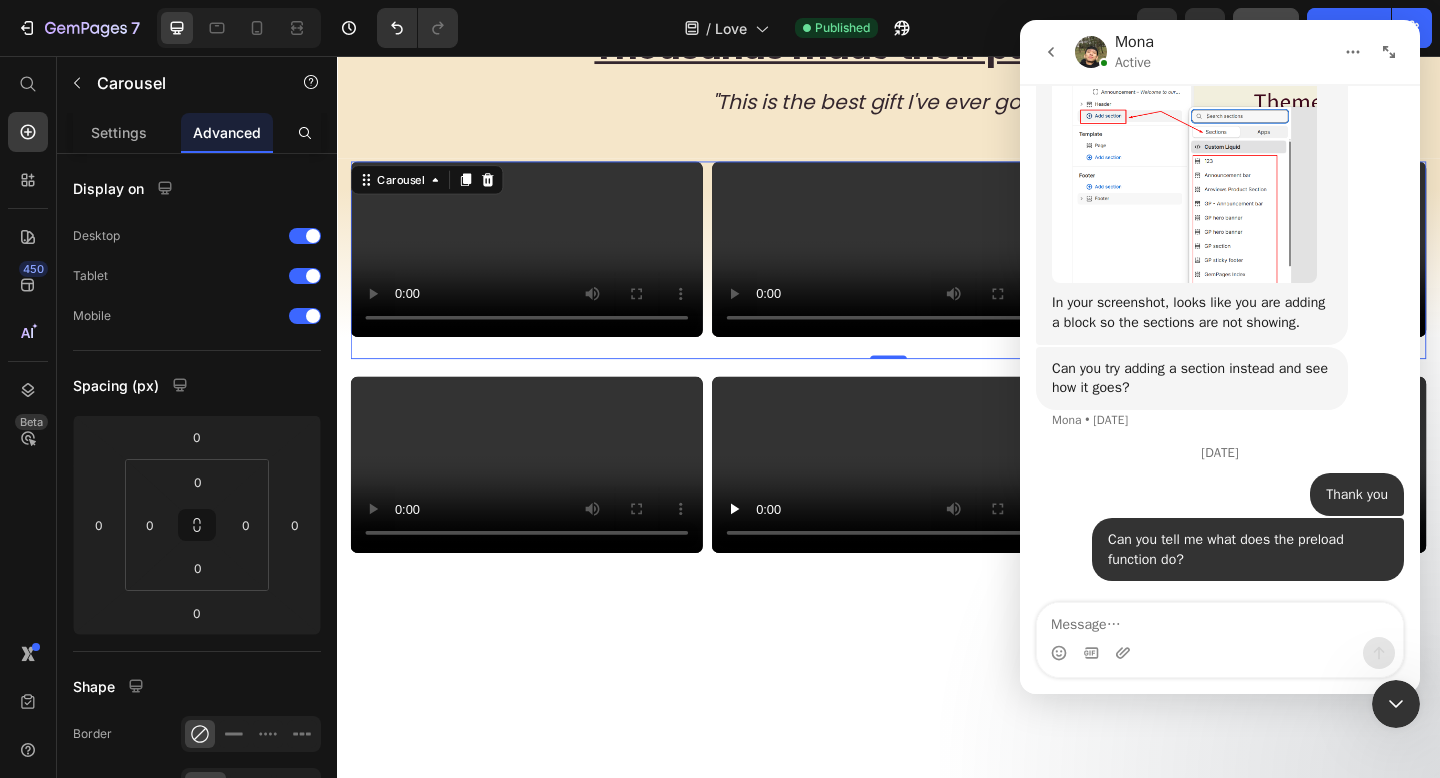 click 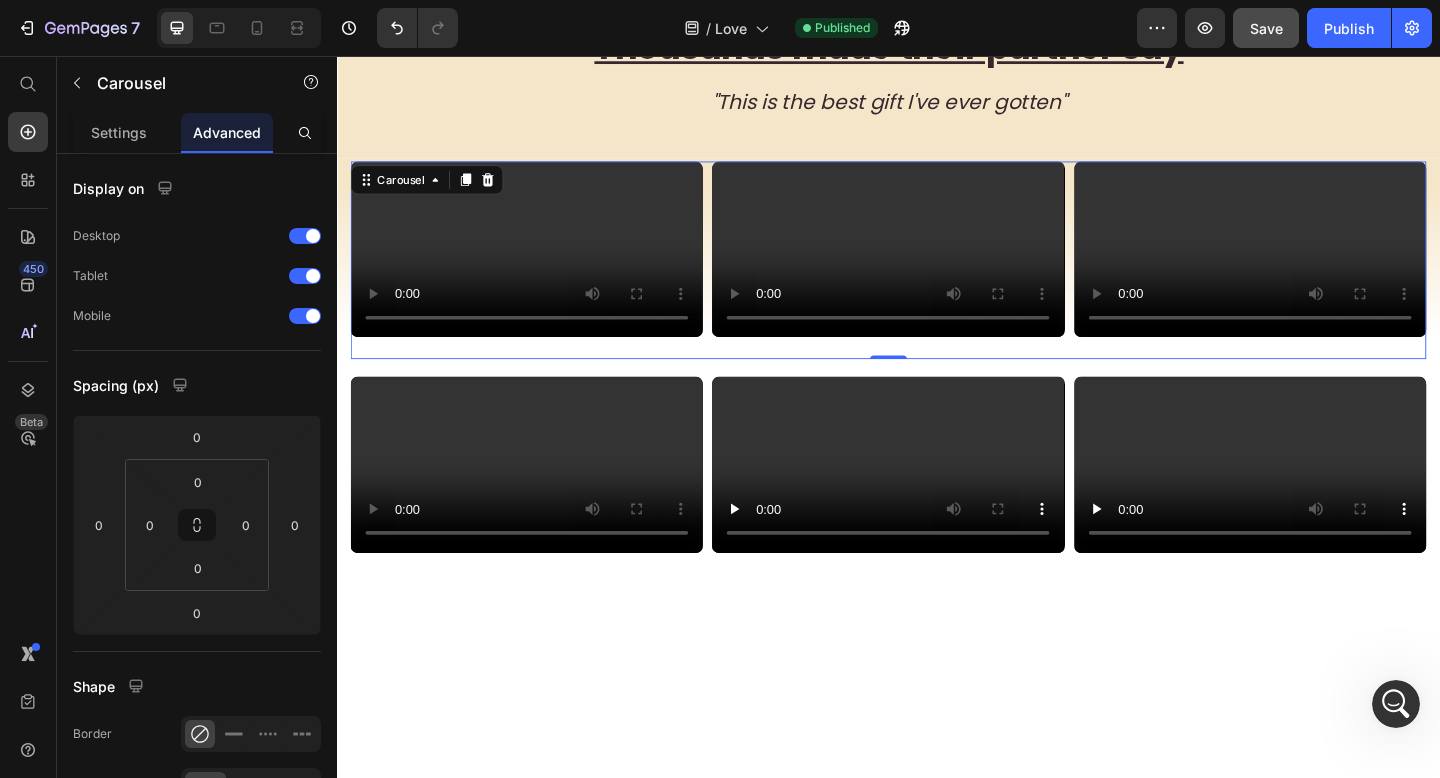 scroll, scrollTop: 0, scrollLeft: 0, axis: both 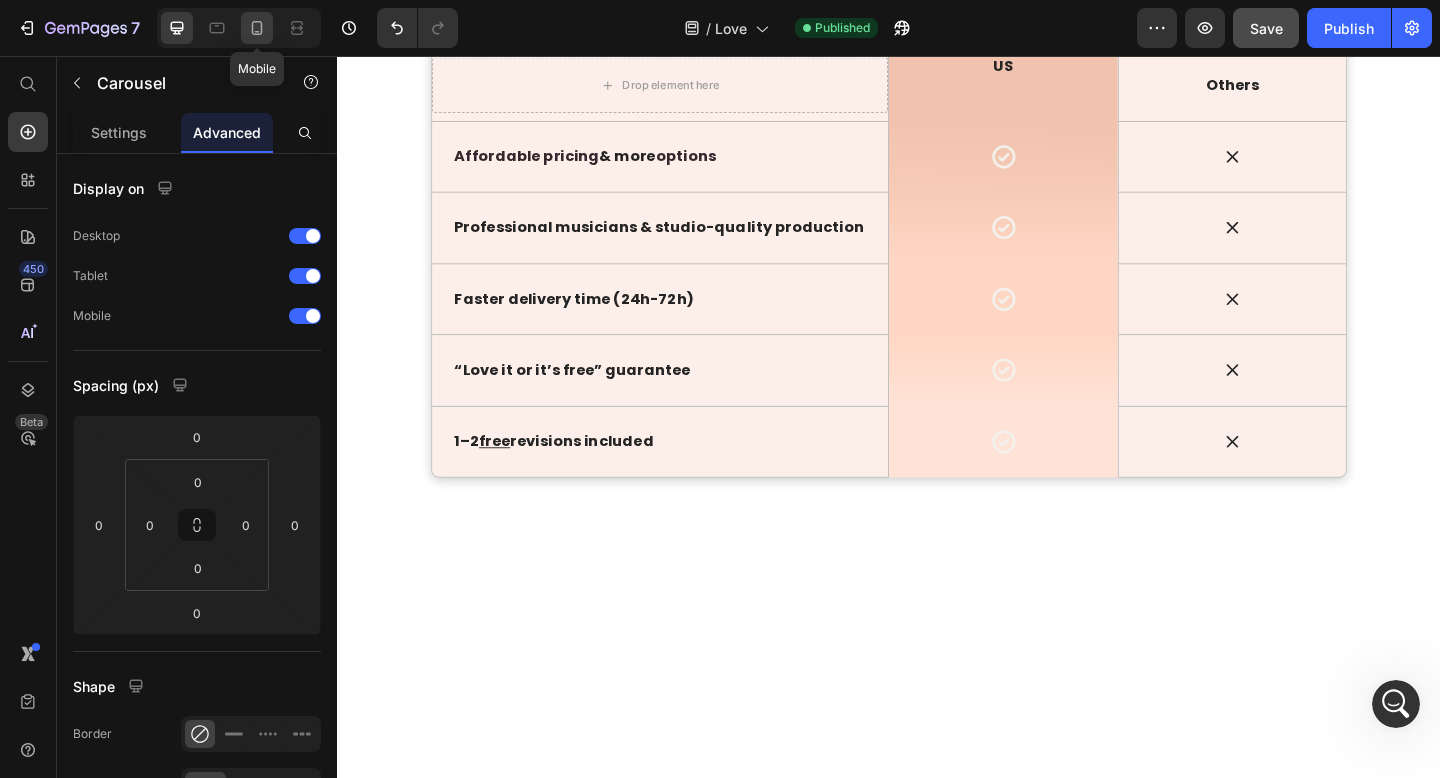 click 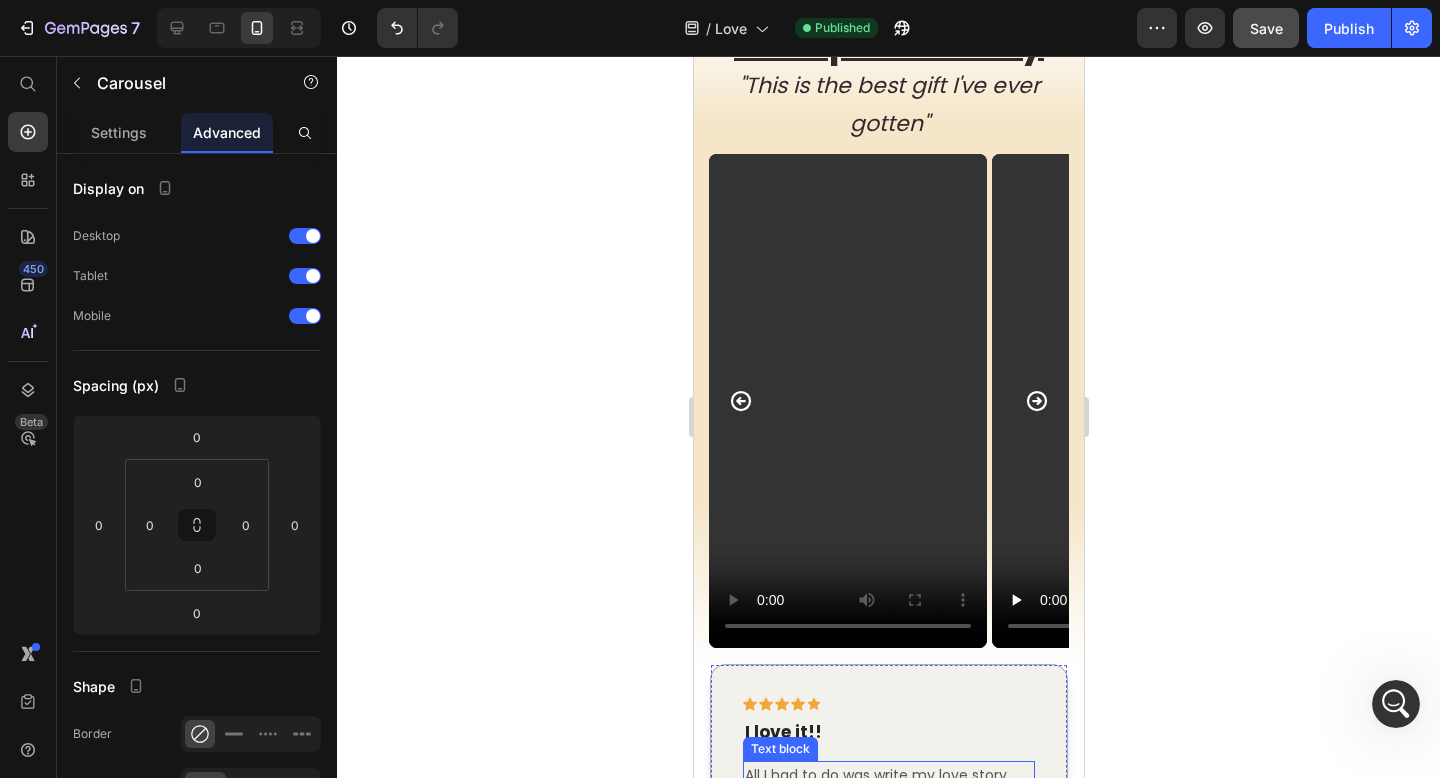 scroll, scrollTop: 2030, scrollLeft: 0, axis: vertical 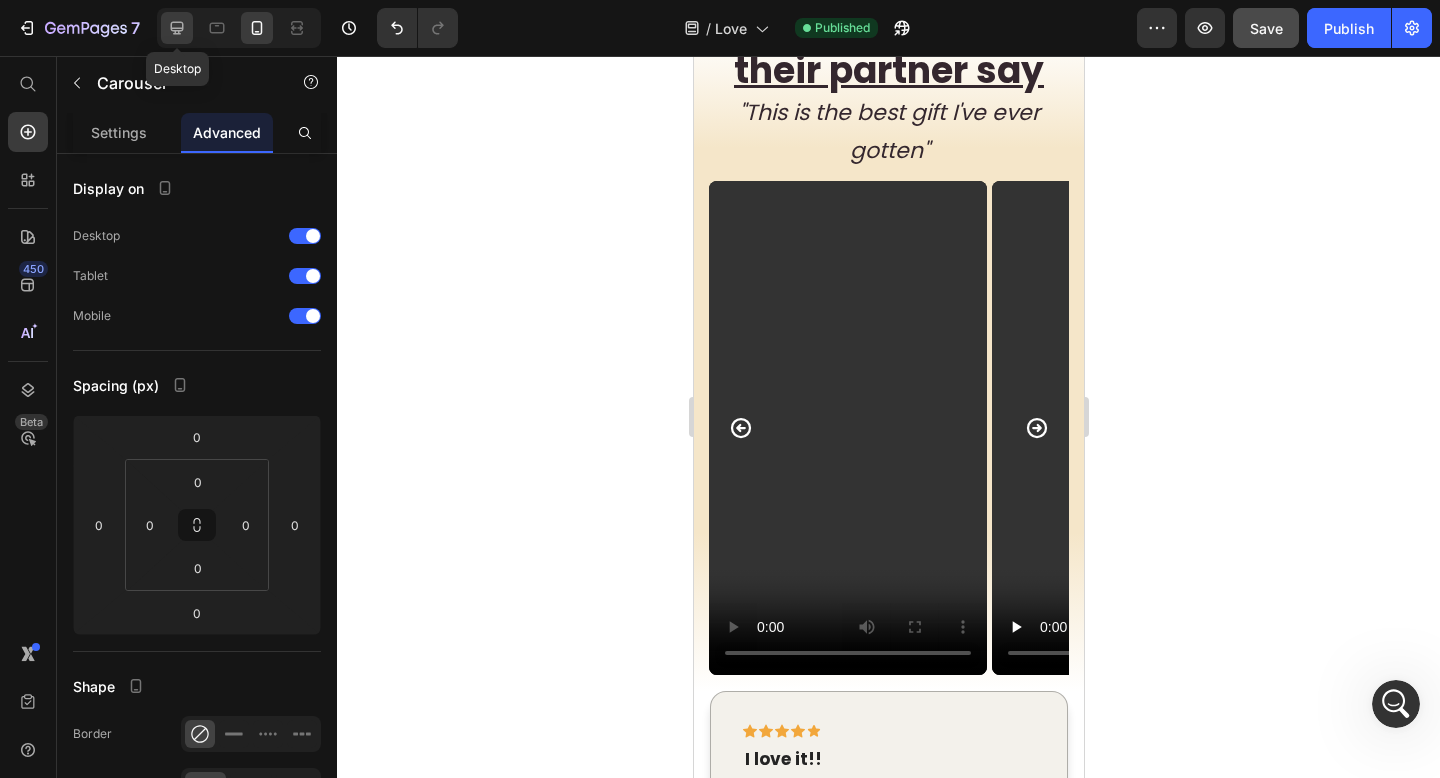click 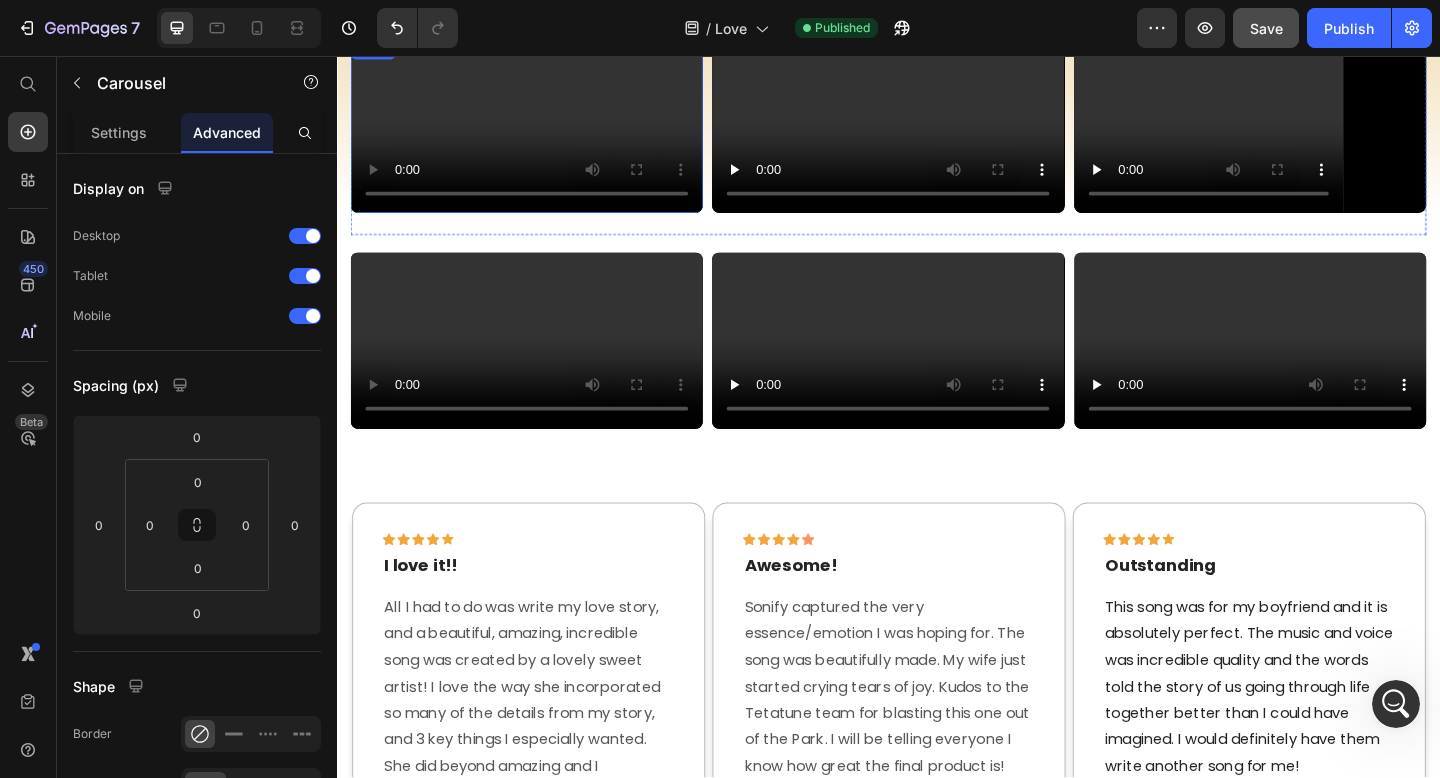 scroll, scrollTop: 2547, scrollLeft: 0, axis: vertical 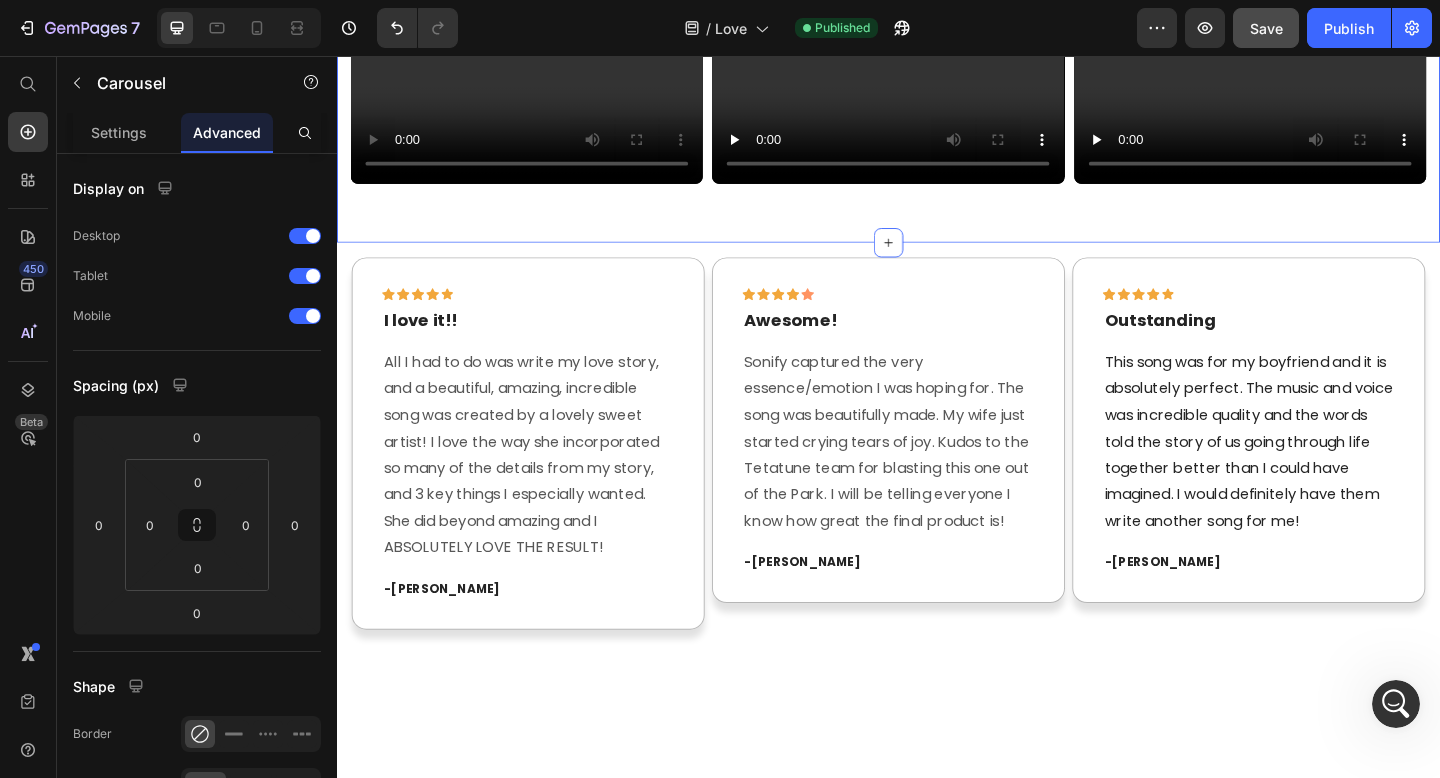 click on "Video Video Video Video Video Video Video Video Video Video Carousel Row Section 12" at bounding box center [937, 129] 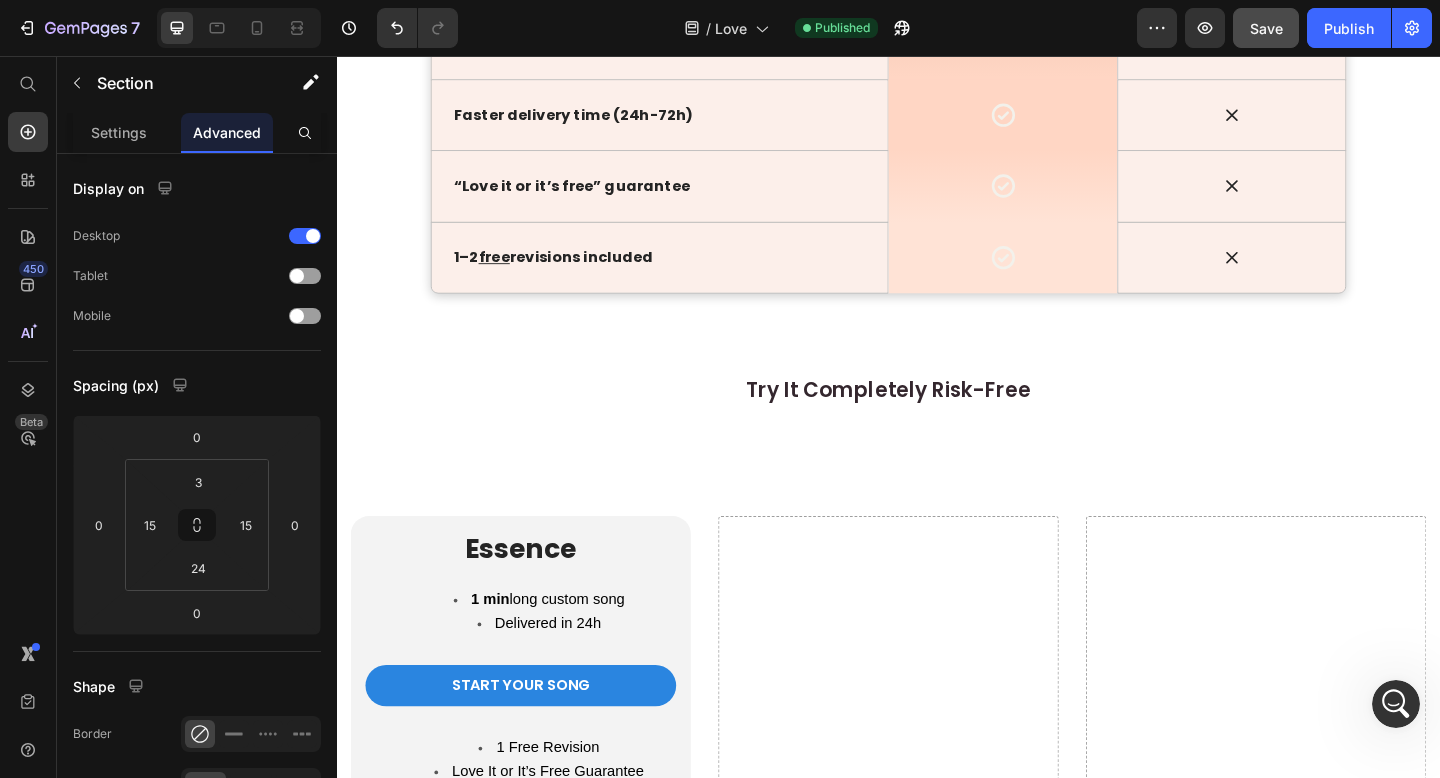 scroll, scrollTop: 4062, scrollLeft: 0, axis: vertical 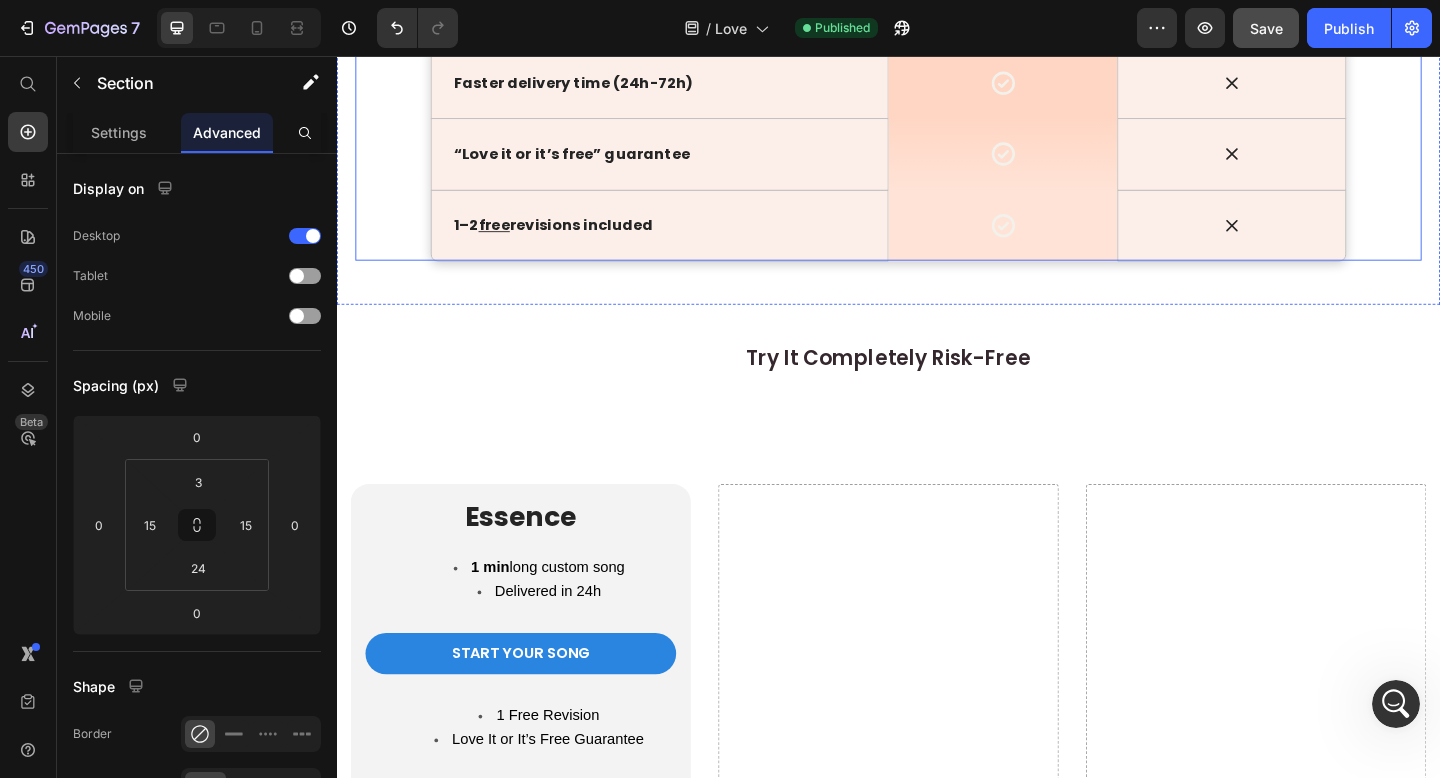 click on "Drop element here Hero Banner" at bounding box center (688, -166) 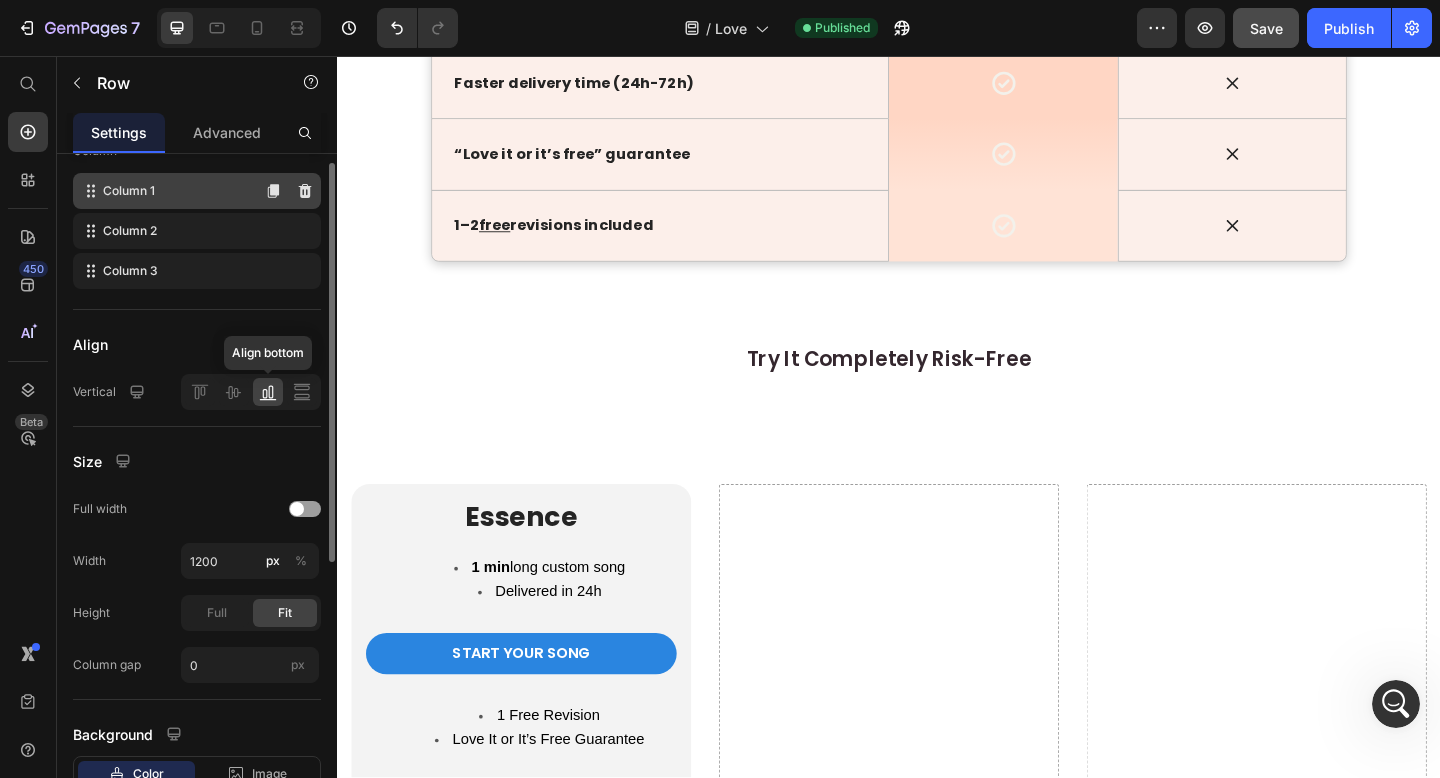 scroll, scrollTop: 480, scrollLeft: 0, axis: vertical 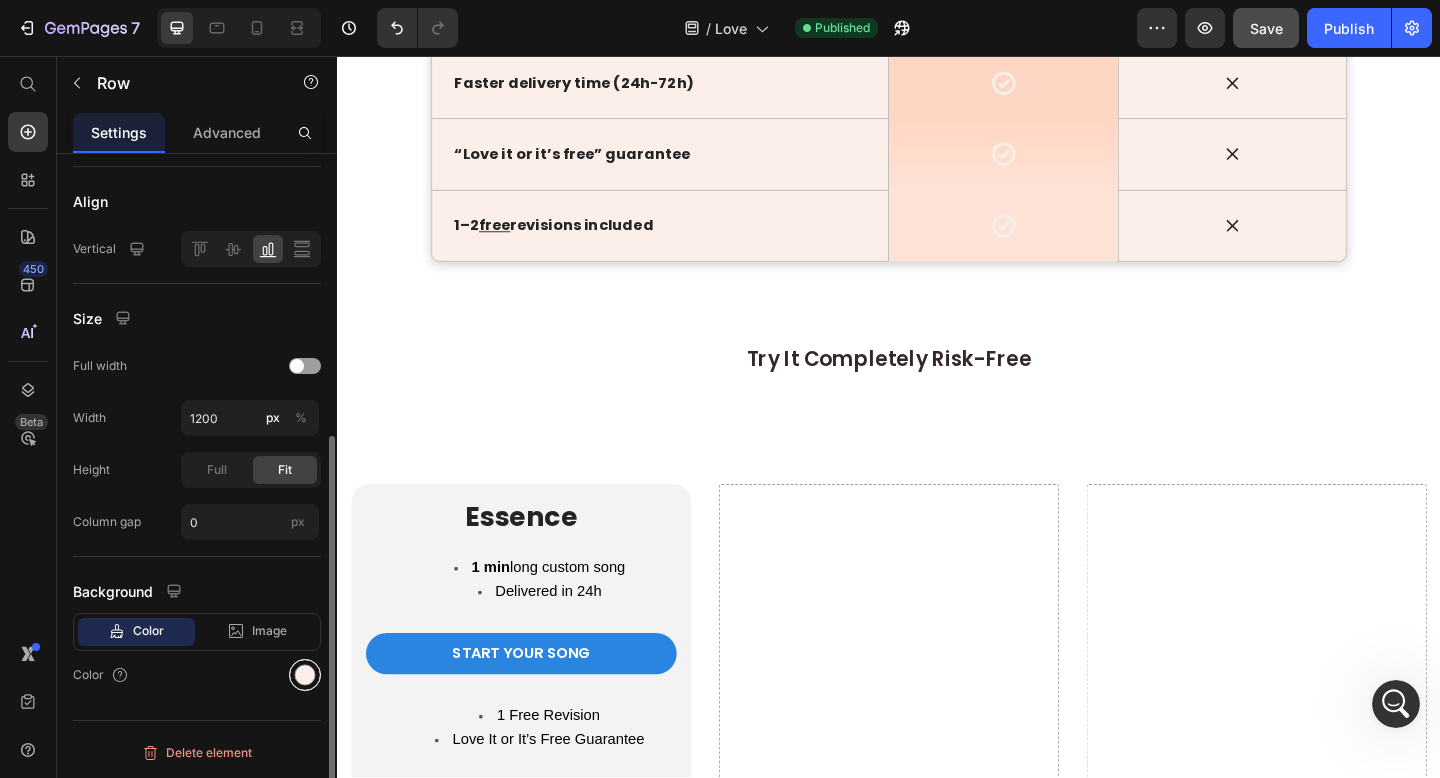 click at bounding box center (305, 675) 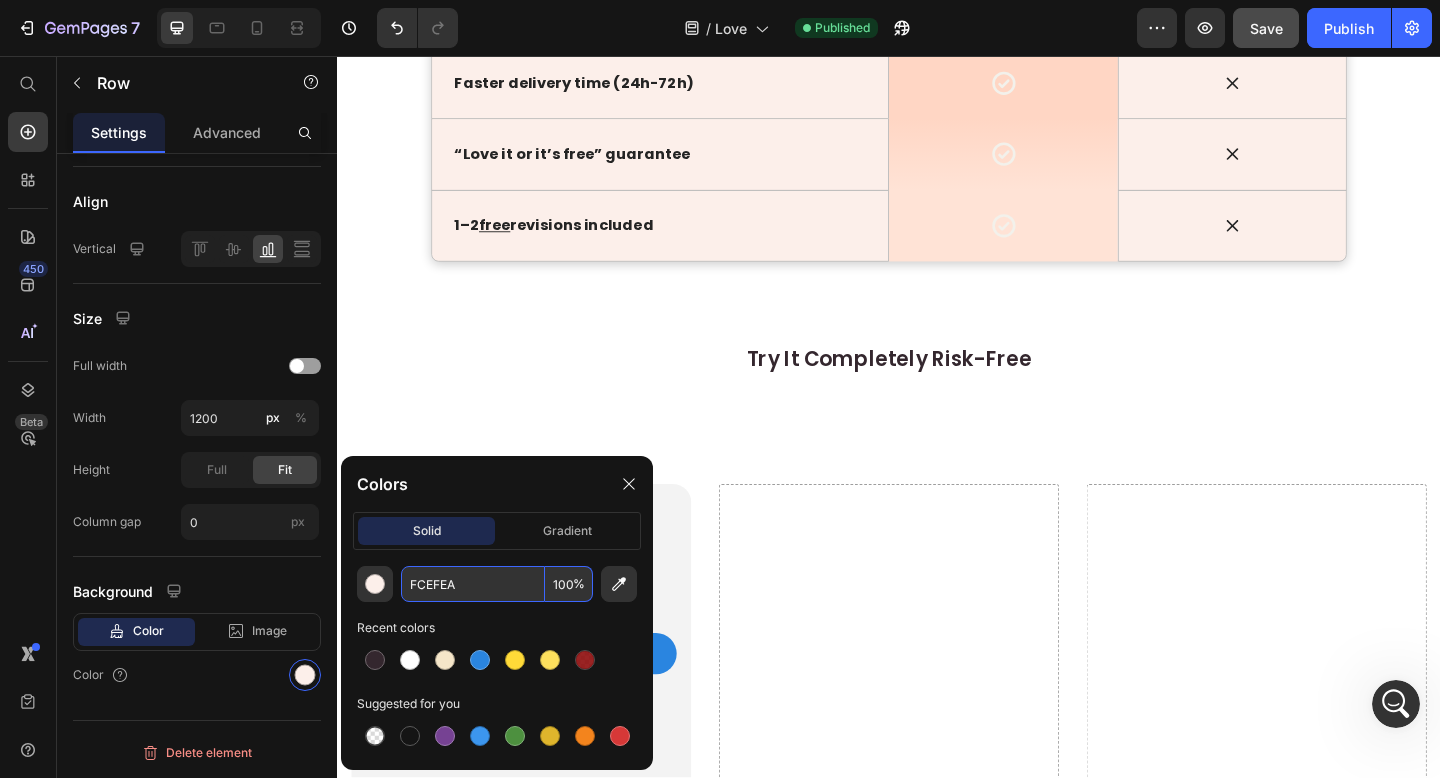click on "FCEFEA" at bounding box center [473, 584] 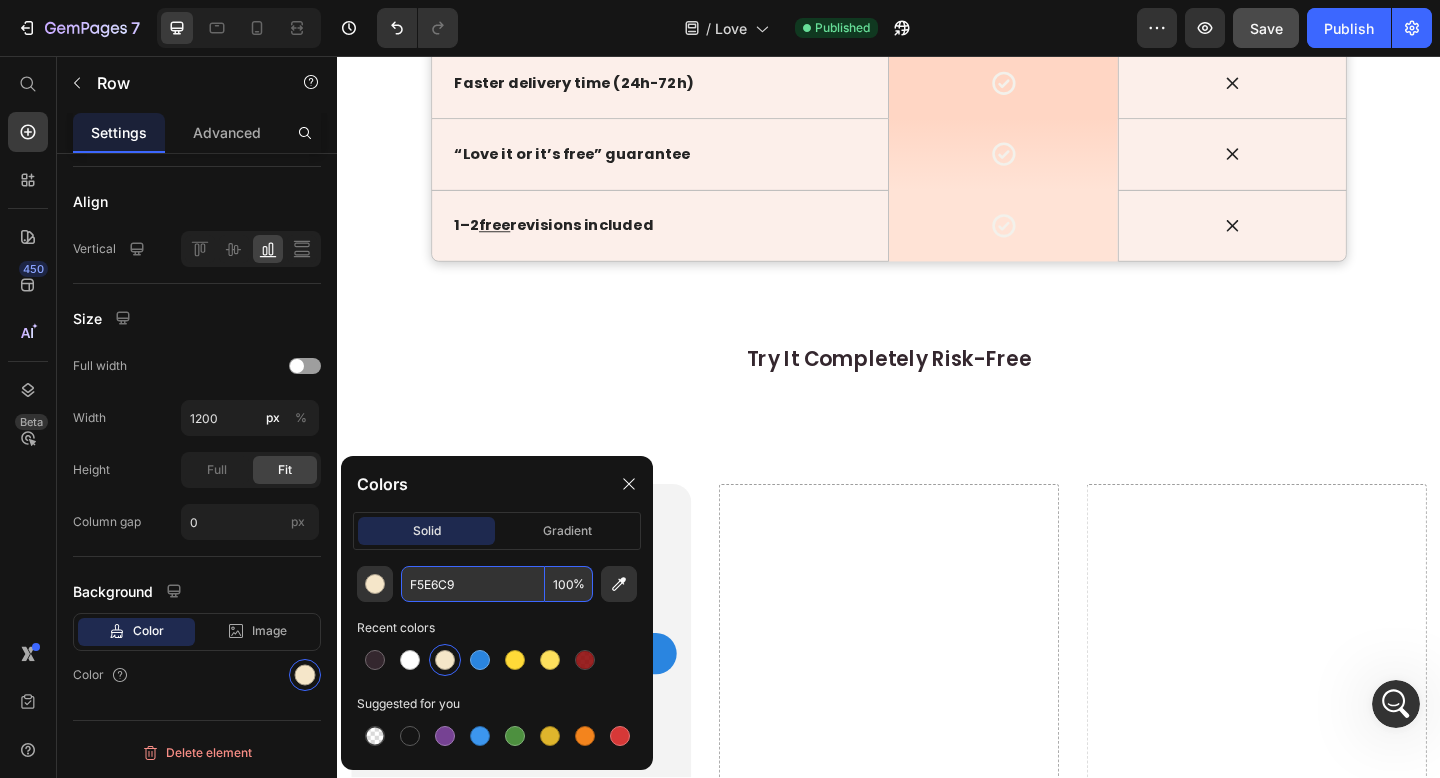 click on "Drop element here" at bounding box center (688, -147) 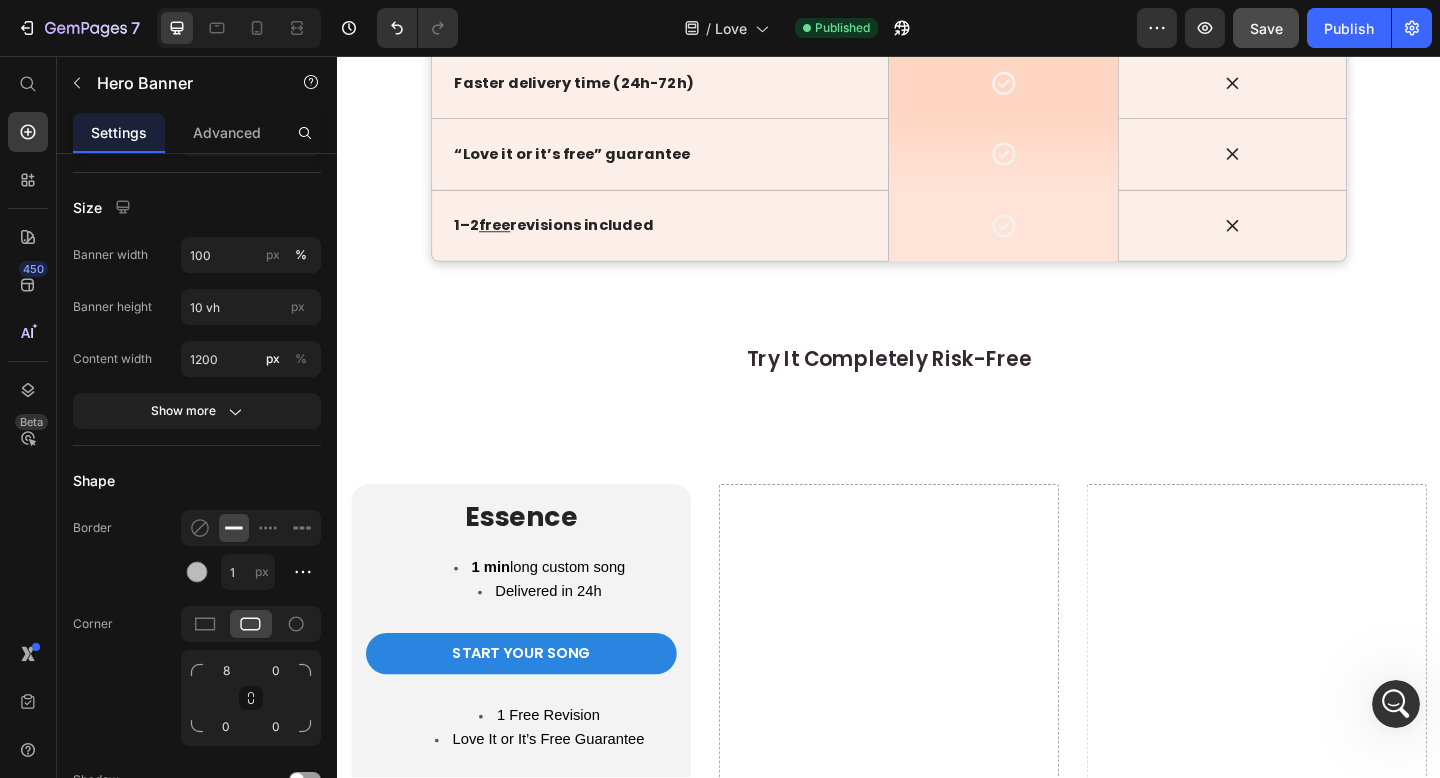 scroll, scrollTop: 0, scrollLeft: 0, axis: both 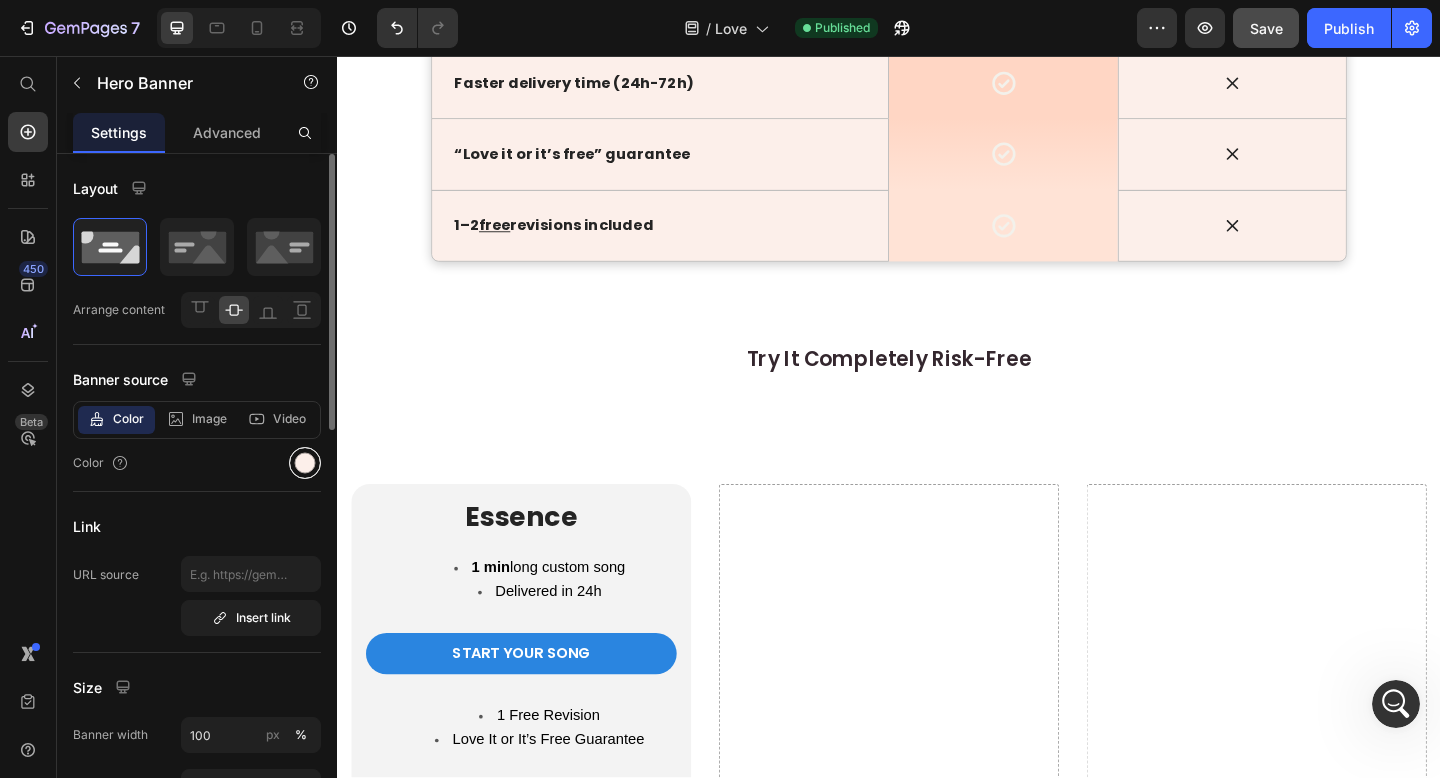 click at bounding box center [305, 463] 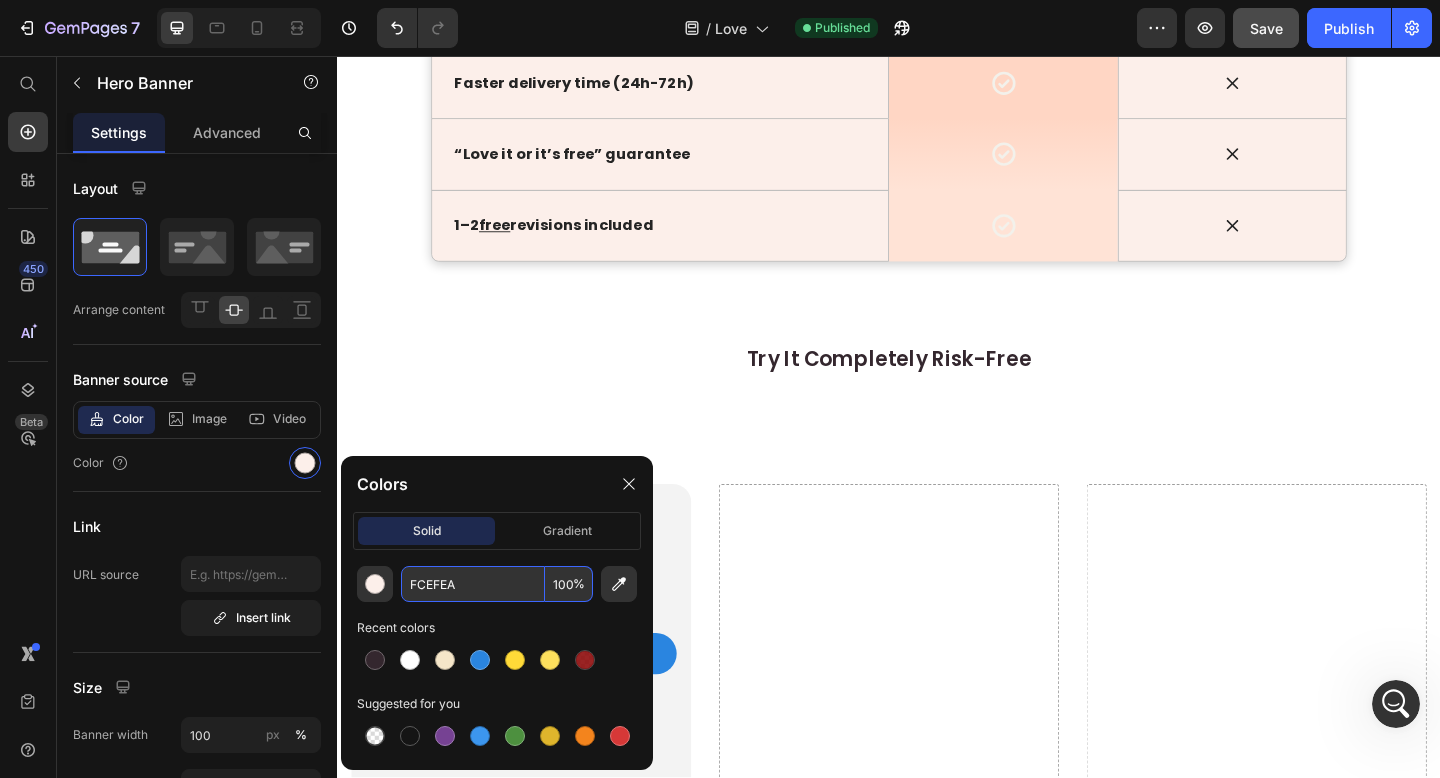 click on "FCEFEA" at bounding box center (473, 584) 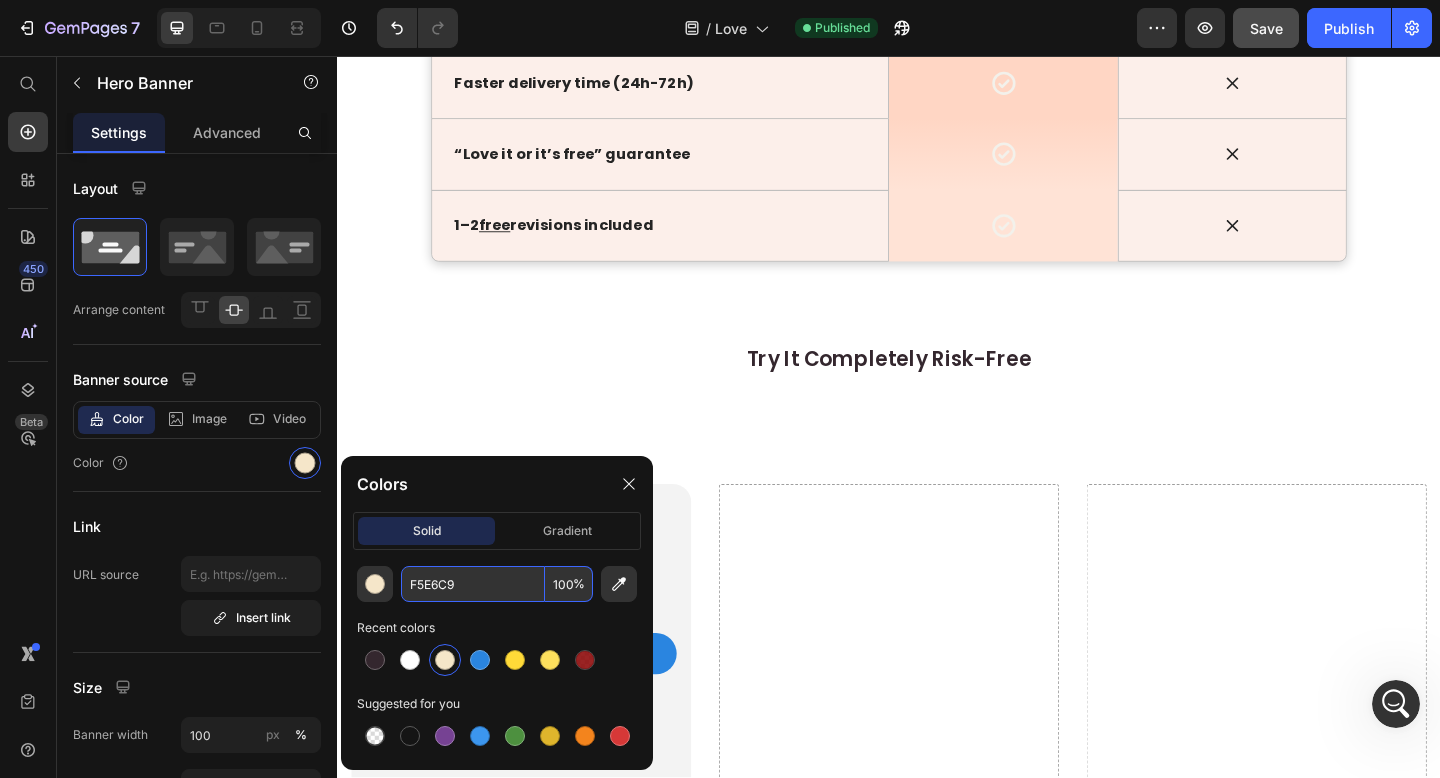 click at bounding box center [688, -69] 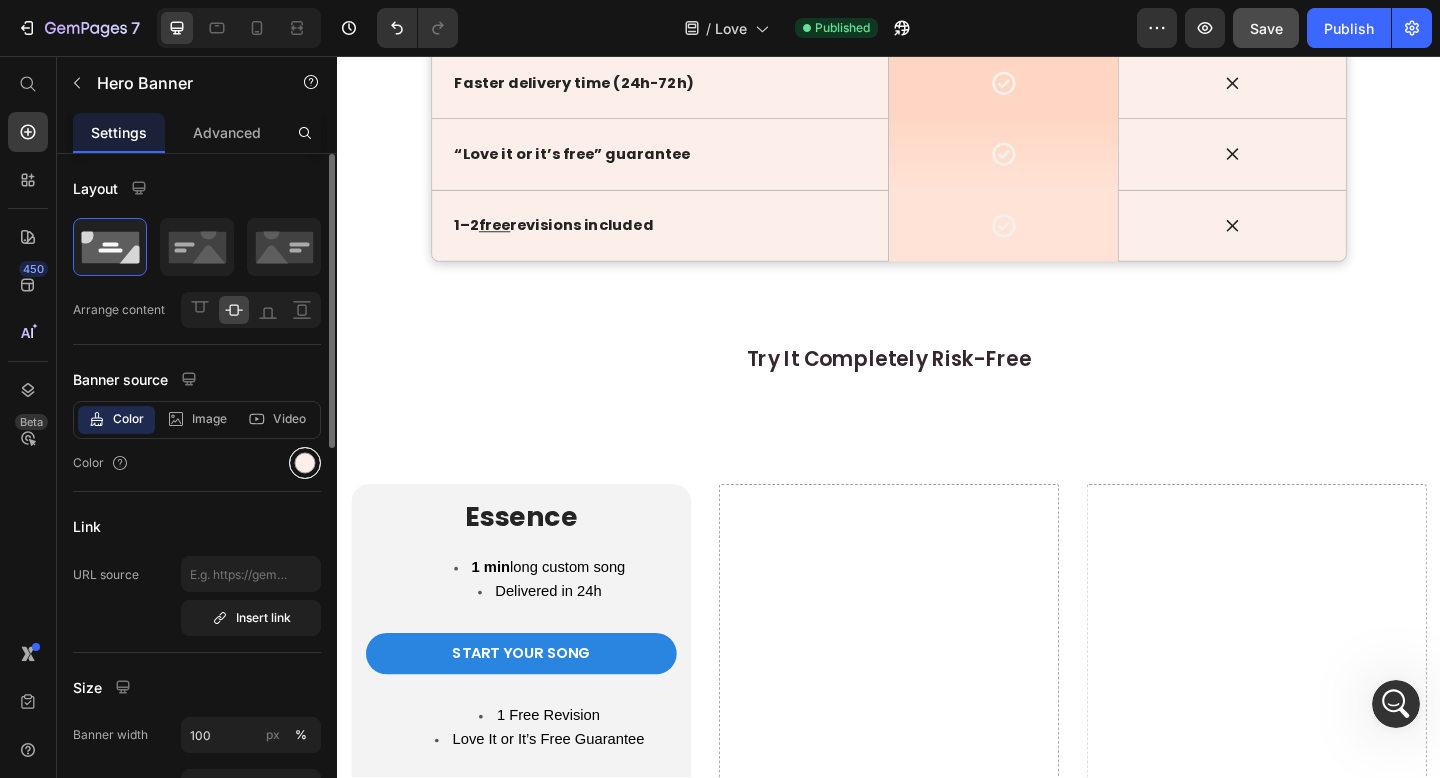 click at bounding box center [305, 463] 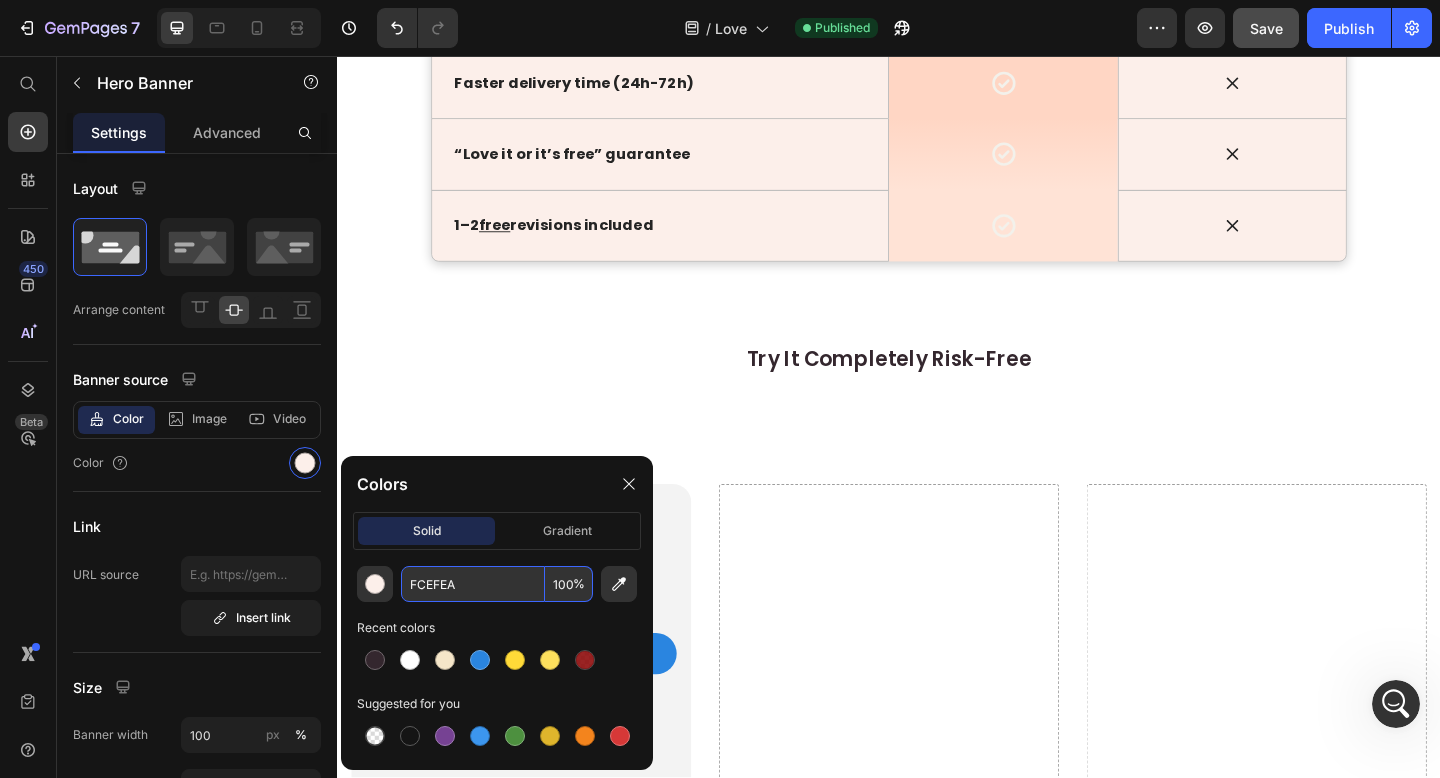 click on "FCEFEA" at bounding box center [473, 584] 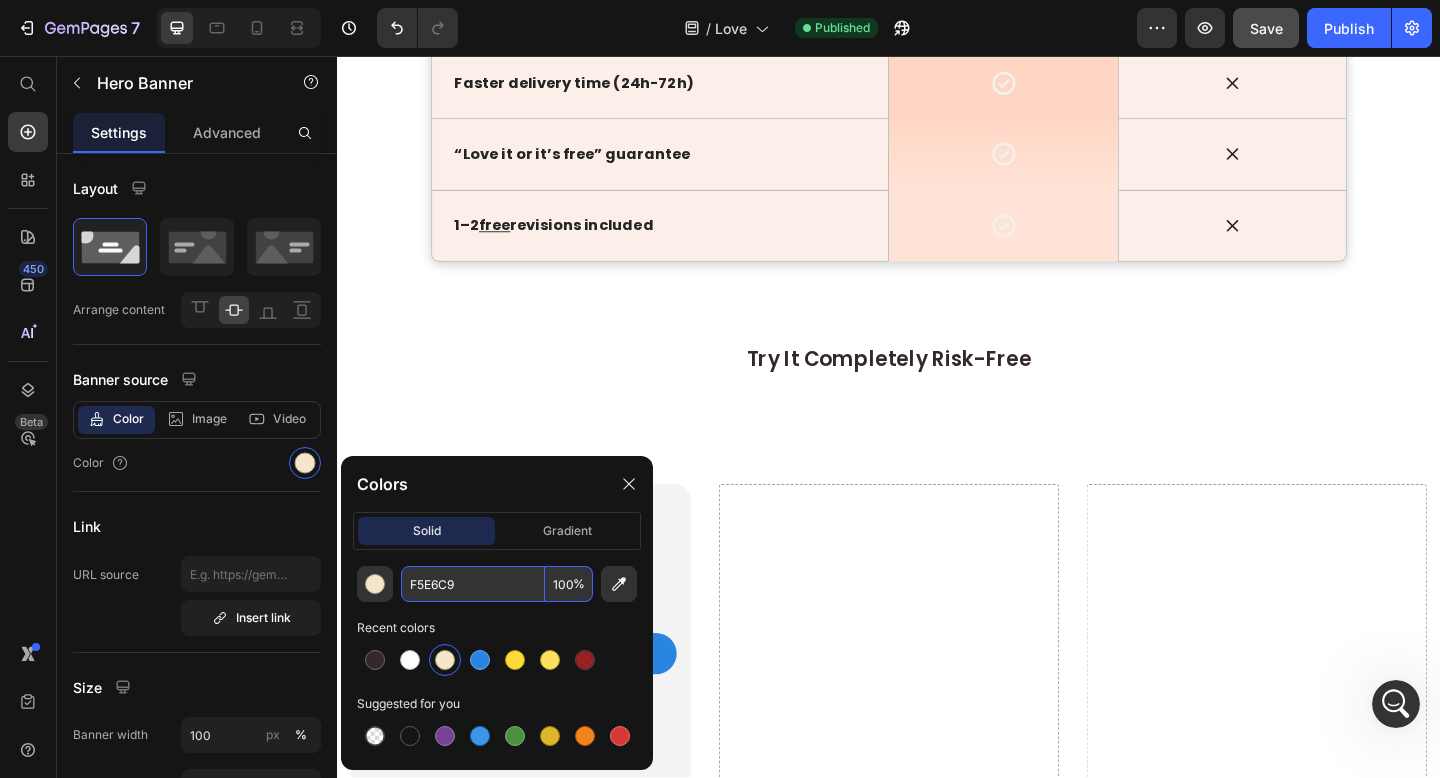 click at bounding box center [688, 8] 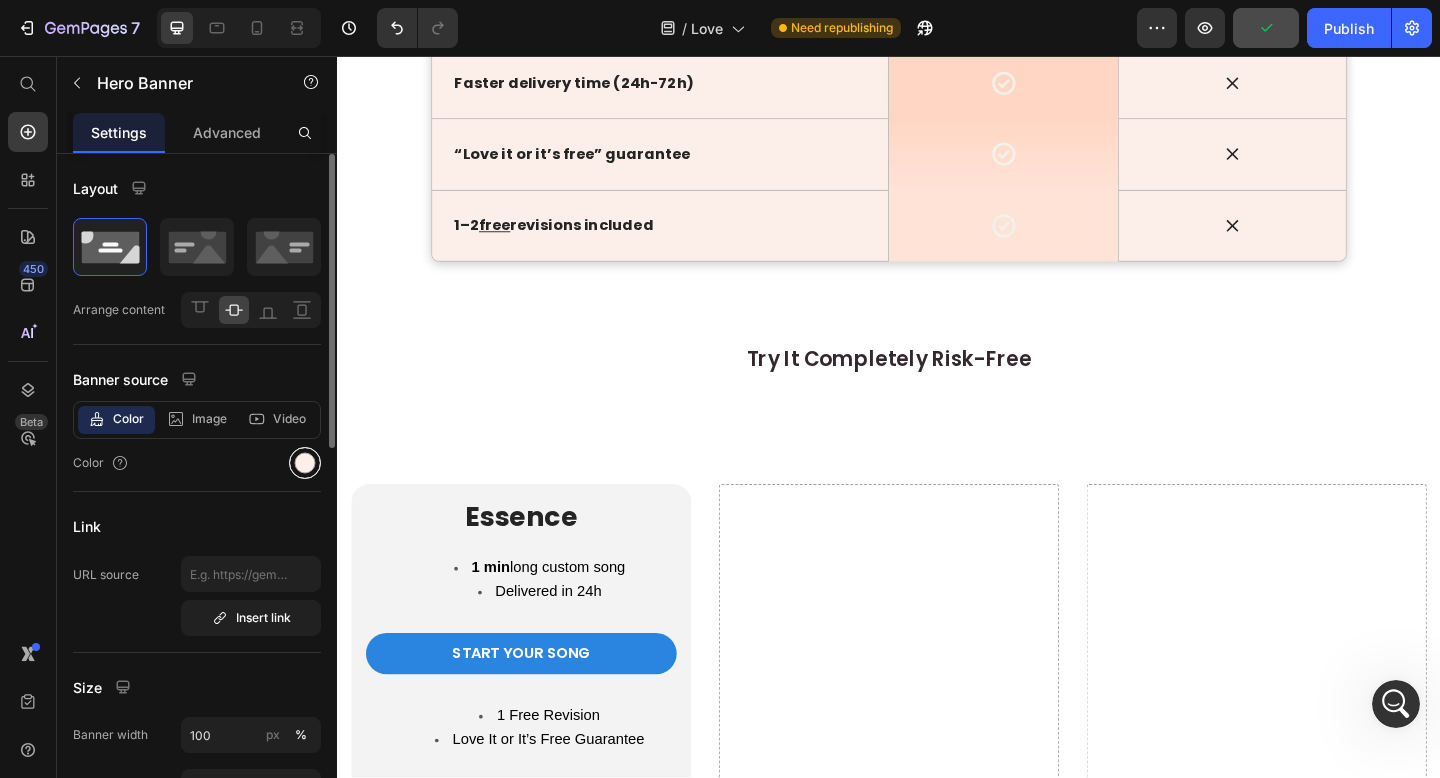 click at bounding box center [305, 463] 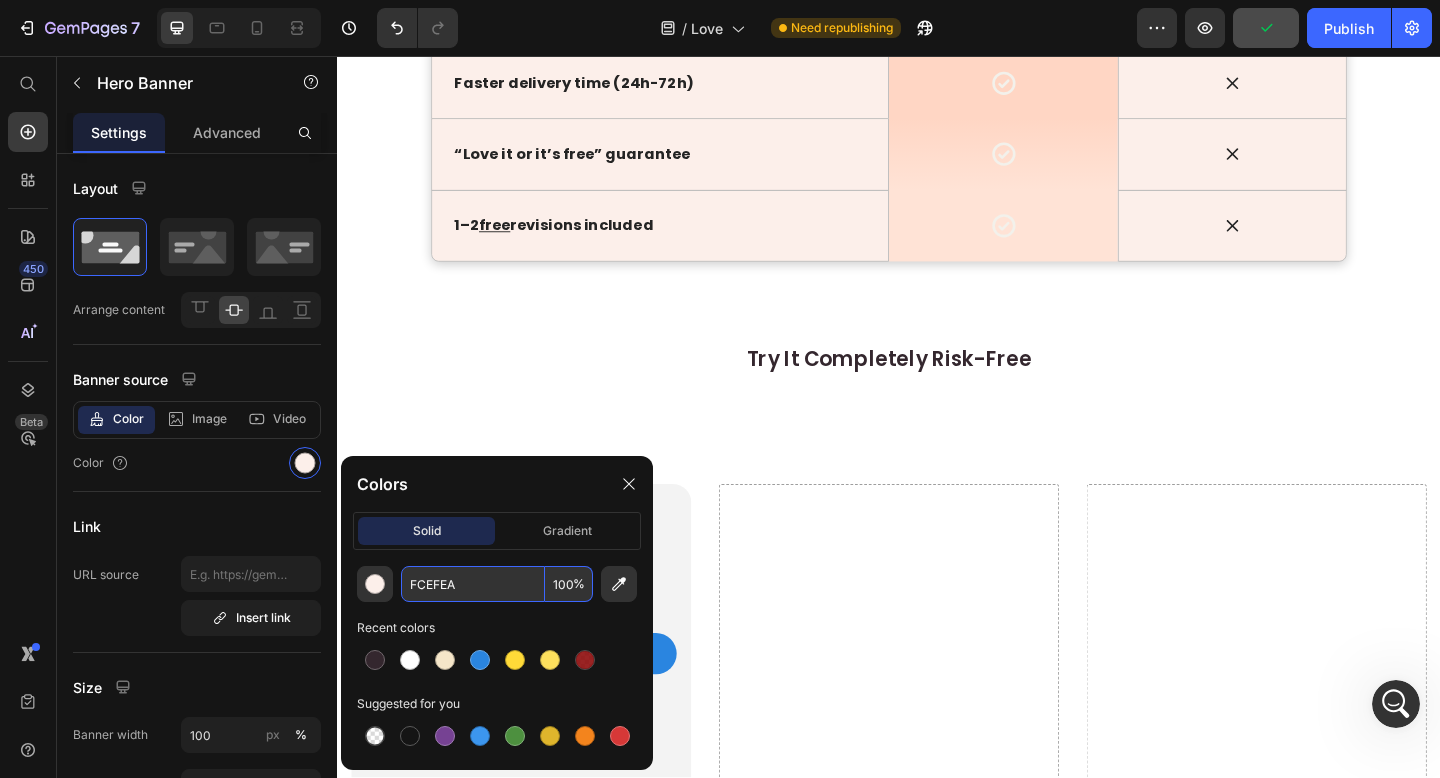 click on "FCEFEA" at bounding box center [473, 584] 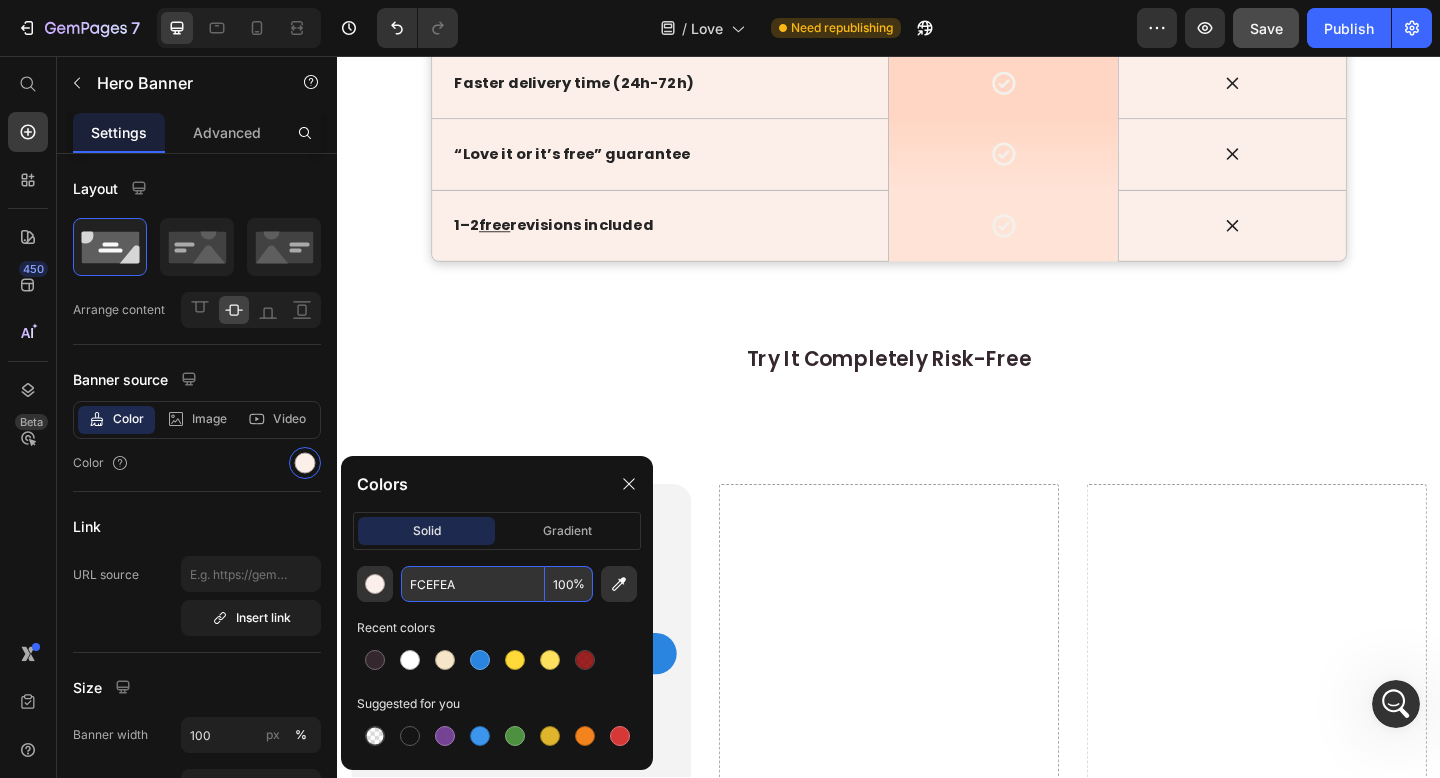 paste on "5E6C9" 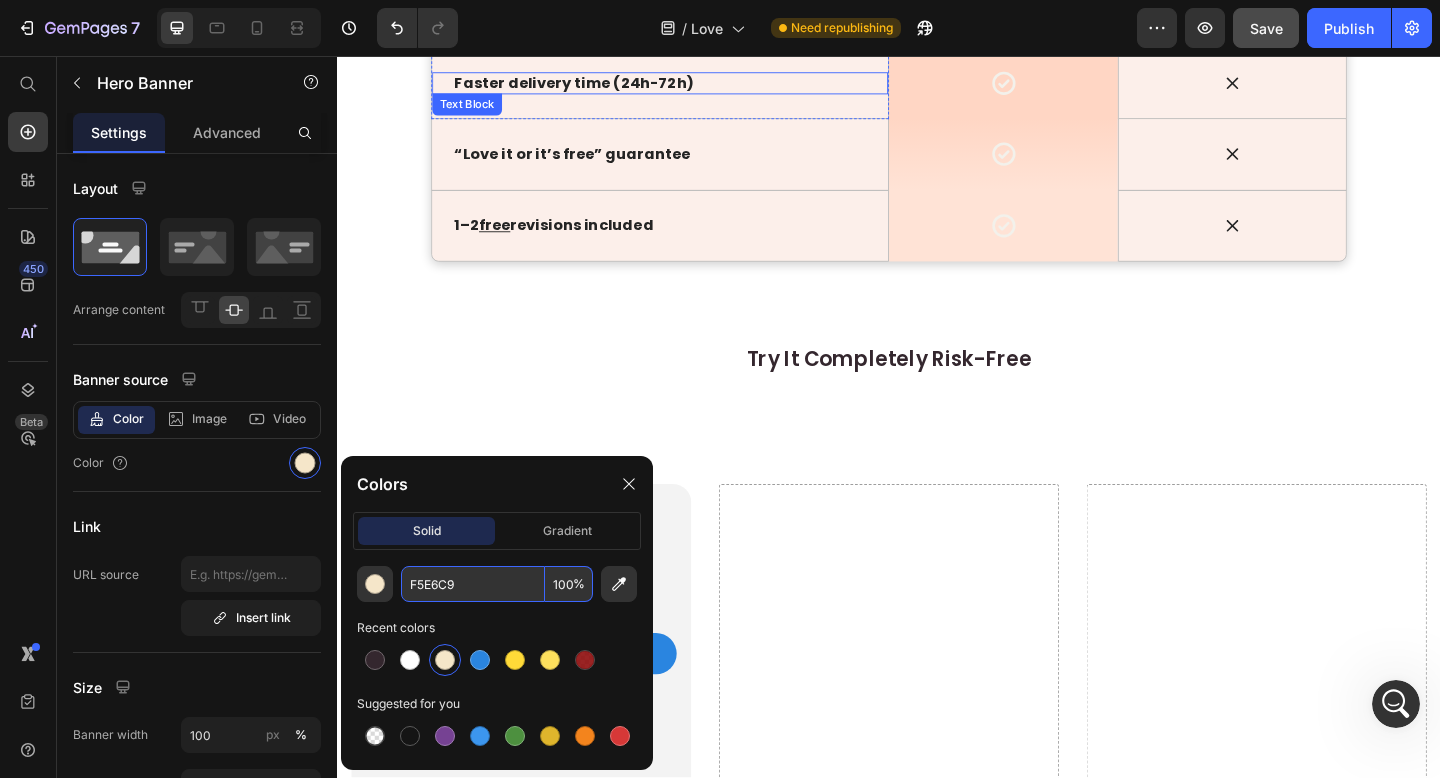 click on "Faster delivery time (24h-72h)" at bounding box center (696, 86) 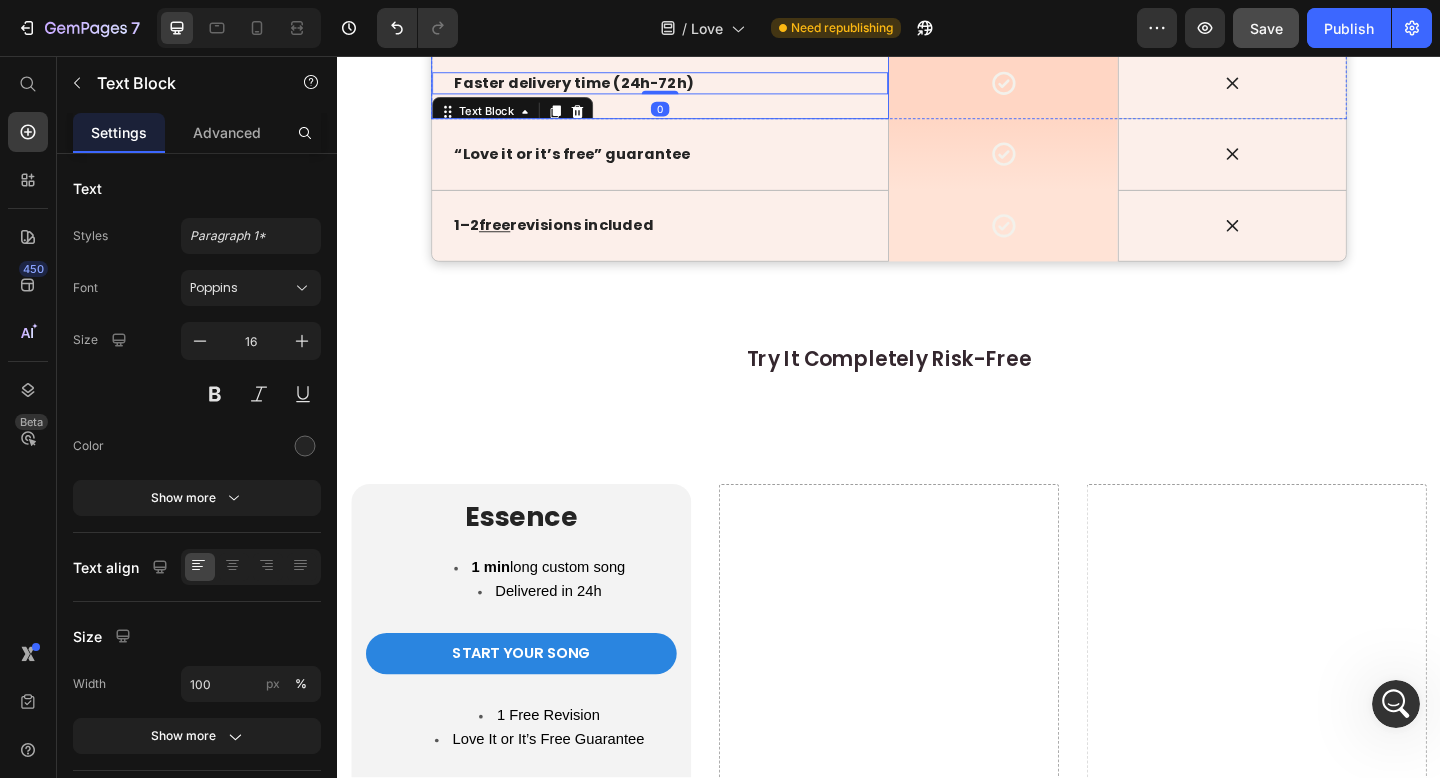click at bounding box center [688, 86] 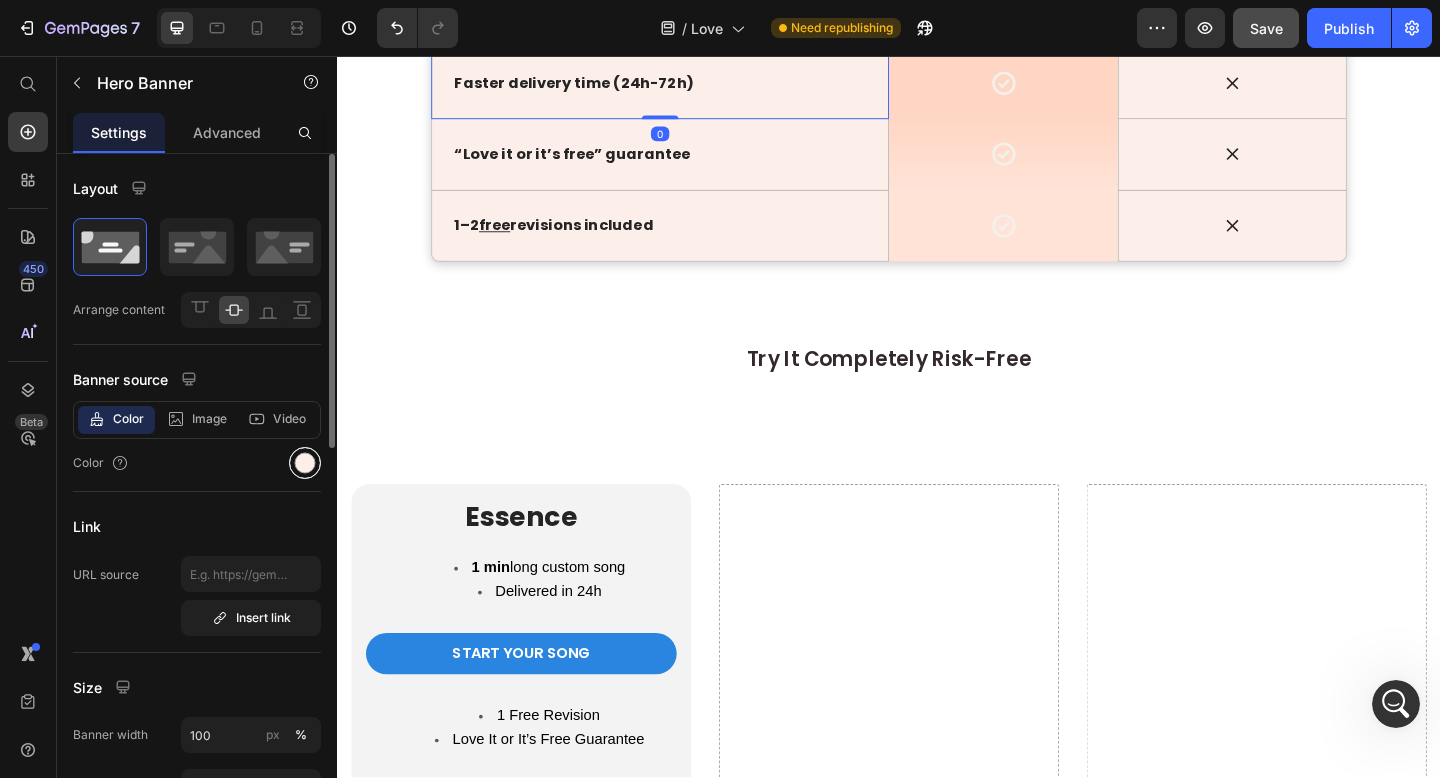 click at bounding box center [305, 463] 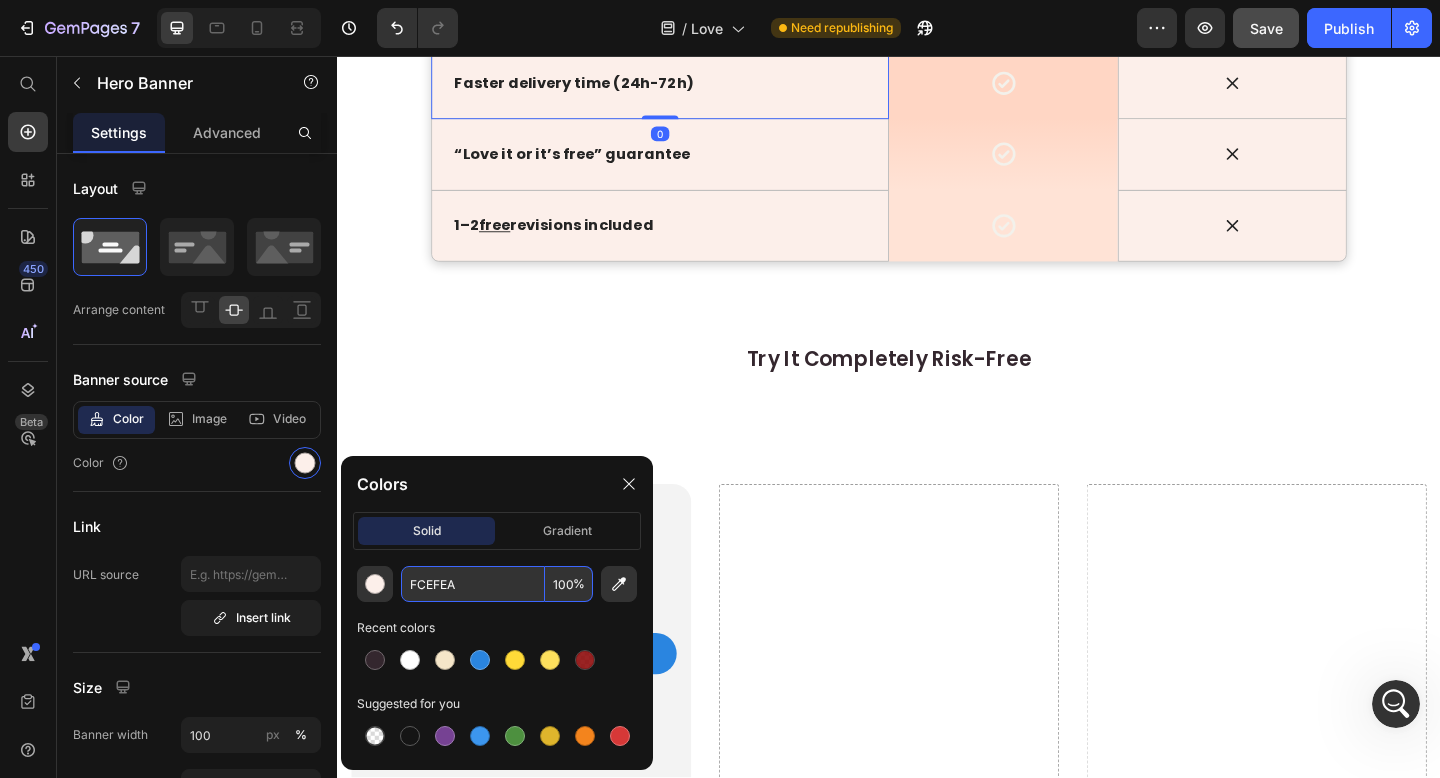 click on "FCEFEA" at bounding box center [473, 584] 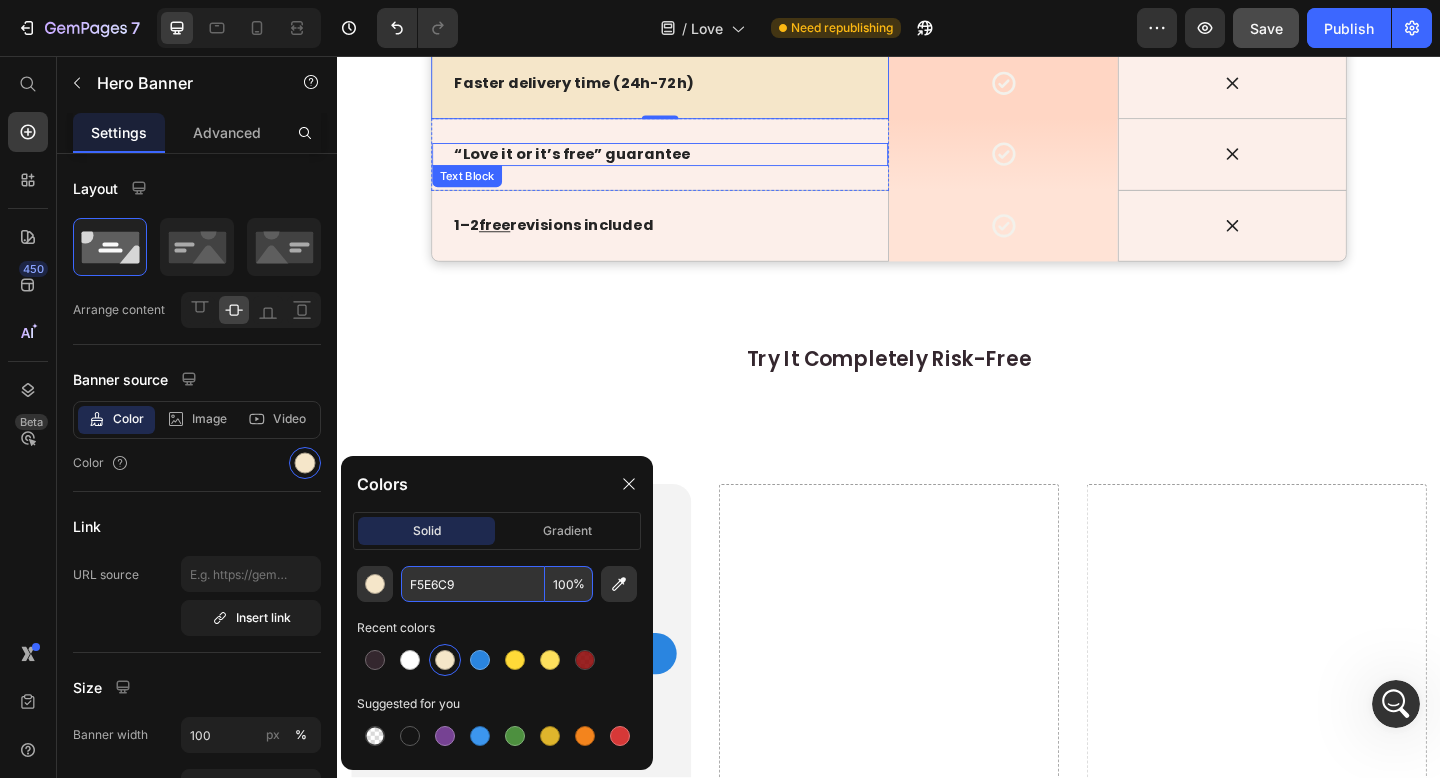 click at bounding box center [688, 163] 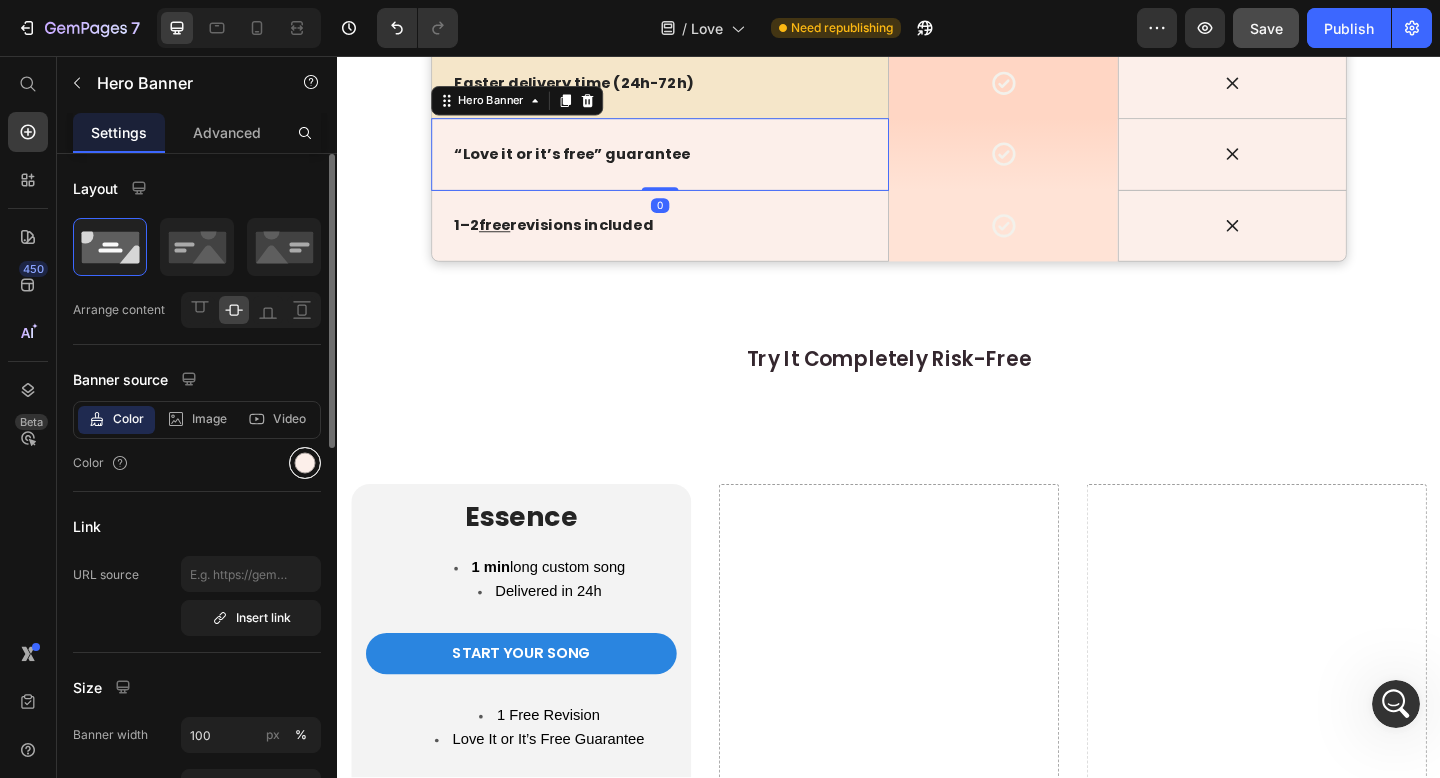 click at bounding box center [305, 463] 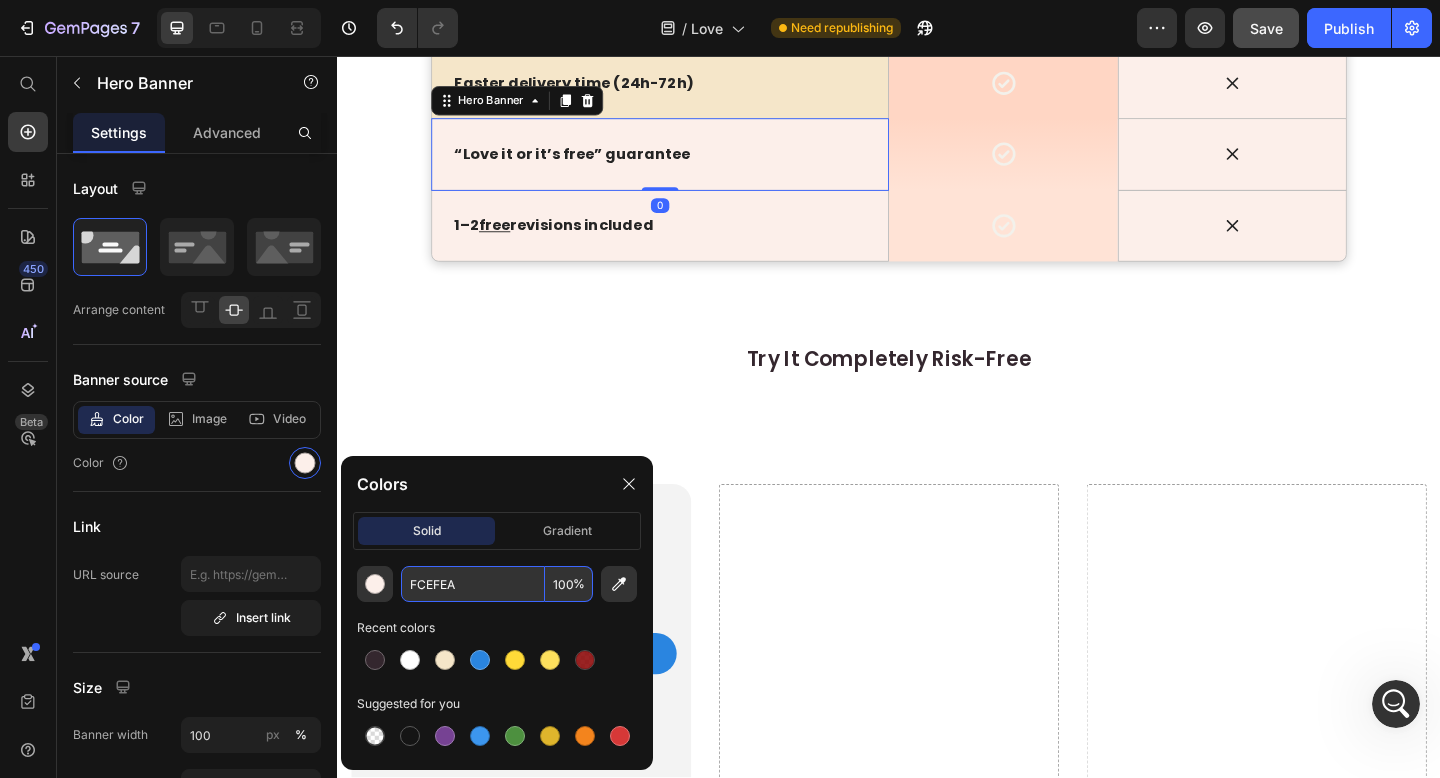 click on "FCEFEA" at bounding box center [473, 584] 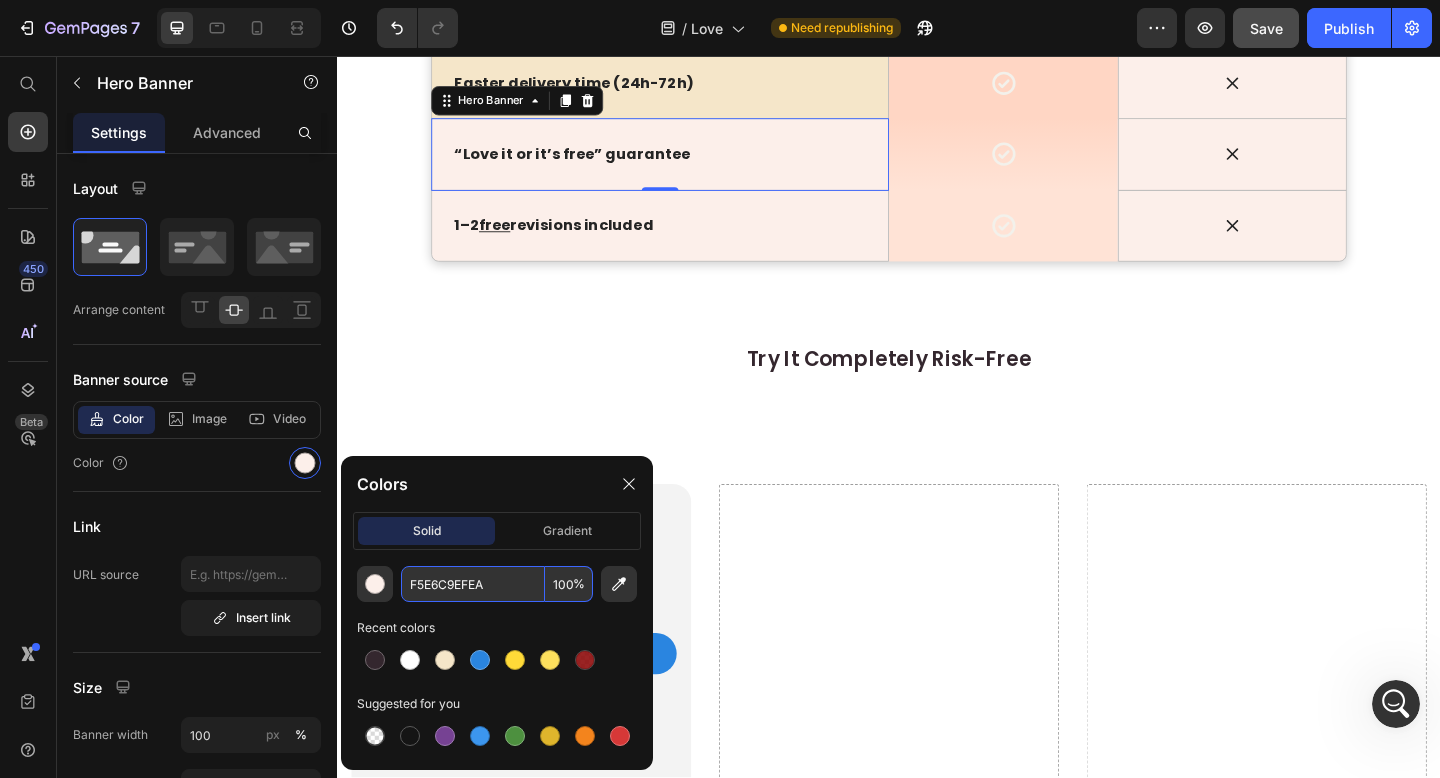 click on "F5E6C9EFEA" at bounding box center (473, 584) 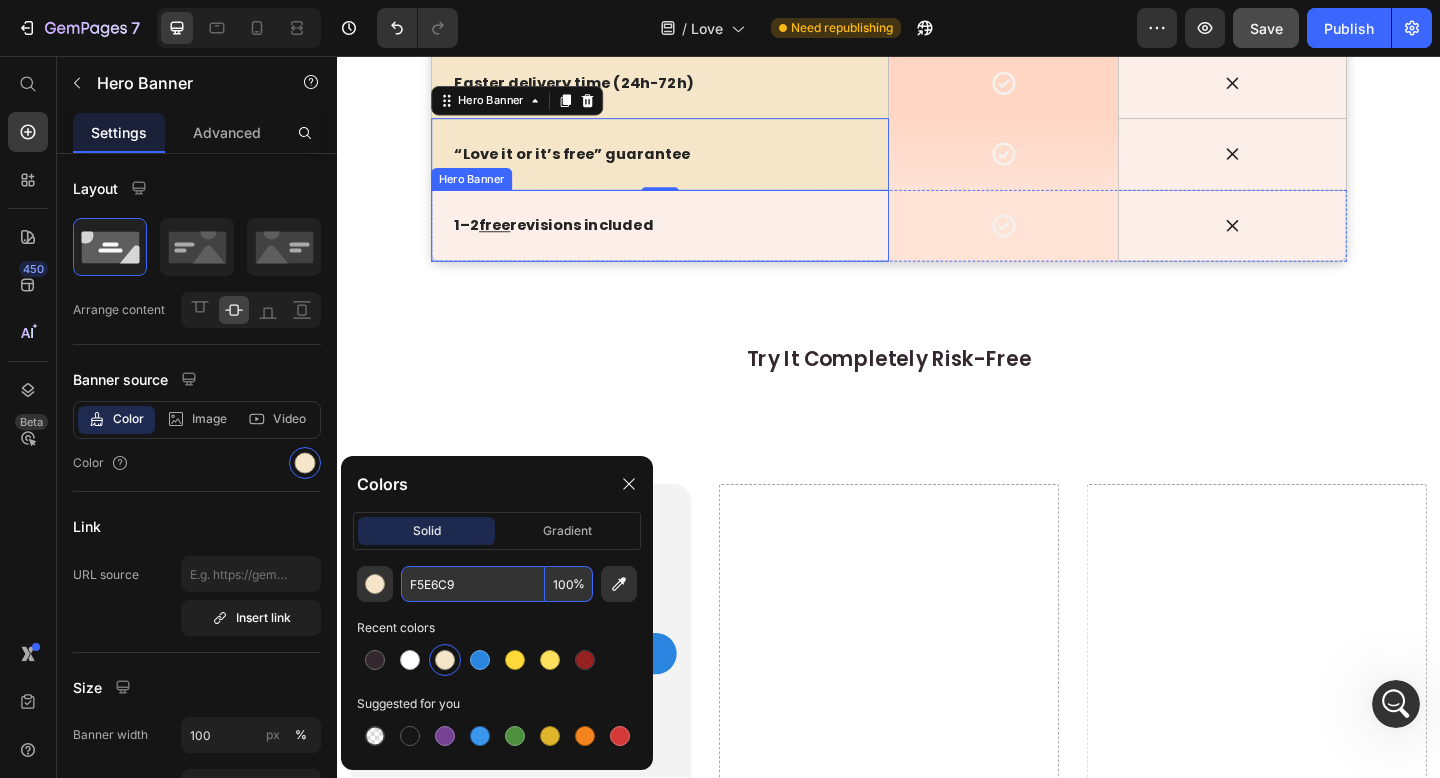 click at bounding box center [688, 241] 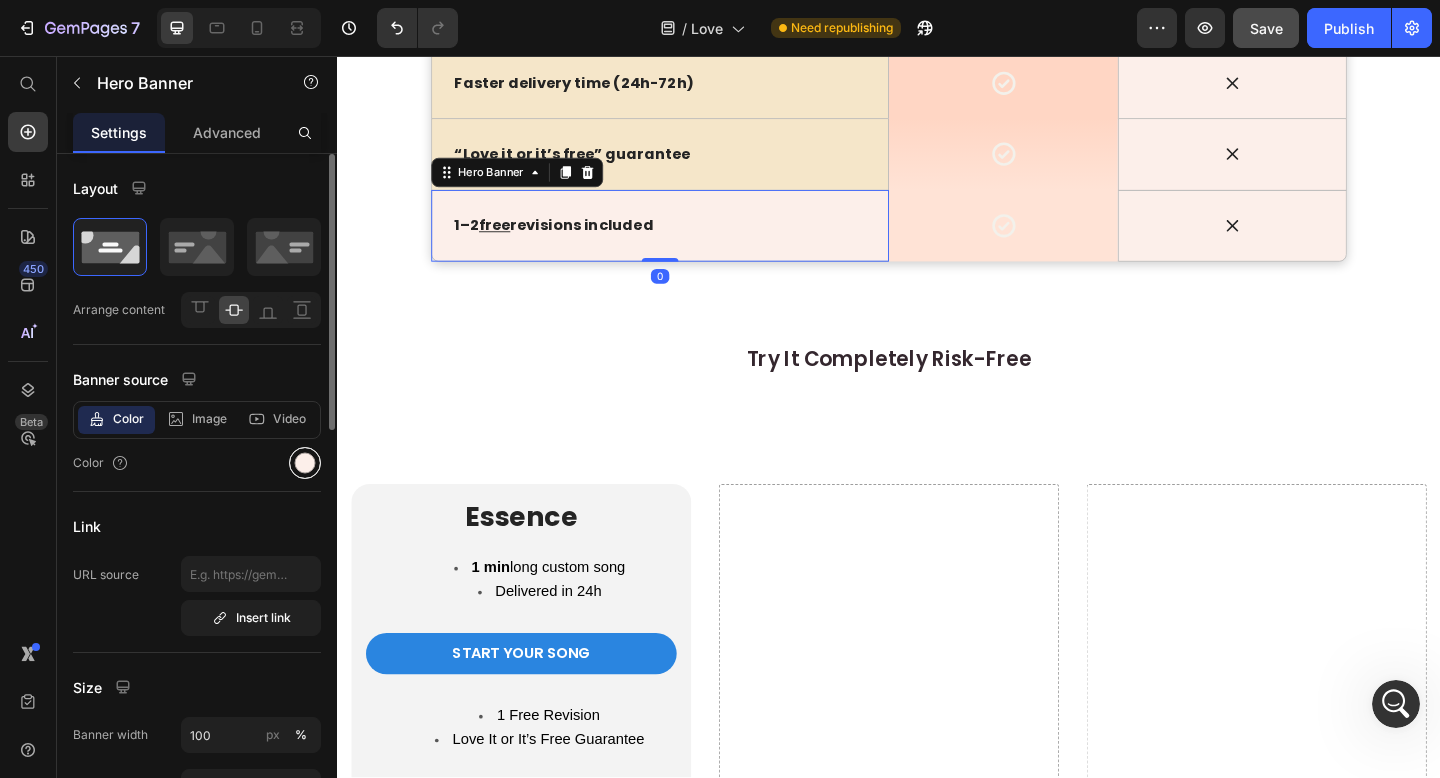 click at bounding box center [305, 463] 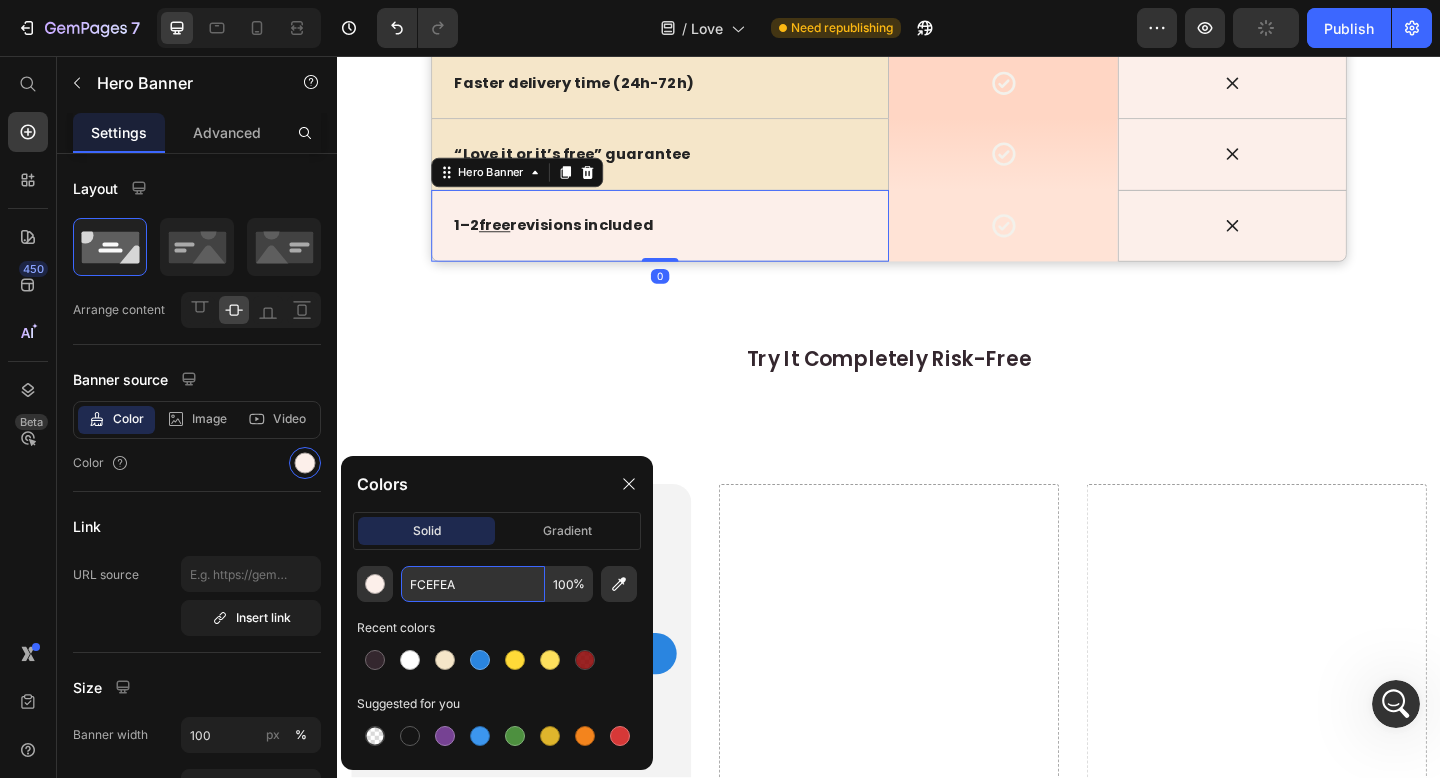 click on "FCEFEA" at bounding box center [473, 584] 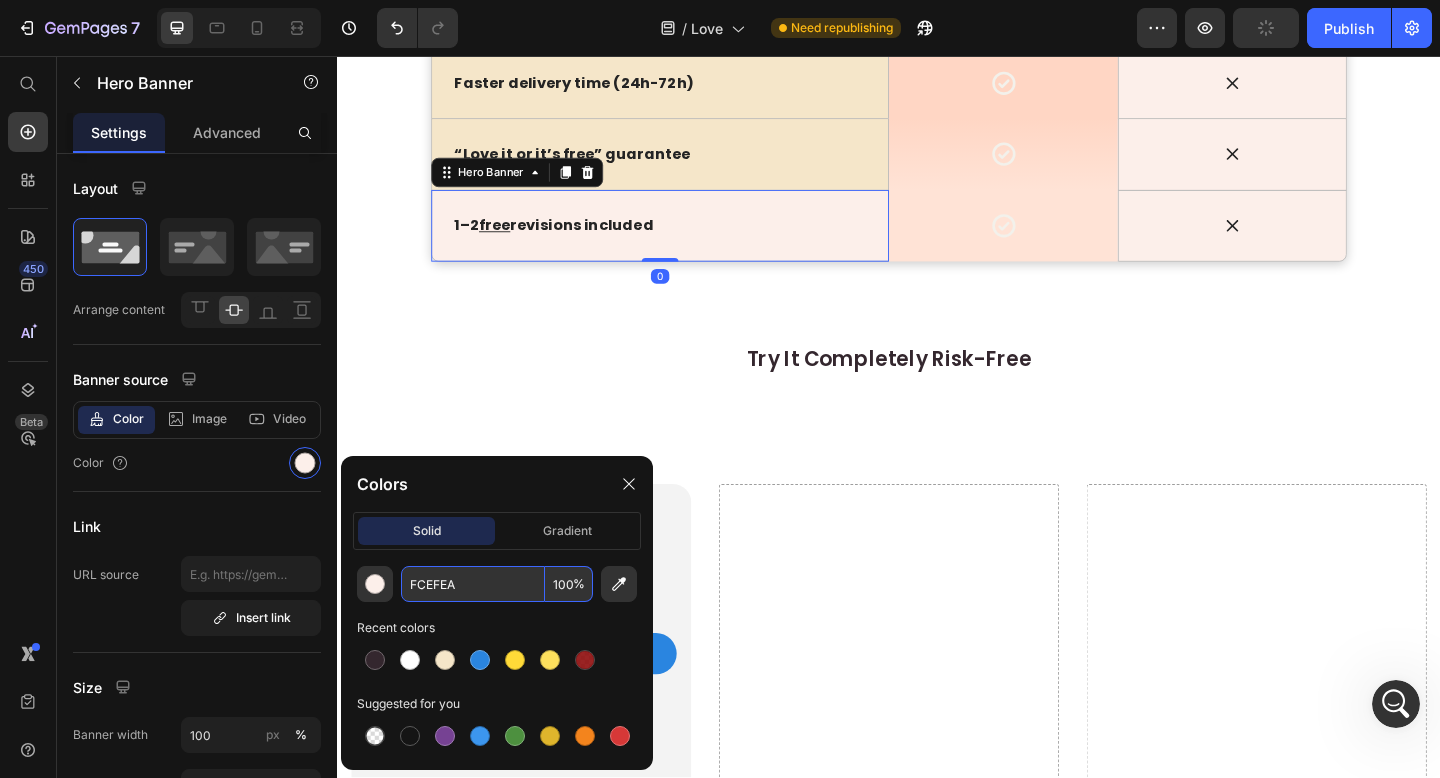 paste on "5E6C9" 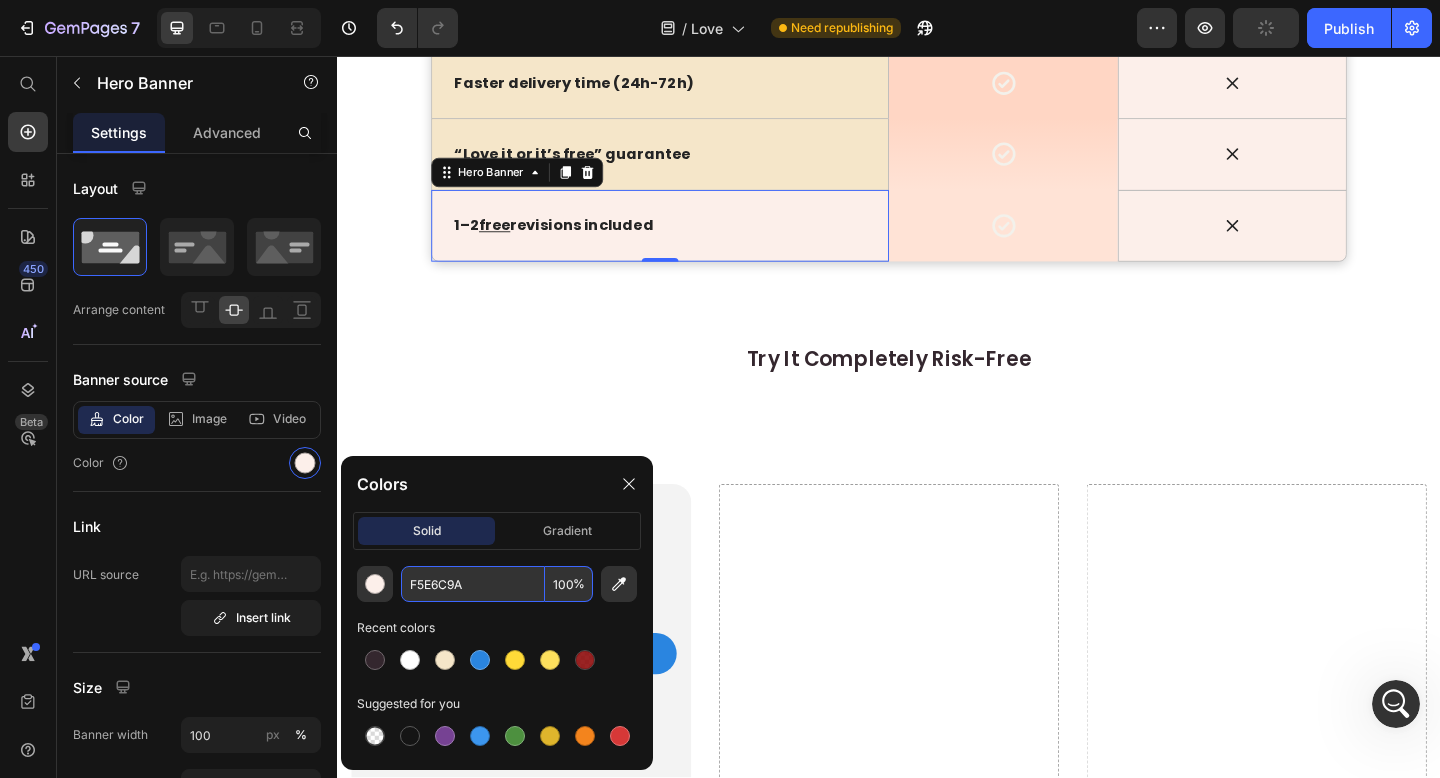 click on "F5E6C9A" at bounding box center [473, 584] 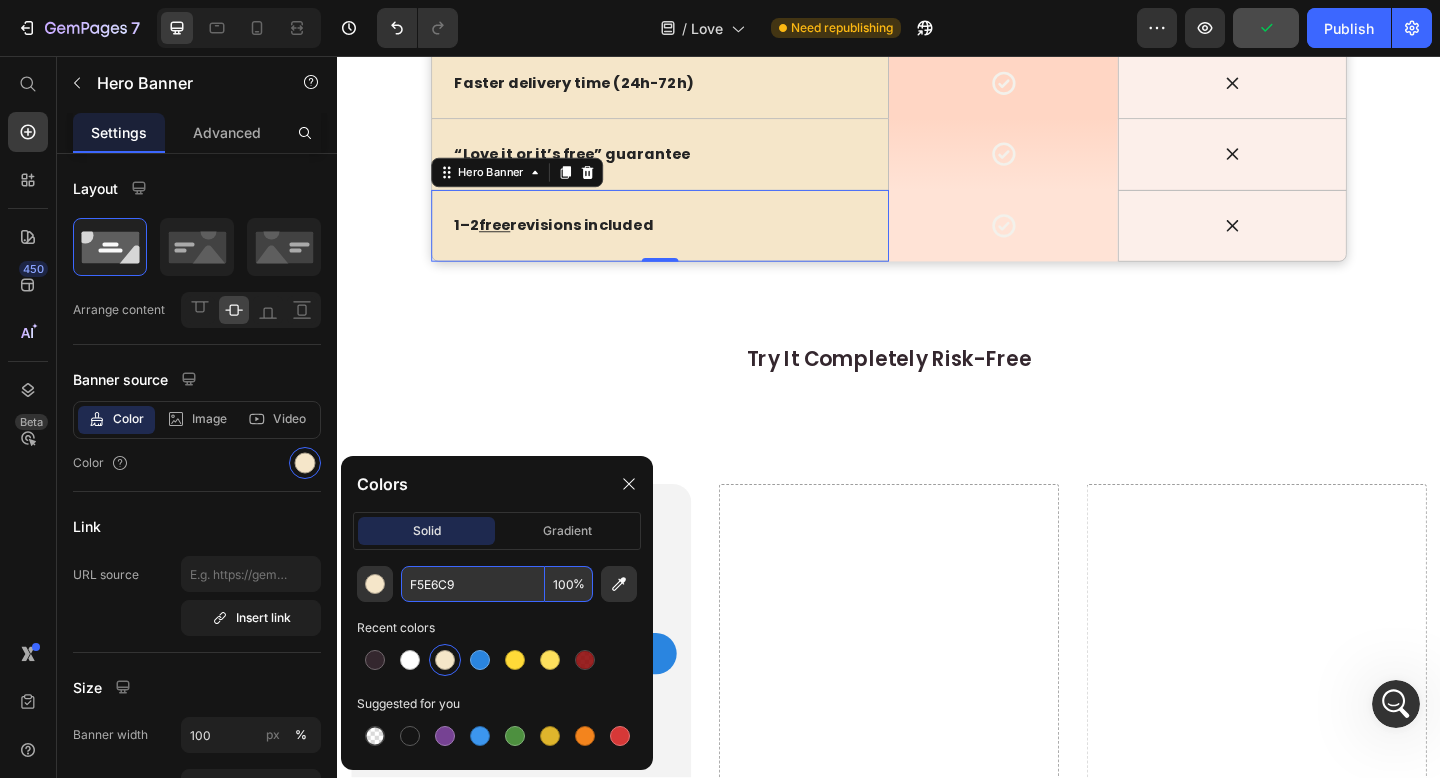 click at bounding box center [1310, -147] 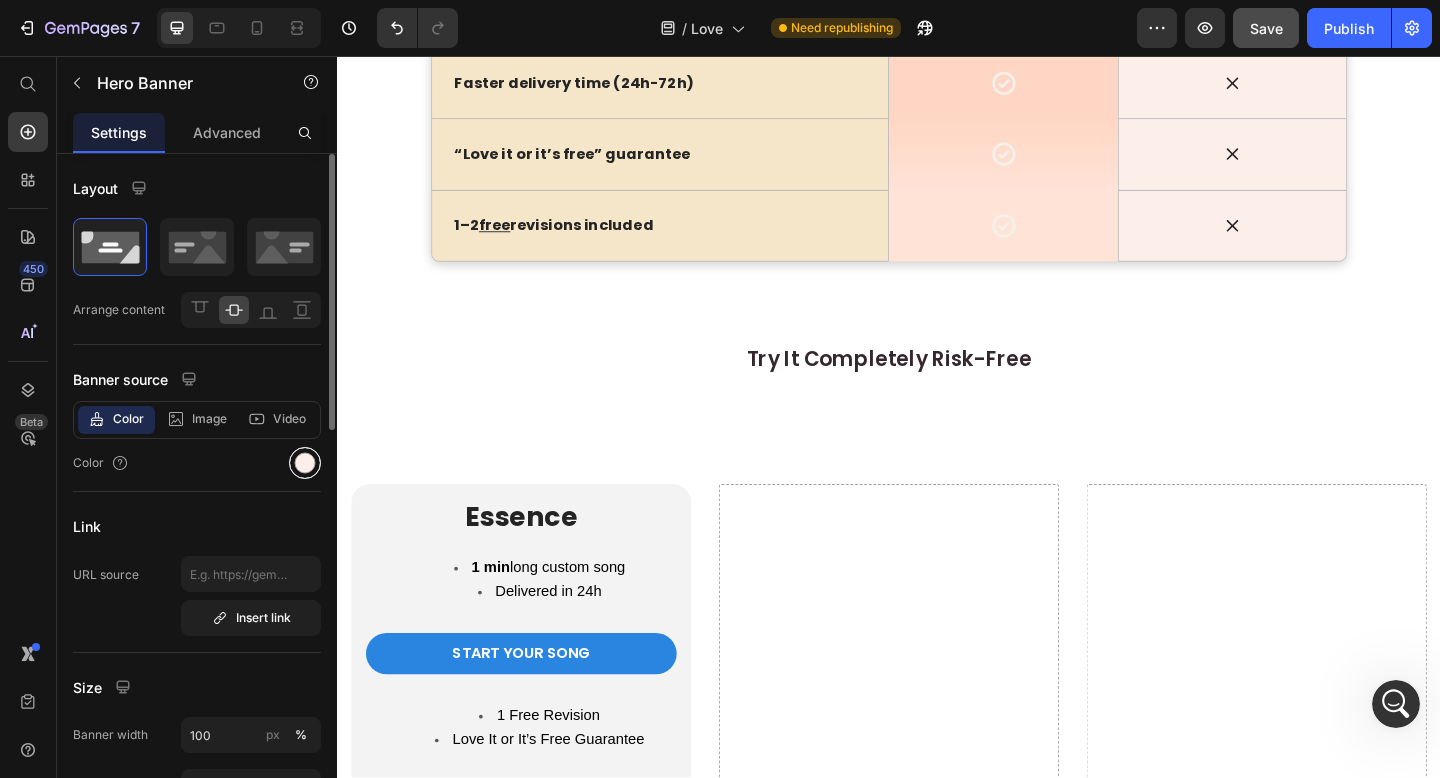 click at bounding box center [305, 463] 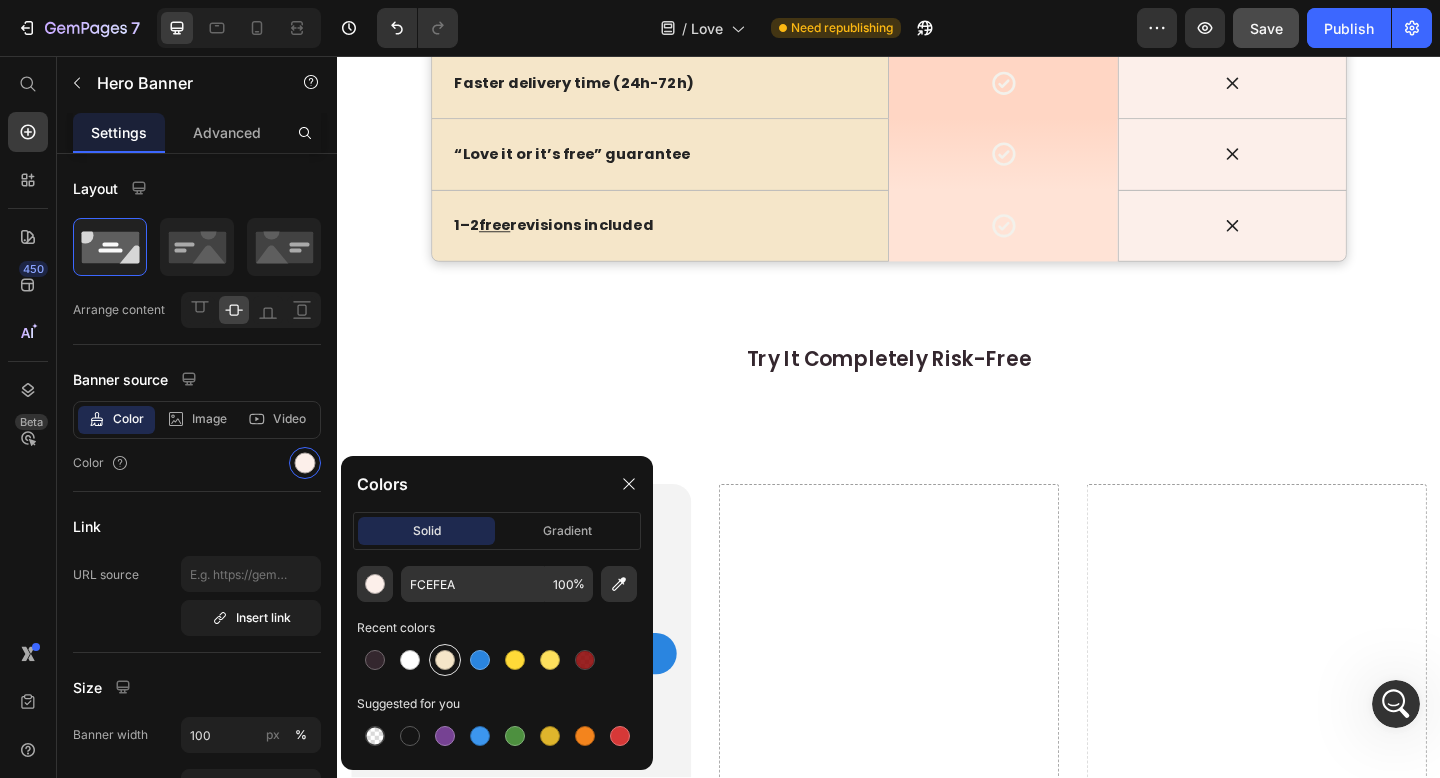 click at bounding box center [445, 660] 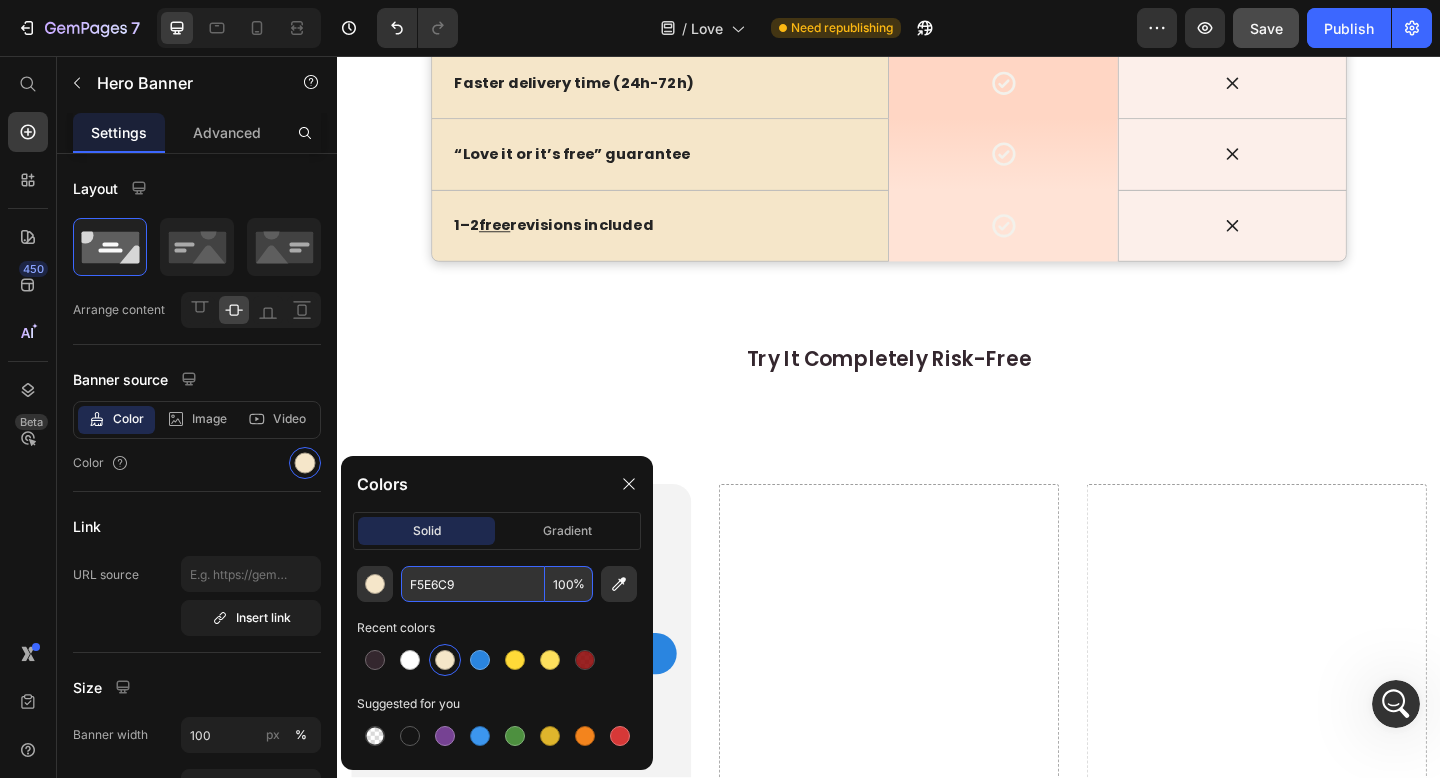 click on "F5E6C9" at bounding box center (473, 584) 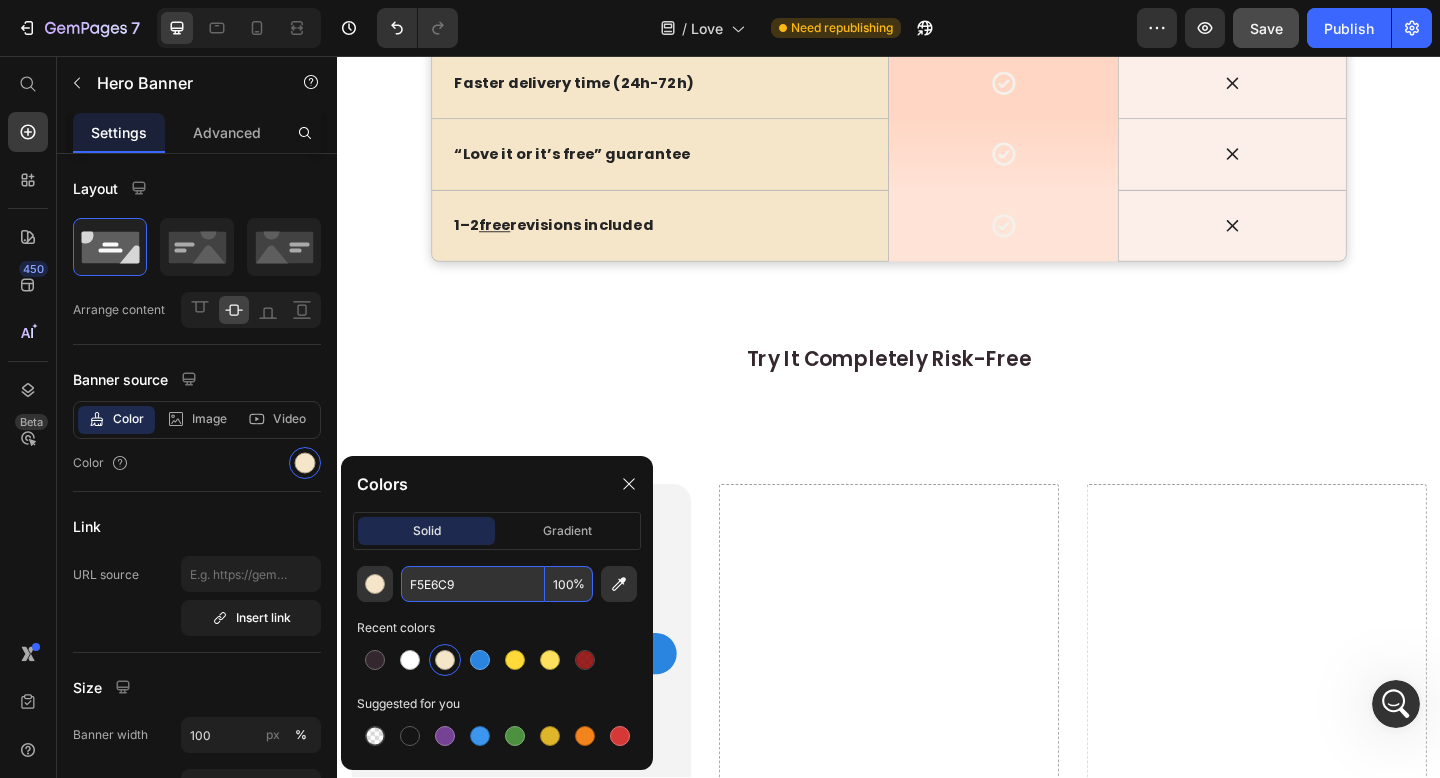 click at bounding box center (1310, -69) 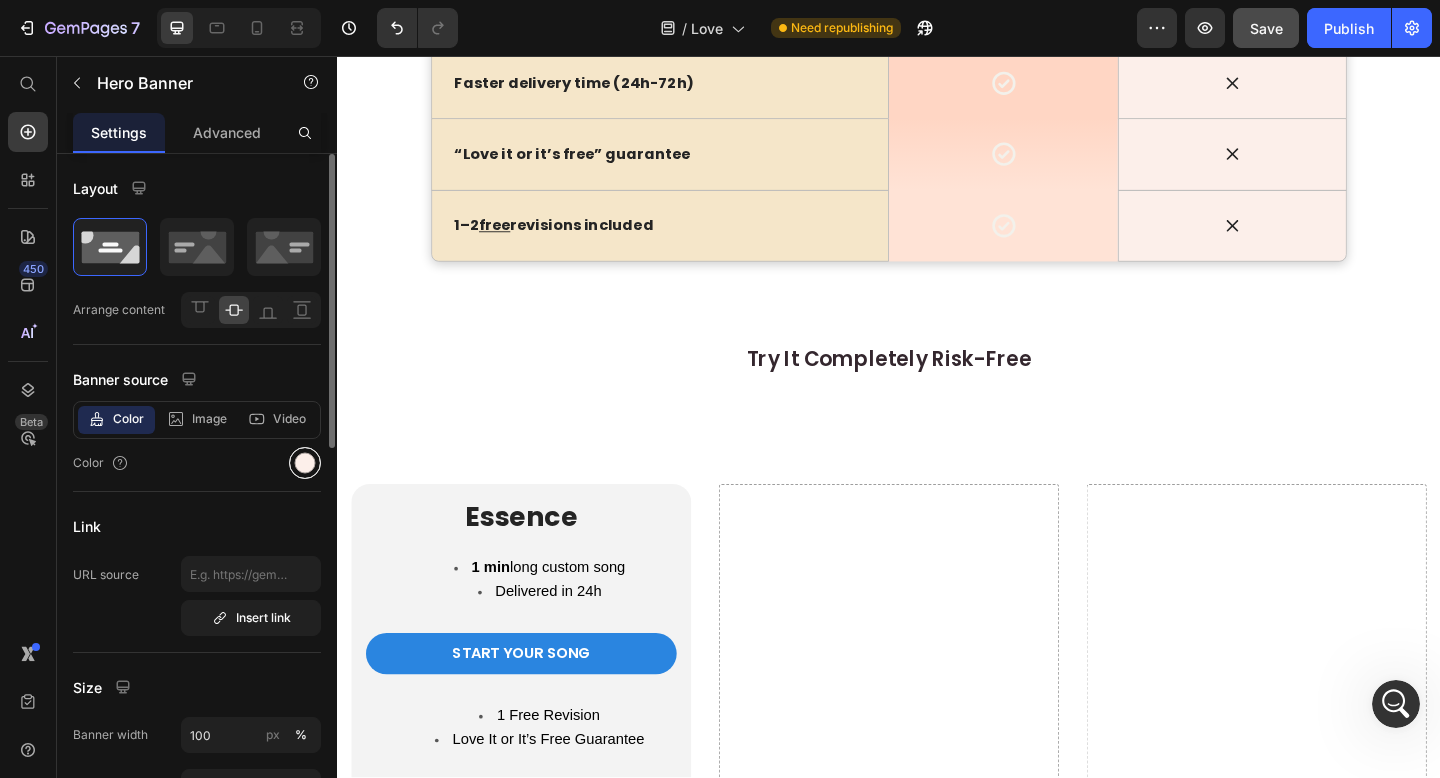 click at bounding box center (305, 463) 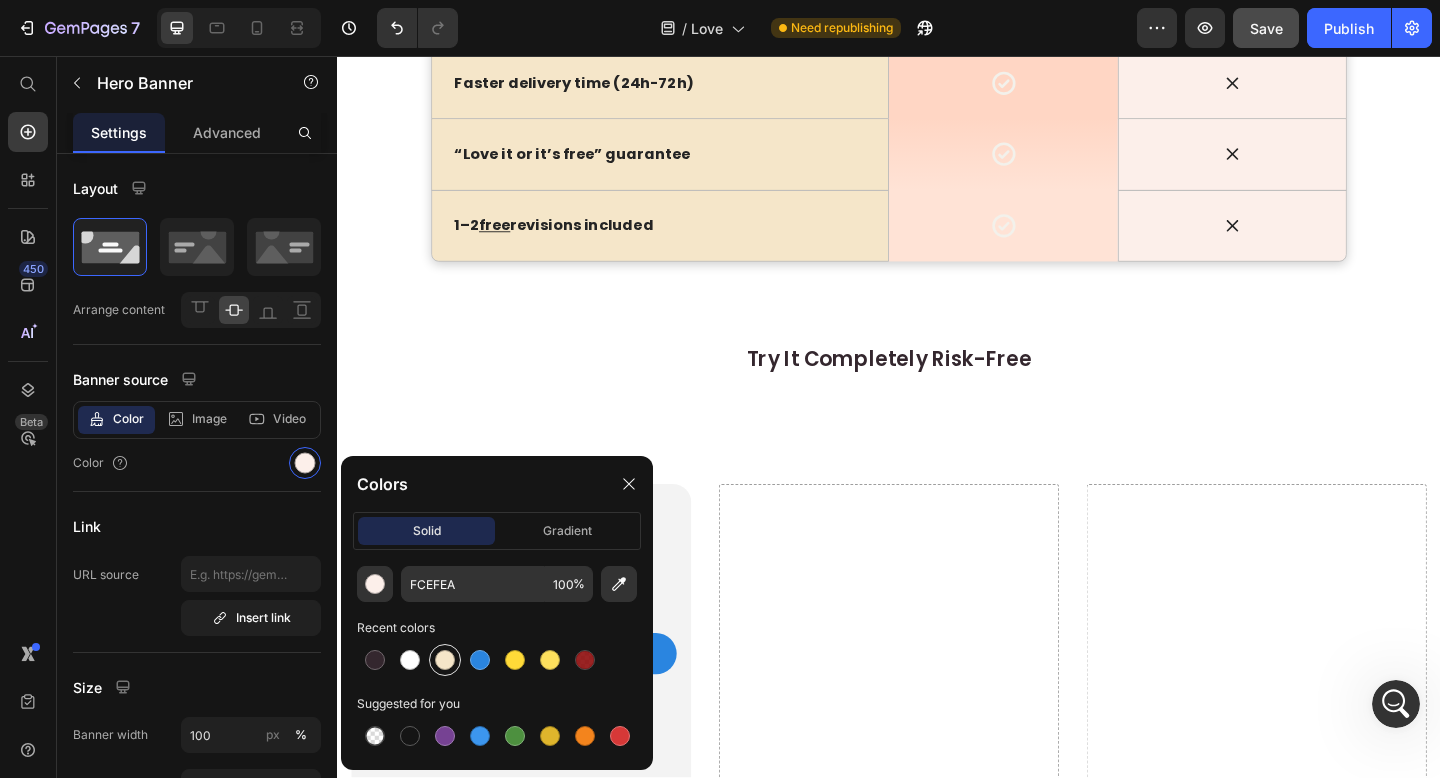 click at bounding box center (445, 660) 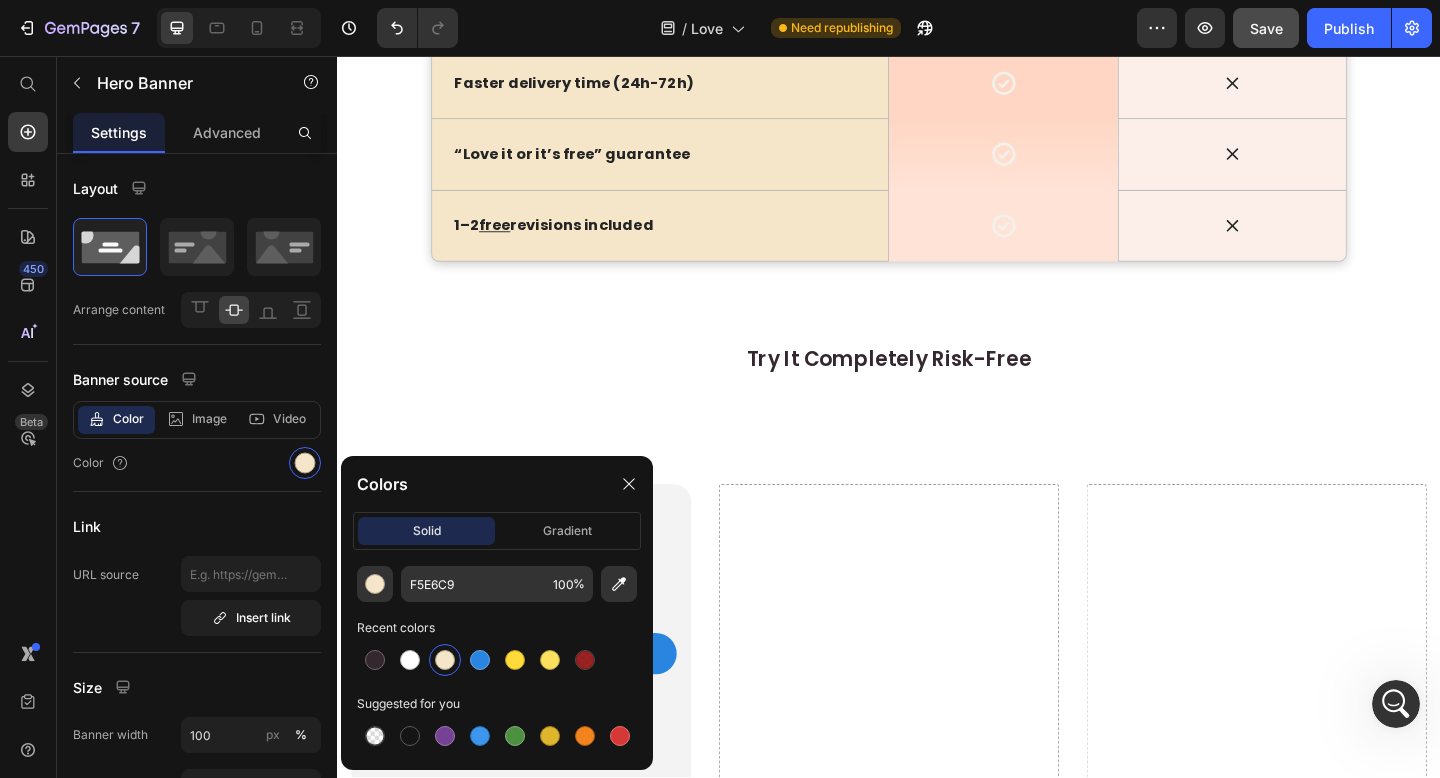 click at bounding box center [1310, 8] 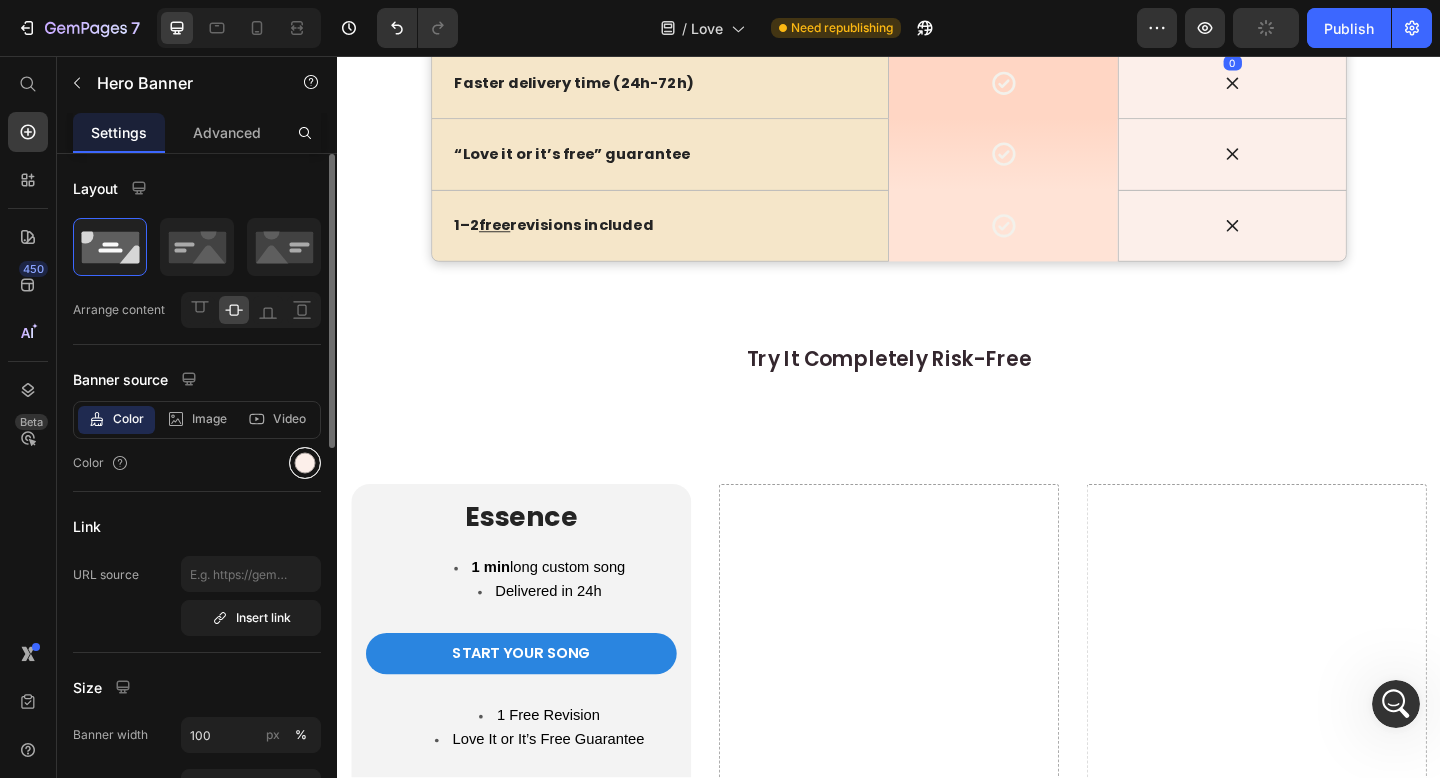 click at bounding box center [305, 463] 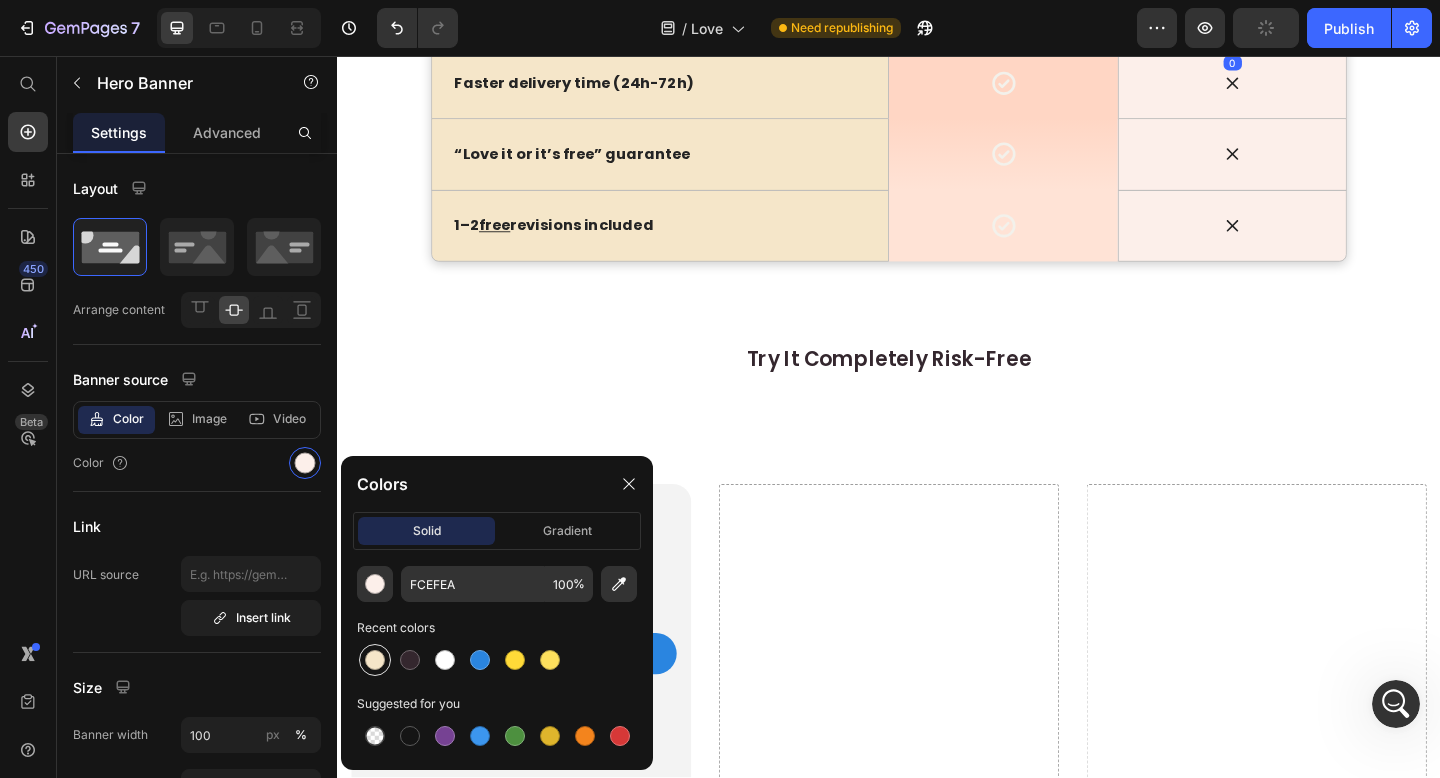 click at bounding box center (375, 660) 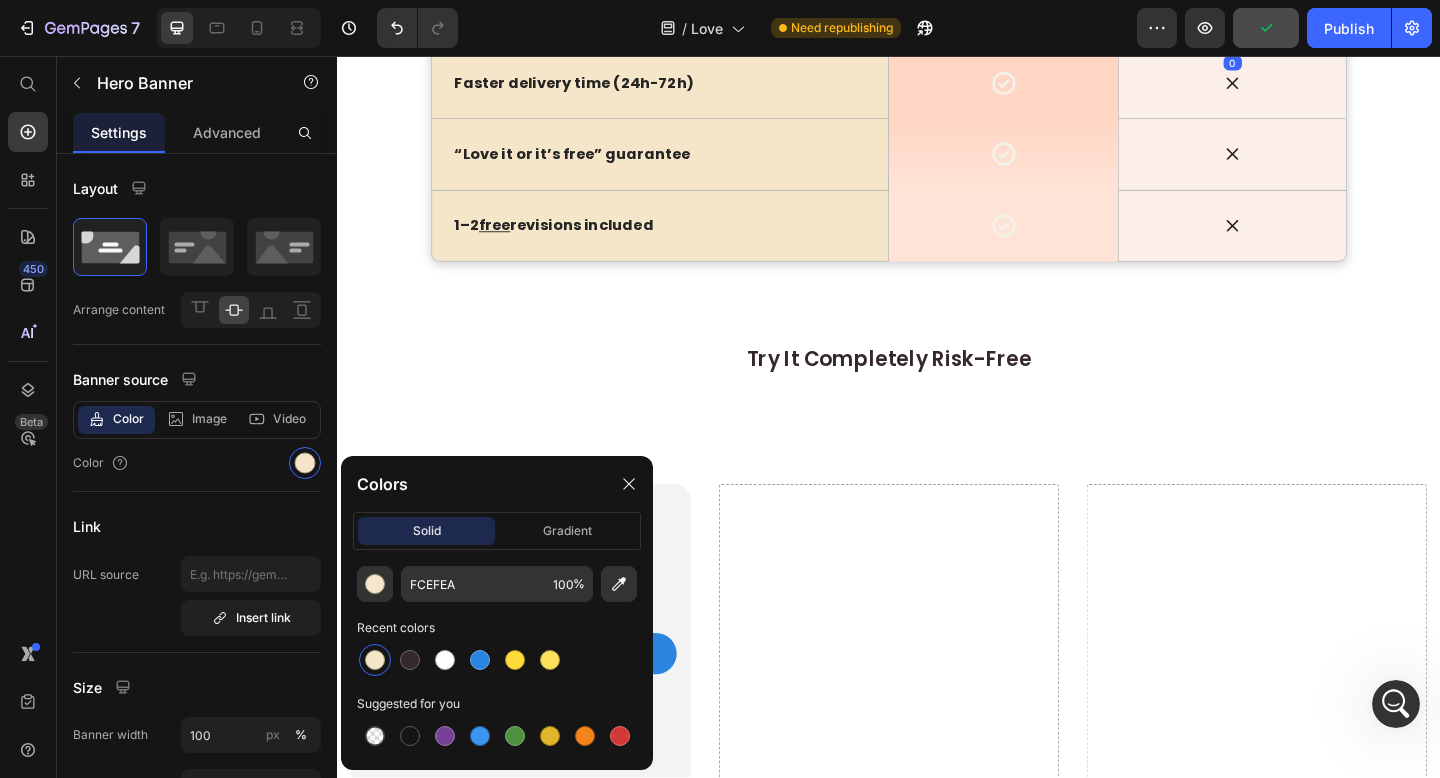 type on "F5E6C9" 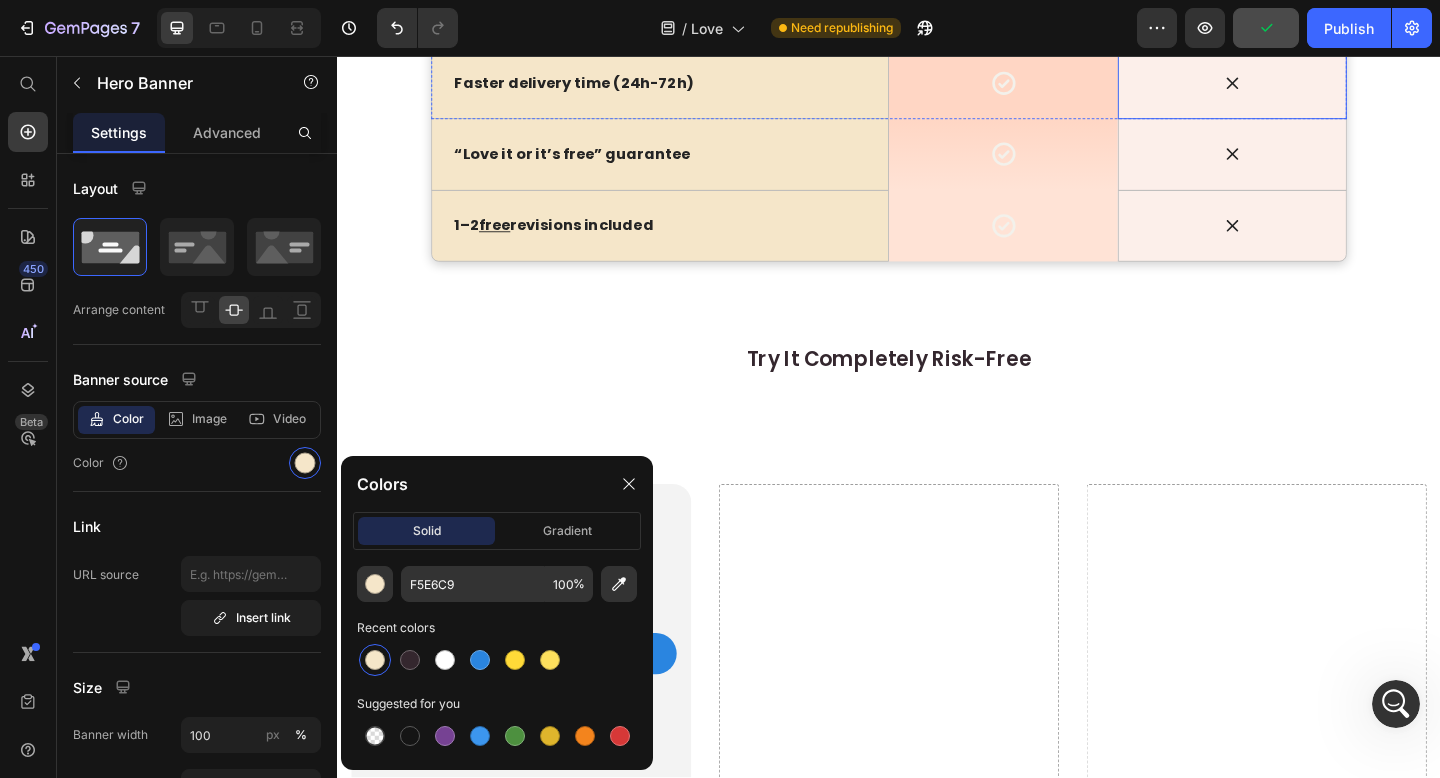 click at bounding box center (1310, 86) 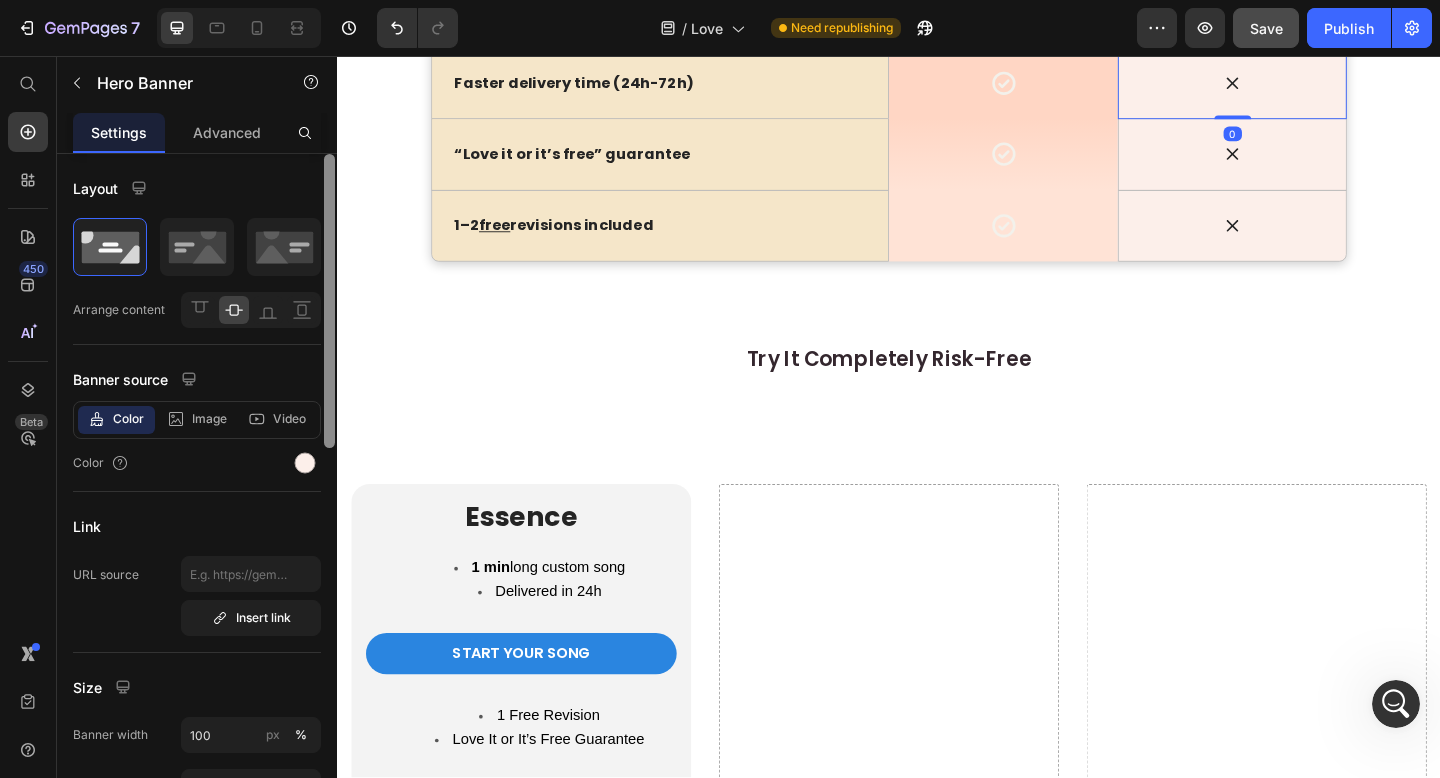 click at bounding box center [329, 494] 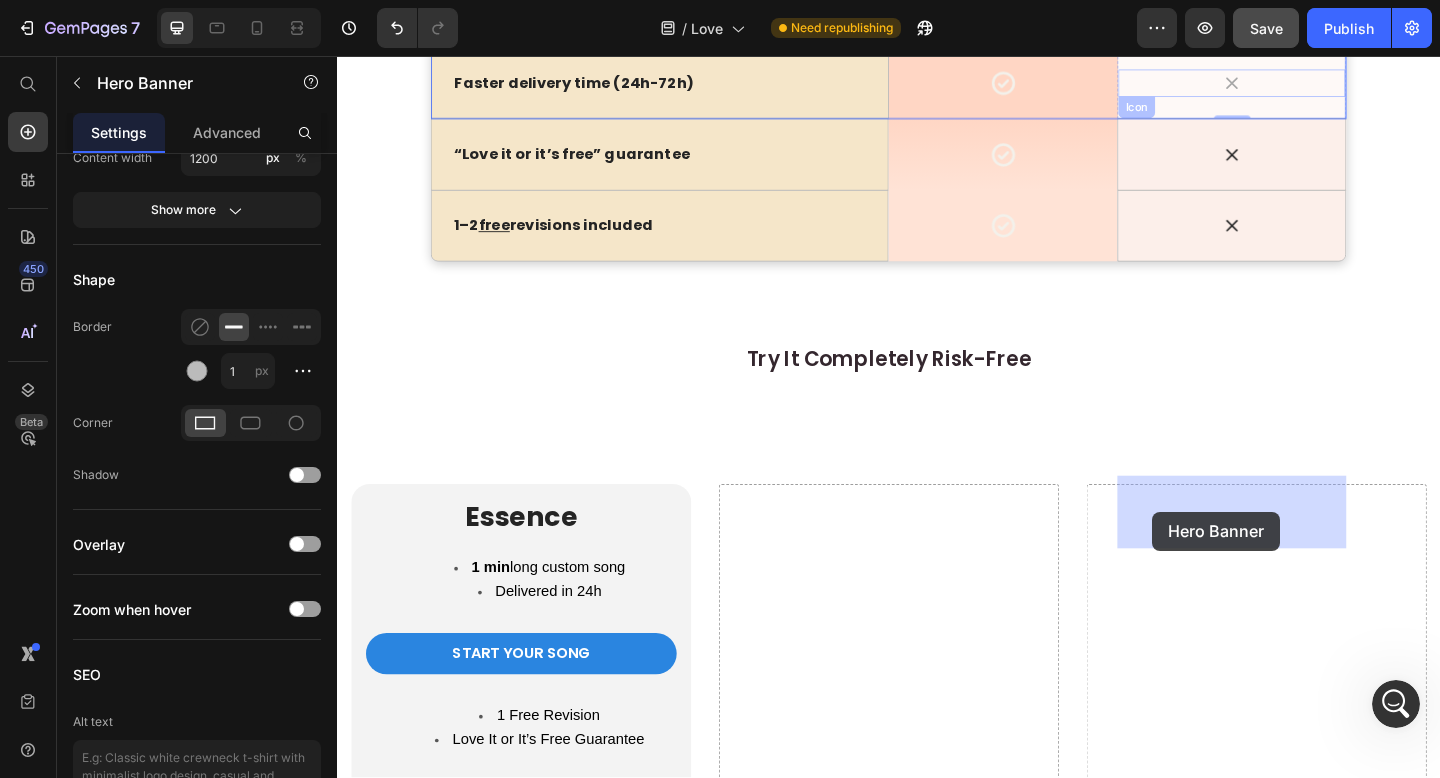 drag, startPoint x: 1217, startPoint y: 524, endPoint x: 1224, endPoint y: 554, distance: 30.805843 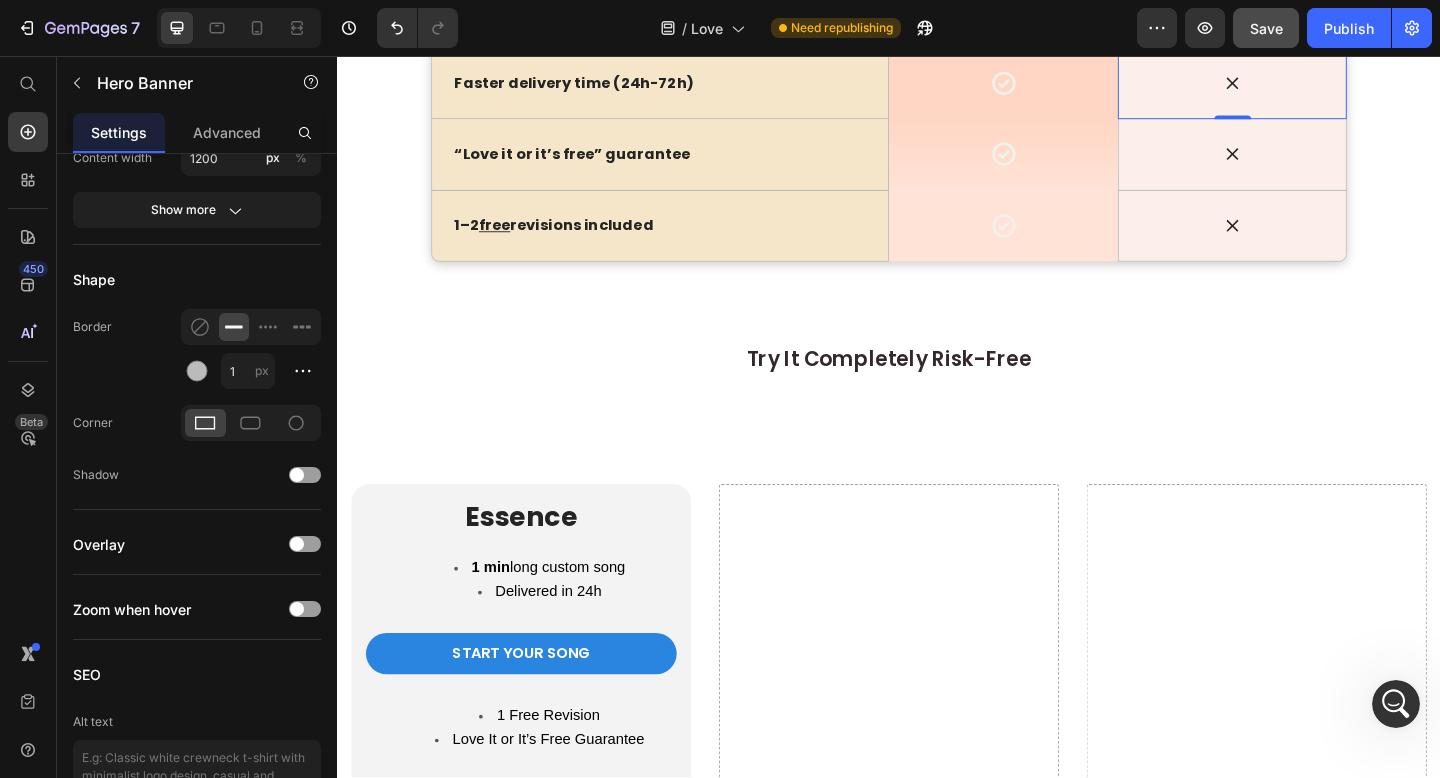click at bounding box center [1310, 86] 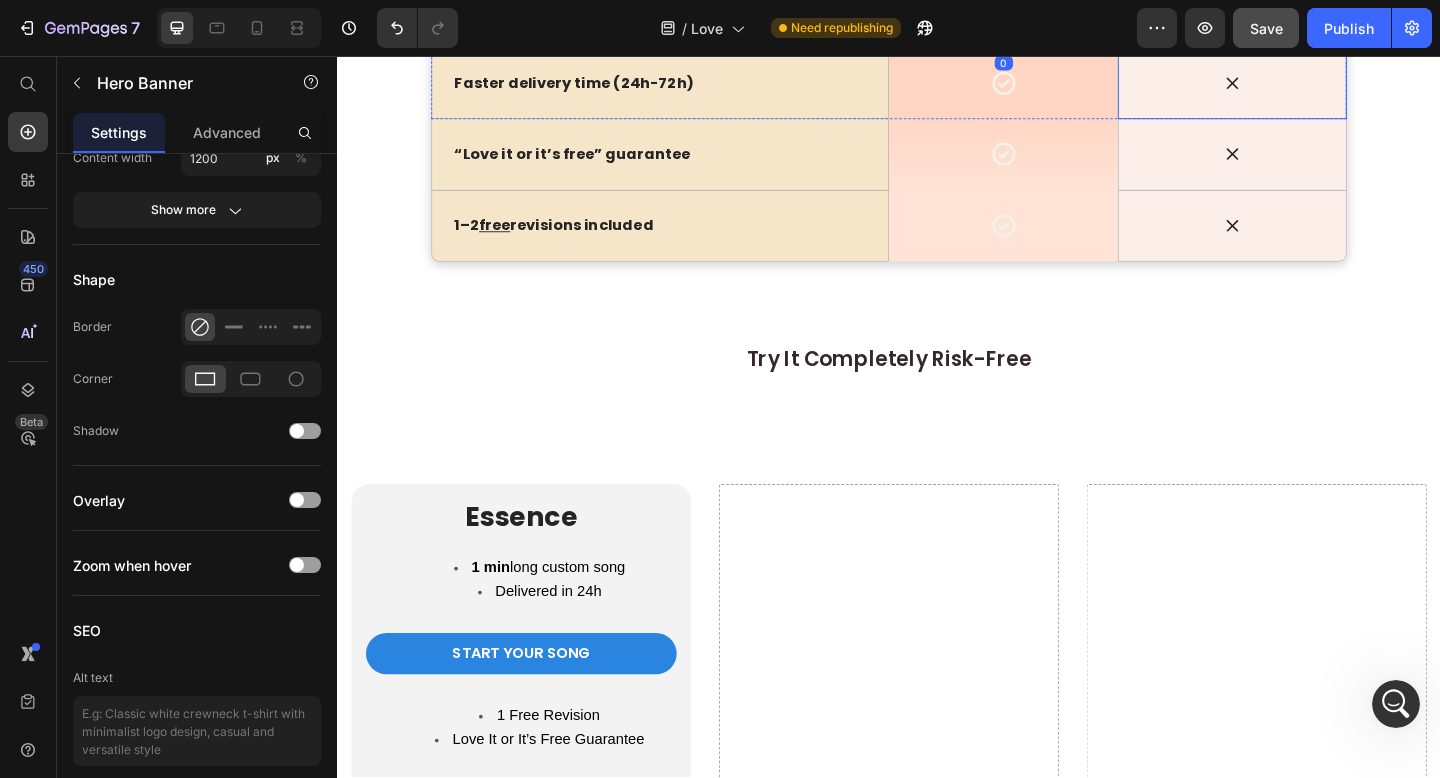 click at bounding box center [1310, 86] 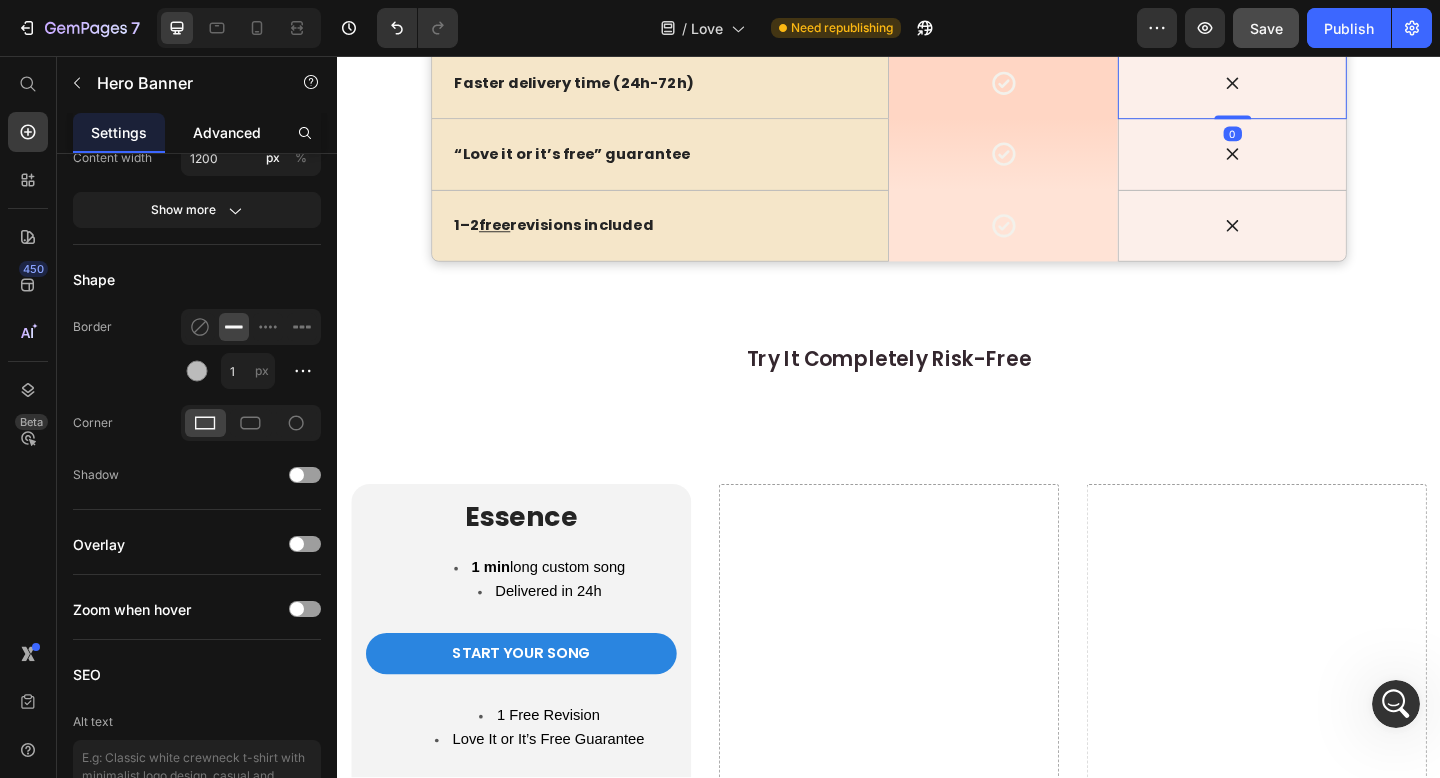 click on "Advanced" 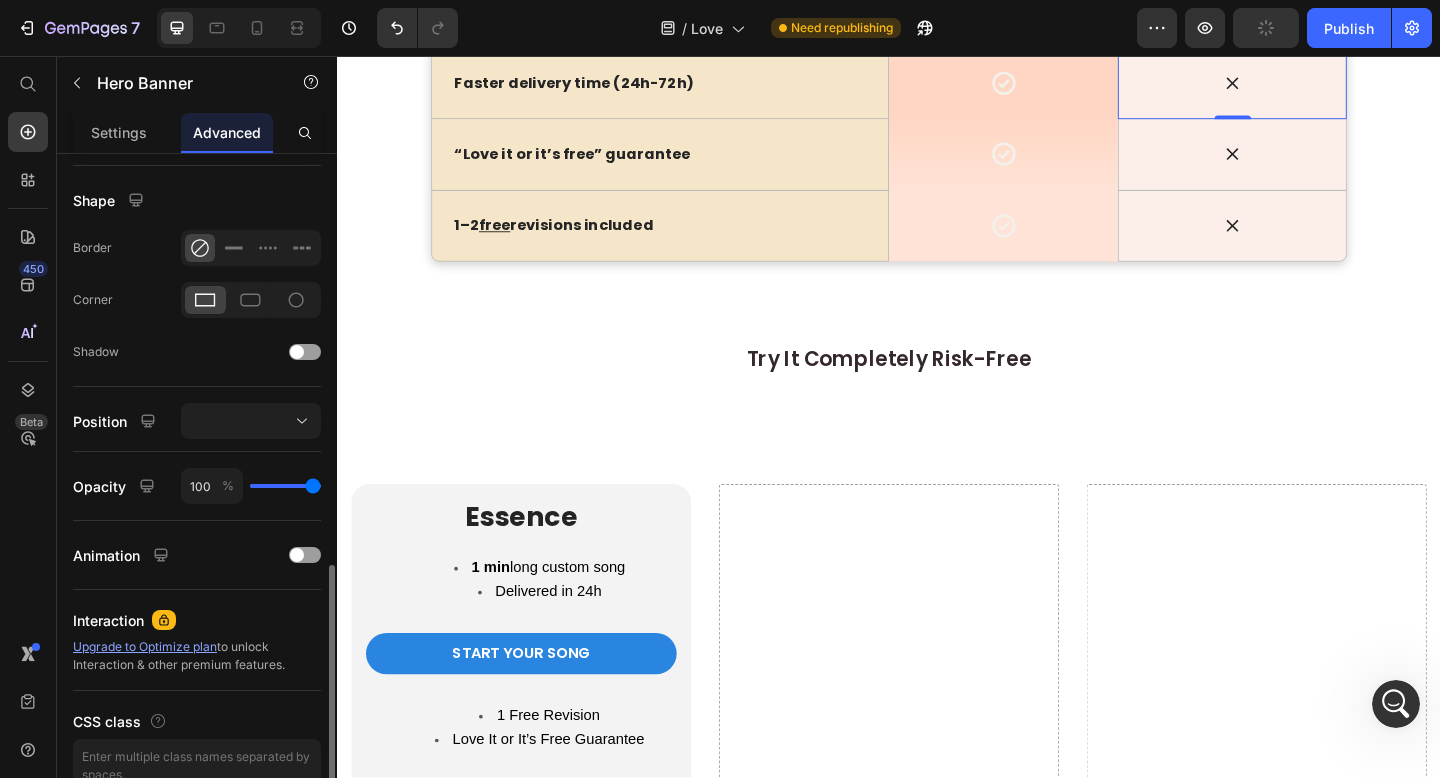 scroll, scrollTop: 588, scrollLeft: 0, axis: vertical 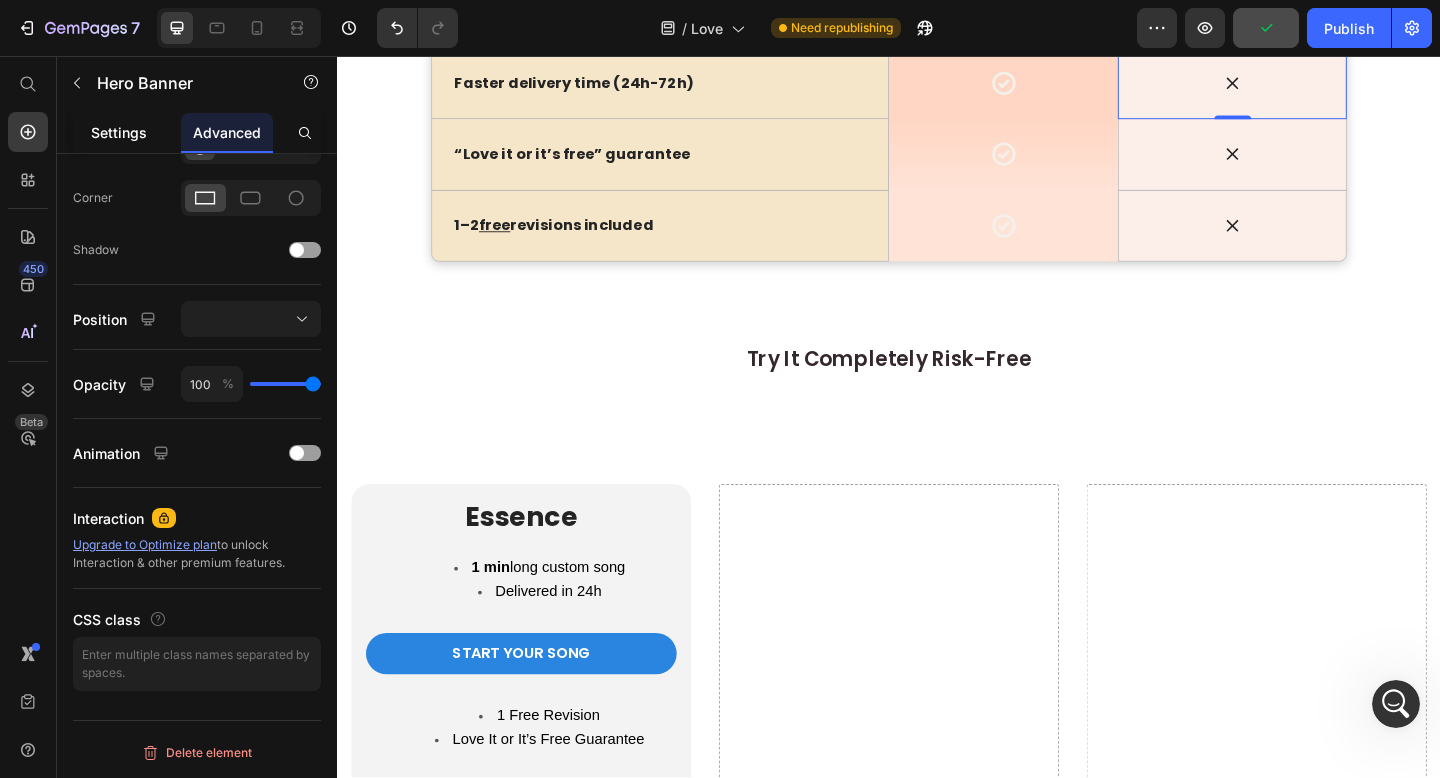click on "Settings" at bounding box center [119, 132] 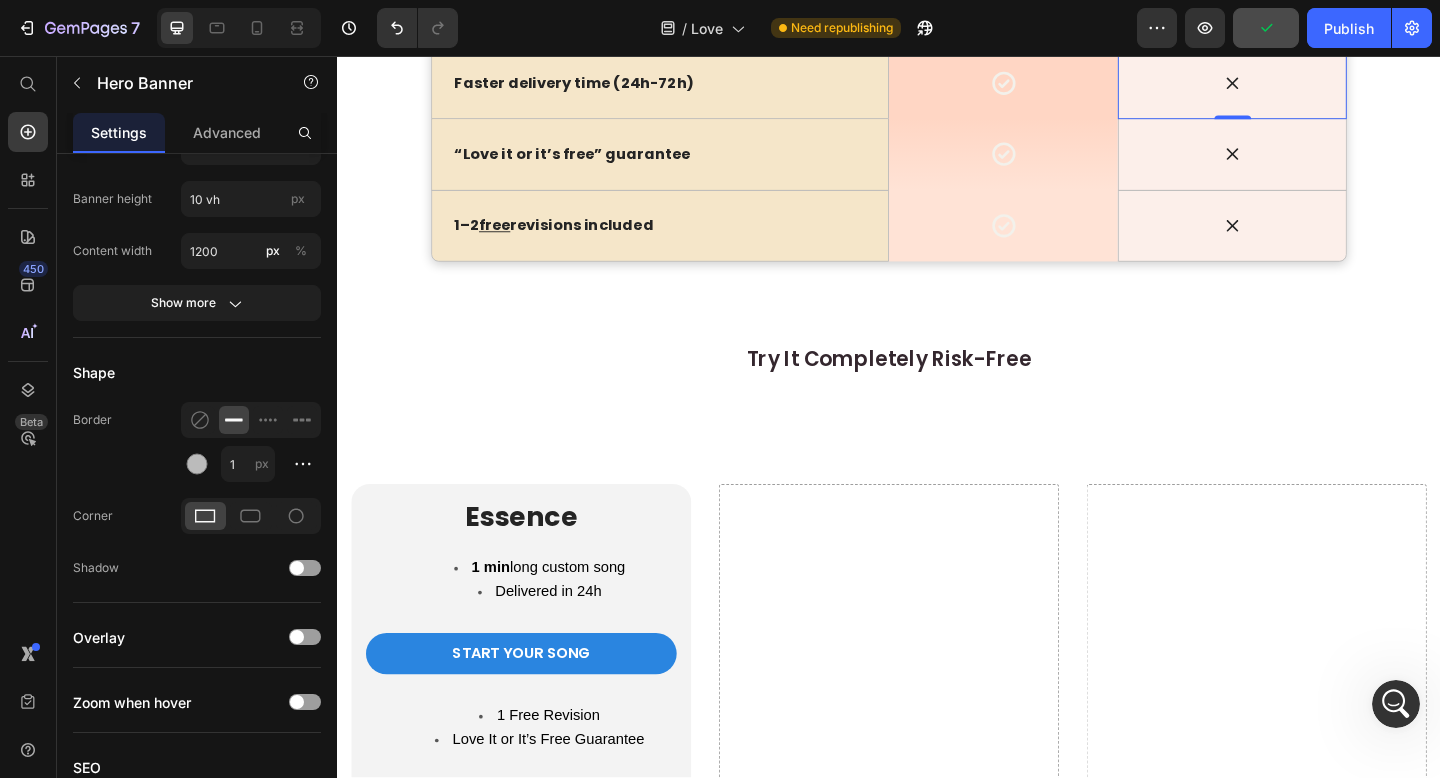 scroll, scrollTop: 0, scrollLeft: 0, axis: both 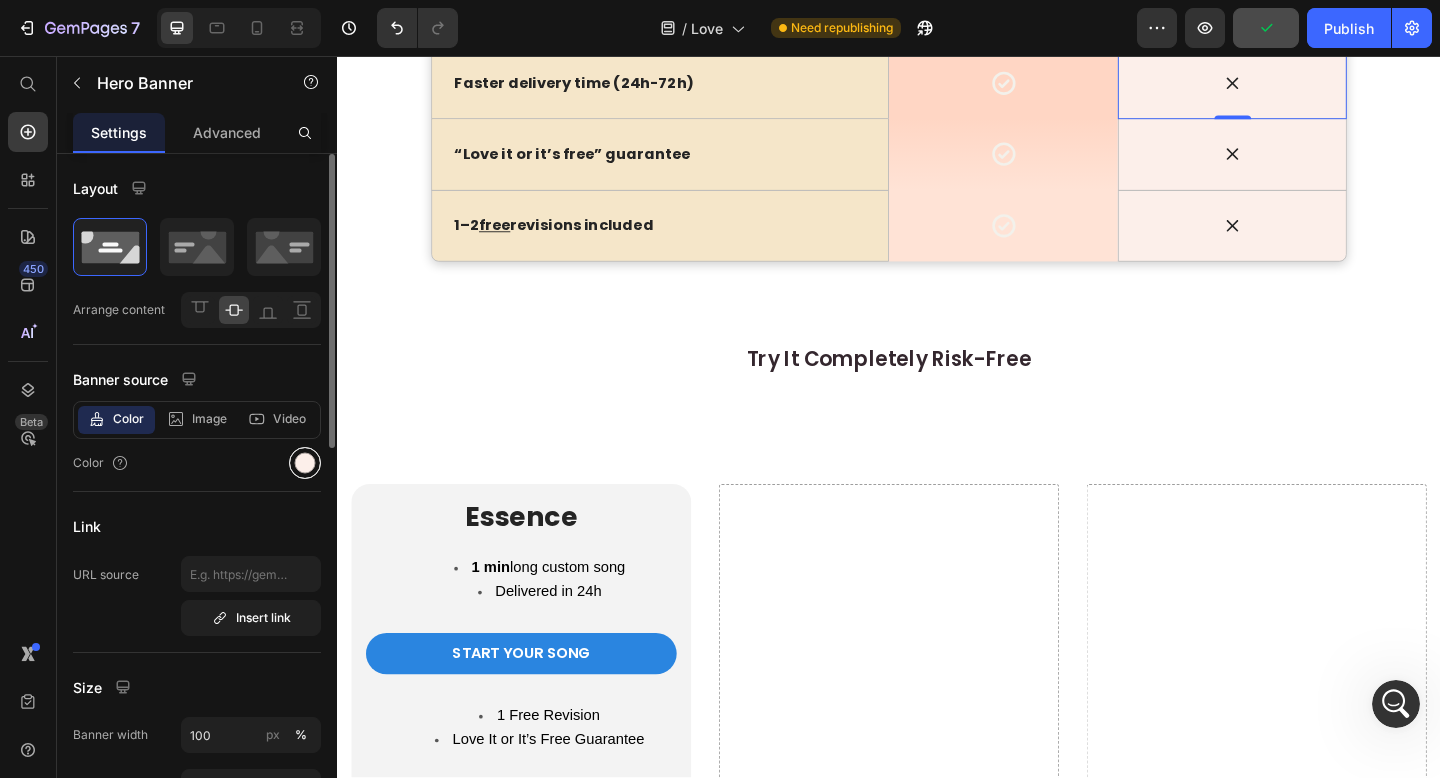 click at bounding box center (305, 463) 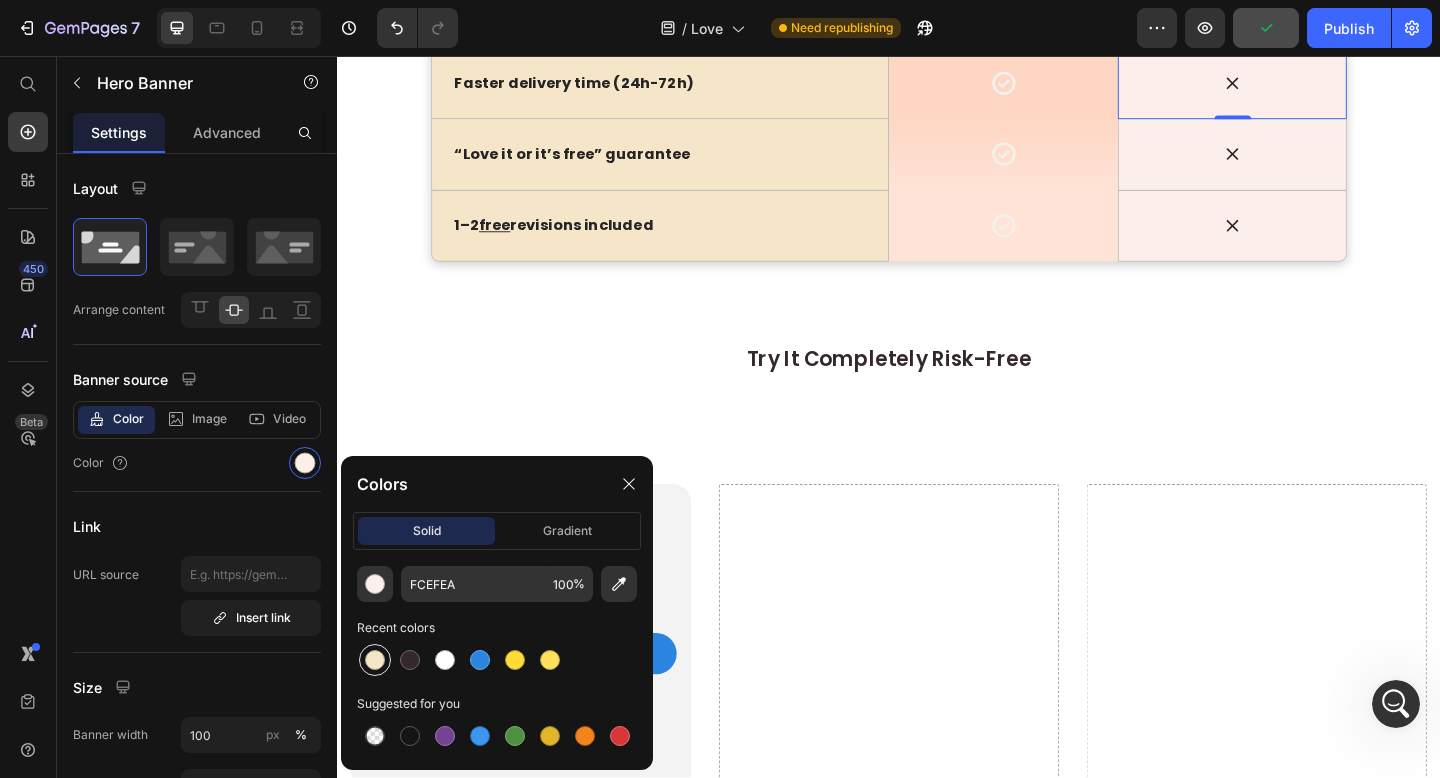 click at bounding box center [375, 660] 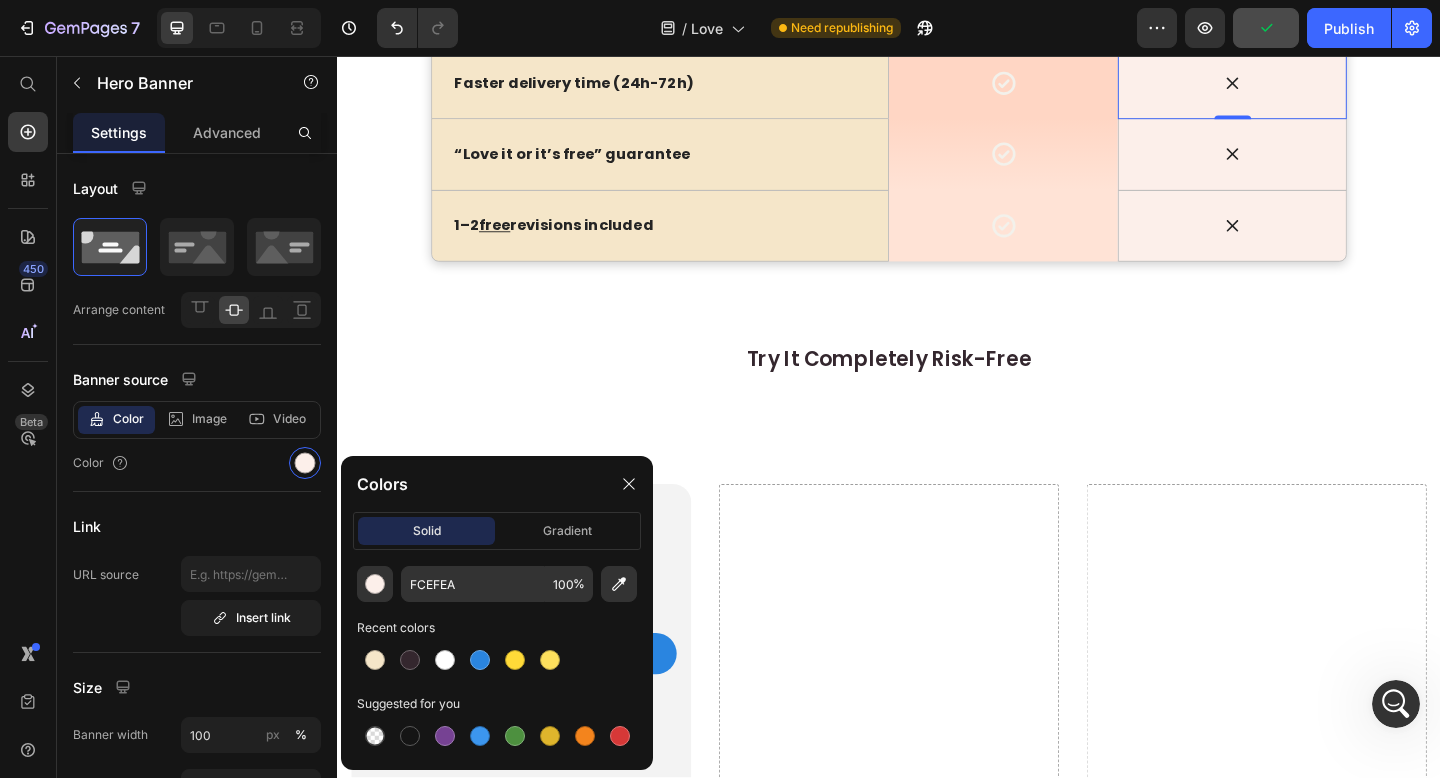 type on "F5E6C9" 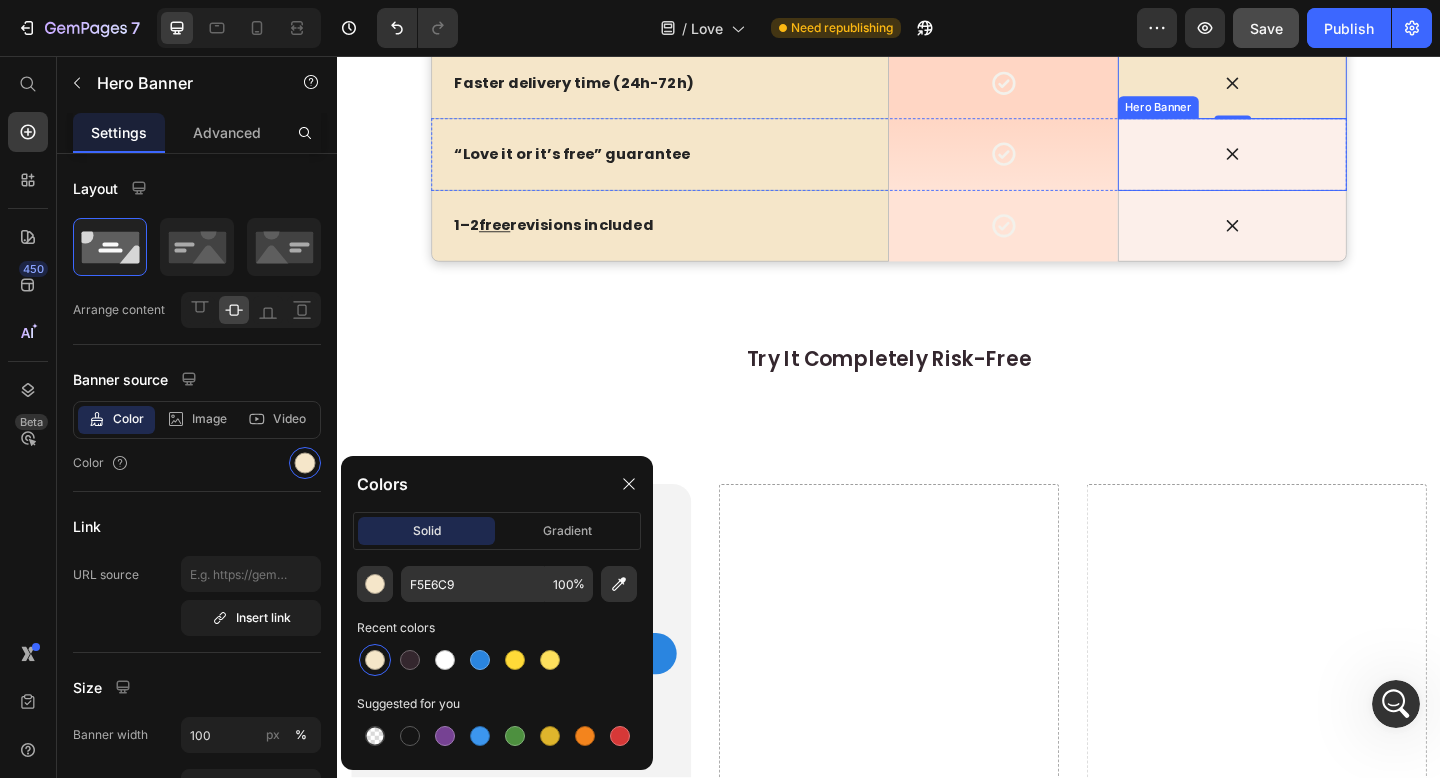 click at bounding box center [1310, 163] 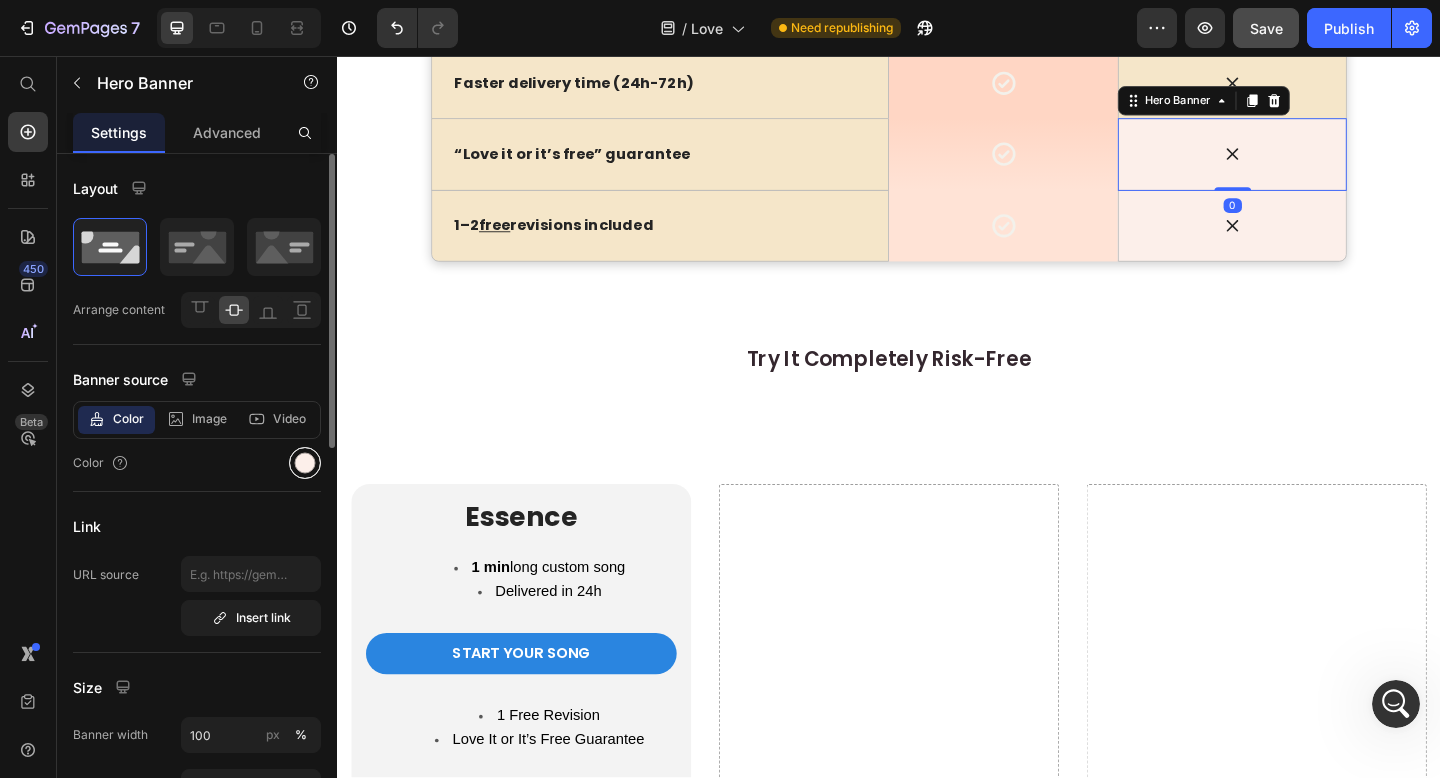 click at bounding box center [305, 463] 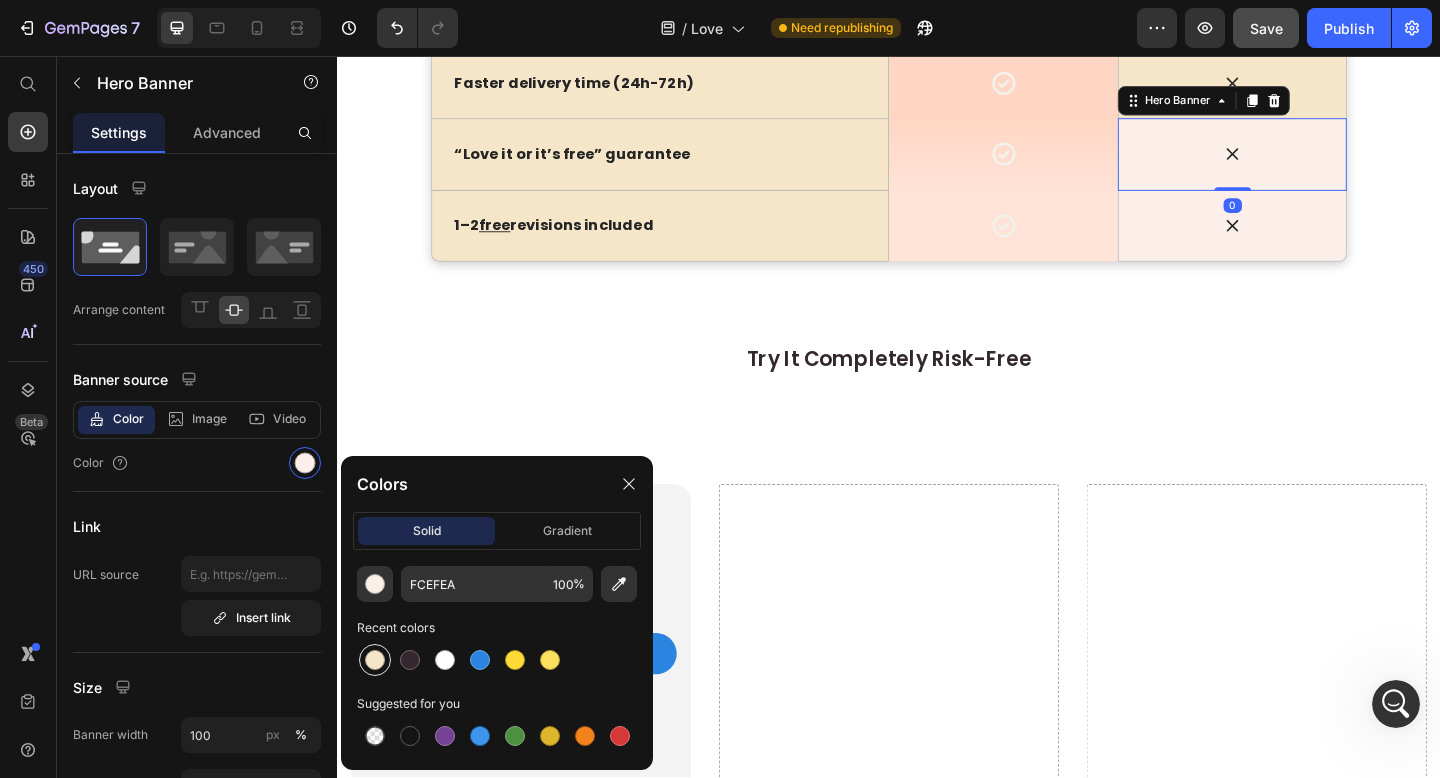 click at bounding box center [375, 660] 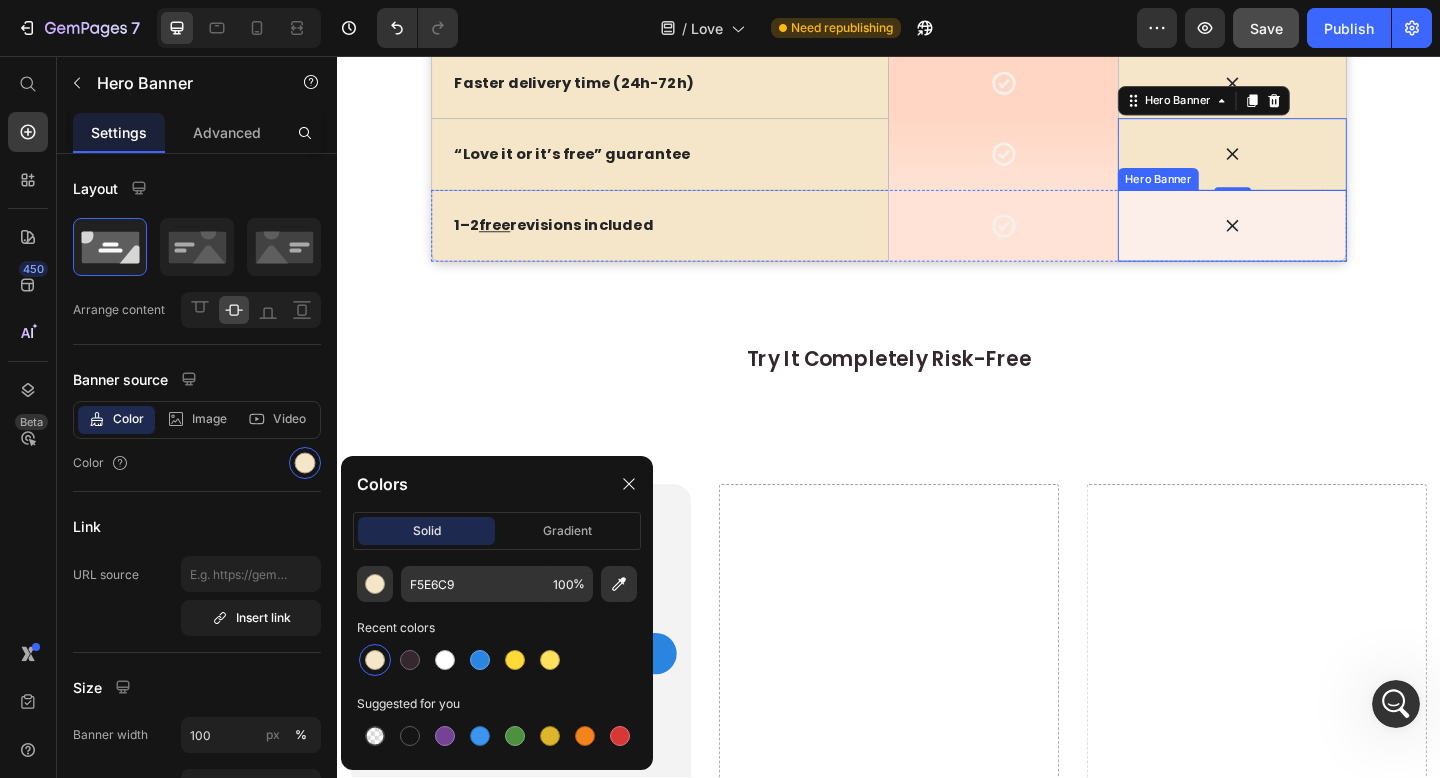 click at bounding box center [1310, 241] 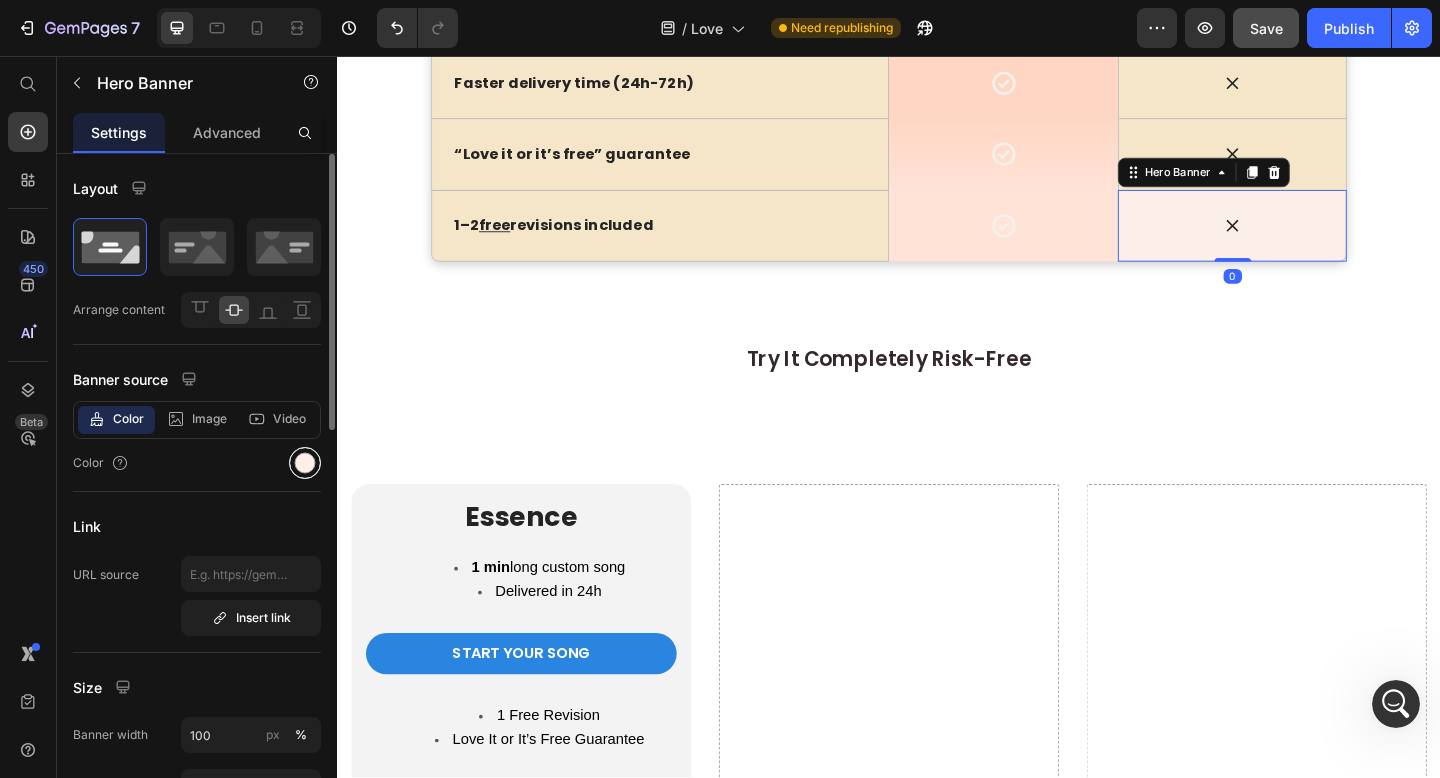 click at bounding box center [305, 463] 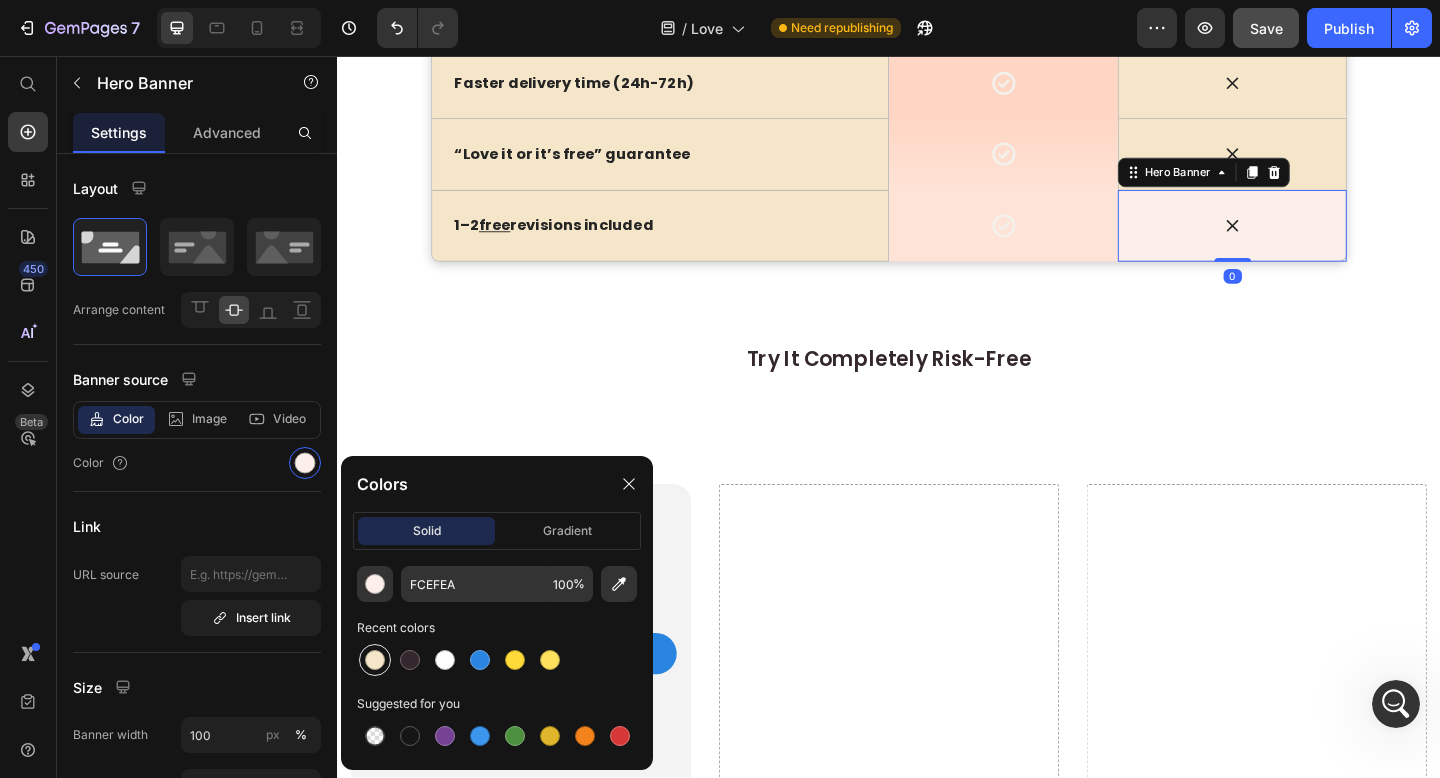 click at bounding box center [375, 660] 